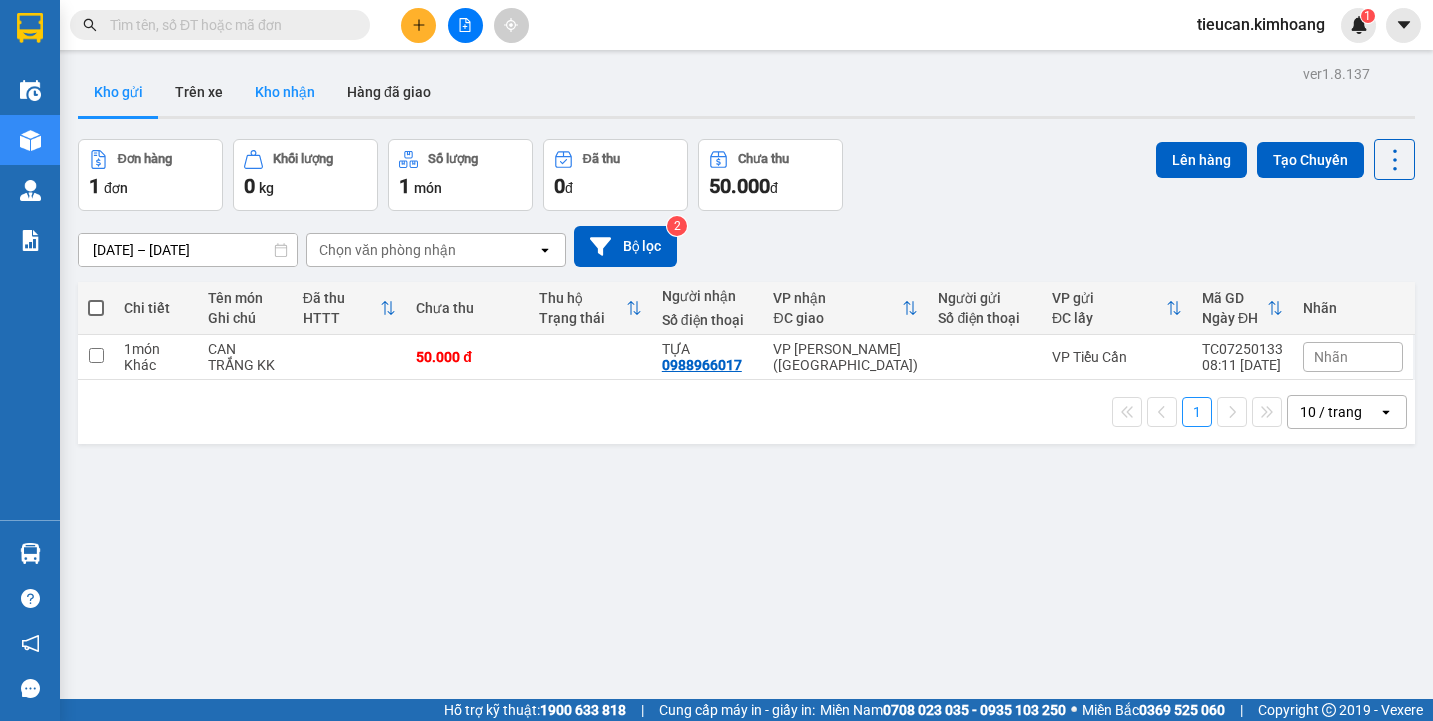 scroll, scrollTop: 0, scrollLeft: 0, axis: both 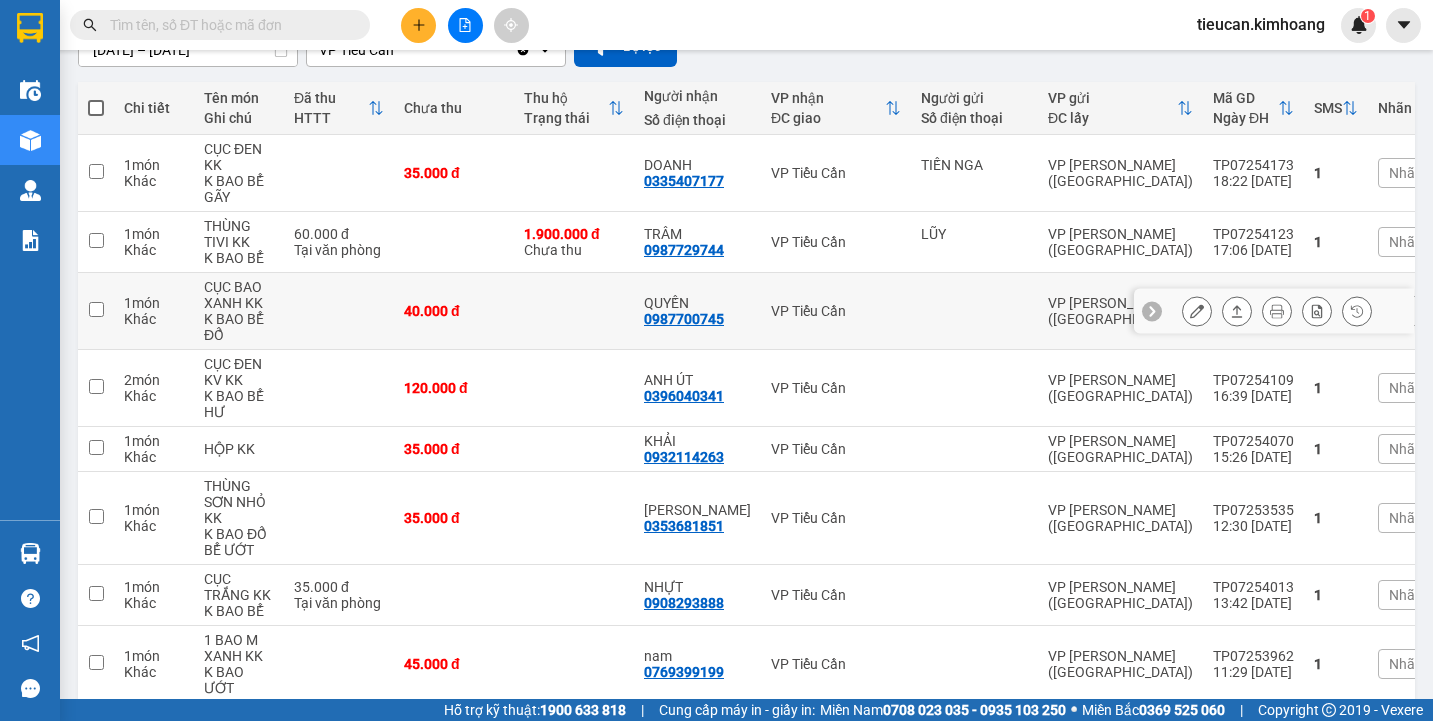 type 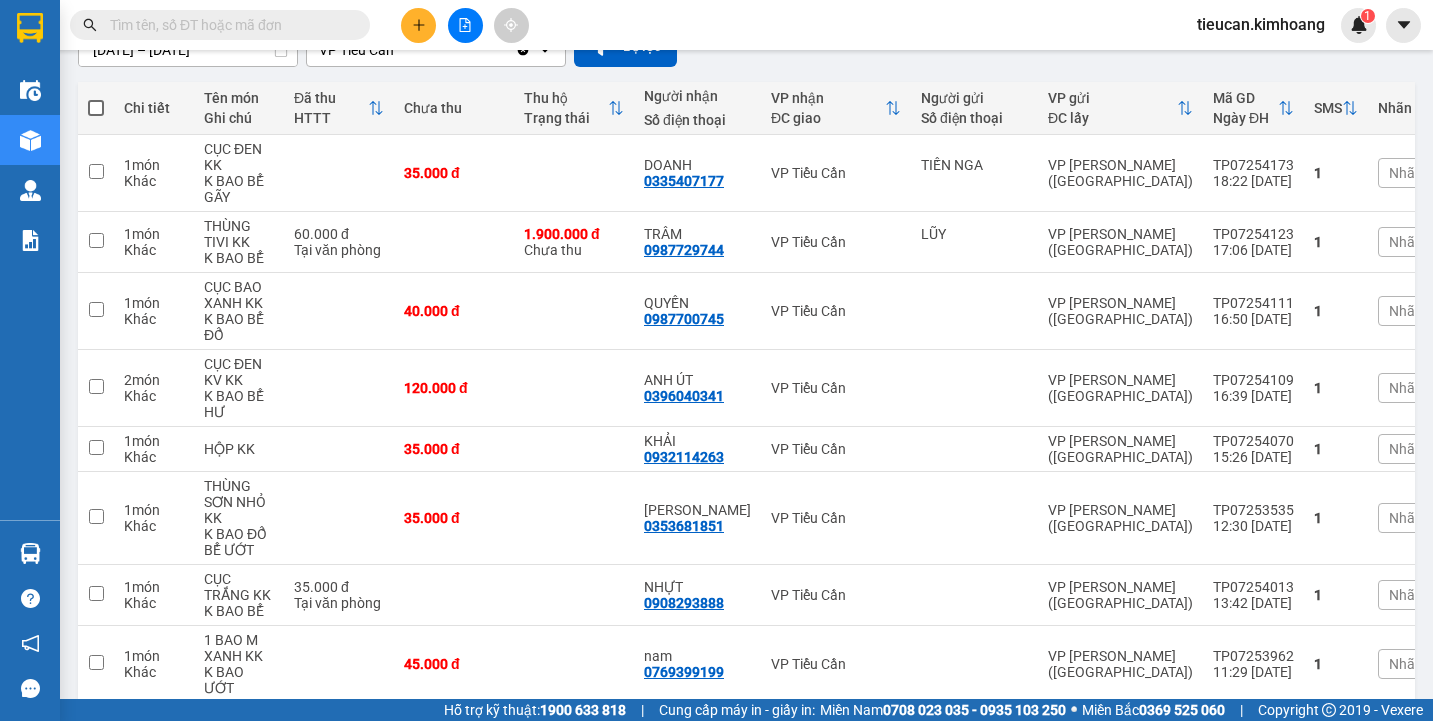 click on "Kho nhận" at bounding box center (285, -108) 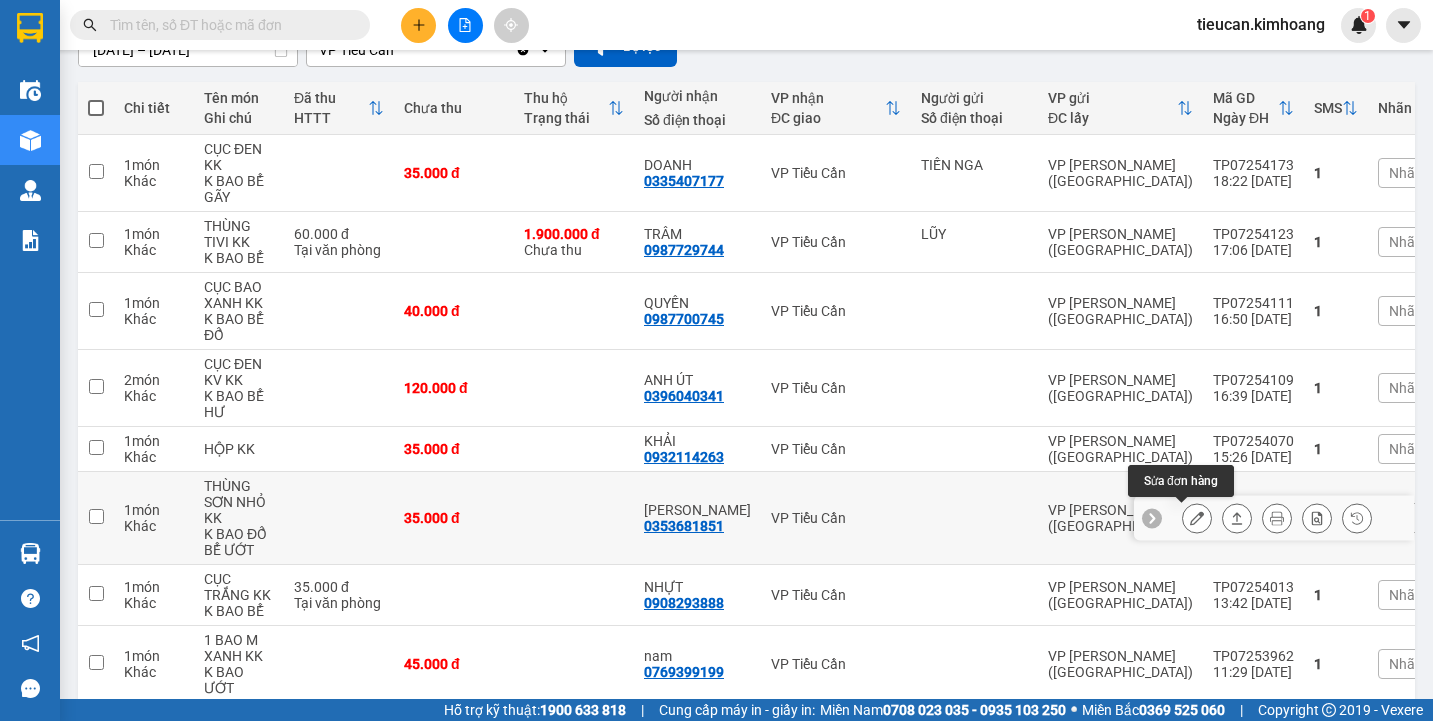 click at bounding box center (1197, 518) 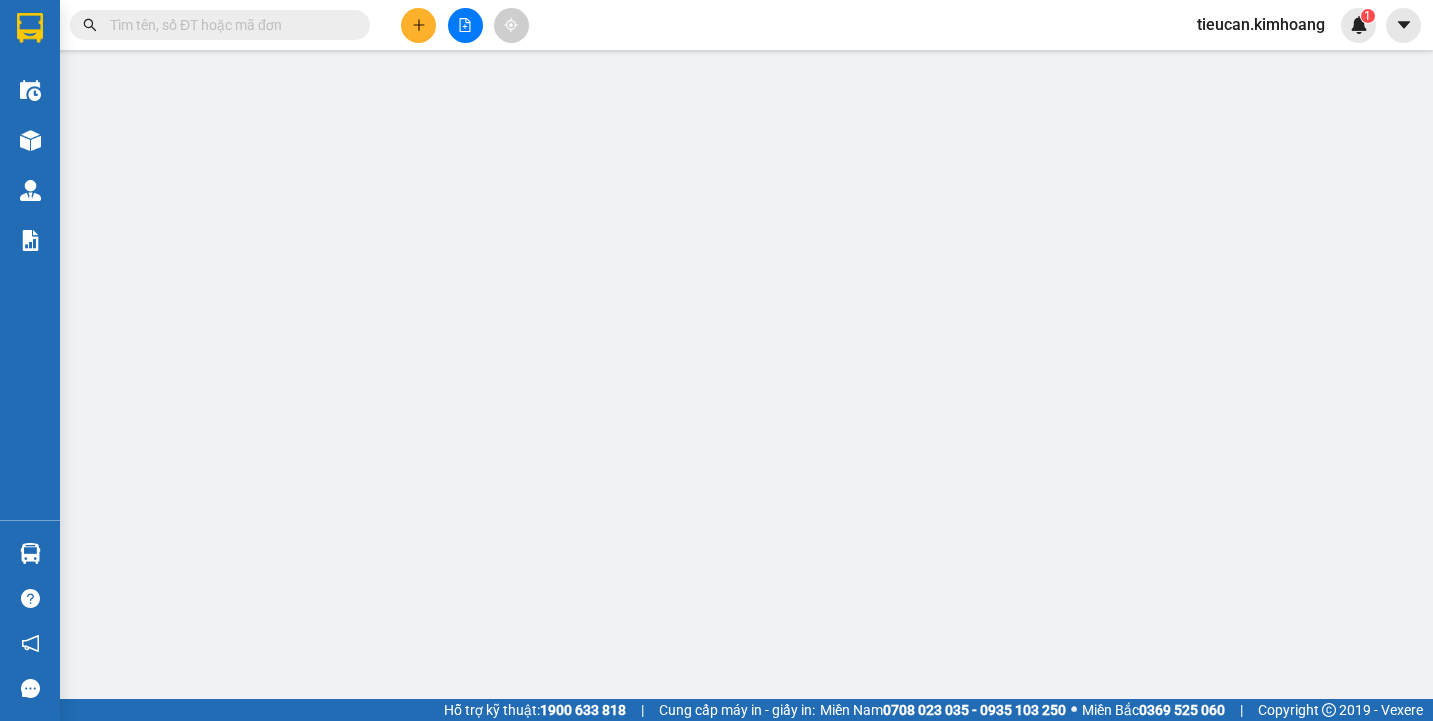 scroll, scrollTop: 0, scrollLeft: 0, axis: both 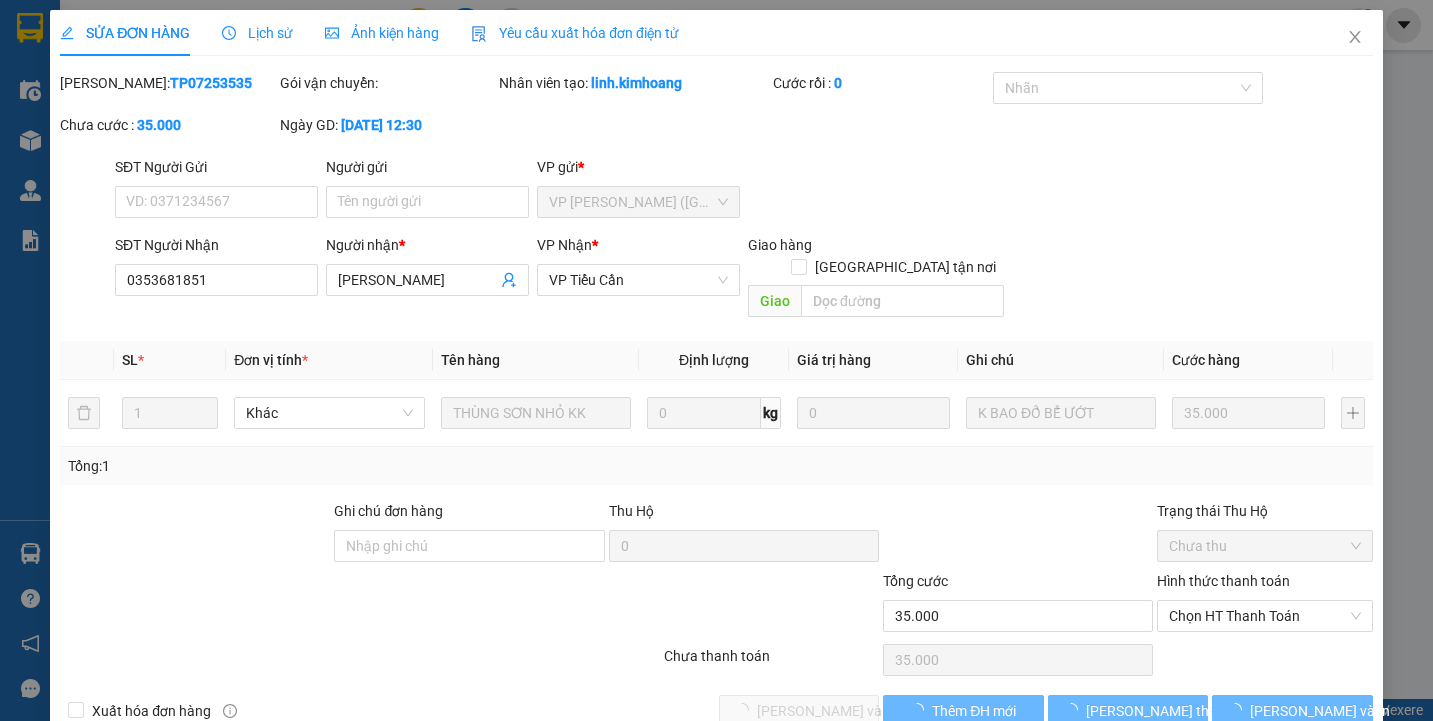 type on "0353681851" 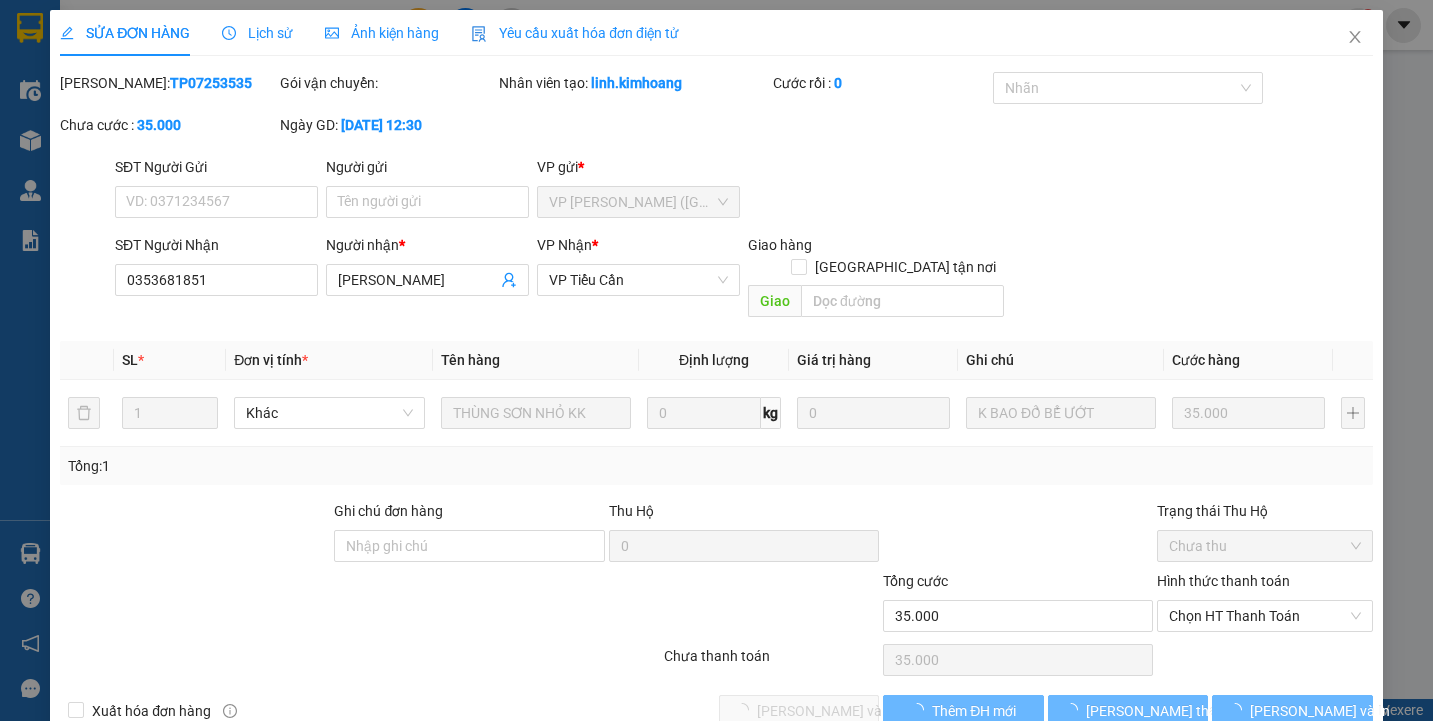 type on "MINH HIỀN" 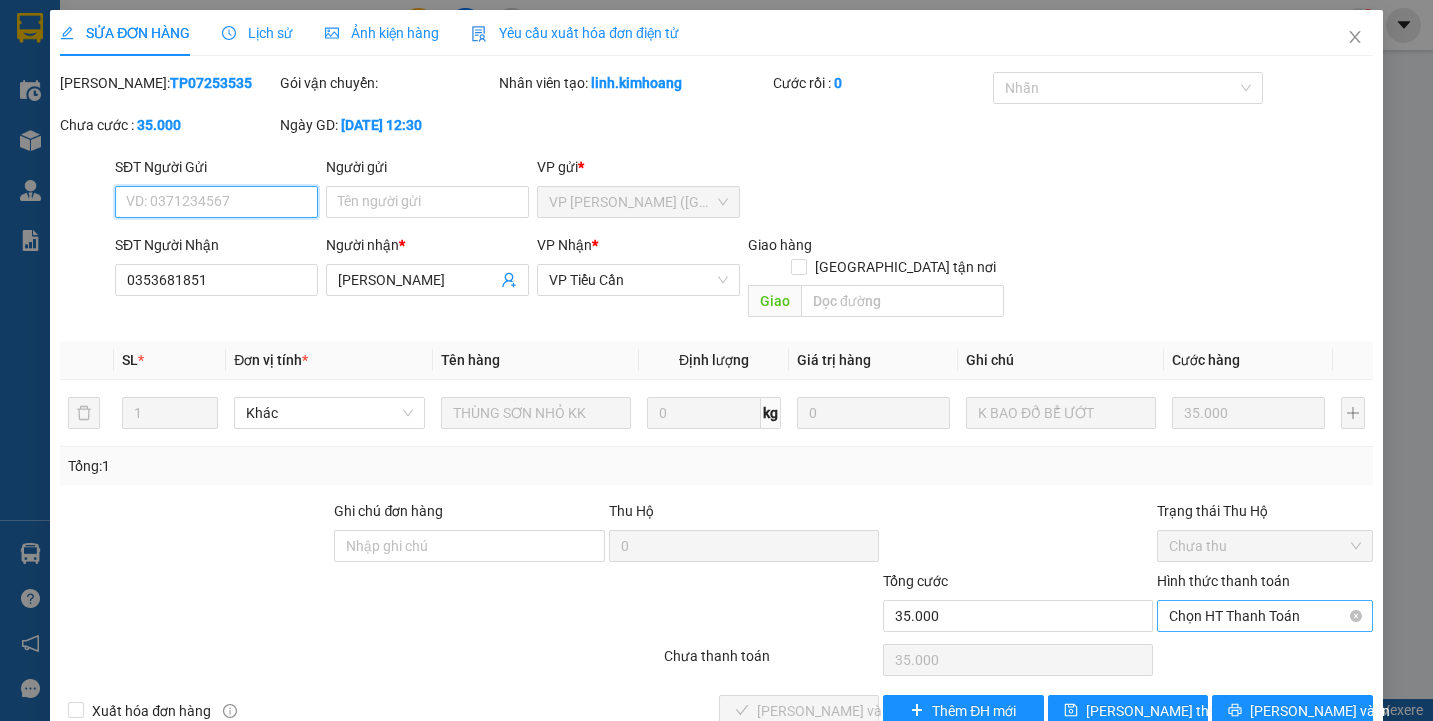 click on "Chọn HT Thanh Toán" at bounding box center [1264, 616] 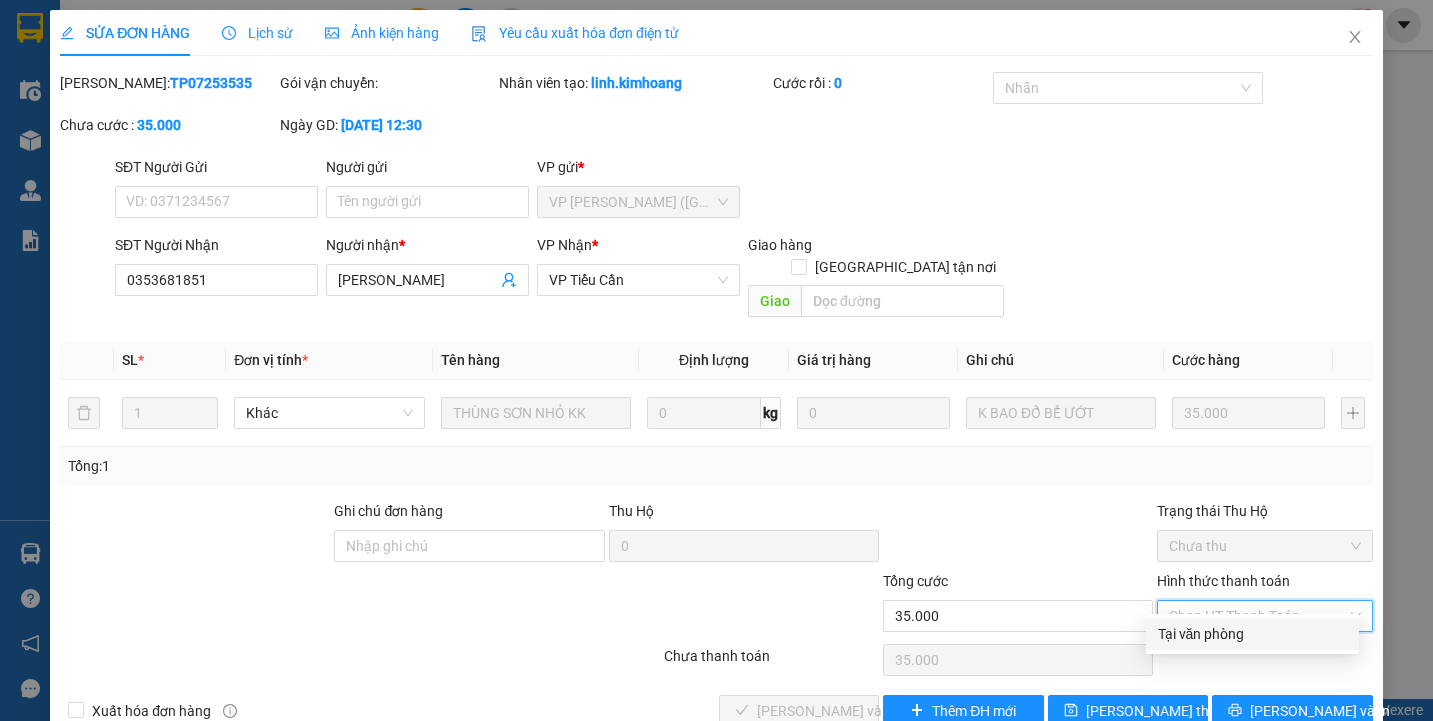 drag, startPoint x: 1192, startPoint y: 630, endPoint x: 651, endPoint y: 614, distance: 541.2366 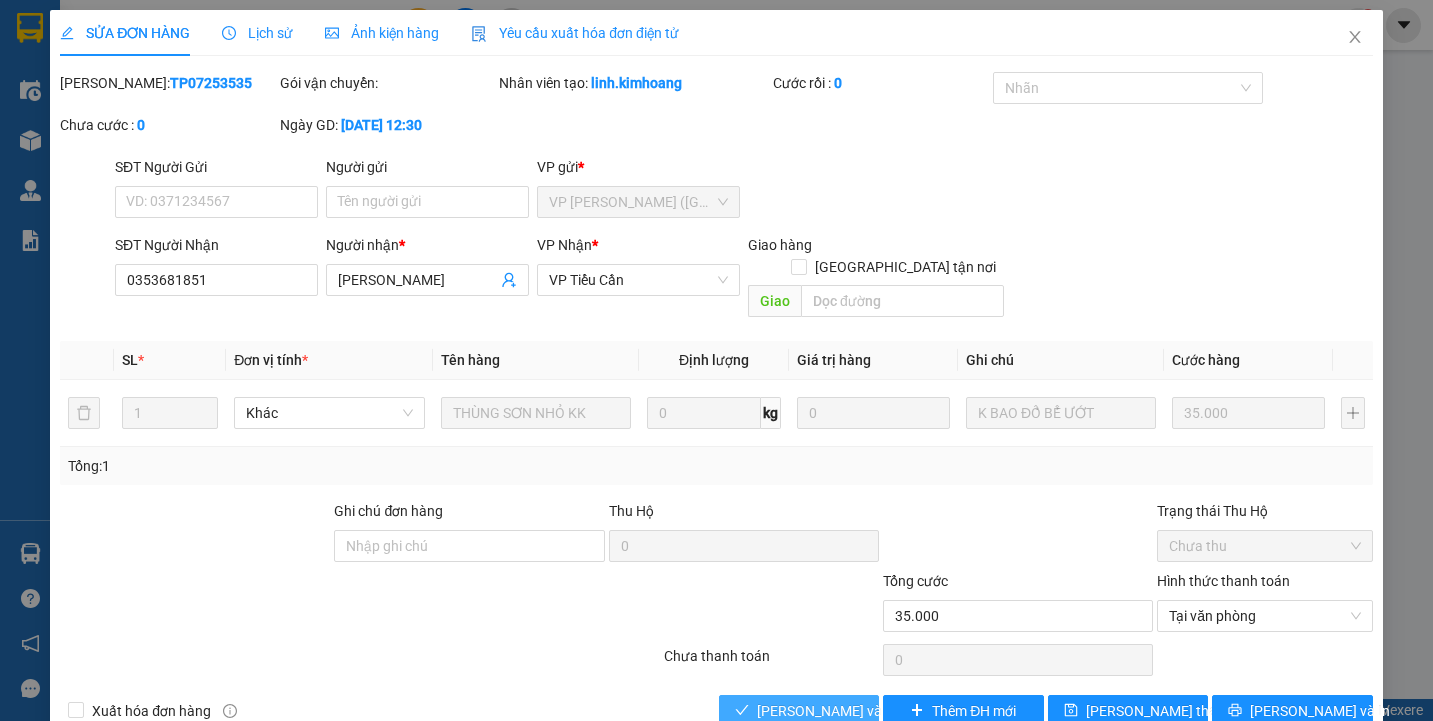 click on "[PERSON_NAME] và Giao hàng" at bounding box center (853, 711) 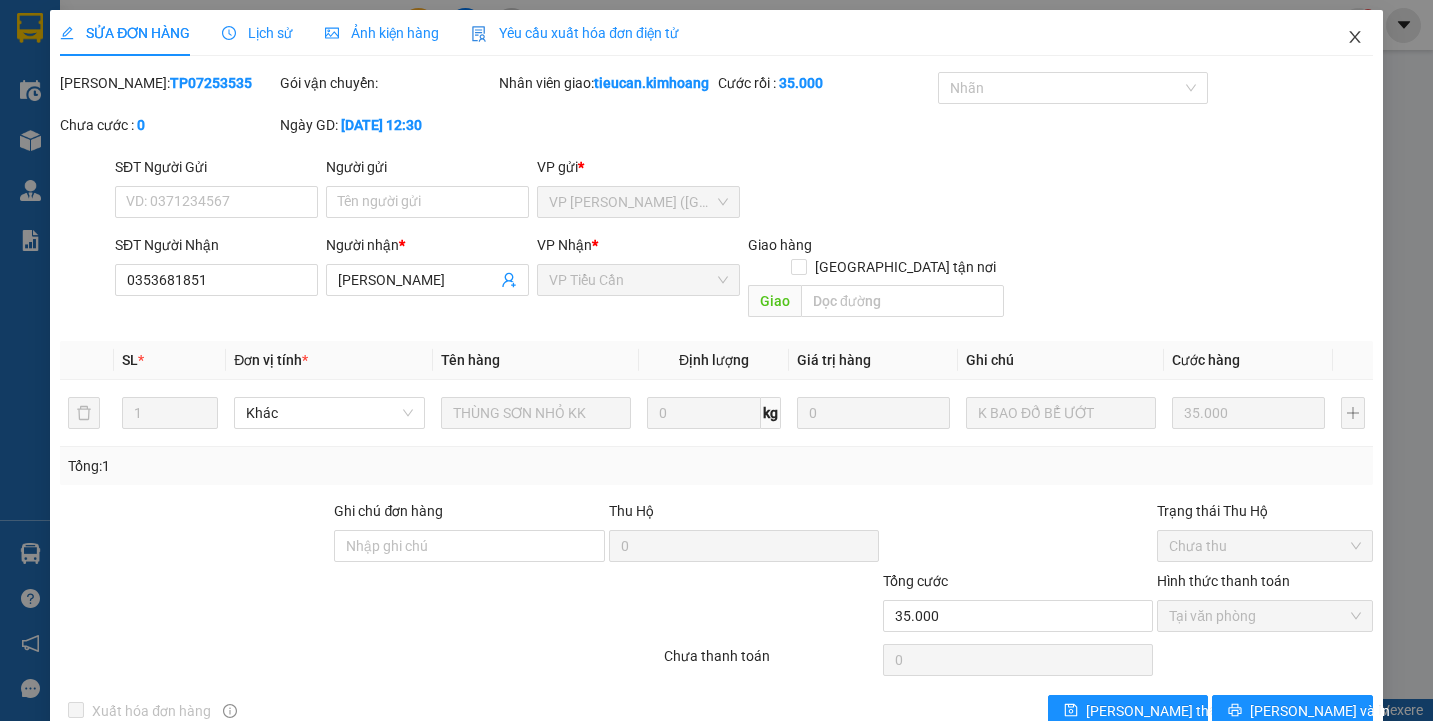 click 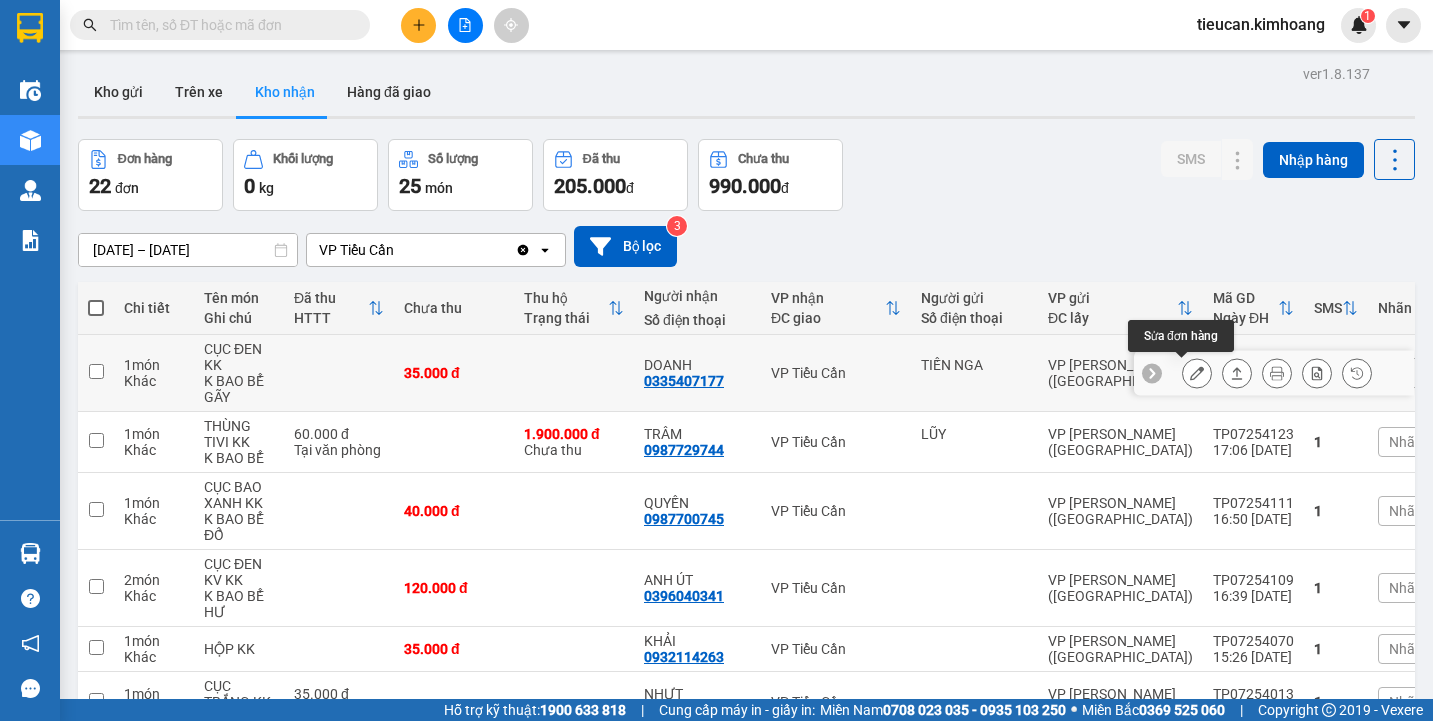 click 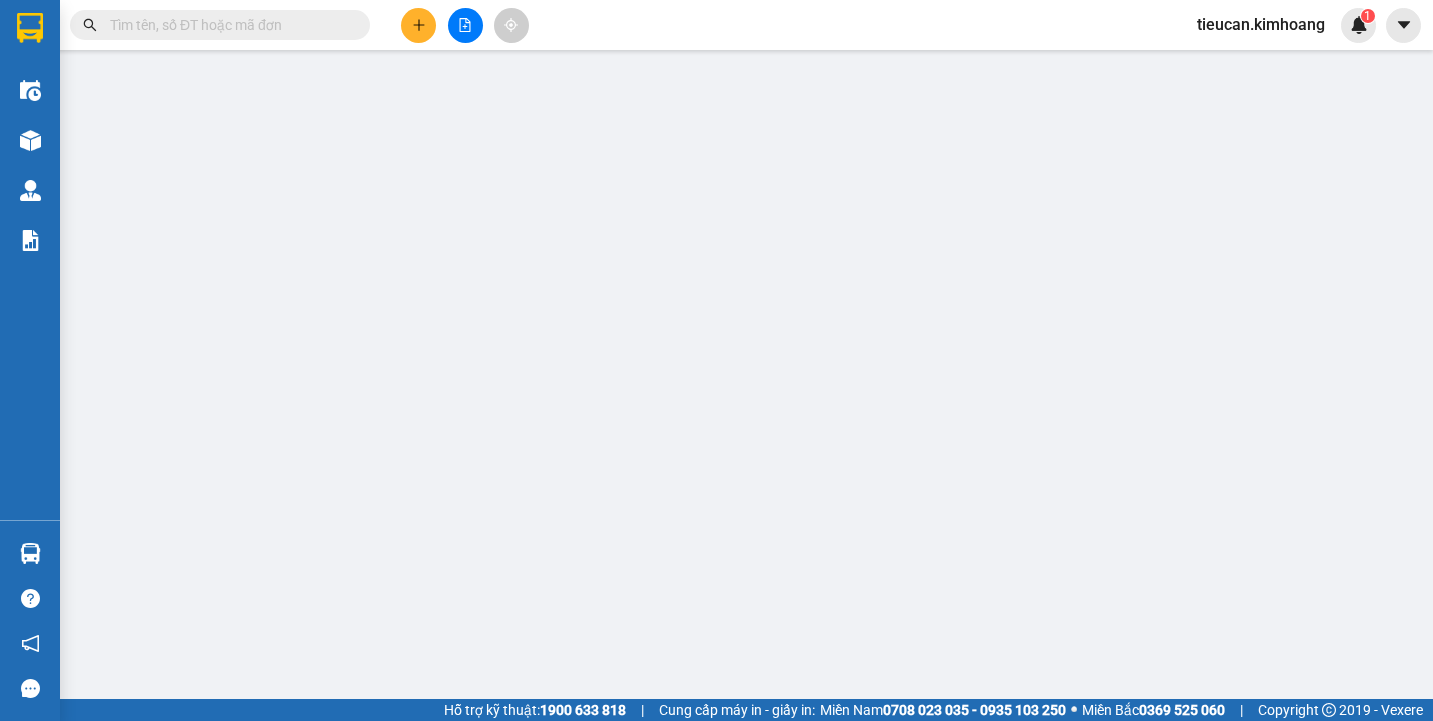type on "TIẾN NGA" 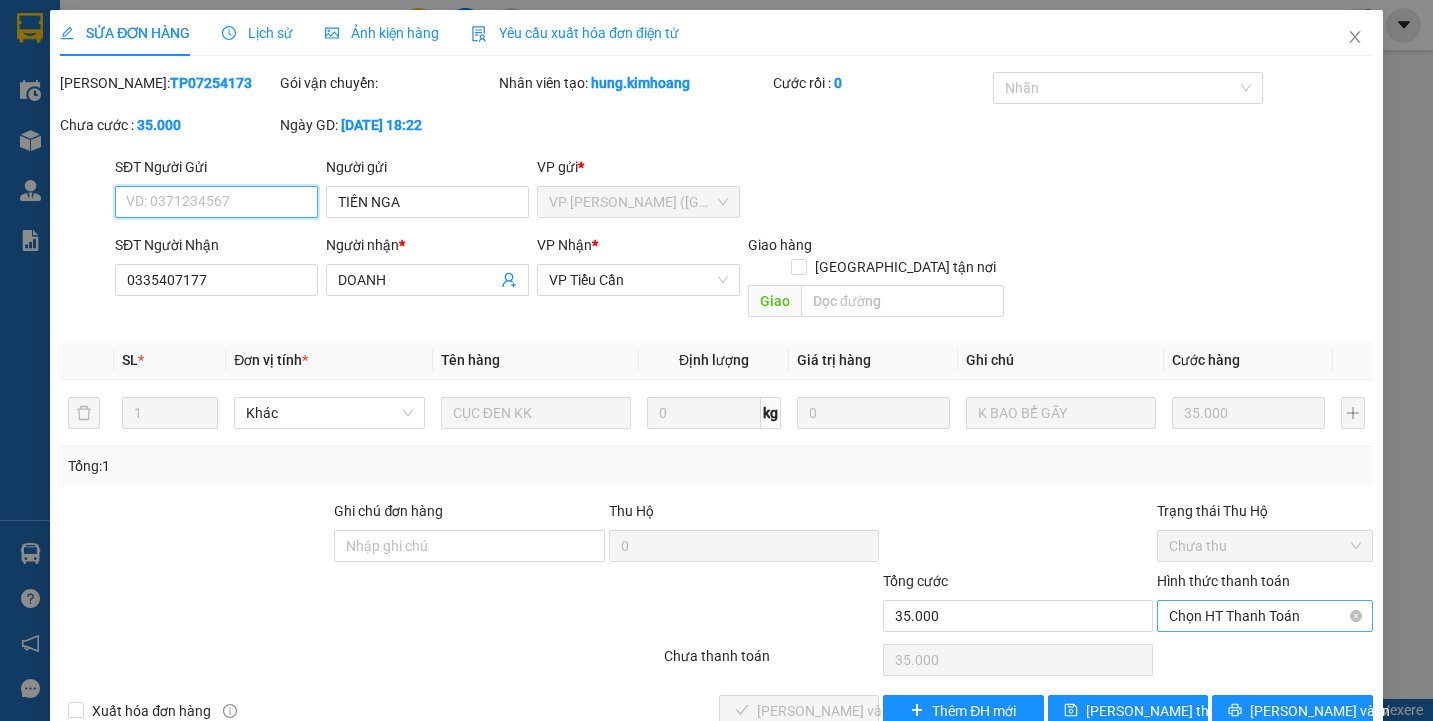 click on "Chọn HT Thanh Toán" at bounding box center [1264, 616] 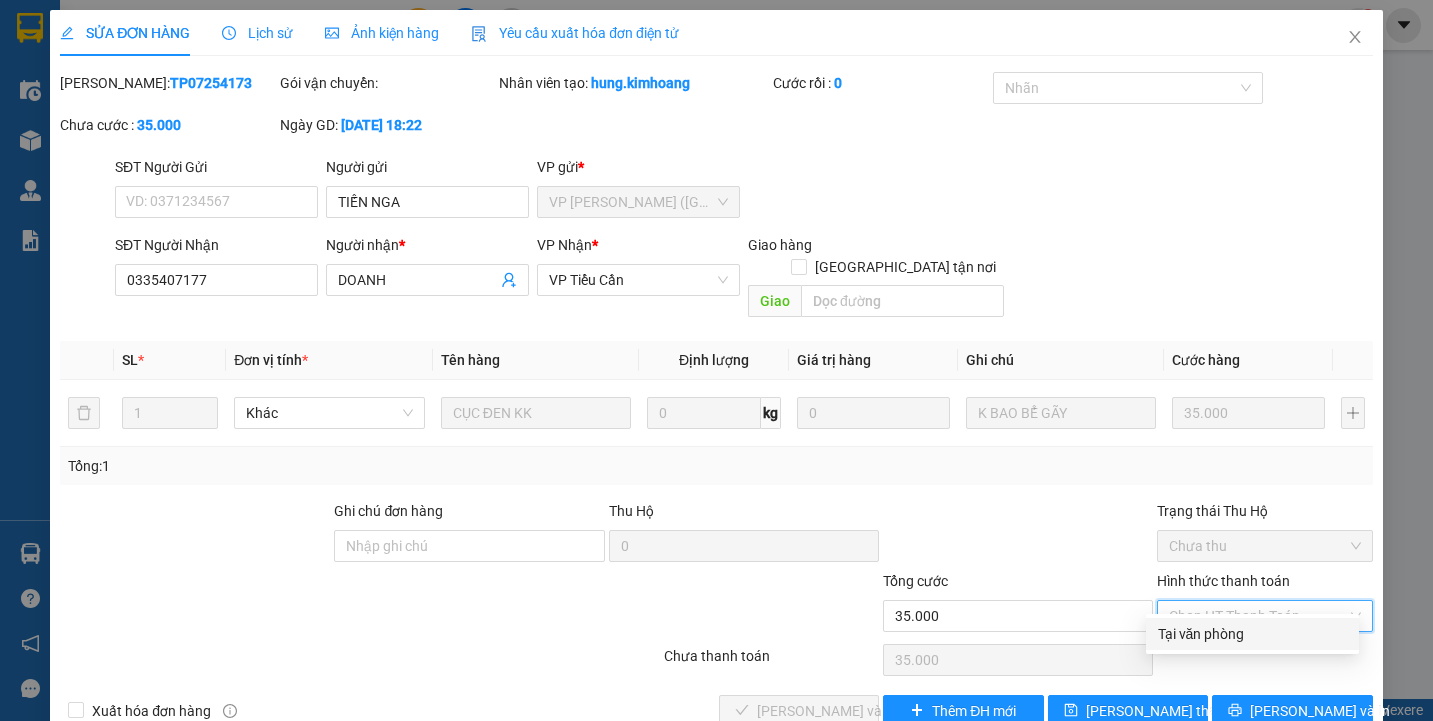 click on "Tại văn phòng" at bounding box center [1252, 634] 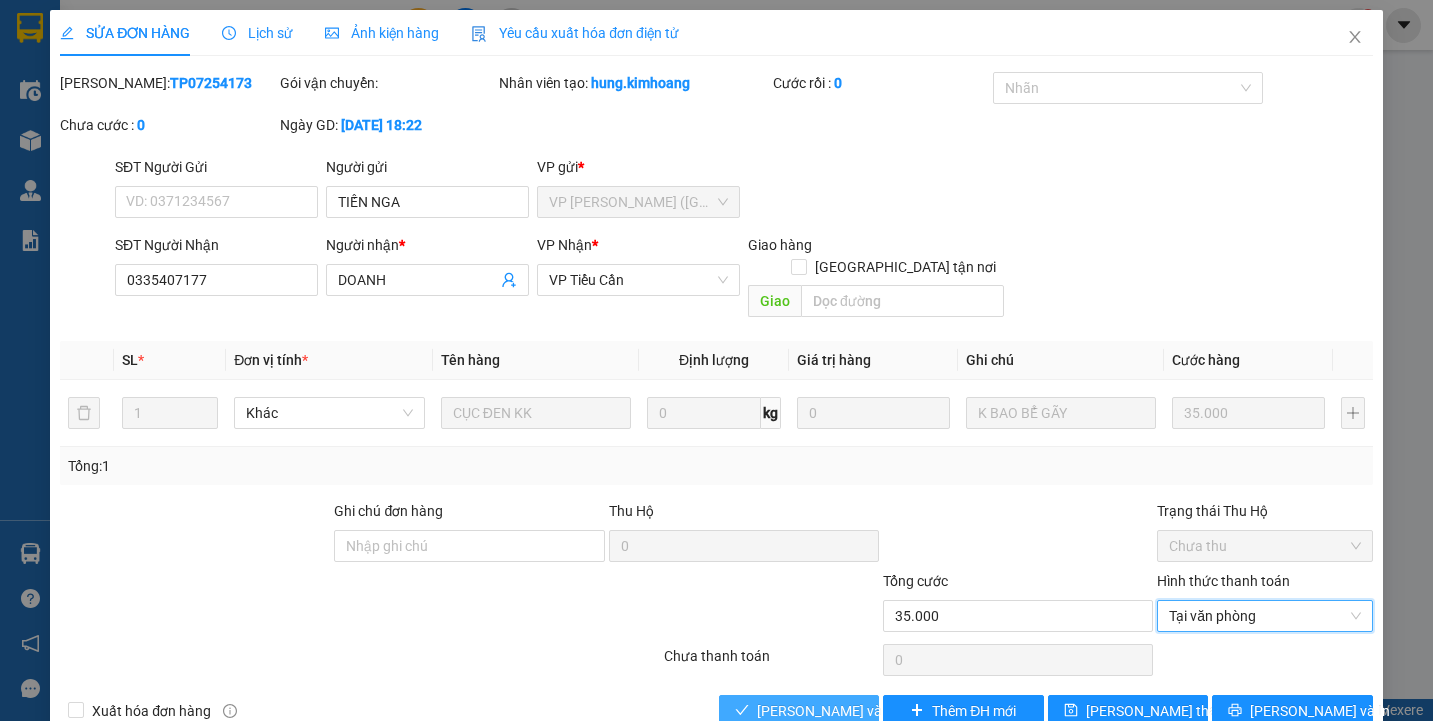 click on "[PERSON_NAME] và Giao hàng" at bounding box center (853, 711) 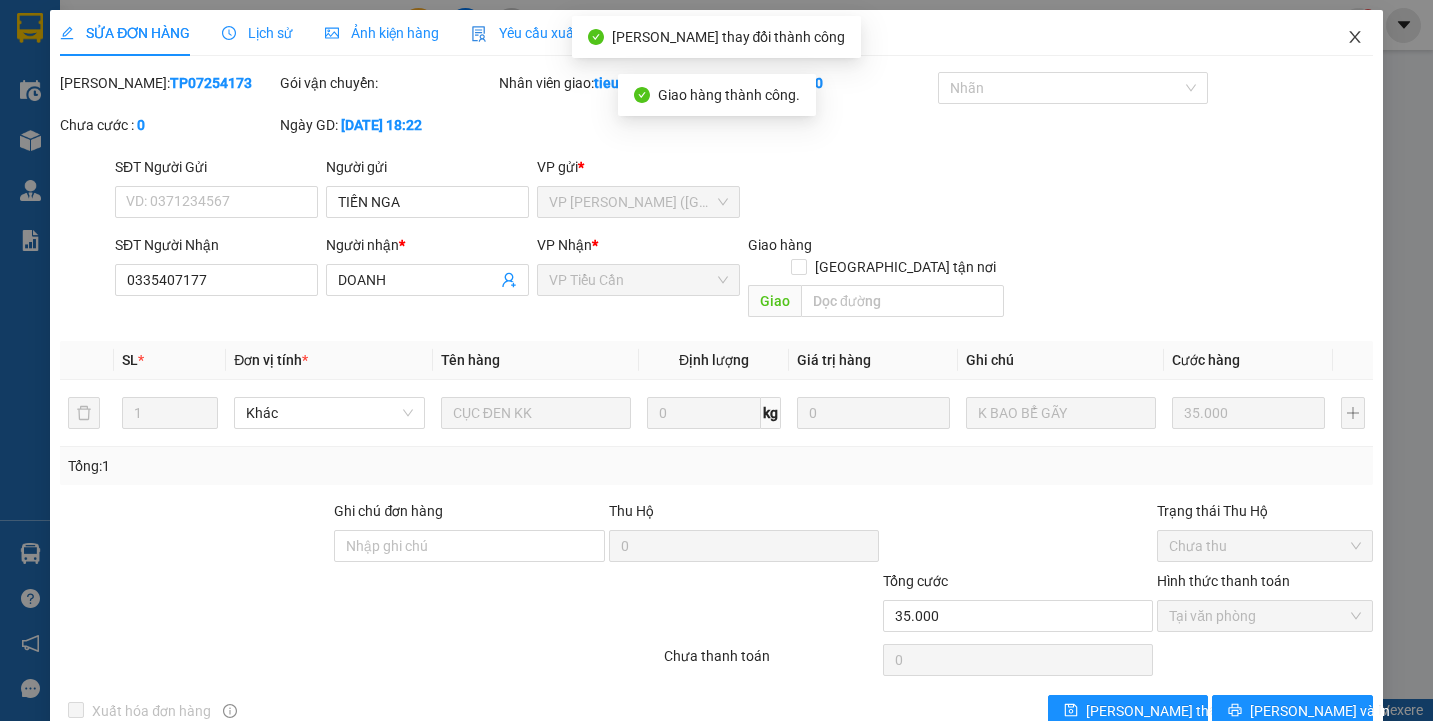 click 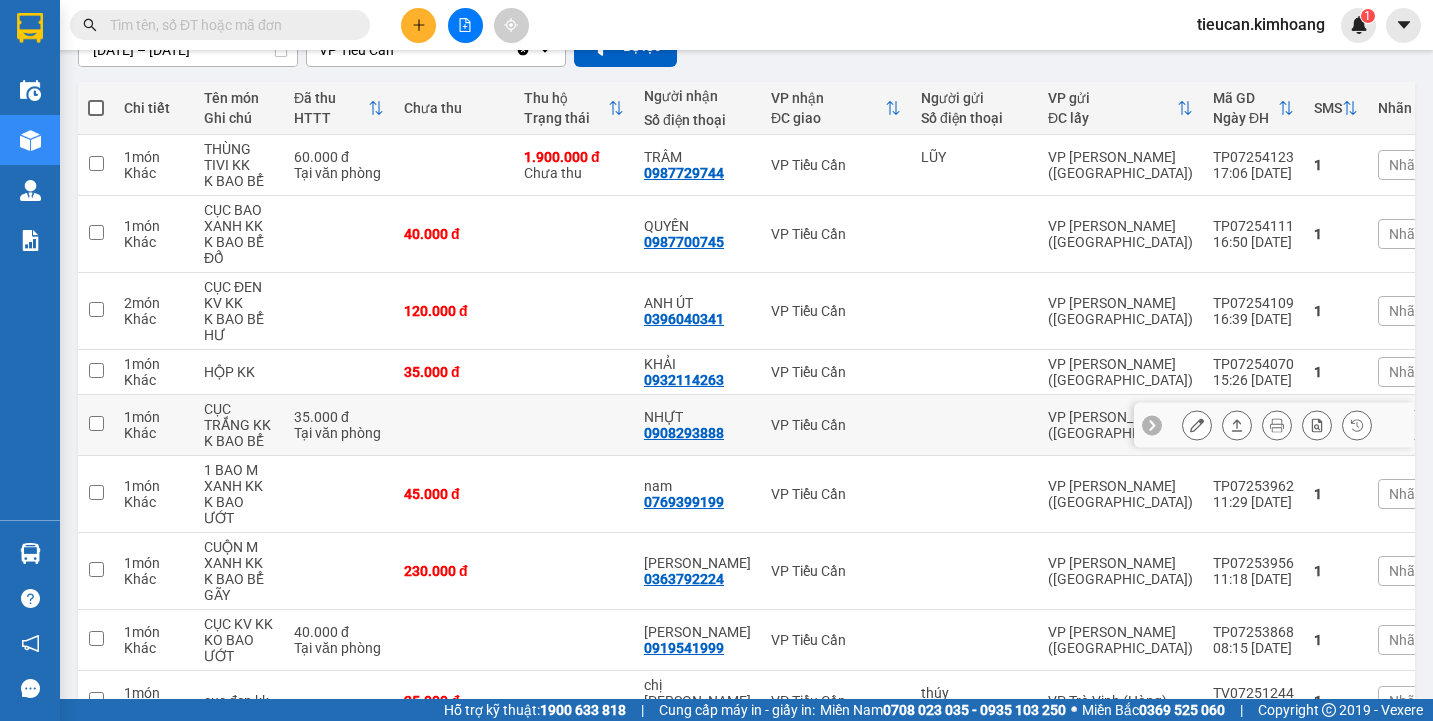scroll, scrollTop: 300, scrollLeft: 0, axis: vertical 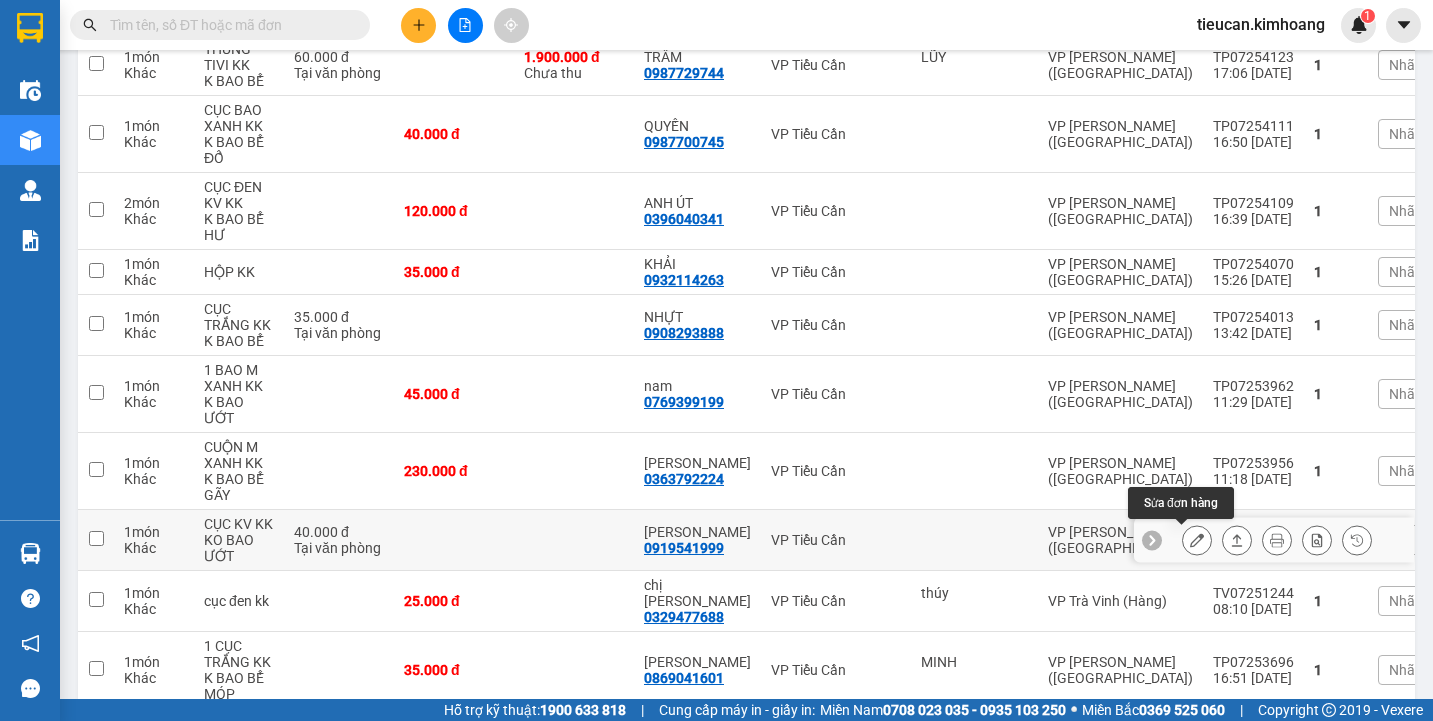 click 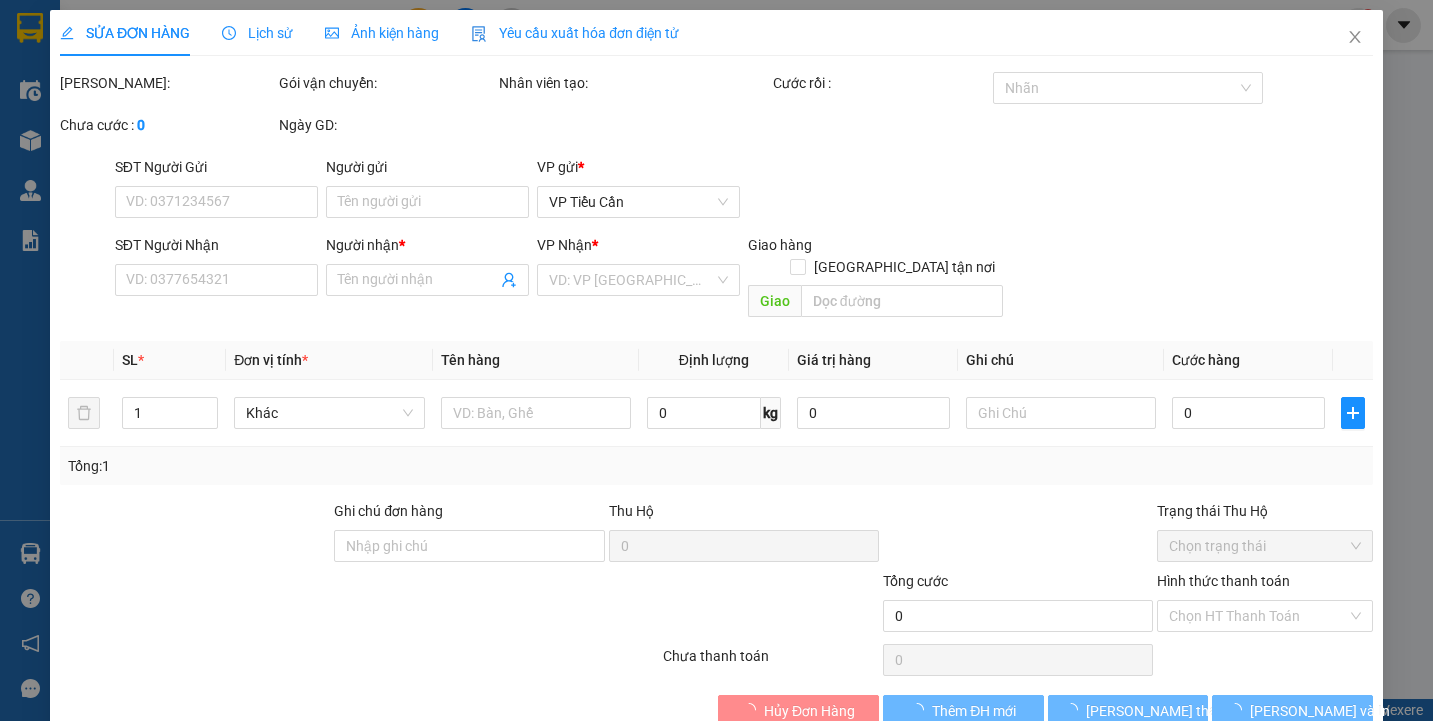 type on "0919541999" 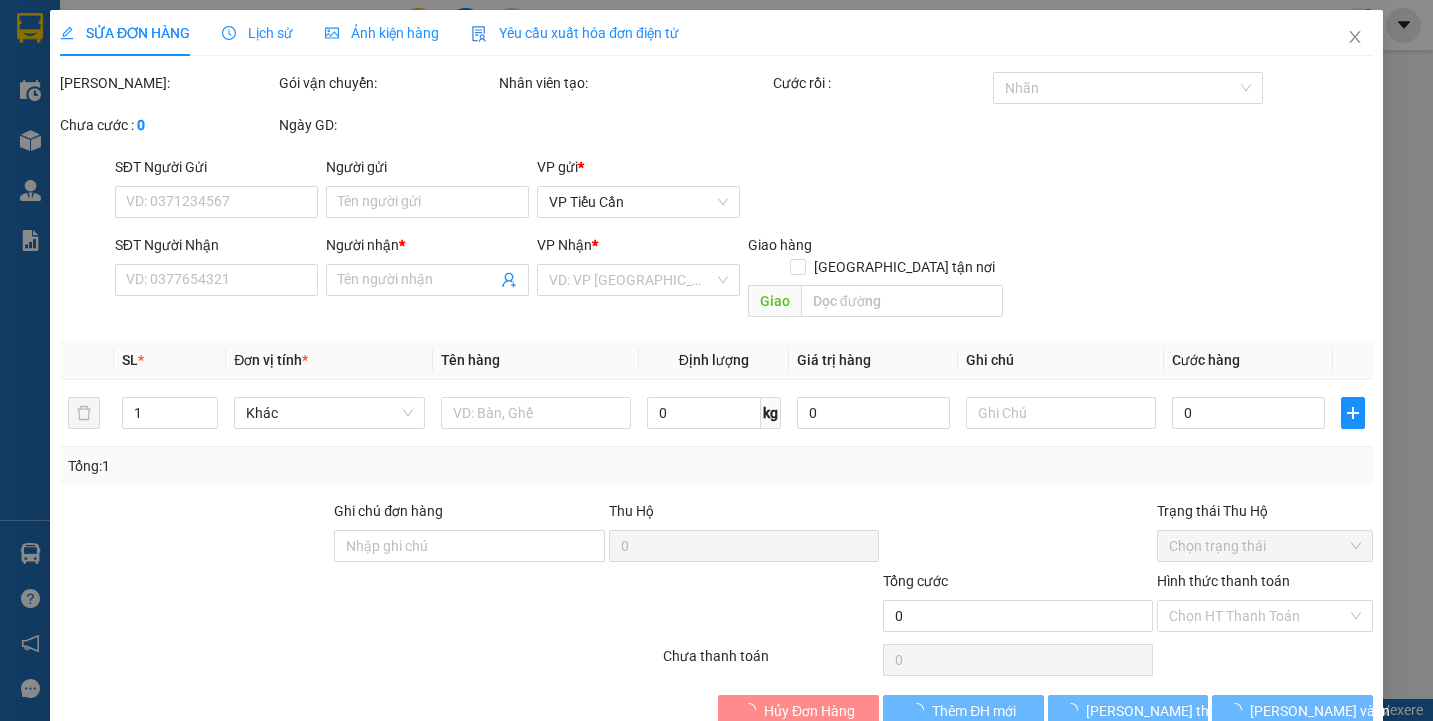 type on "NGỌC TRINH" 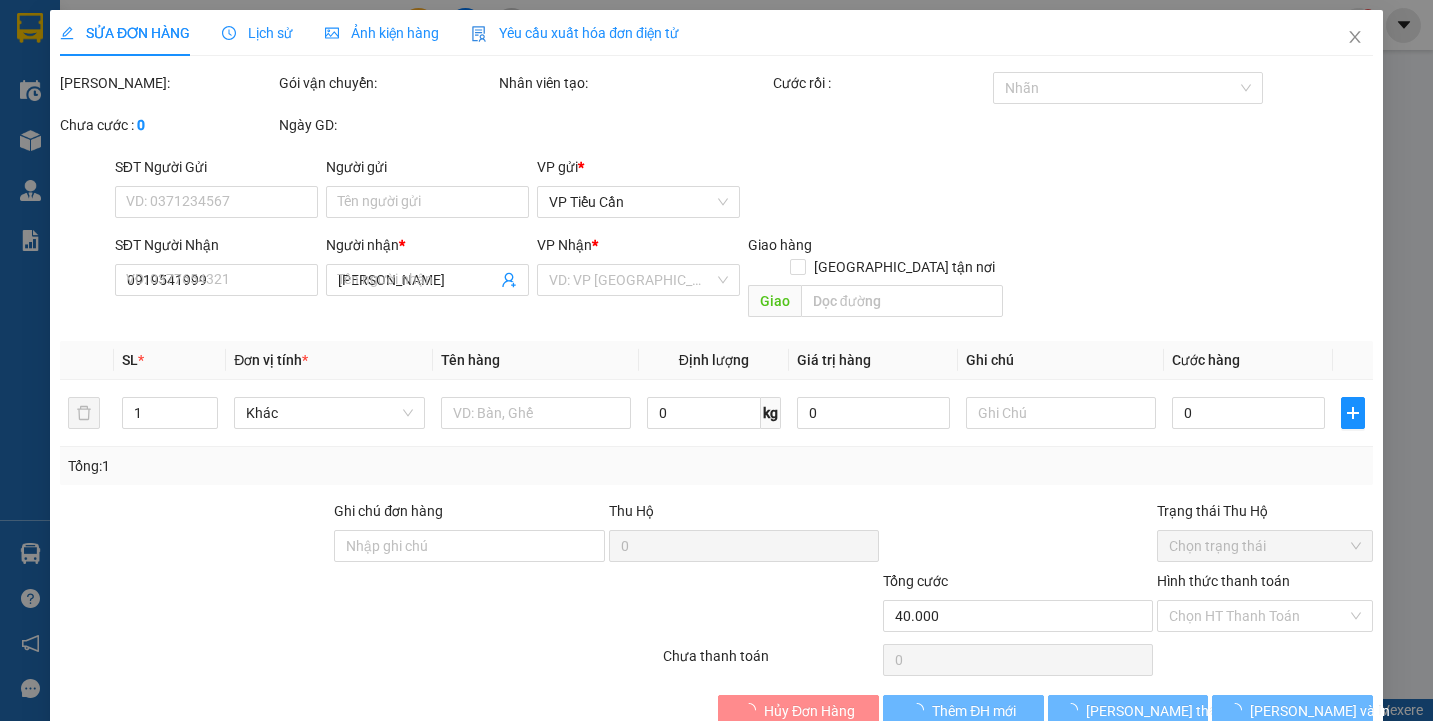 scroll, scrollTop: 0, scrollLeft: 0, axis: both 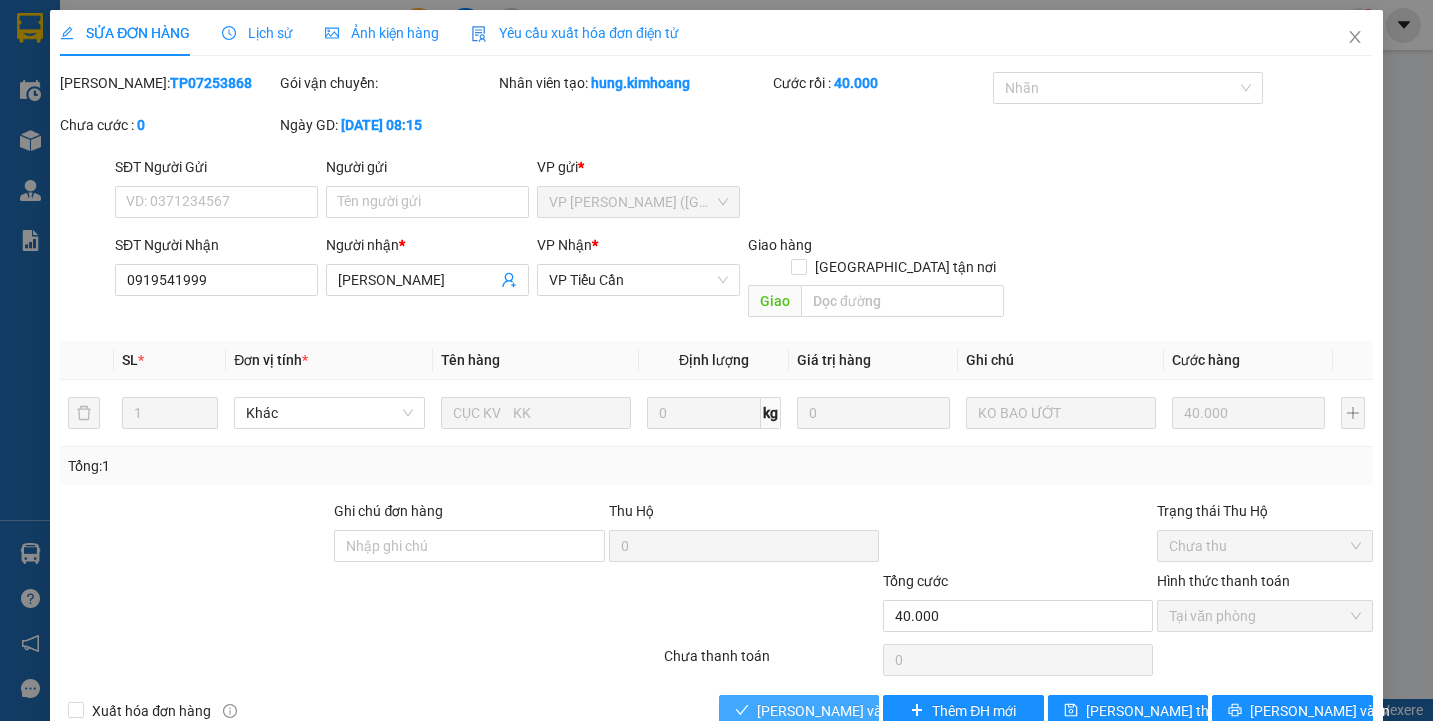 click on "[PERSON_NAME] và Giao hàng" at bounding box center [853, 711] 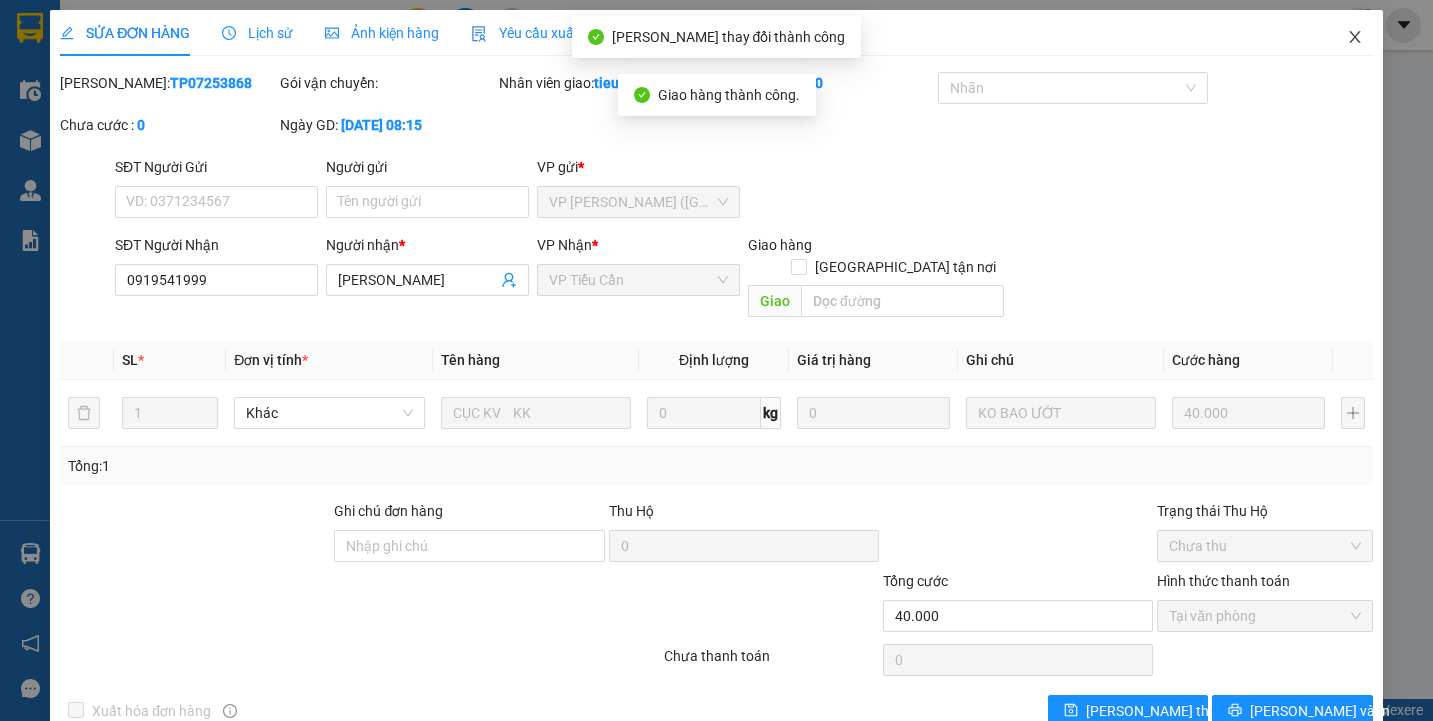 click at bounding box center [1355, 38] 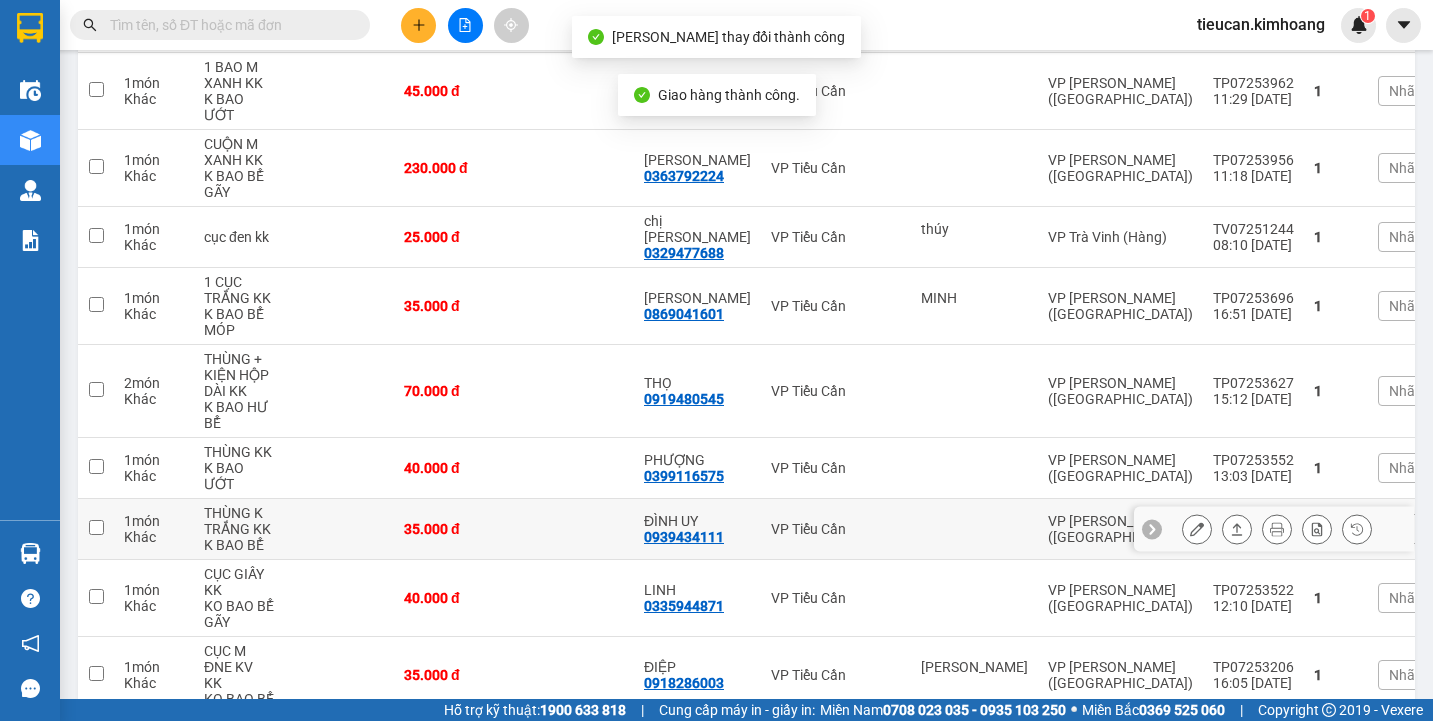 scroll, scrollTop: 703, scrollLeft: 0, axis: vertical 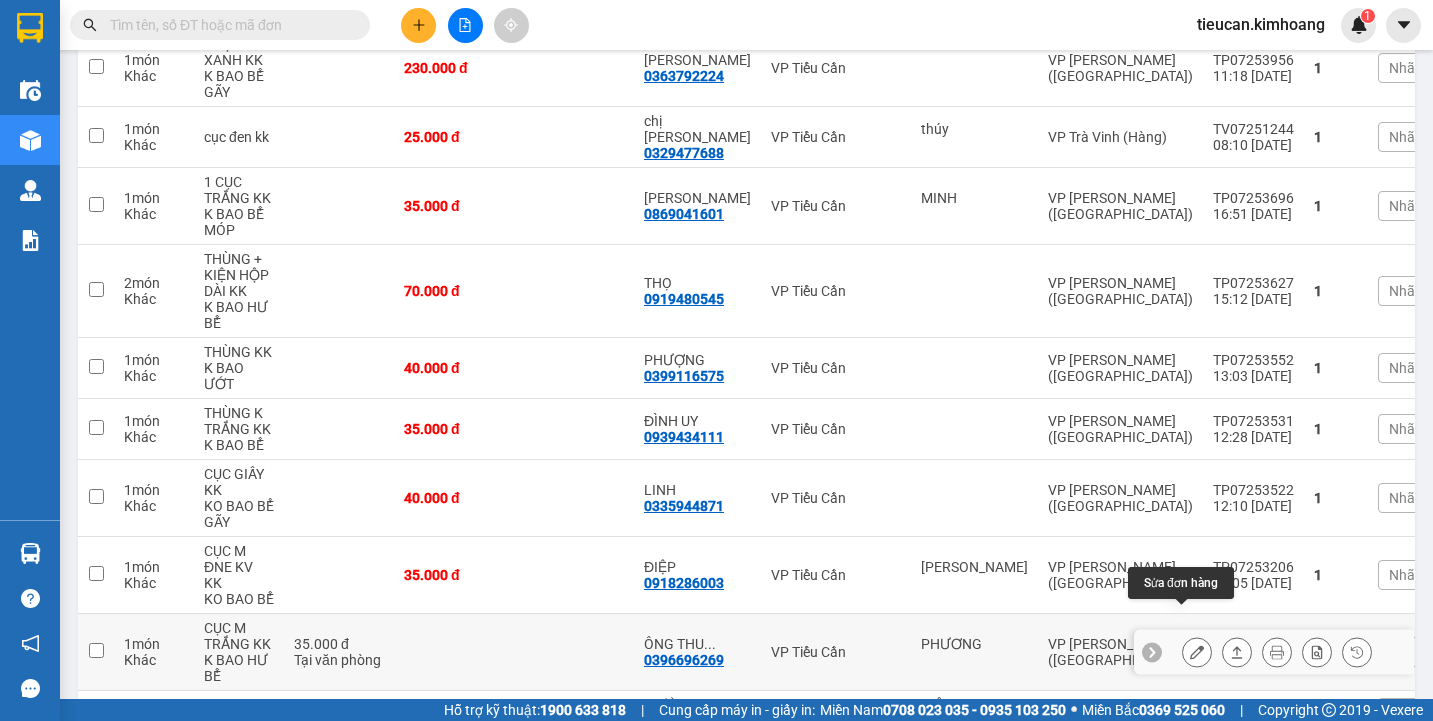 click 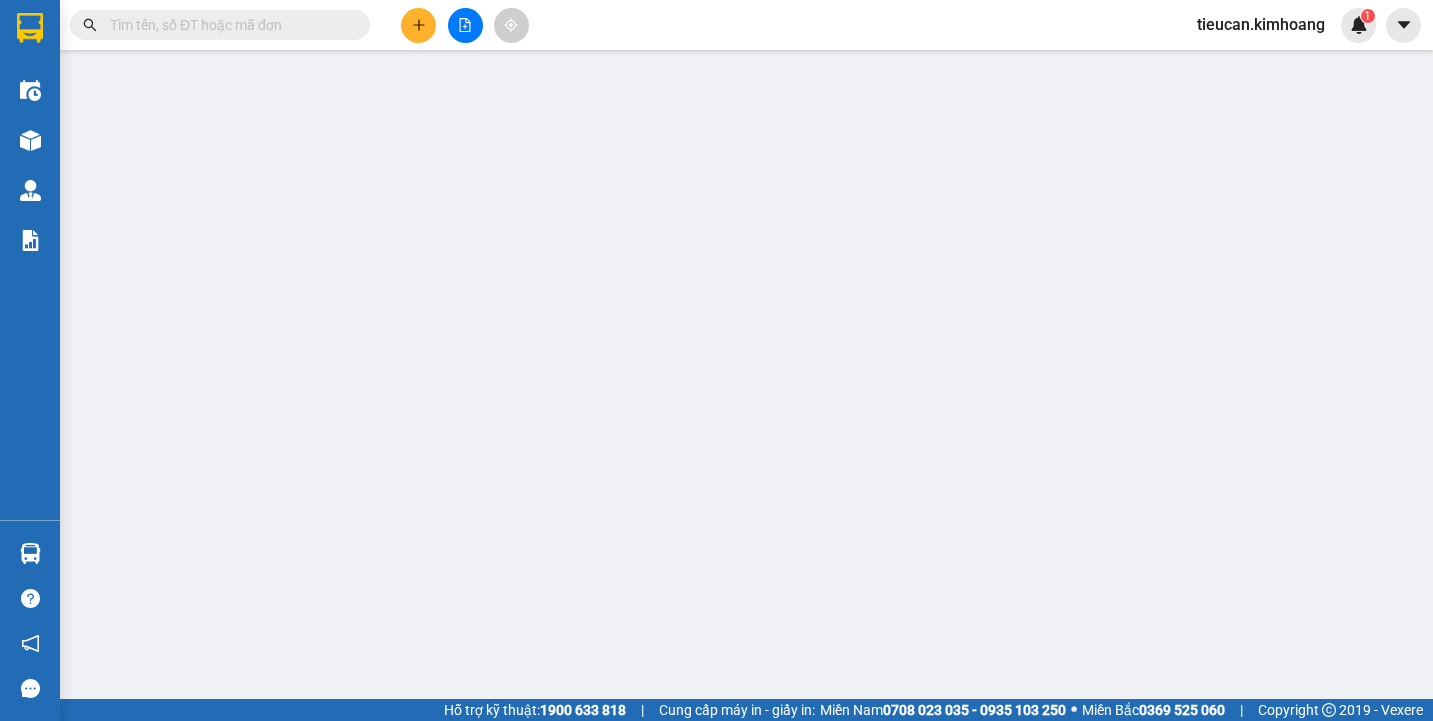 type on "PHƯƠNG" 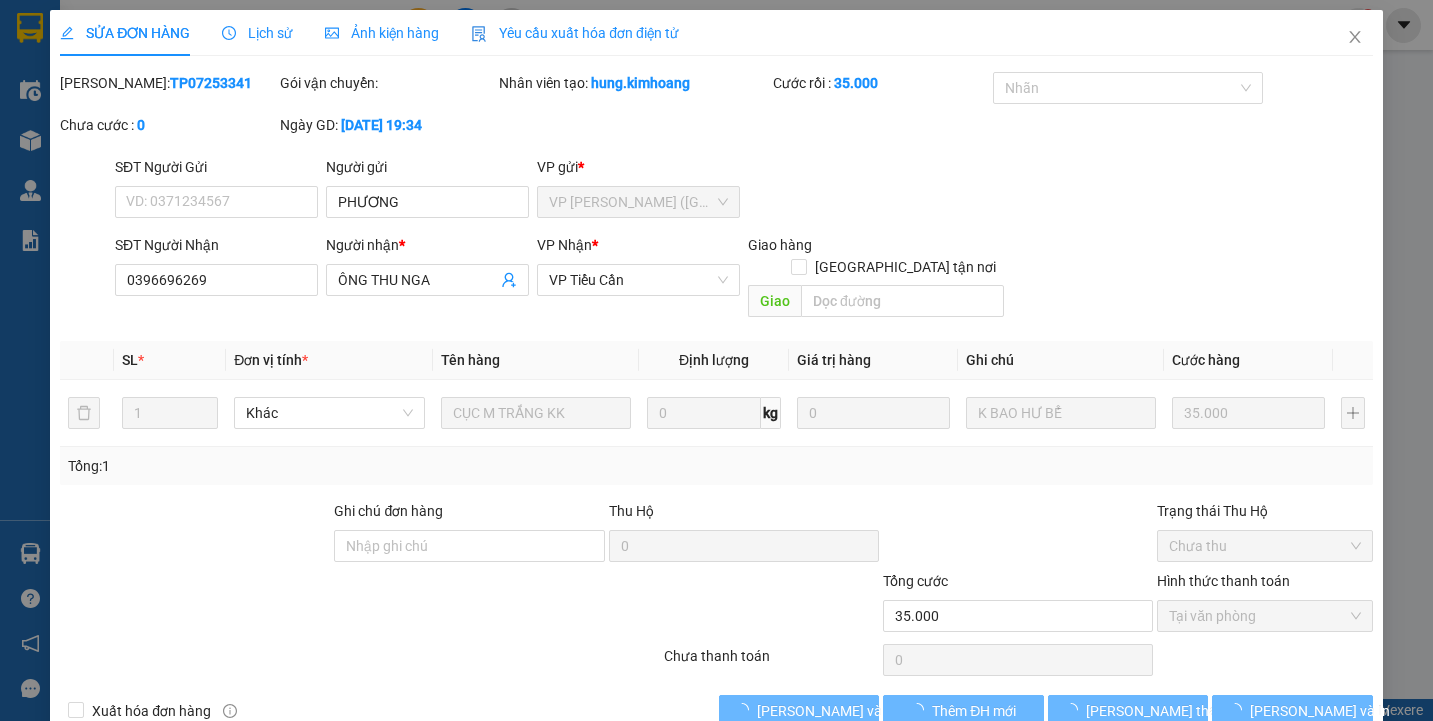 scroll, scrollTop: 0, scrollLeft: 0, axis: both 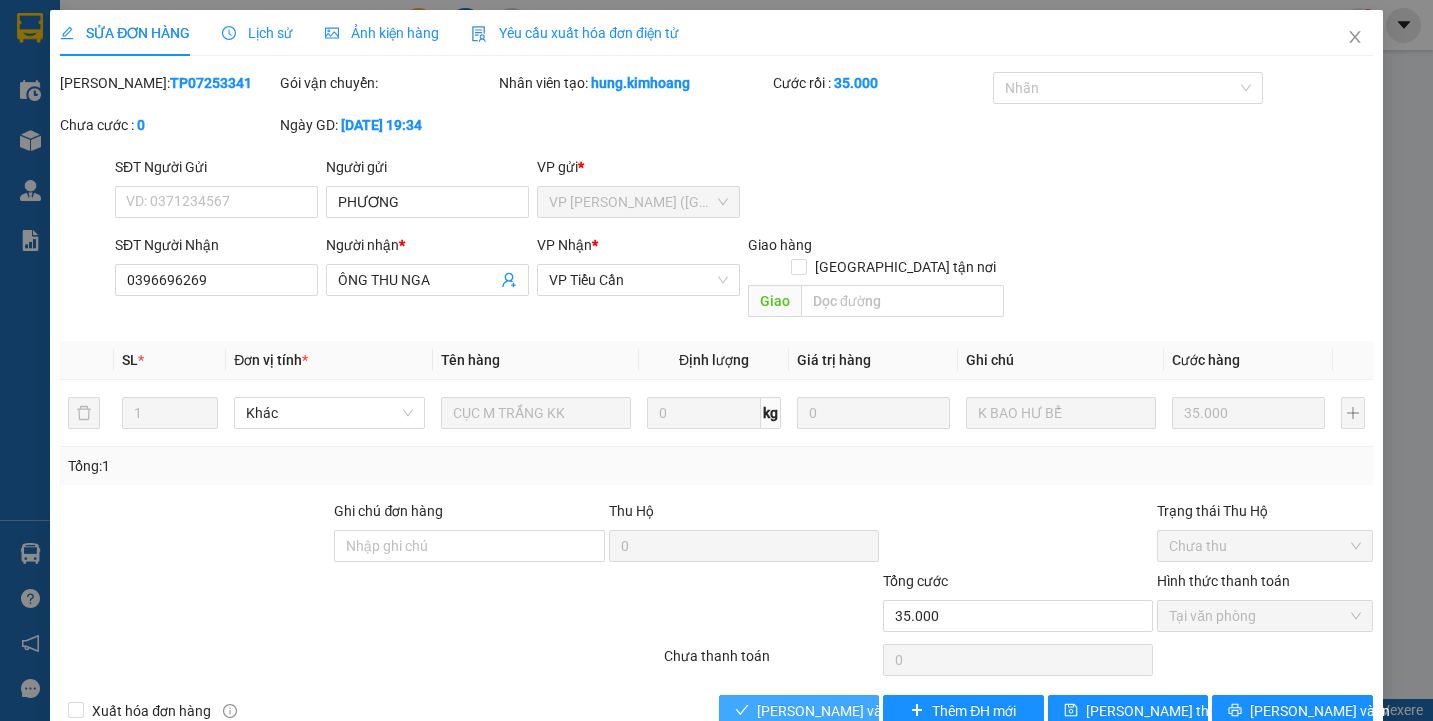 click on "Lưu và Giao hàng" at bounding box center (853, 711) 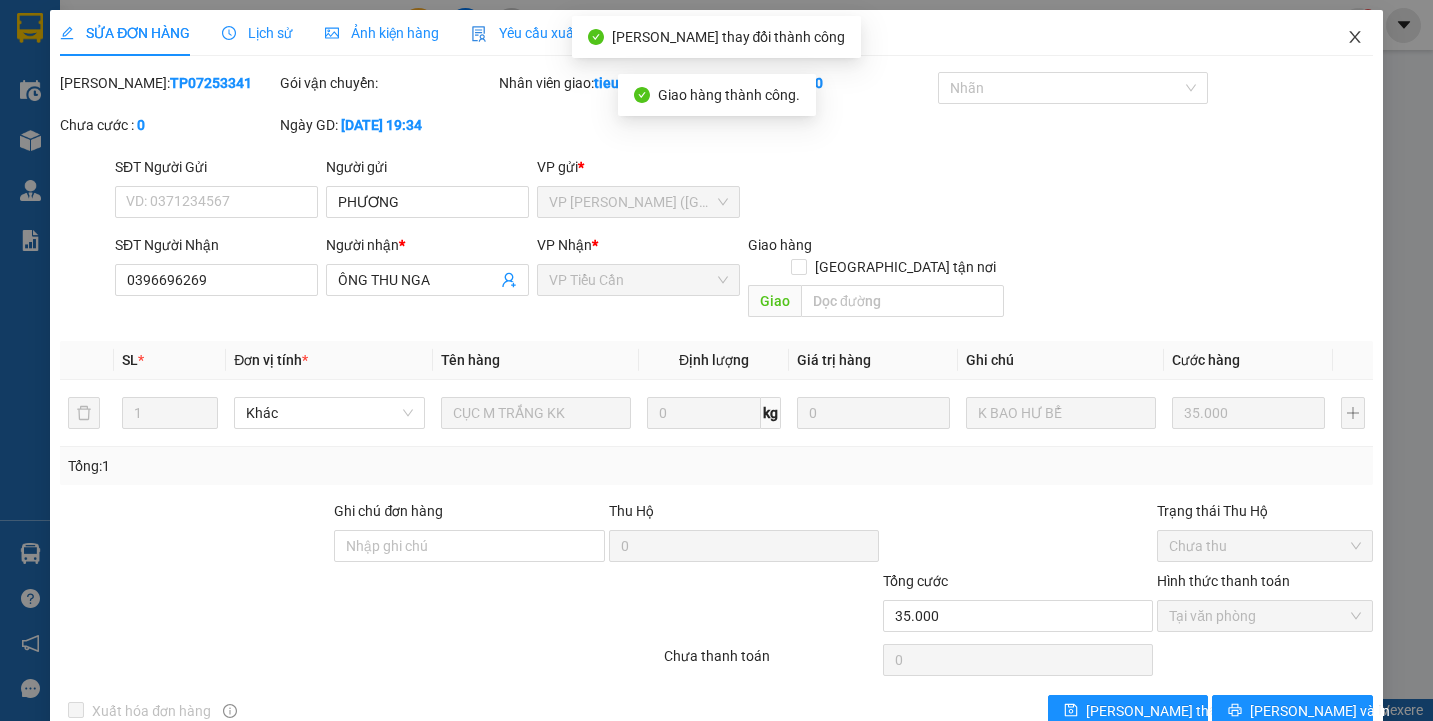 click 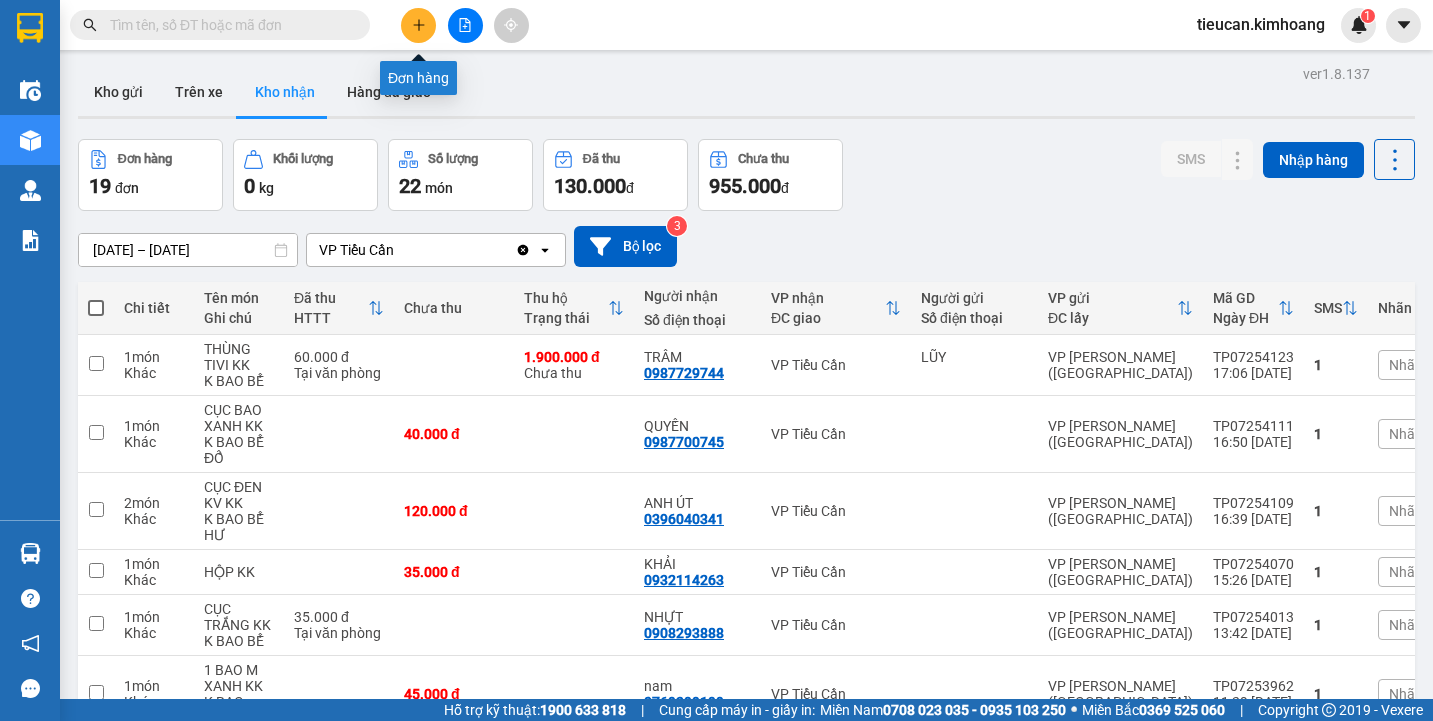 click at bounding box center [418, 25] 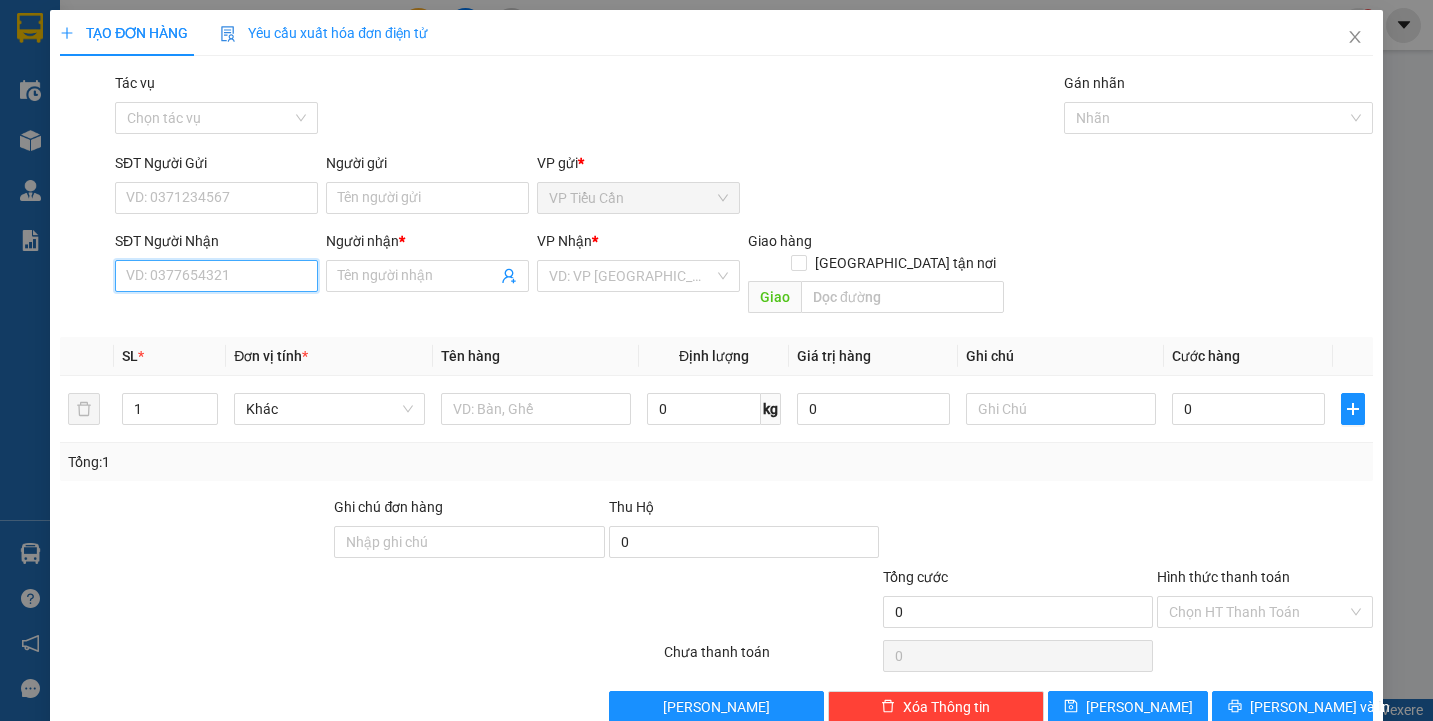 click on "SĐT Người Nhận" at bounding box center (216, 276) 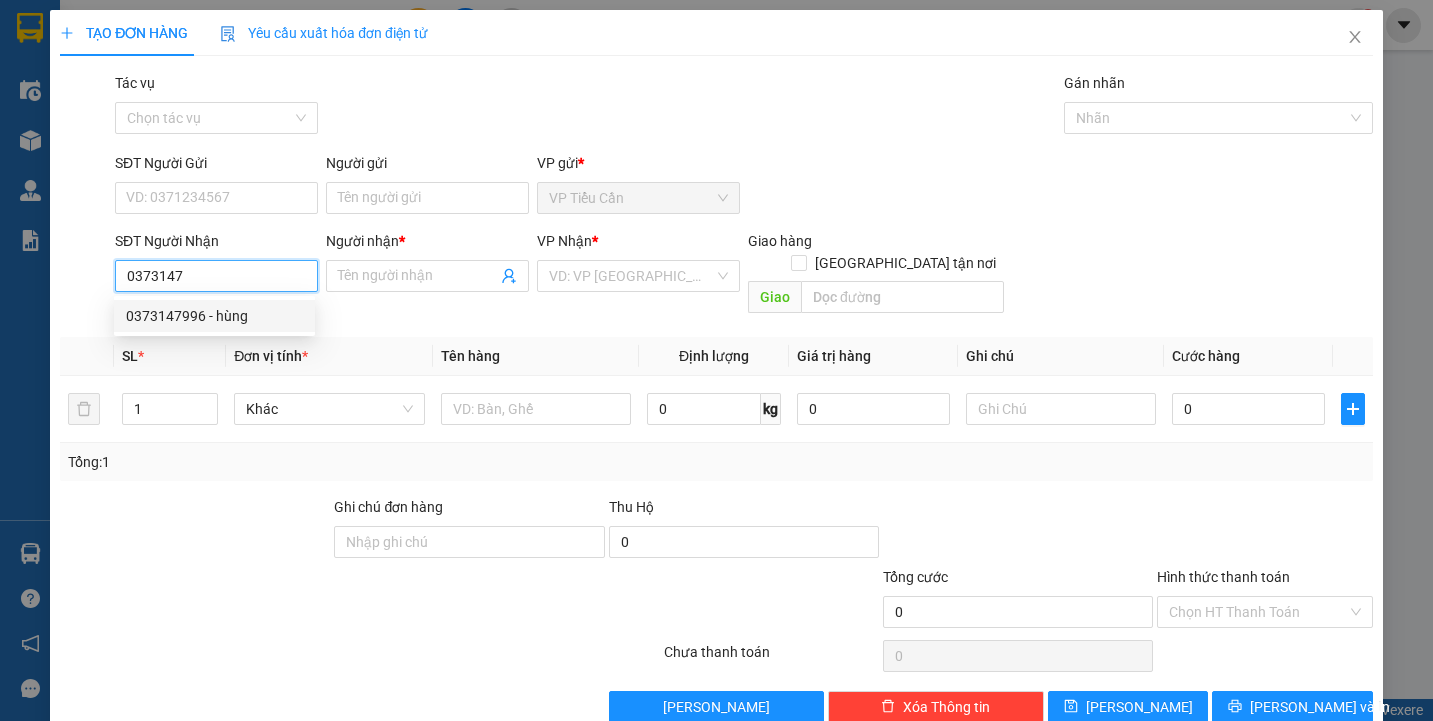 click on "0373147996 - hùng" at bounding box center (214, 316) 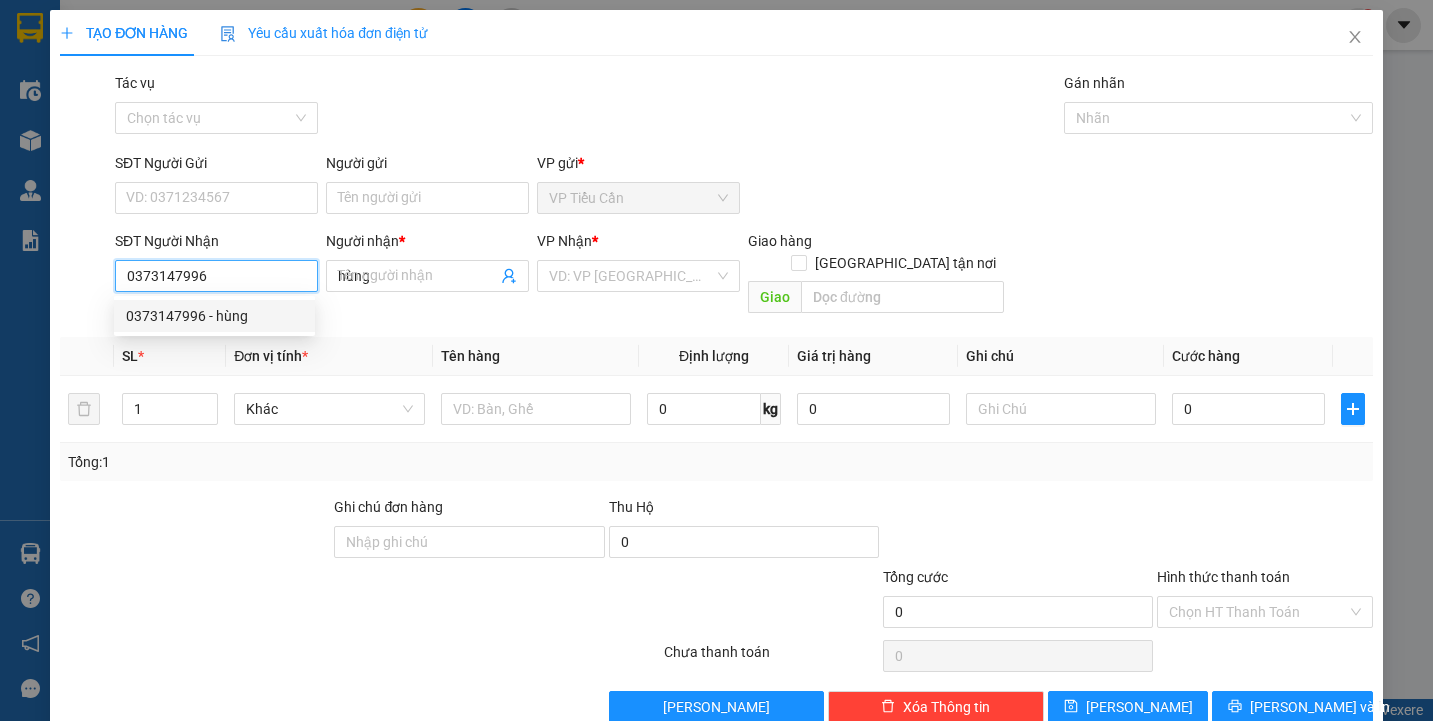 type on "40.000" 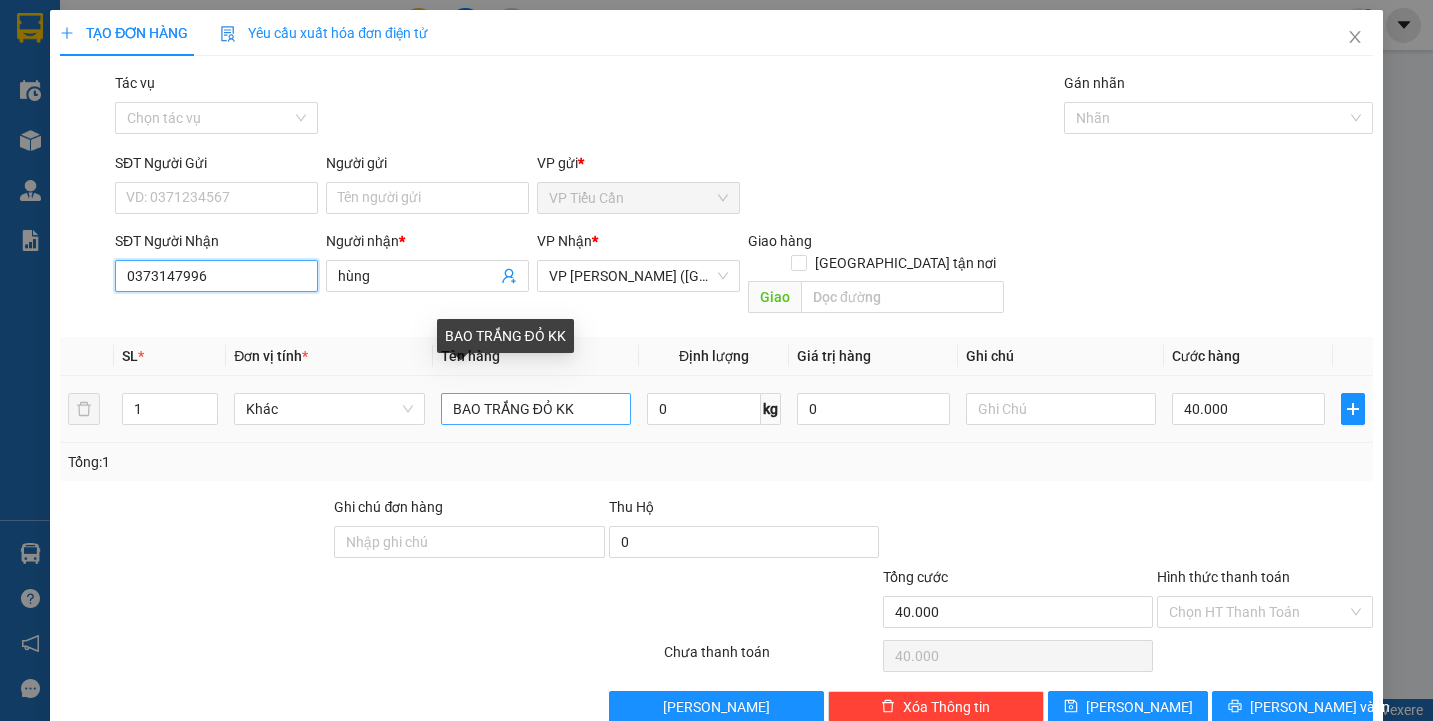 type on "0373147996" 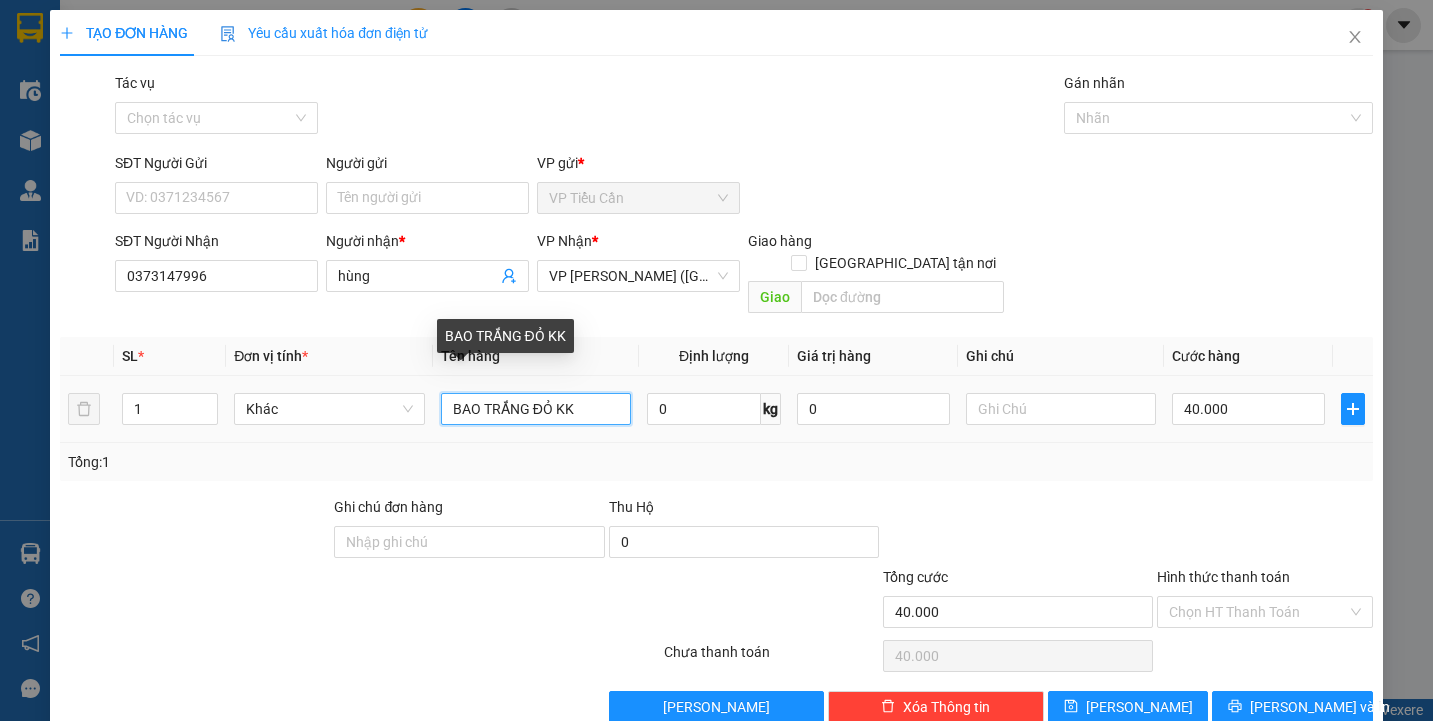 click on "BAO TRẮNG ĐỎ KK" at bounding box center [536, 409] 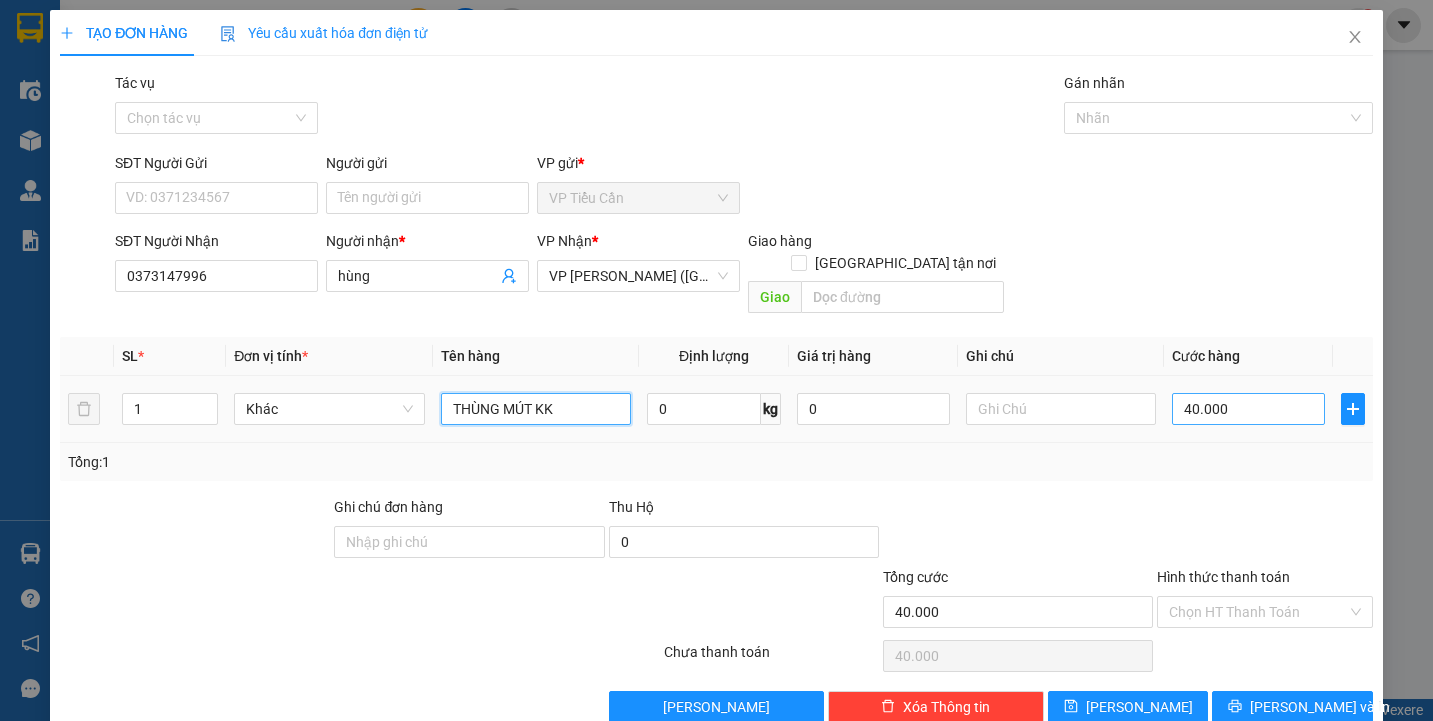 type on "THÙNG MÚT KK" 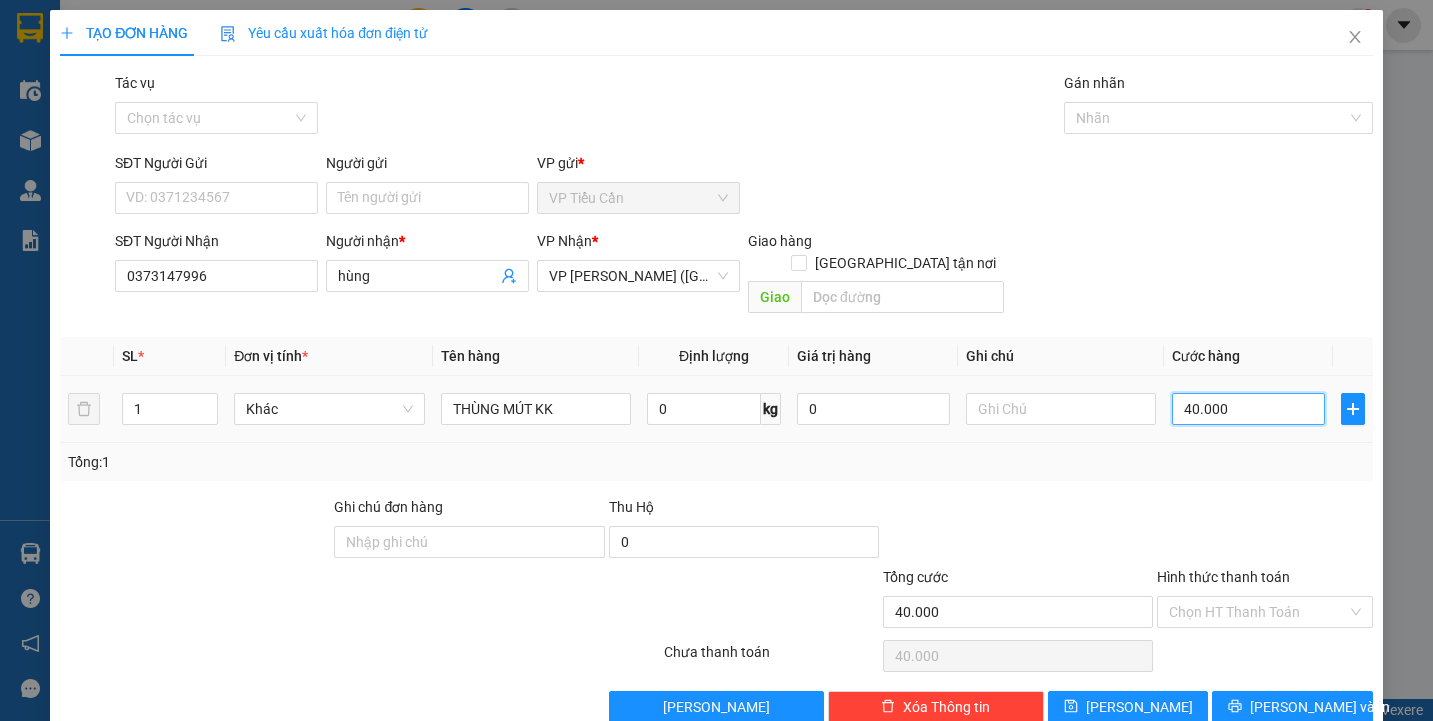 click on "40.000" at bounding box center [1248, 409] 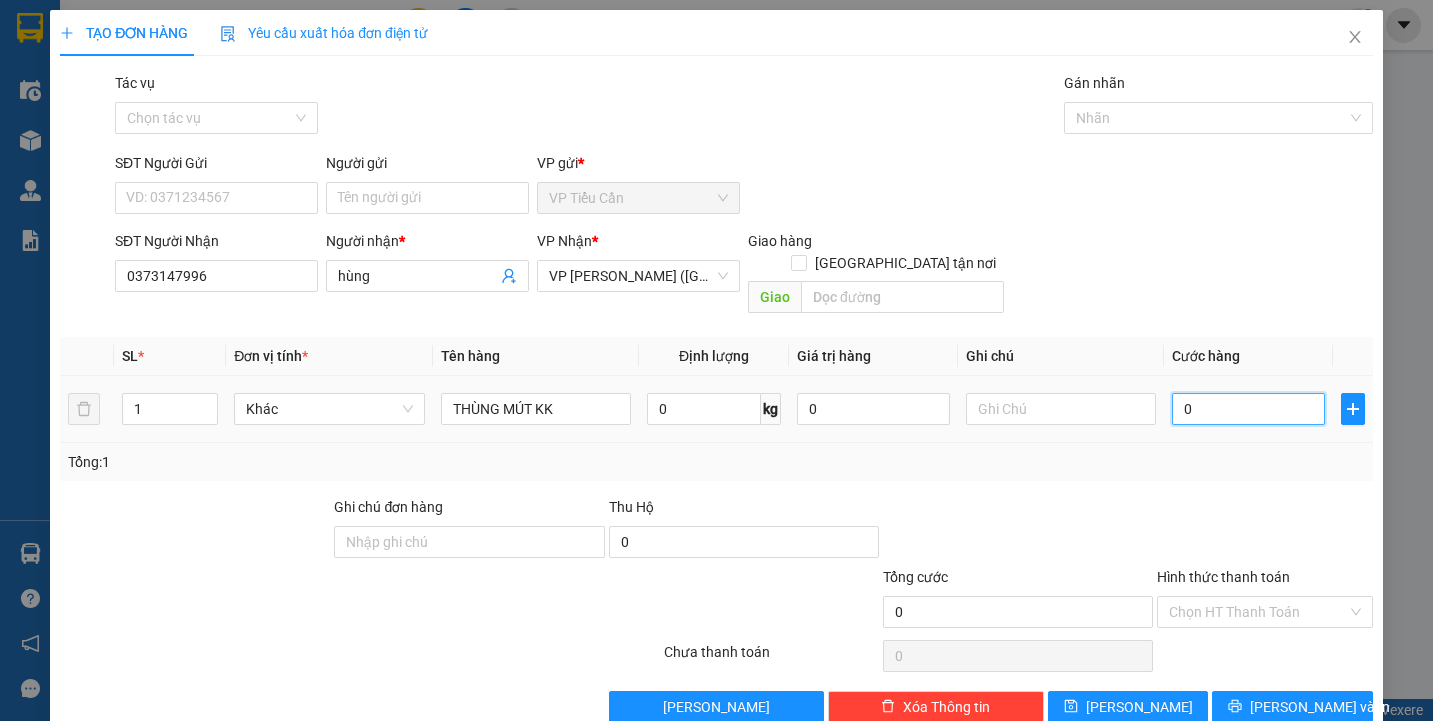 click on "0" at bounding box center (1248, 409) 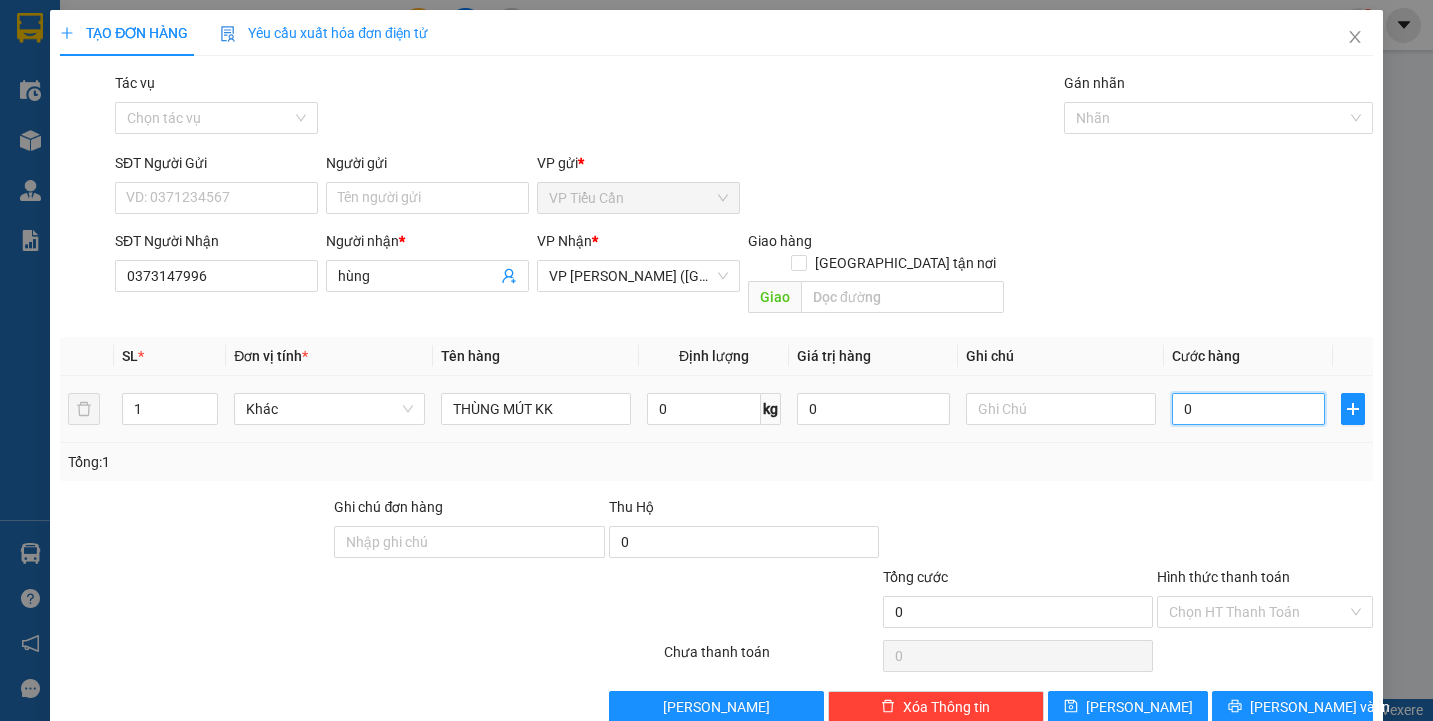 type on "50" 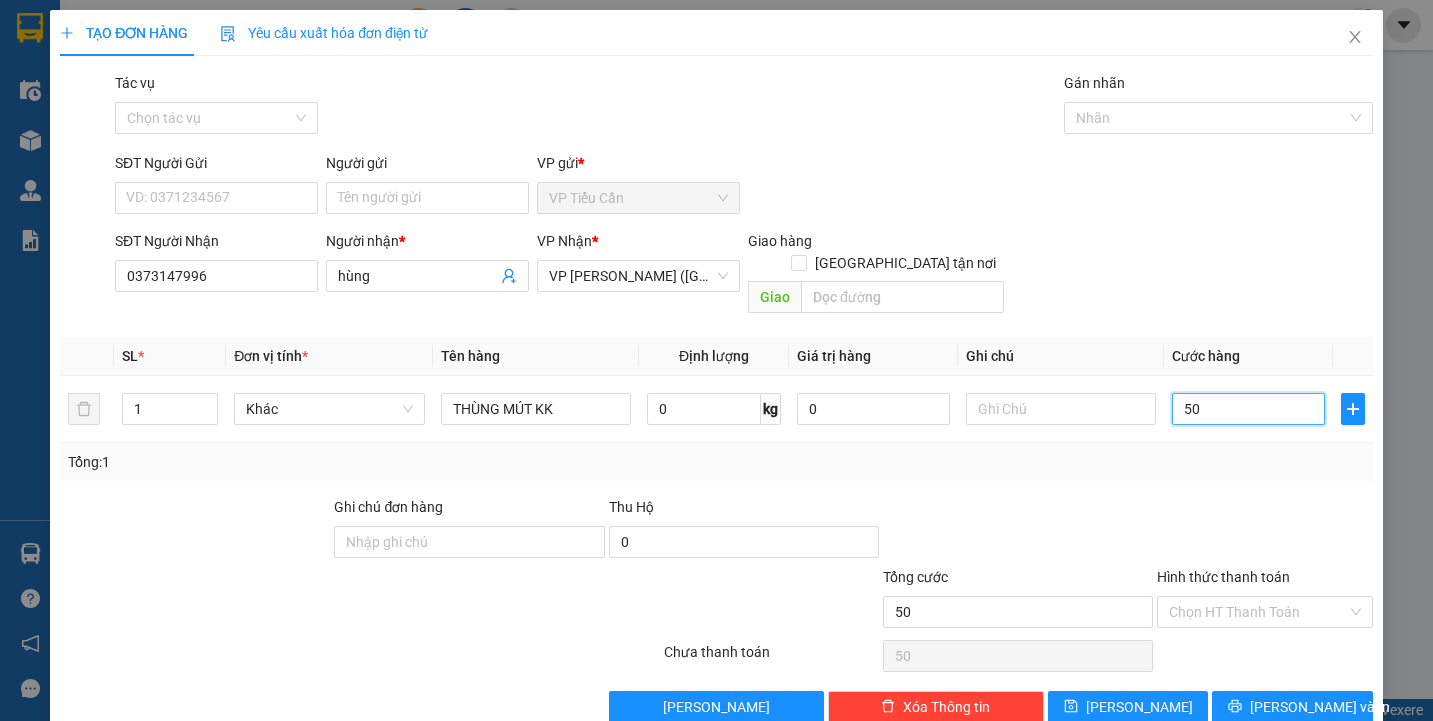 type on "50" 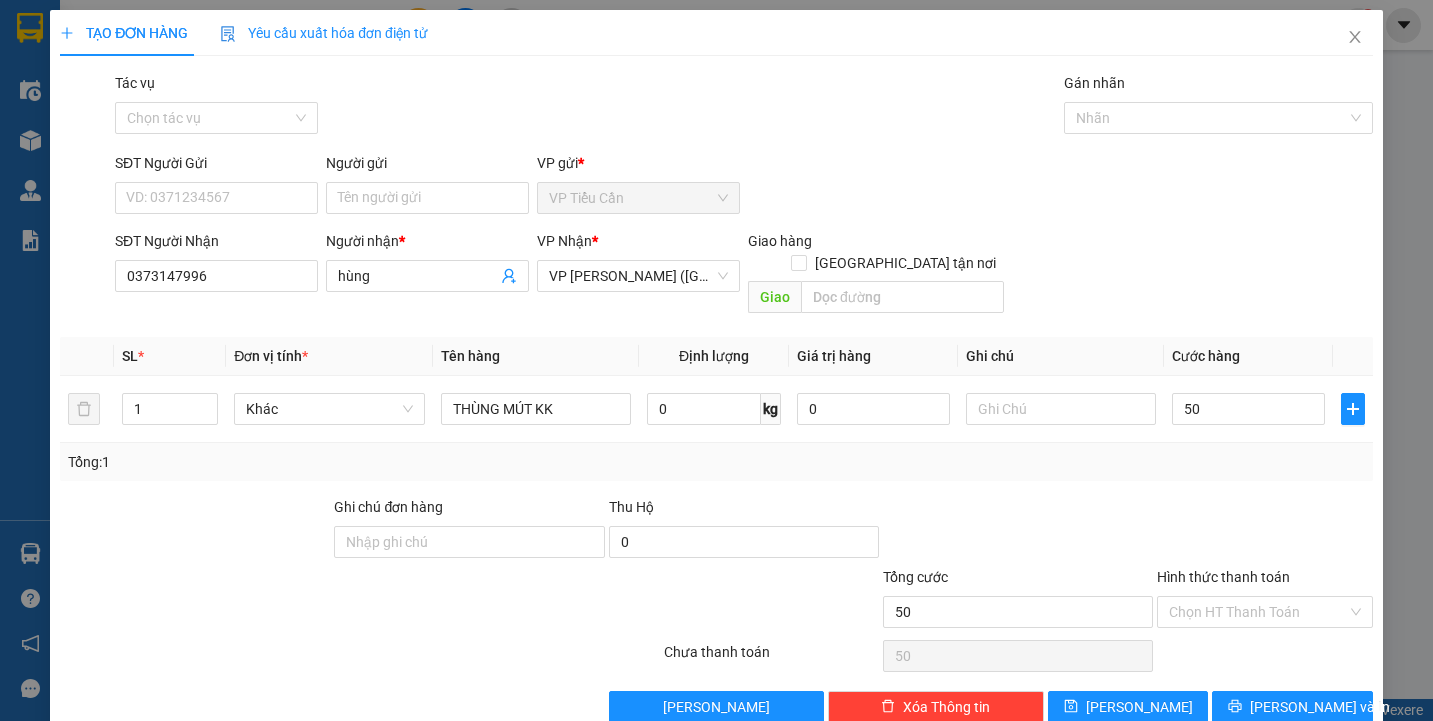 type on "50.000" 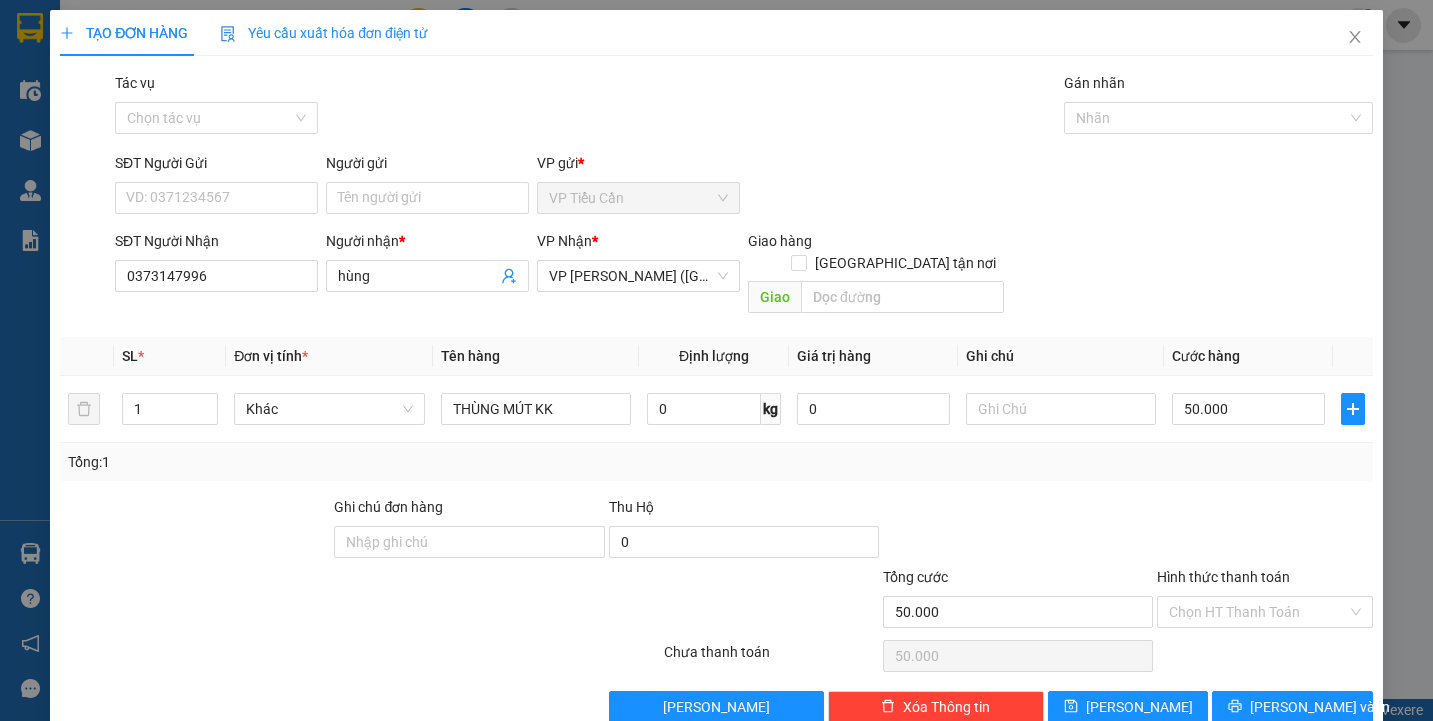 click on "Tổng:  1" at bounding box center [716, 462] 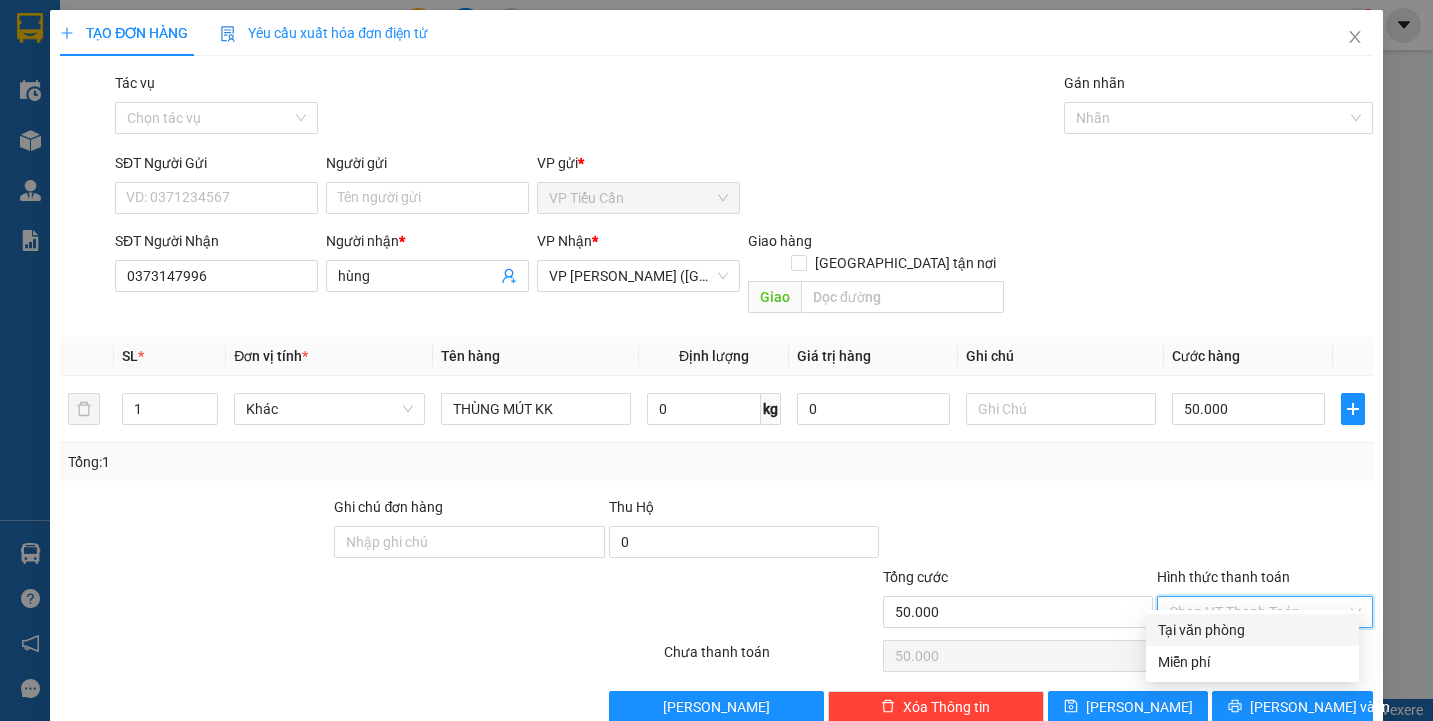 click on "Hình thức thanh toán" at bounding box center (1257, 612) 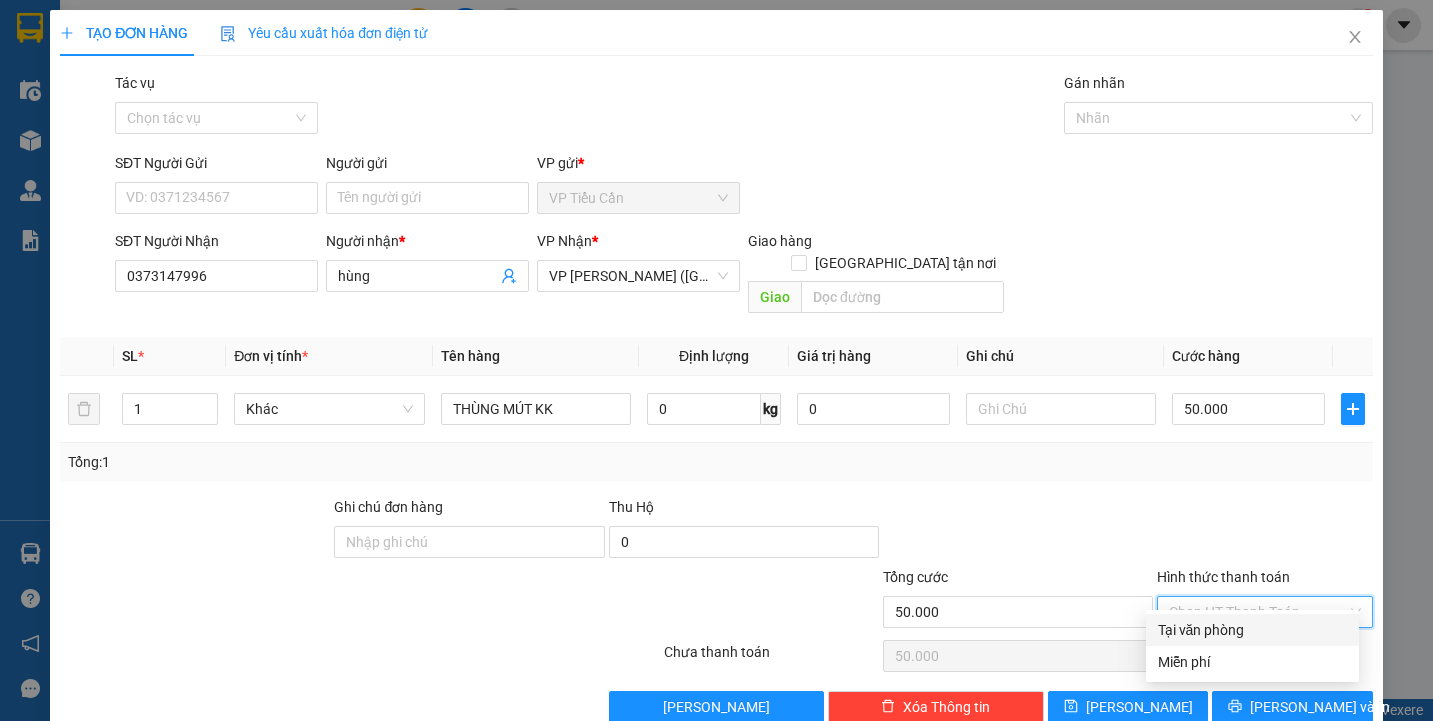 click on "Tại văn phòng" at bounding box center [1252, 630] 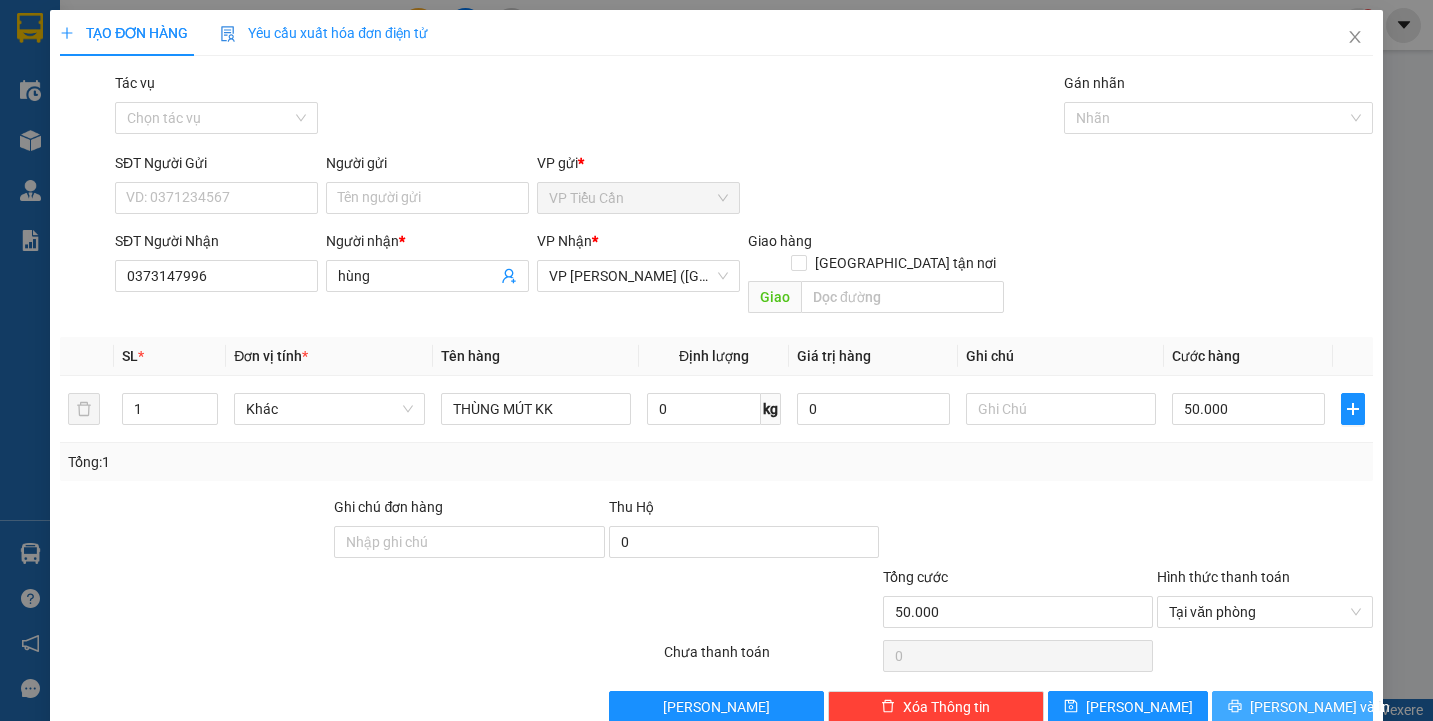 click on "Lưu và In" at bounding box center [1292, 707] 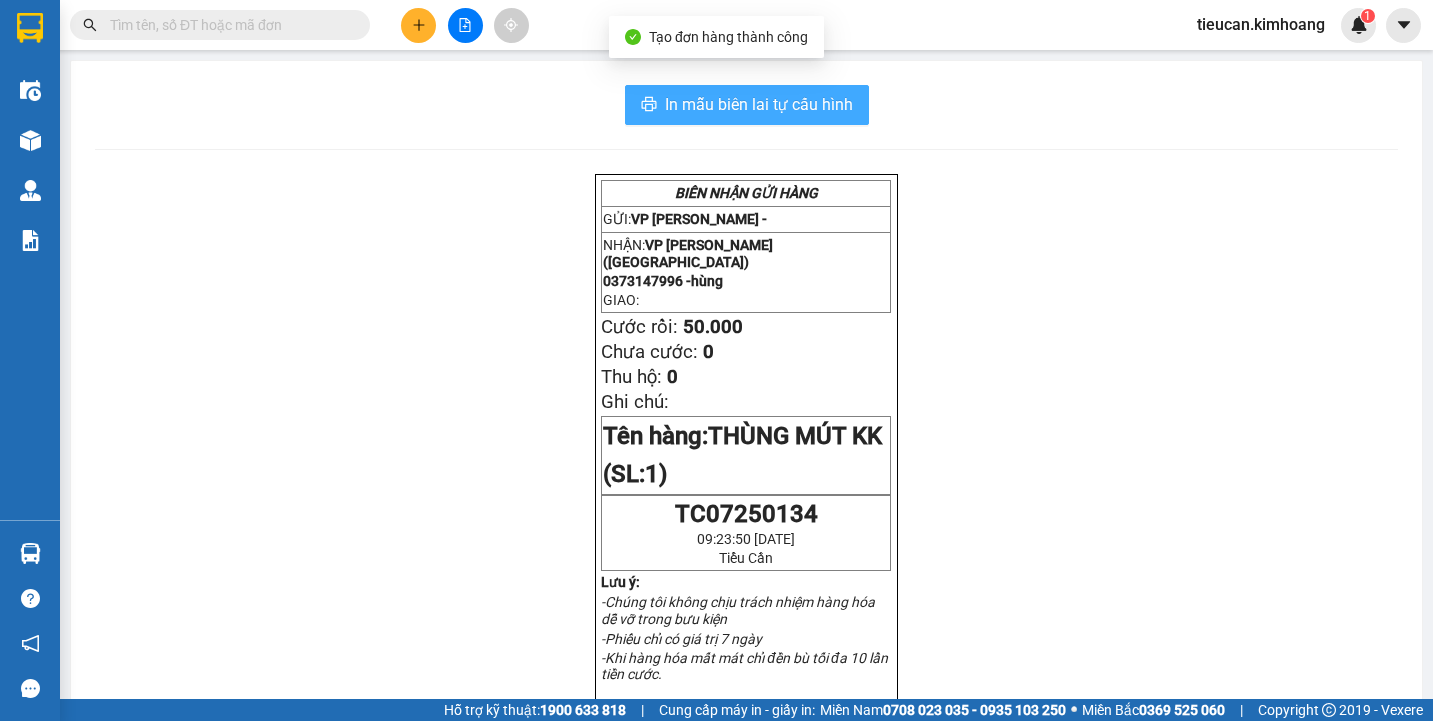 click on "In mẫu biên lai tự cấu hình" at bounding box center (759, 104) 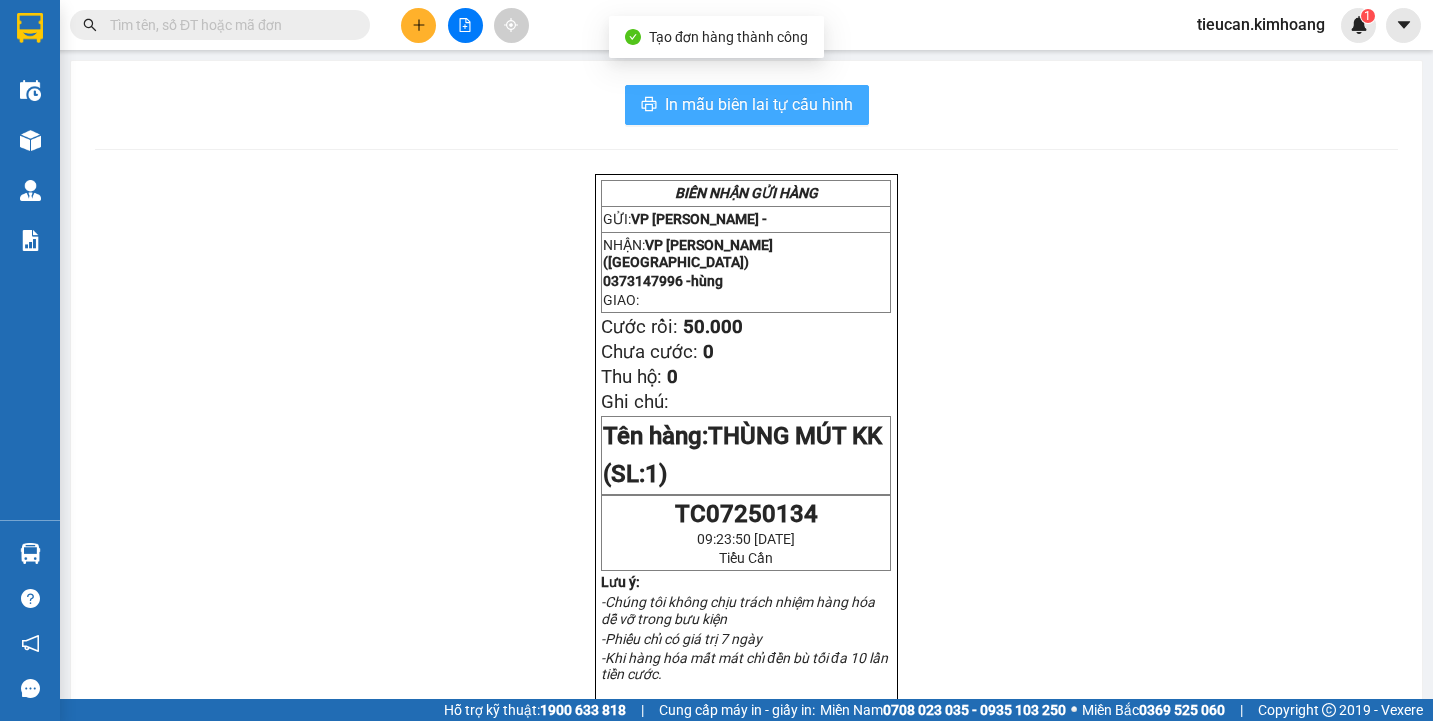 scroll, scrollTop: 0, scrollLeft: 0, axis: both 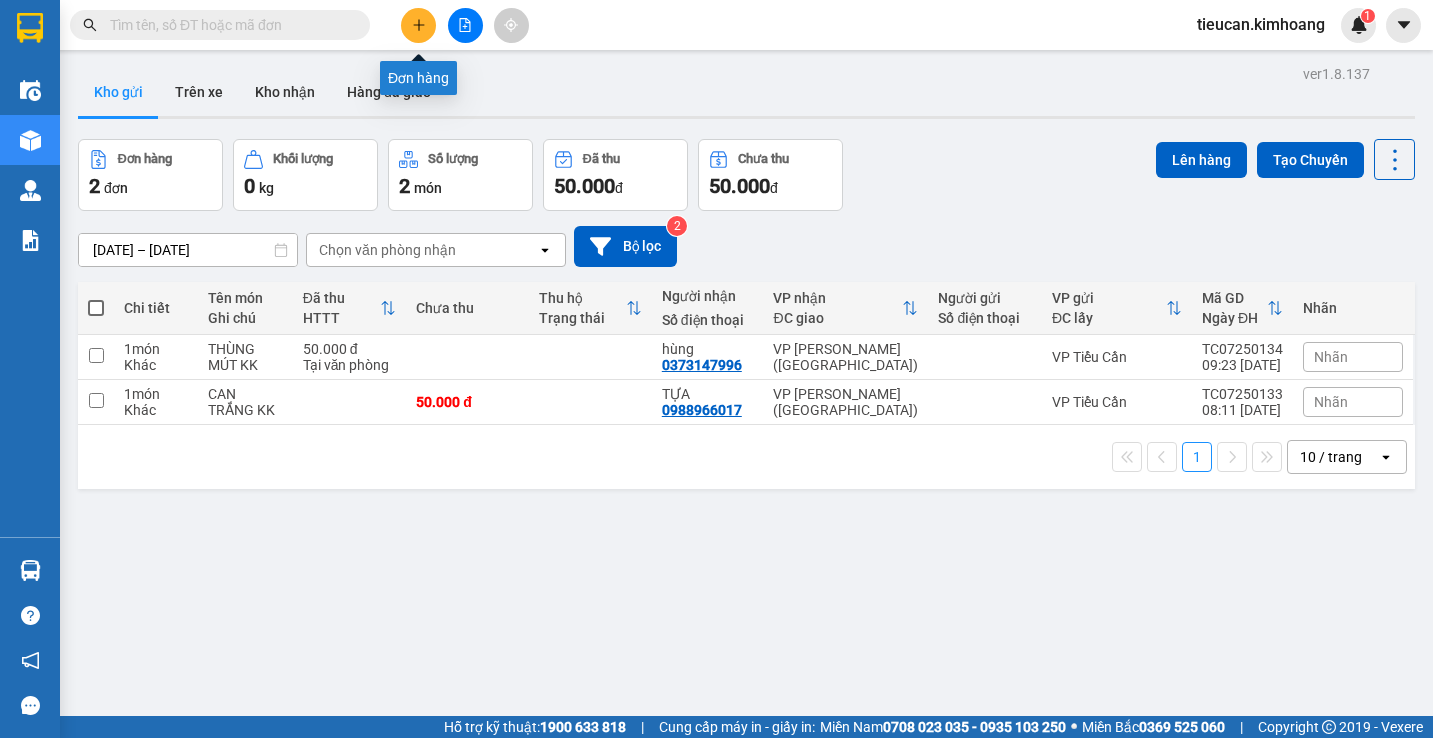 click 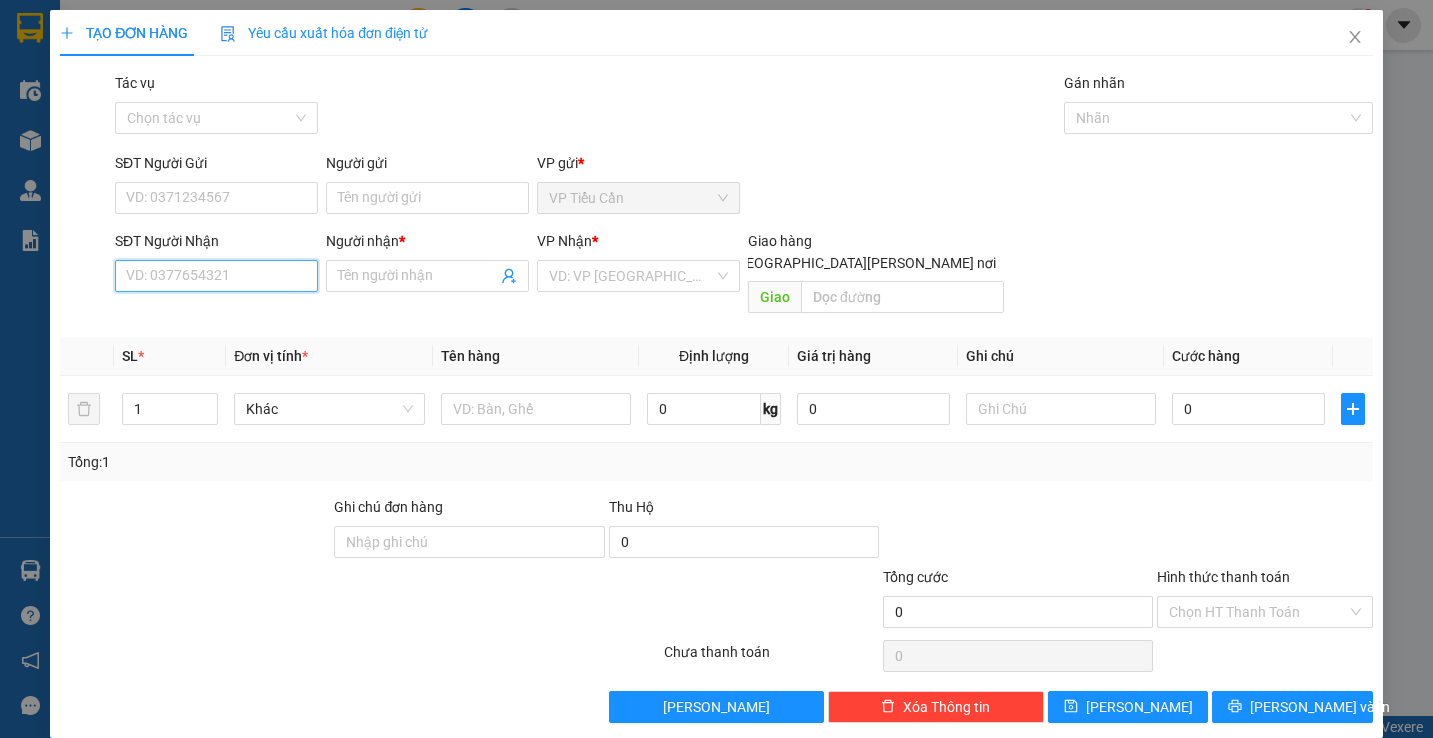 click on "SĐT Người Nhận" at bounding box center [216, 276] 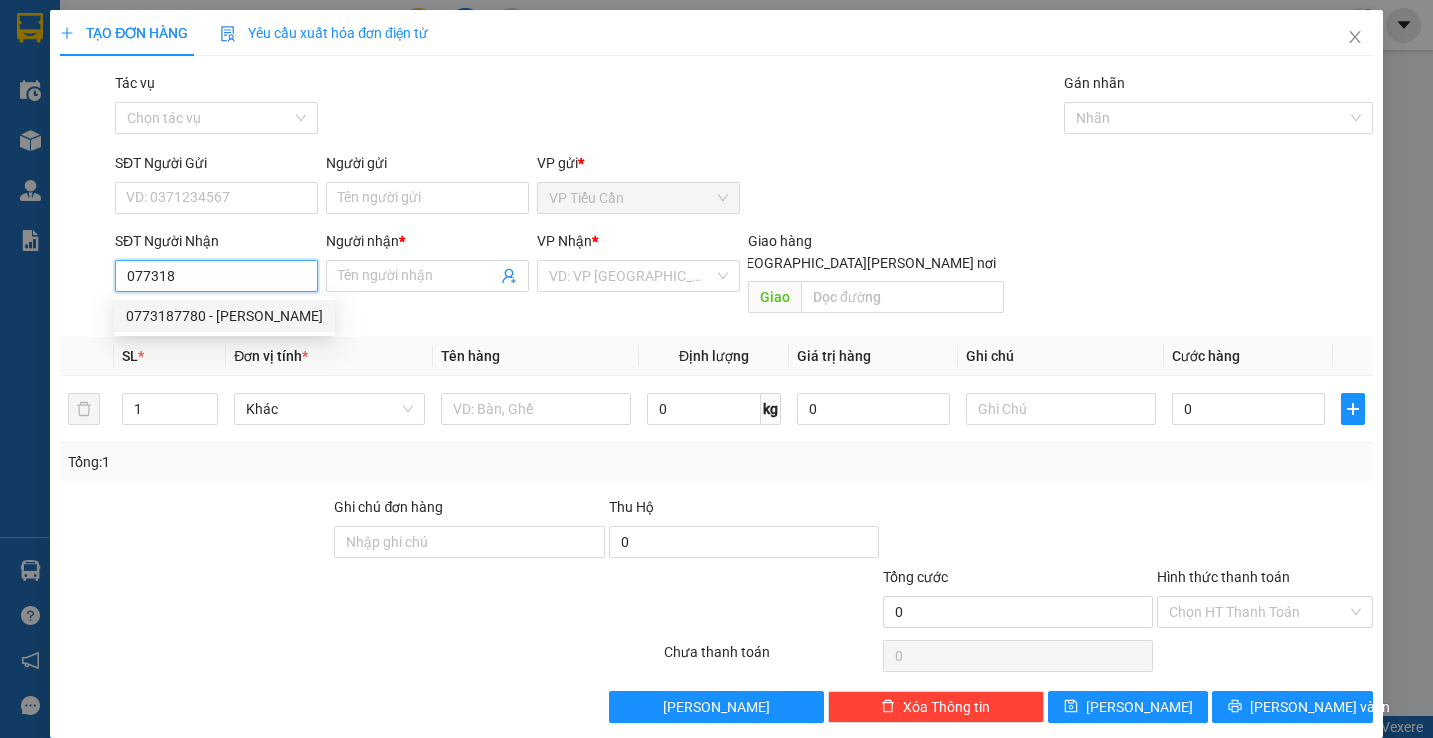 click on "0773187780 - HUY" at bounding box center [224, 316] 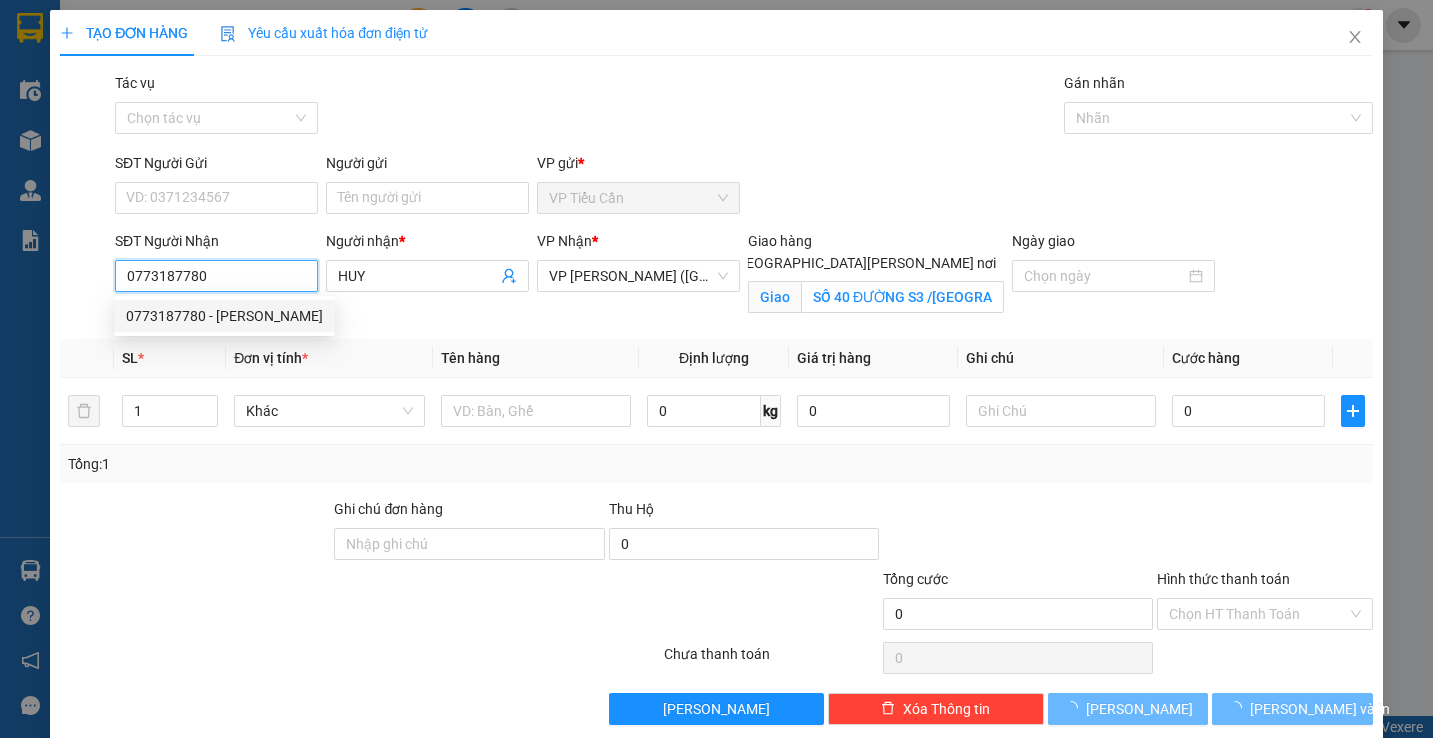 click on "0773187780 - HUY" at bounding box center (224, 316) 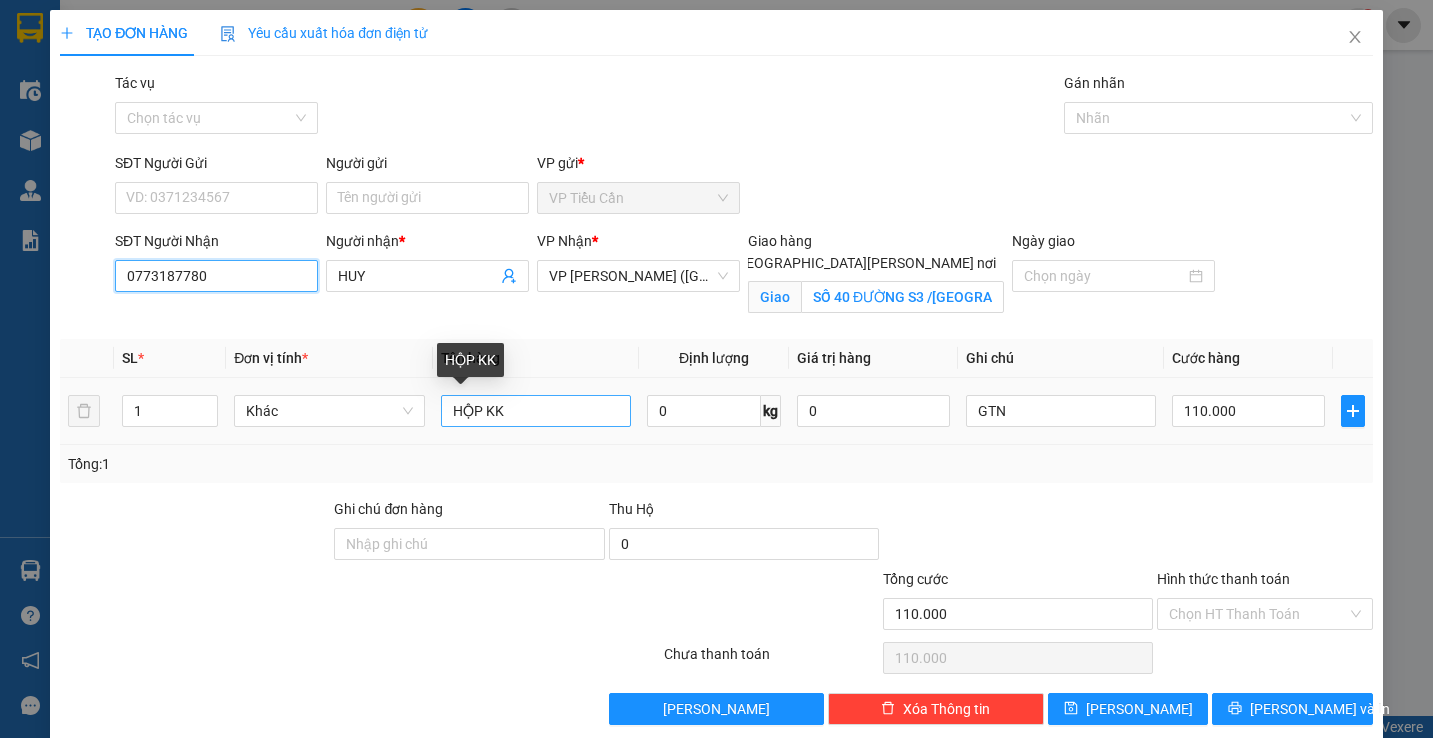 type on "0773187780" 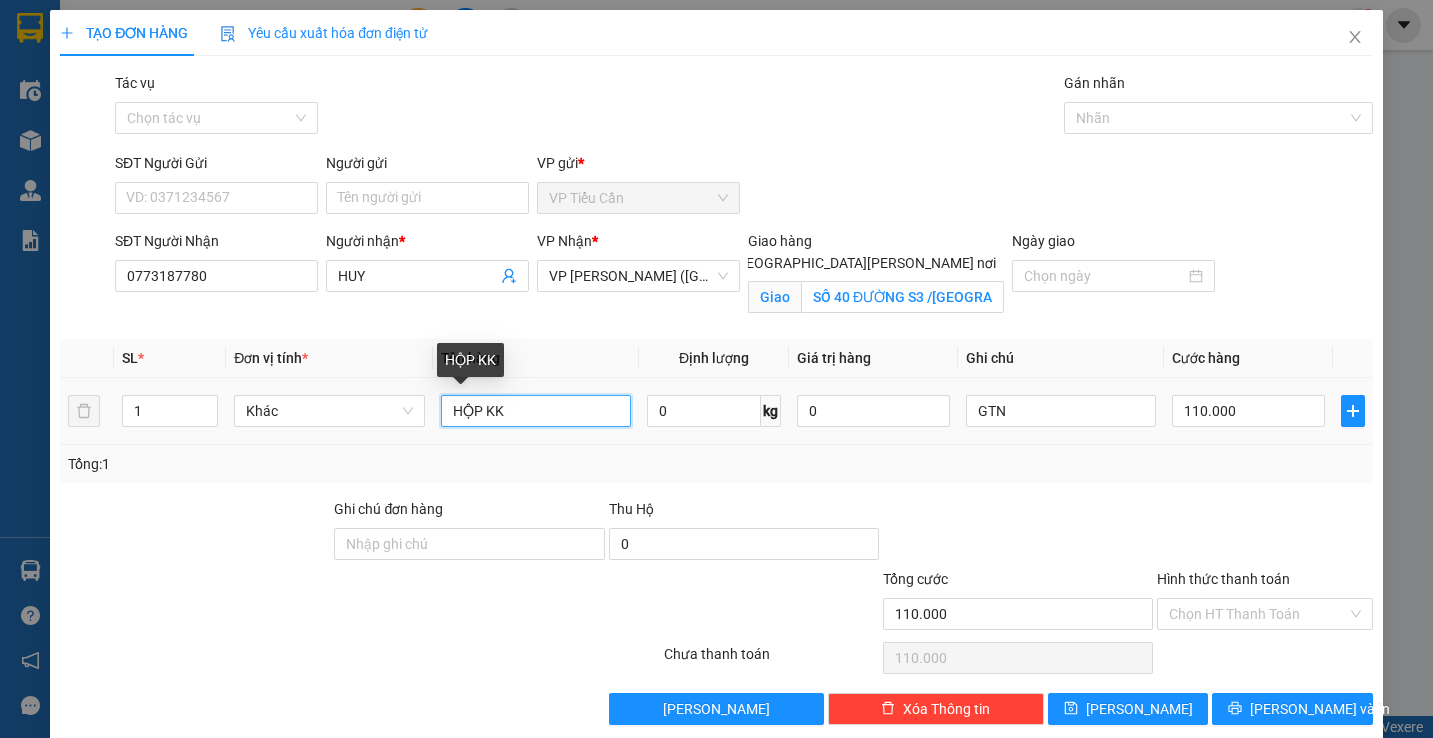 click on "HỘP KK" at bounding box center [536, 411] 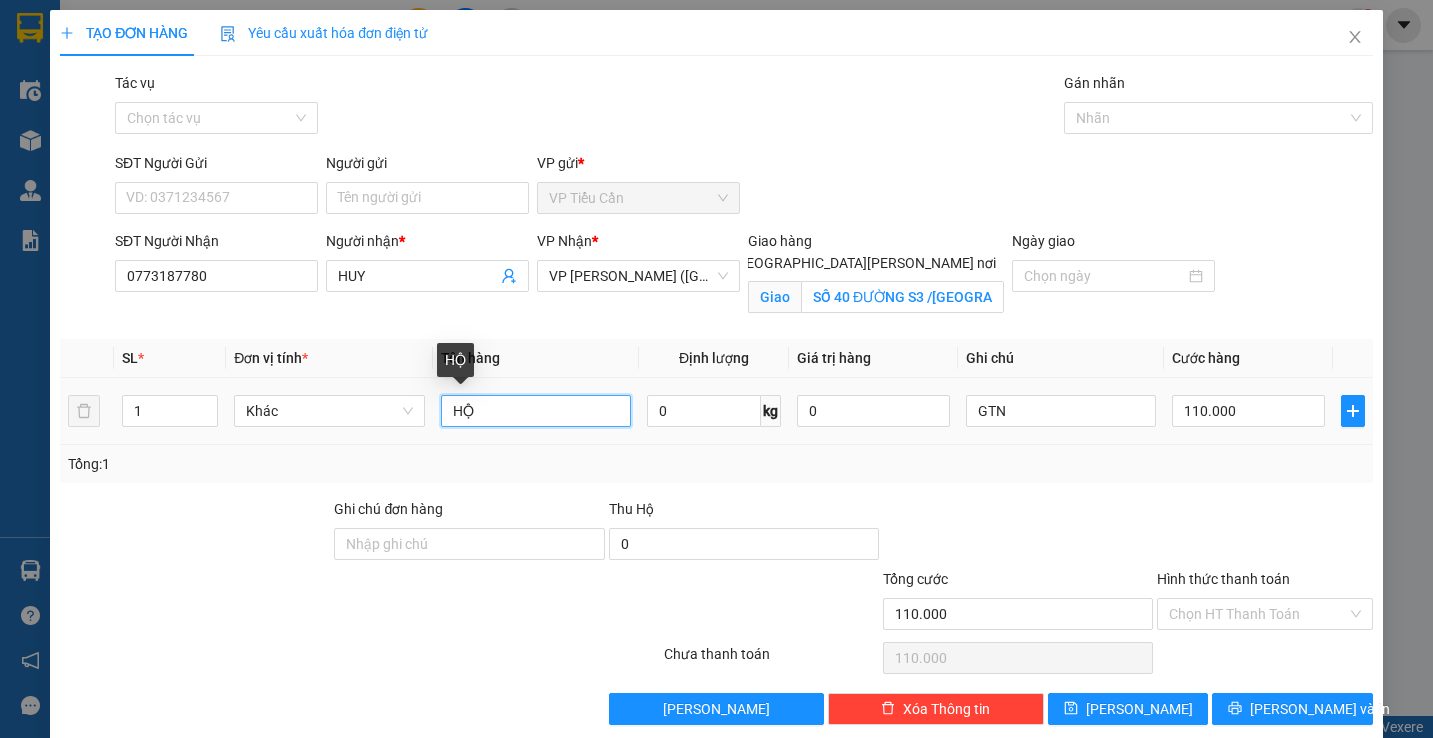 type on "H" 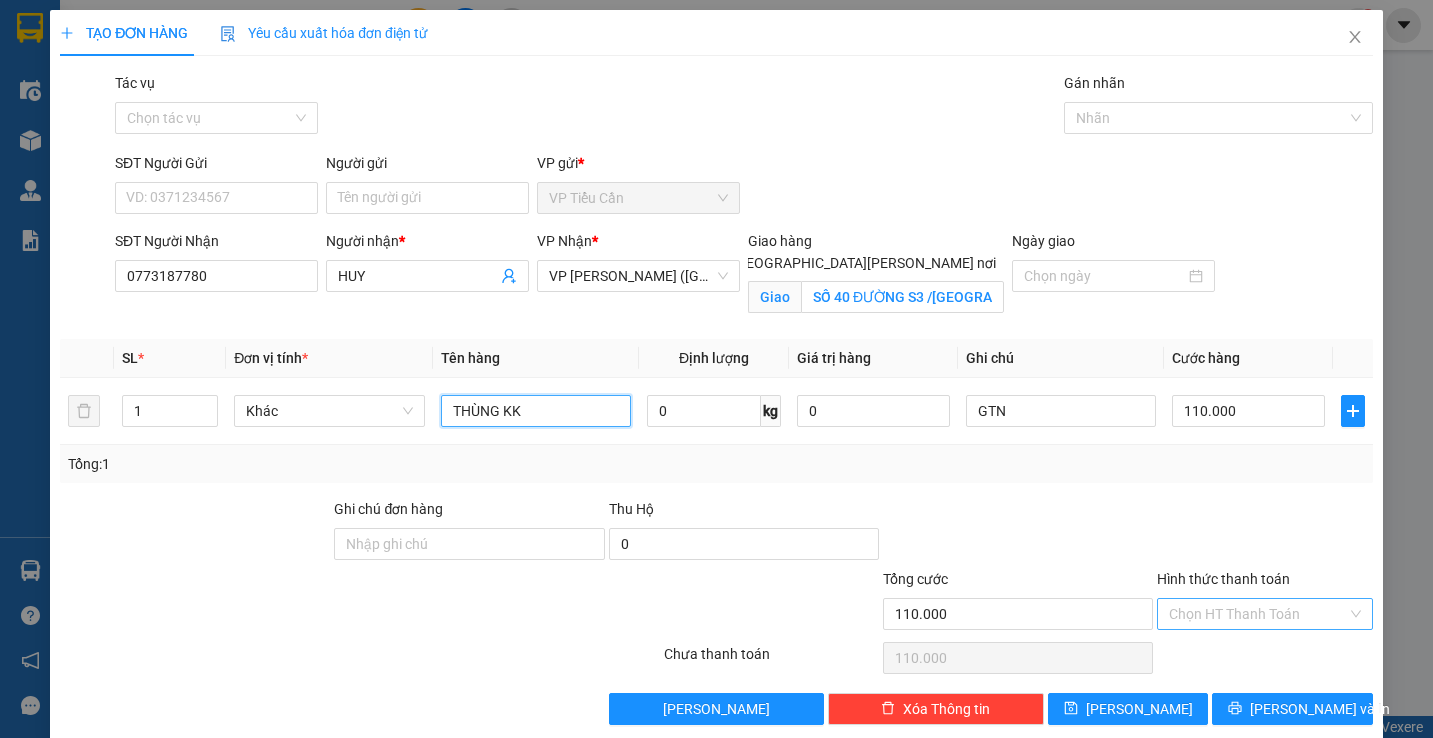 type on "THÙNG KK" 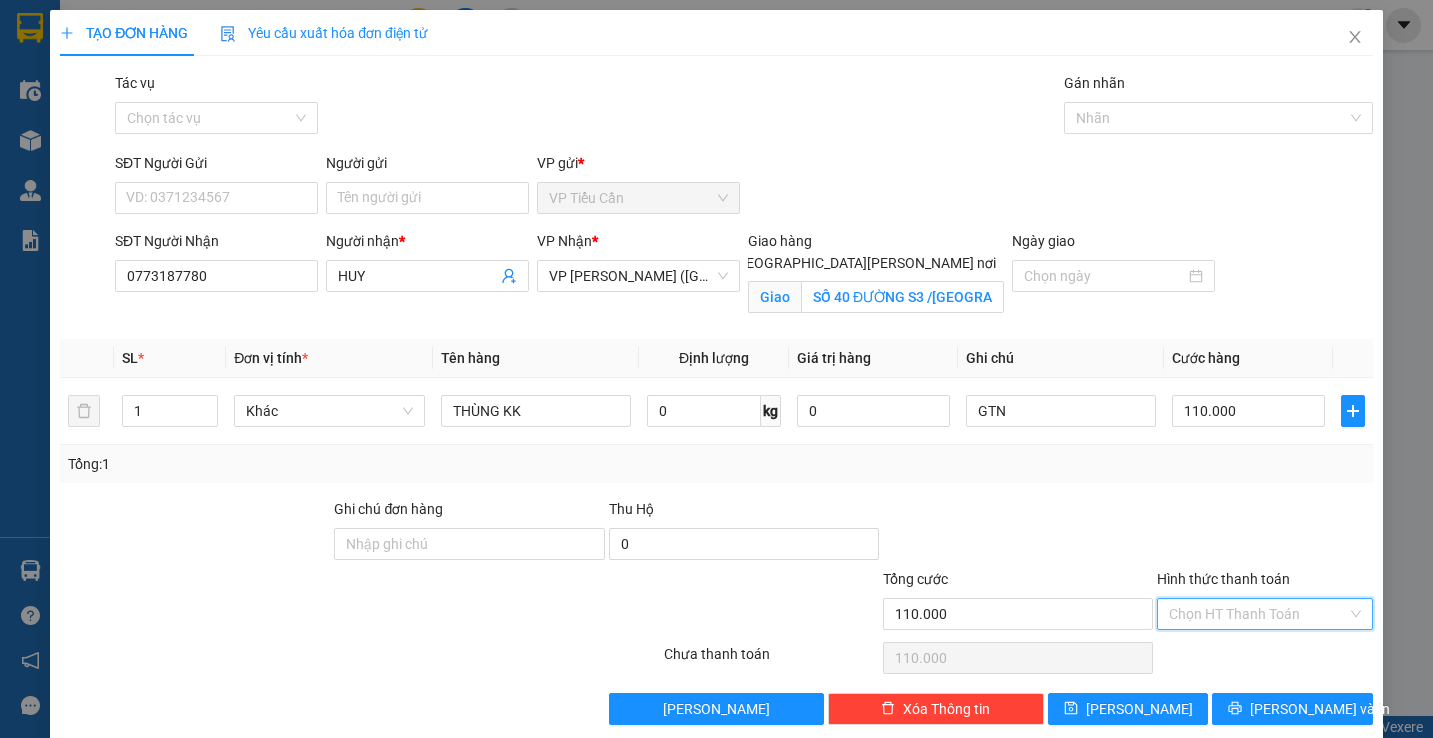 click on "Hình thức thanh toán" at bounding box center (1257, 614) 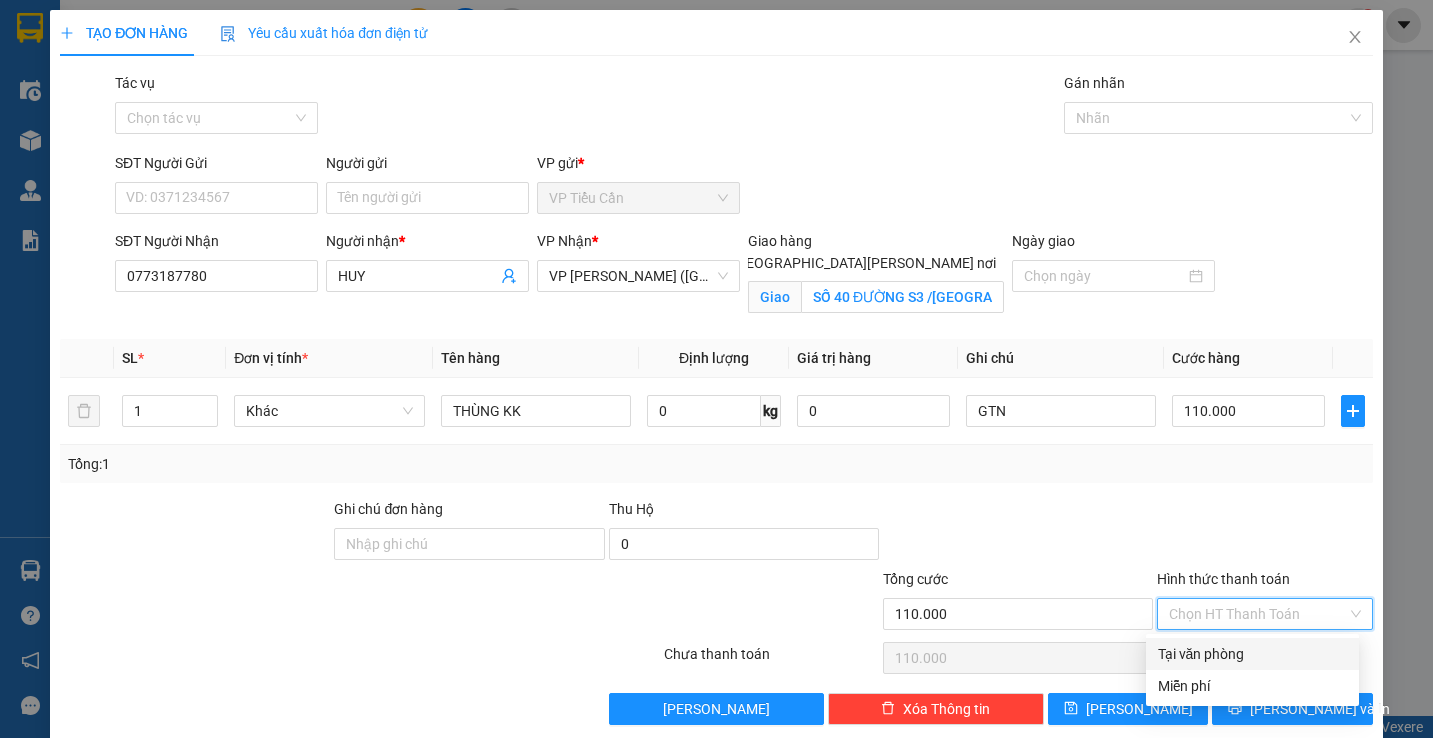 click on "Tại văn phòng" at bounding box center (1252, 654) 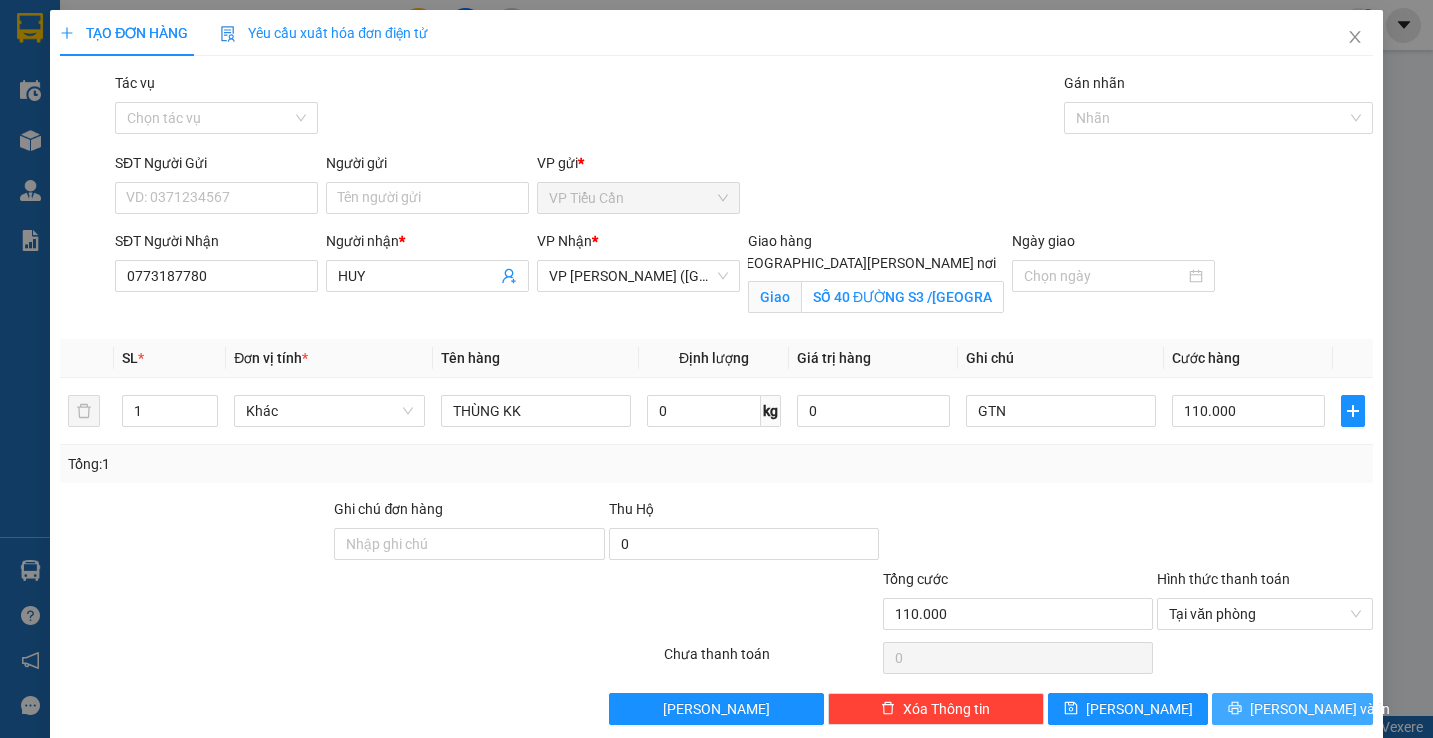 click on "[PERSON_NAME] và In" at bounding box center [1292, 709] 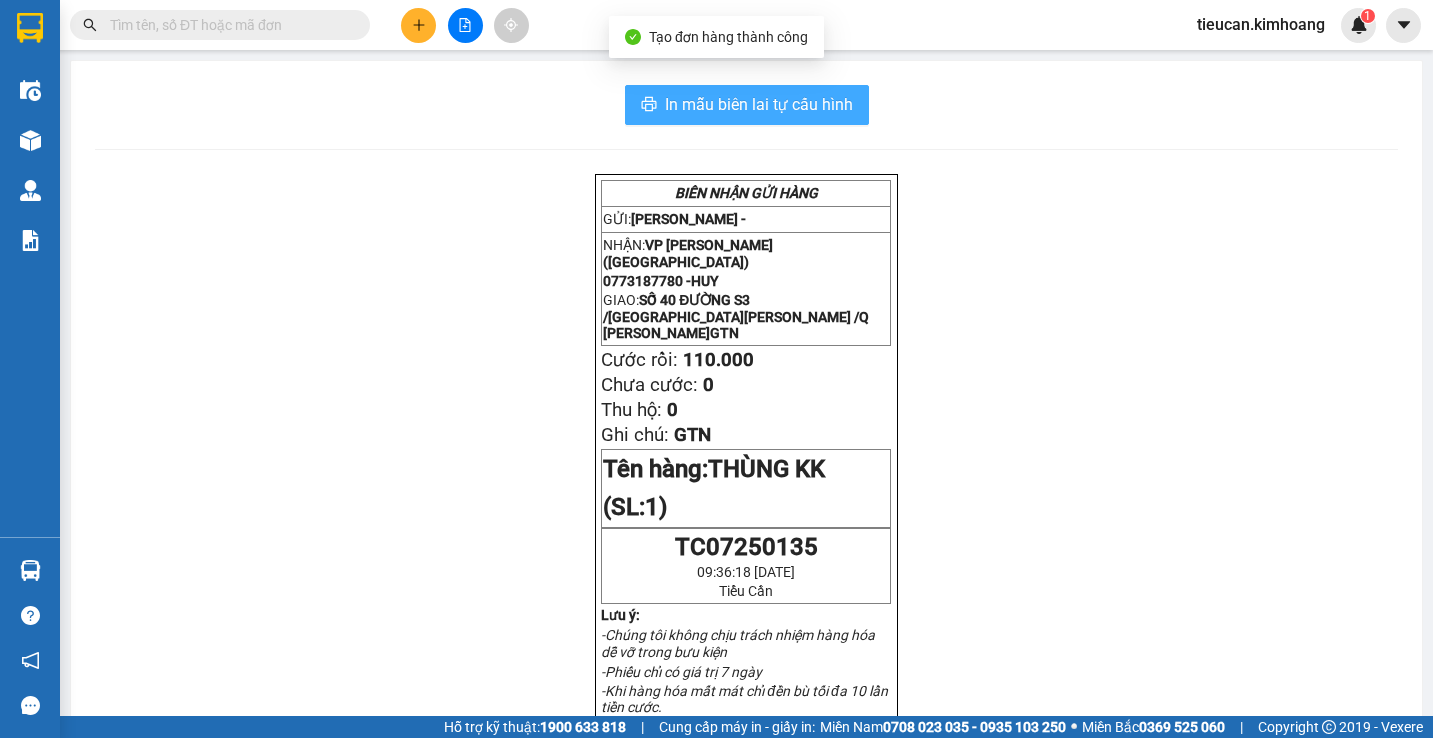 click on "In mẫu biên lai tự cấu hình" at bounding box center (759, 104) 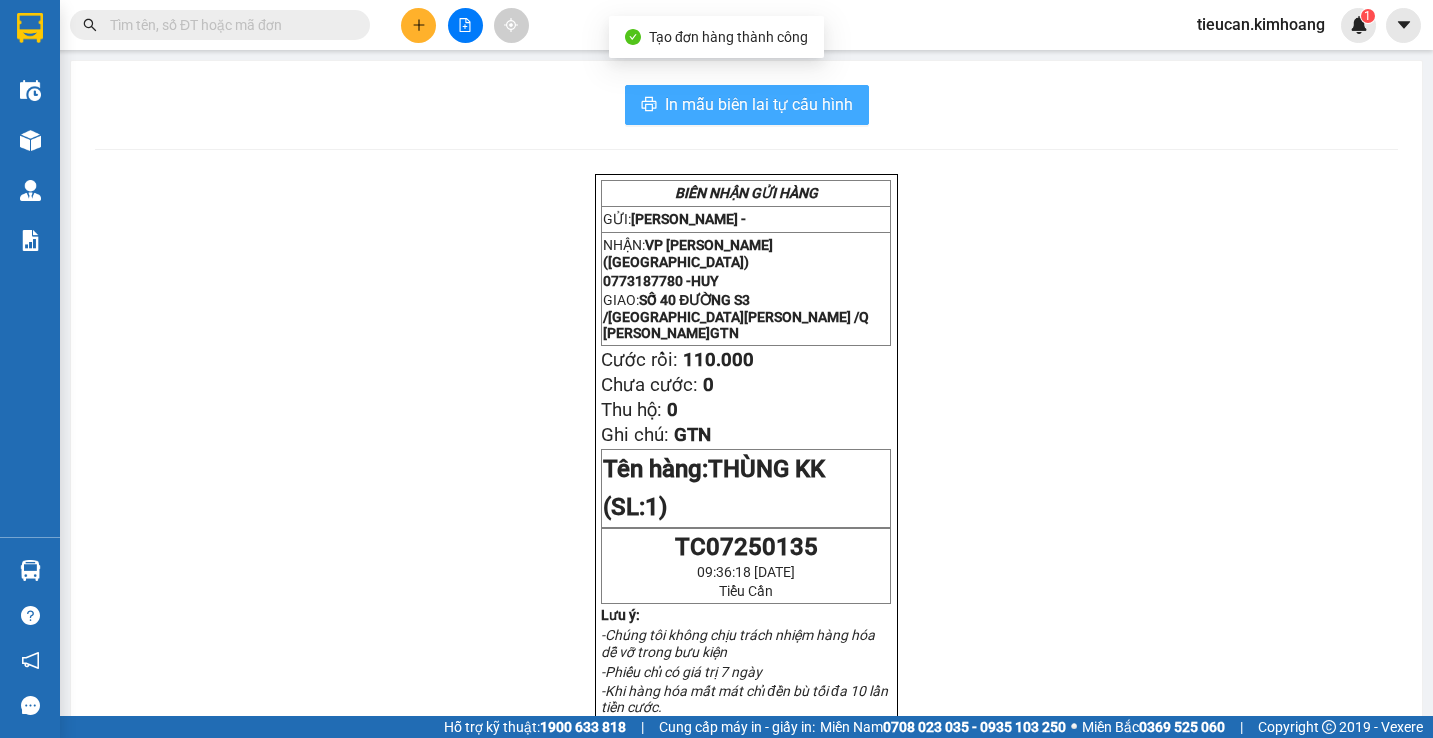 scroll, scrollTop: 0, scrollLeft: 0, axis: both 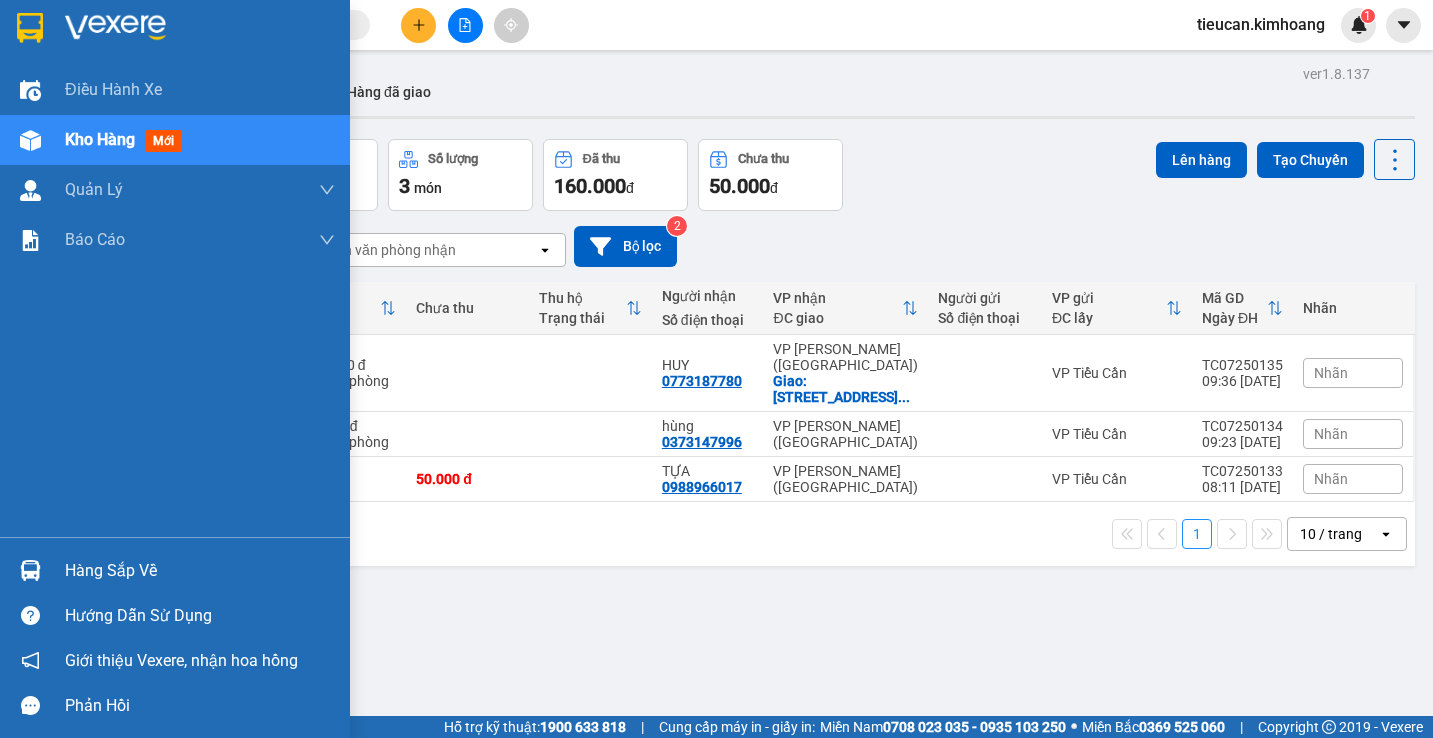 click on "Hàng sắp về" at bounding box center (200, 571) 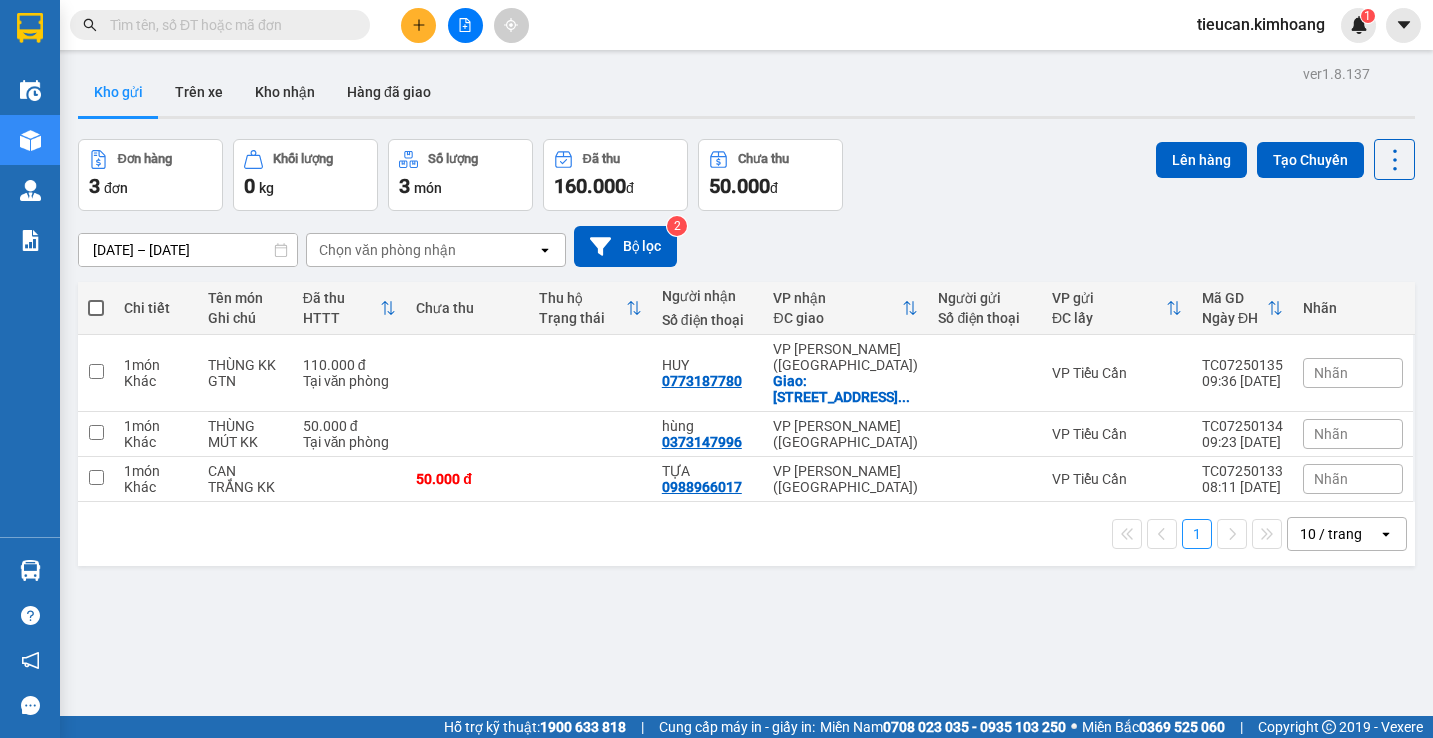 click on "Kết quả tìm kiếm ( 0 )  Bộ lọc  No Data tieucan.kimhoang 1     Điều hành xe     Kho hàng mới     Quản Lý Quản lý chuyến Quản lý khách hàng mới     Báo cáo BC giao hàng (nhân viên) BC giao hàng (trưởng trạm) Báo cáo dòng tiền (nhân viên) Báo cáo dòng tiền (trạm) Doanh số tạo đơn theo VP gửi (nhân viên) Doanh số tạo đơn theo VP gửi (trạm) Hàng sắp về Hướng dẫn sử dụng Giới thiệu Vexere, nhận hoa hồng Phản hồi Phần mềm hỗ trợ bạn tốt chứ? ver  1.8.137 Kho gửi Trên xe Kho nhận Hàng đã giao Đơn hàng 3 đơn Khối lượng 0 kg Số lượng 3 món Đã thu 160.000  đ Chưa thu 50.000  đ Lên hàng Tạo Chuyến 09/07/2025 – 11/07/2025 Press the down arrow key to interact with the calendar and select a date. Press the escape button to close the calendar. Selected date range is from 09/07/2025 to 11/07/2025. Chọn văn phòng nhận open Bộ lọc 2 Chi tiết Tên món Ghi chú 1" at bounding box center [716, 369] 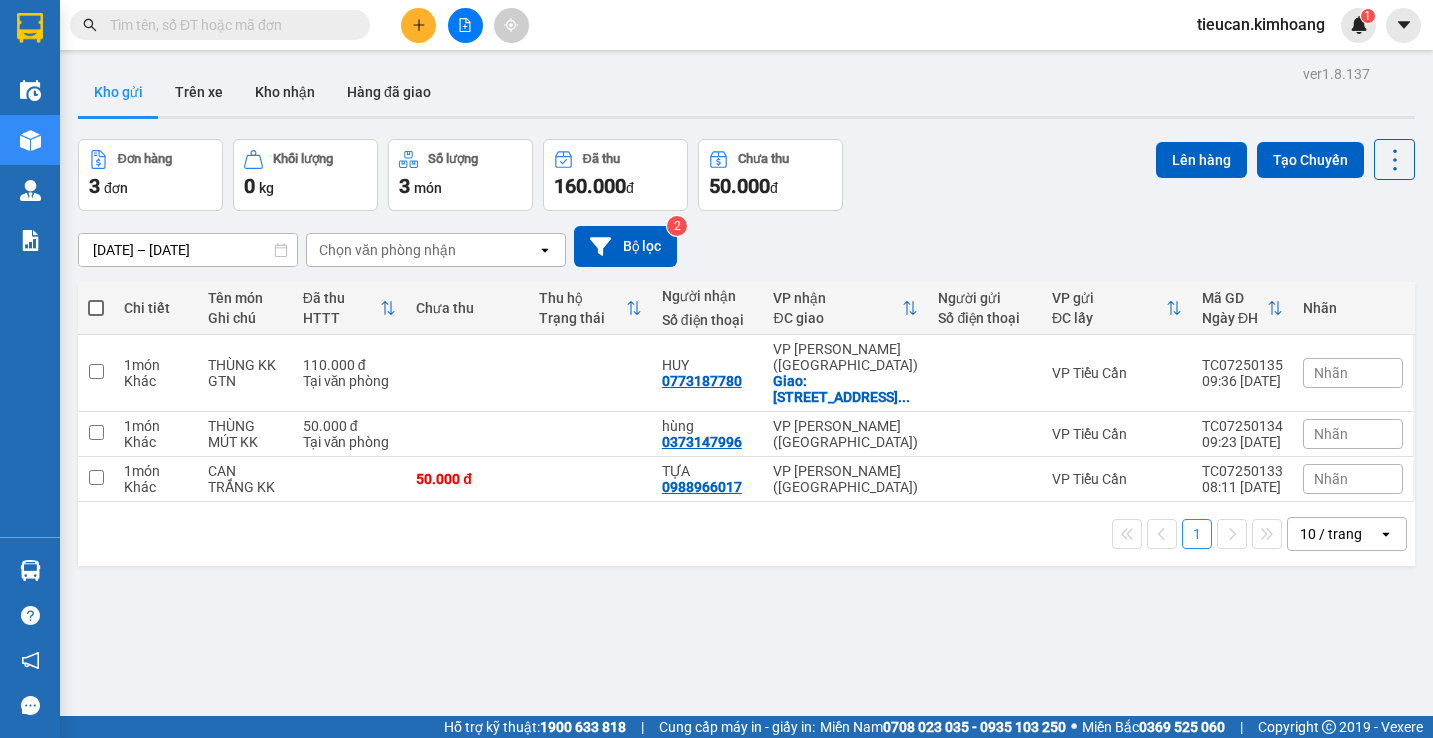 click at bounding box center [96, 308] 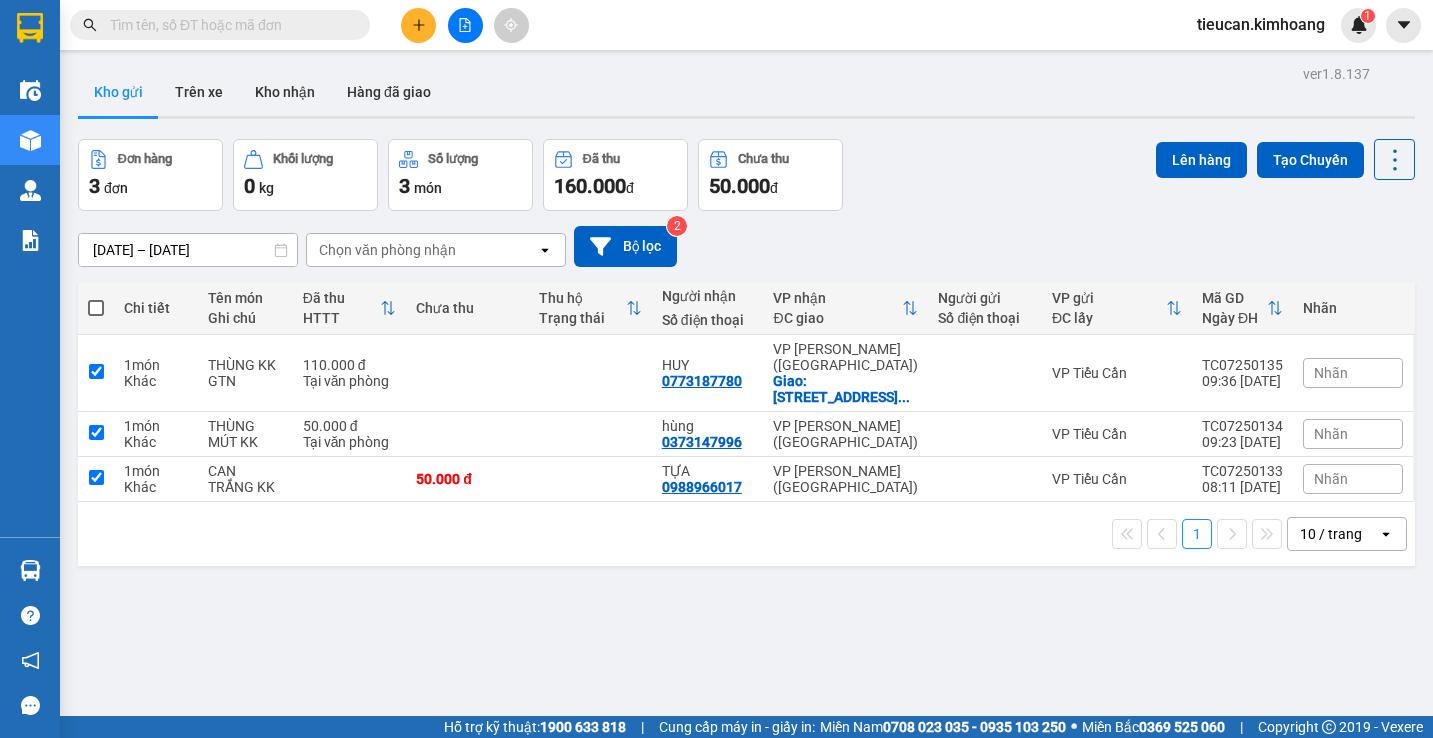 checkbox on "true" 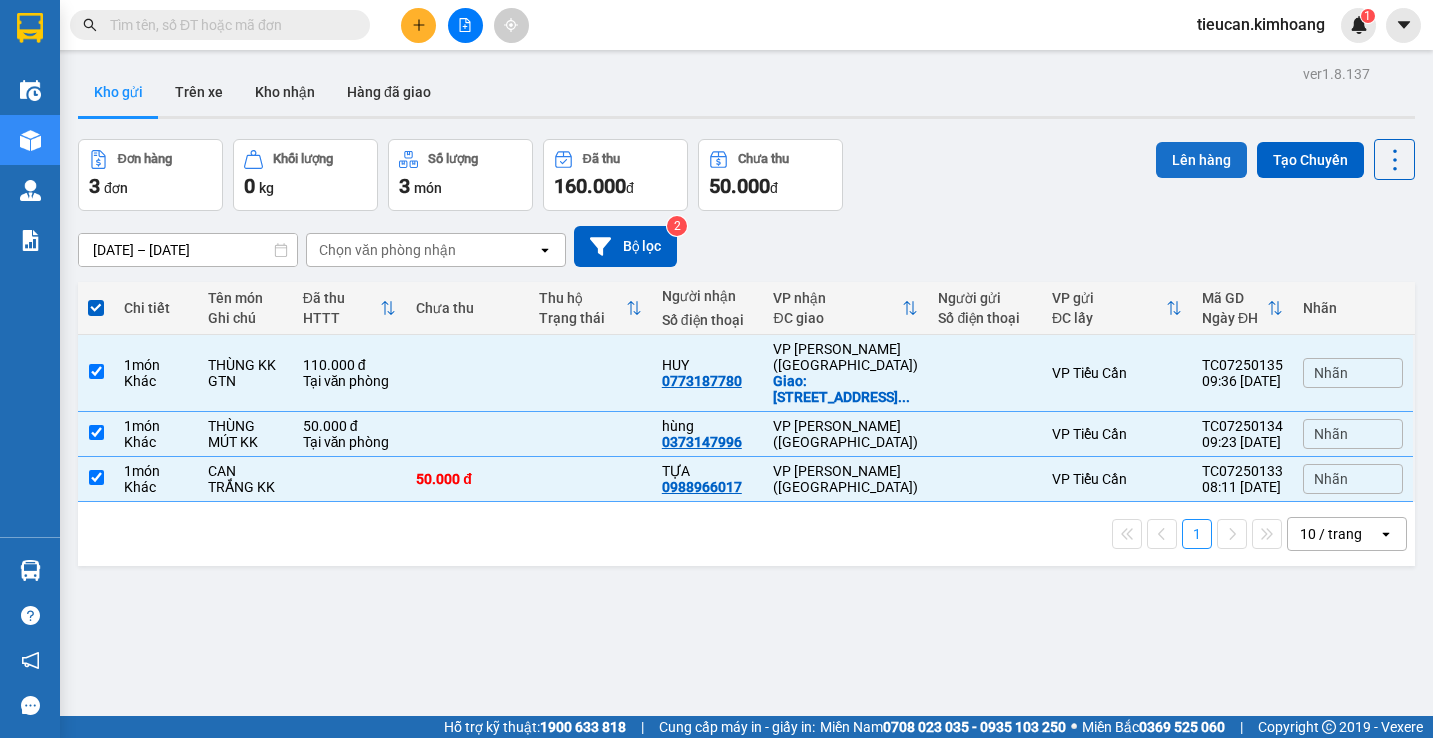 click on "Lên hàng" at bounding box center (1201, 160) 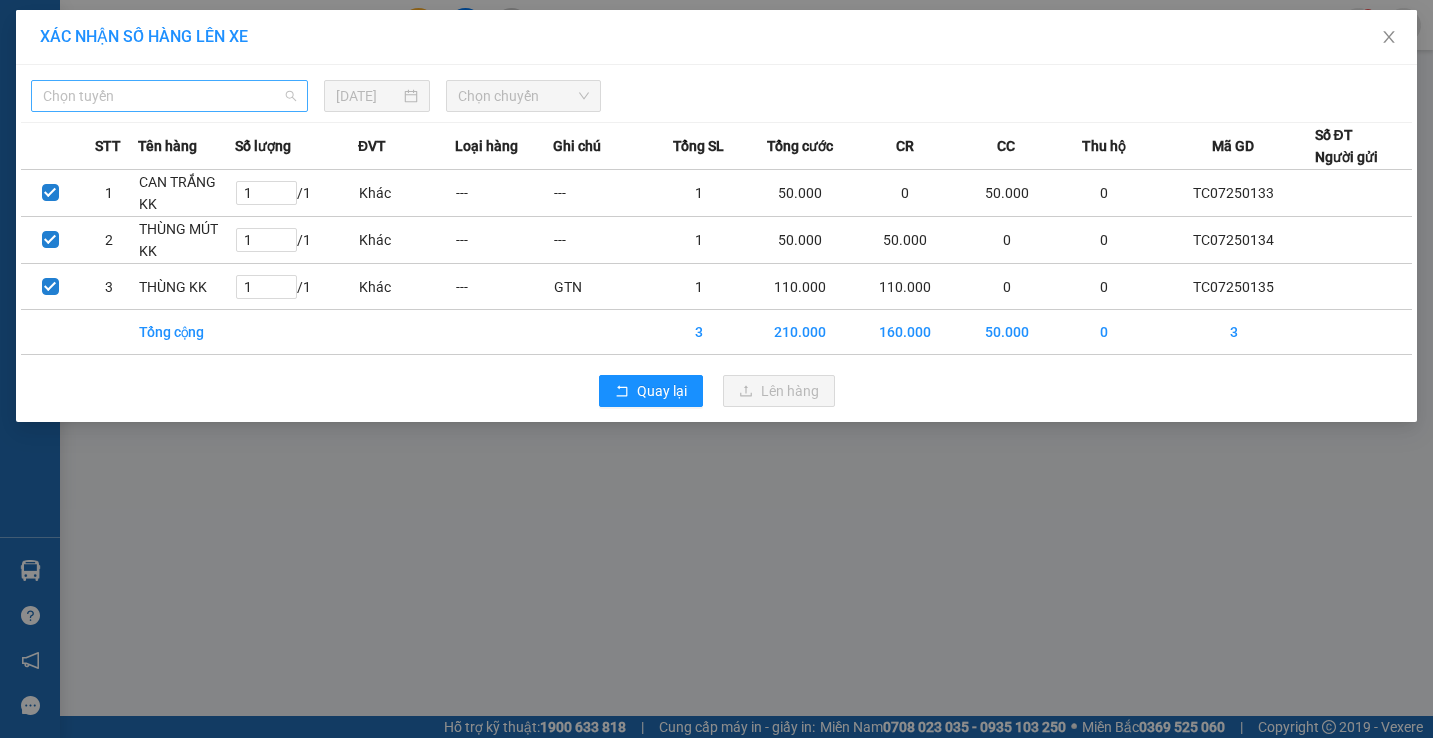 click on "Chọn tuyến" at bounding box center [169, 96] 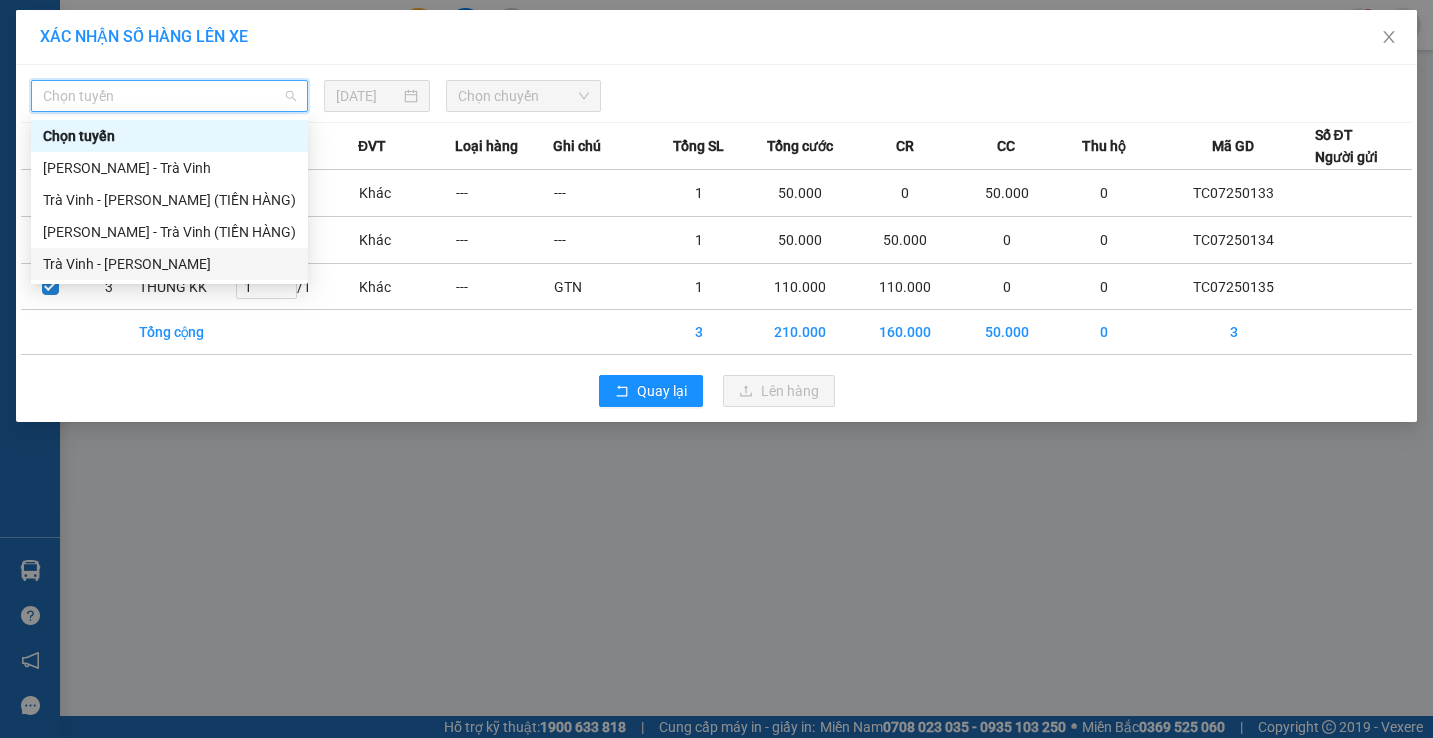 click on "Trà Vinh - Hồ Chí Minh" at bounding box center [169, 264] 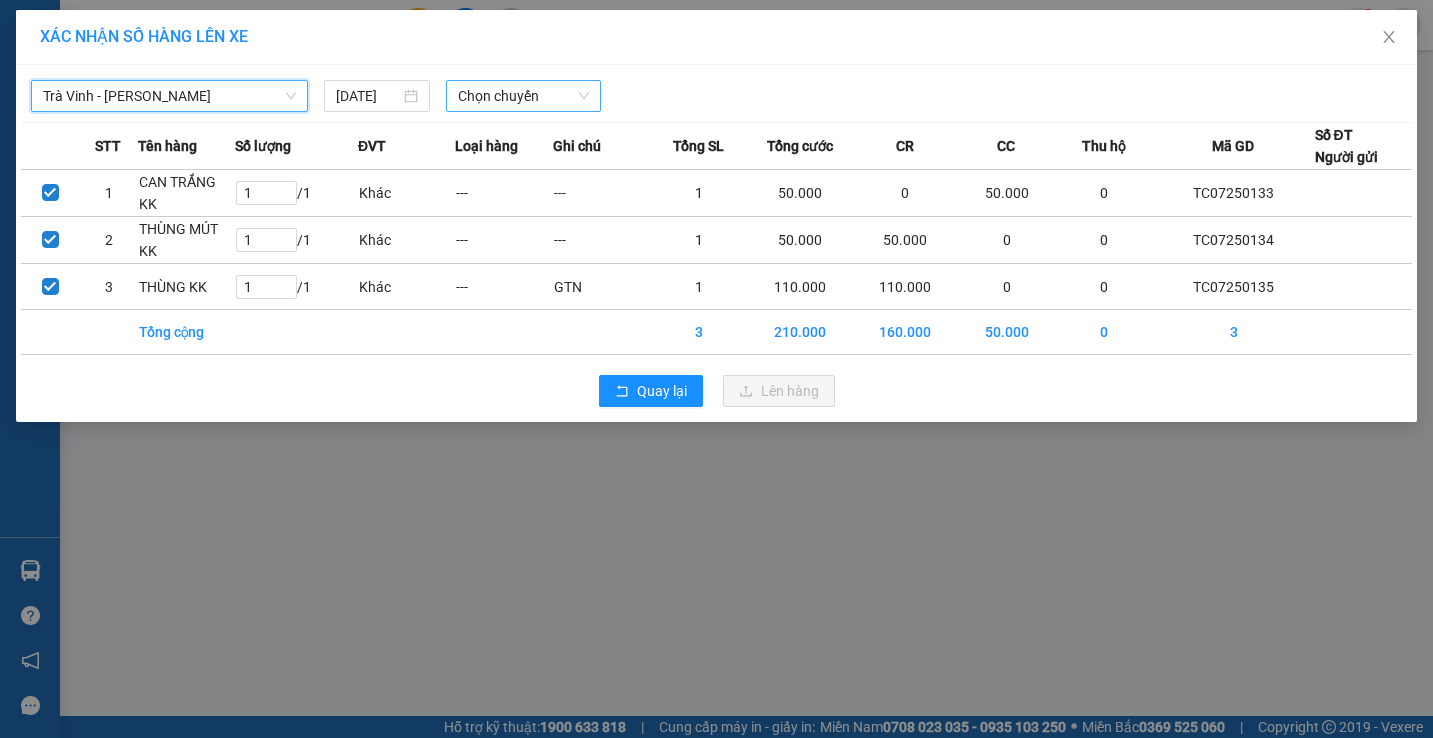 click on "Chọn chuyến" at bounding box center [523, 96] 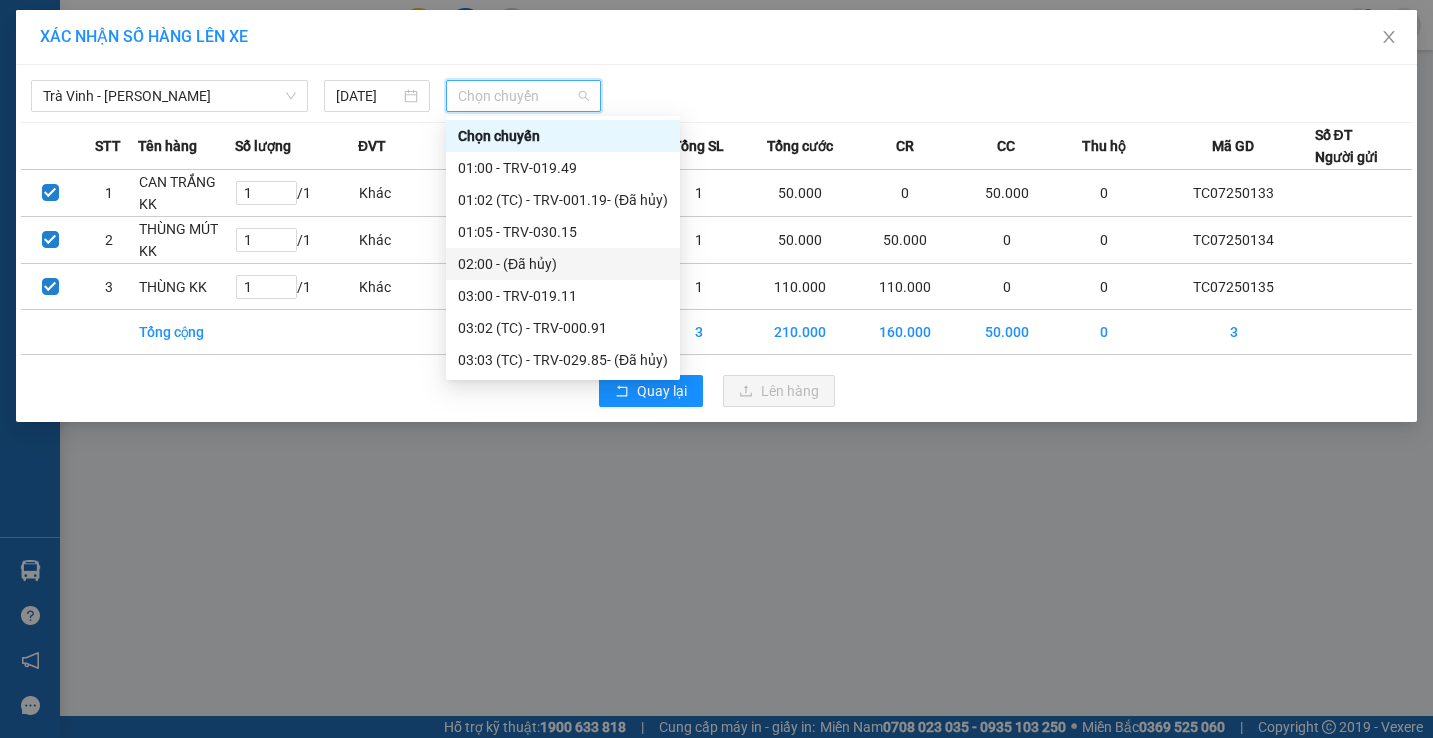 scroll, scrollTop: 400, scrollLeft: 0, axis: vertical 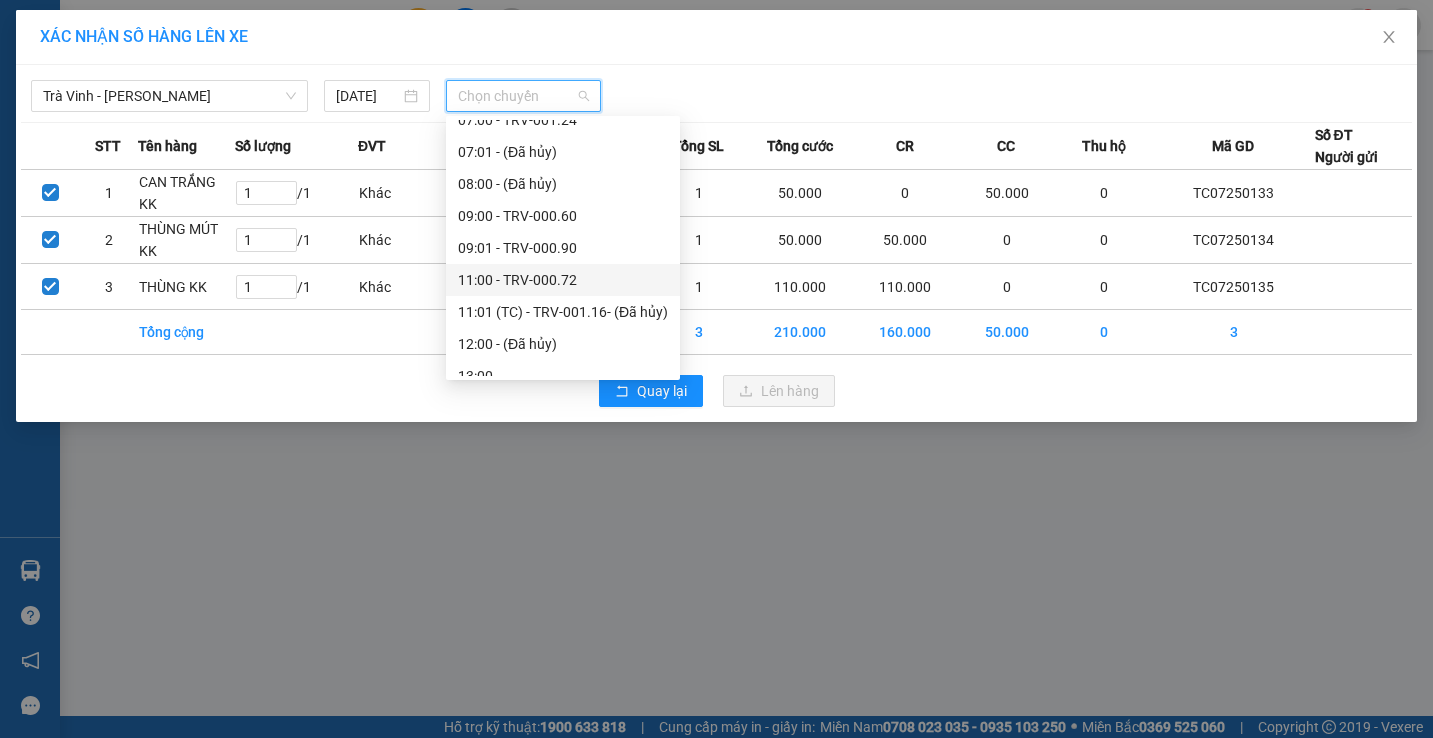 click on "11:00     - TRV-000.72" at bounding box center [563, 280] 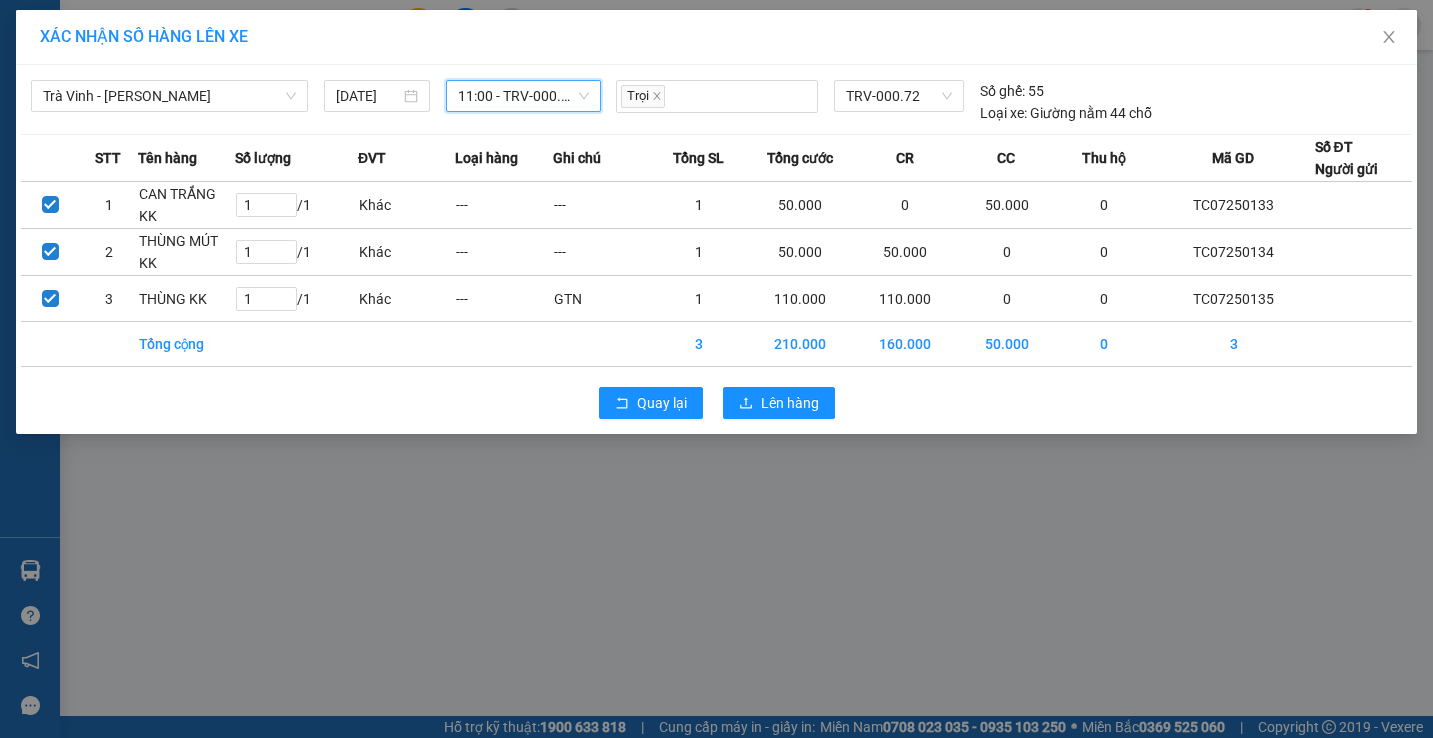 click on "Trà Vinh - Hồ Chí Minh 11/07/2025 11:00 11:00     - TRV-000.72  Trọi   TRV-000.72 Số ghế: 55 Loại xe: Giường nằm 44 chỗ" at bounding box center [716, 97] 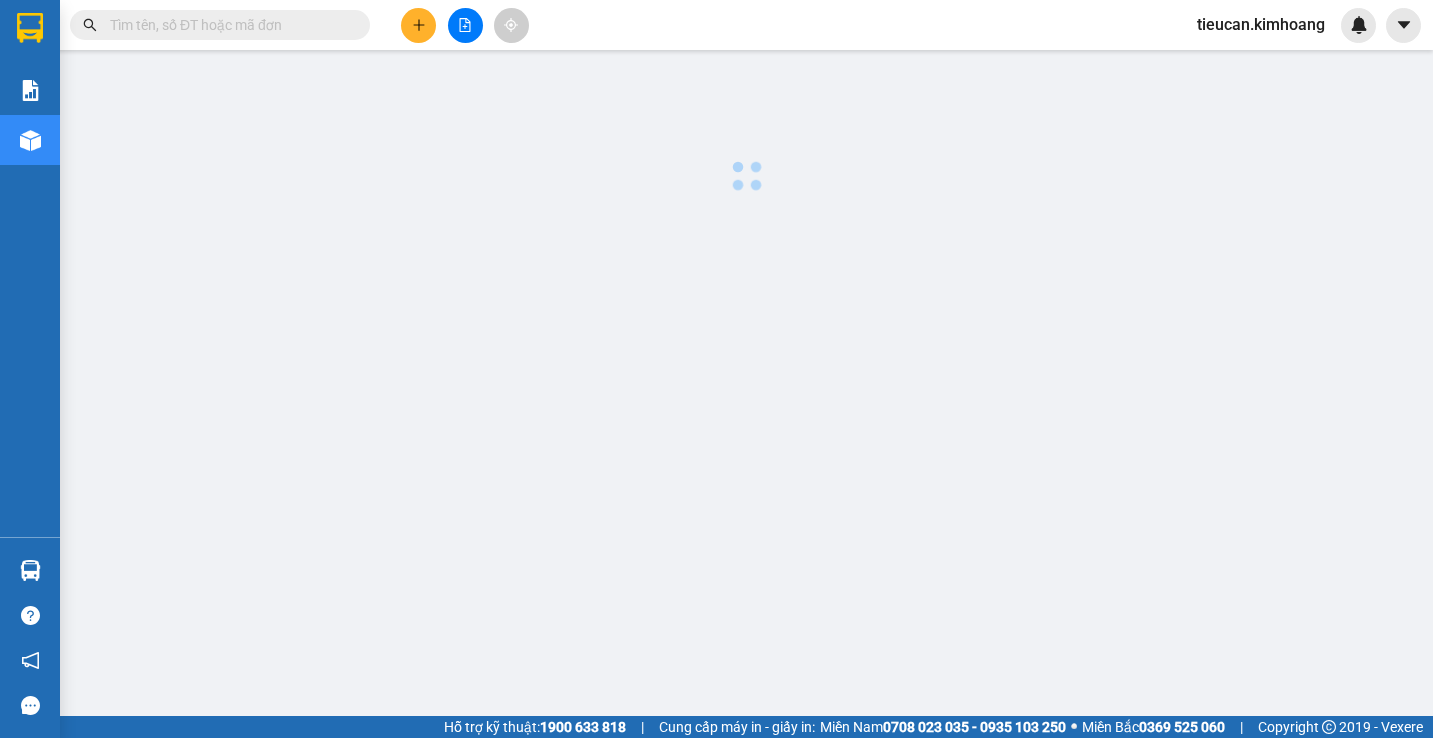 scroll, scrollTop: 0, scrollLeft: 0, axis: both 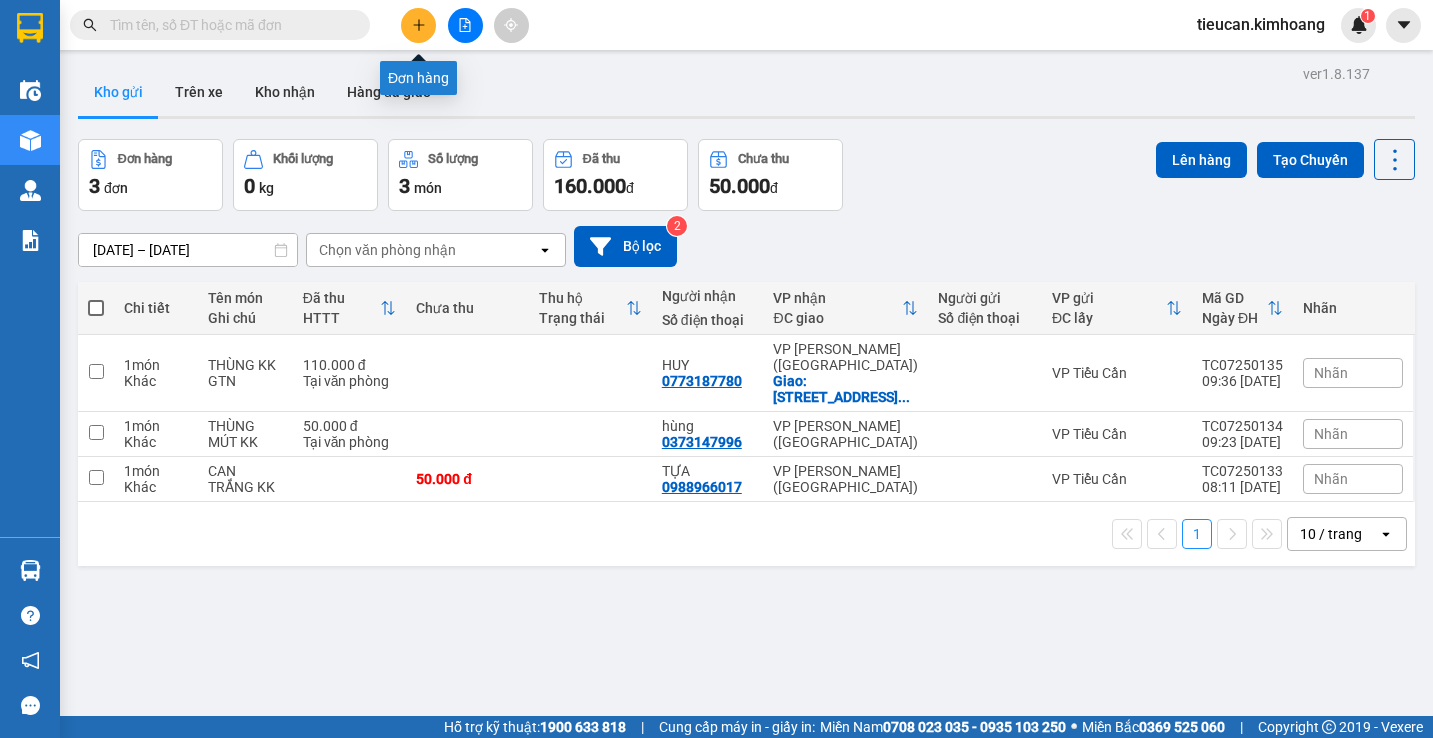 click 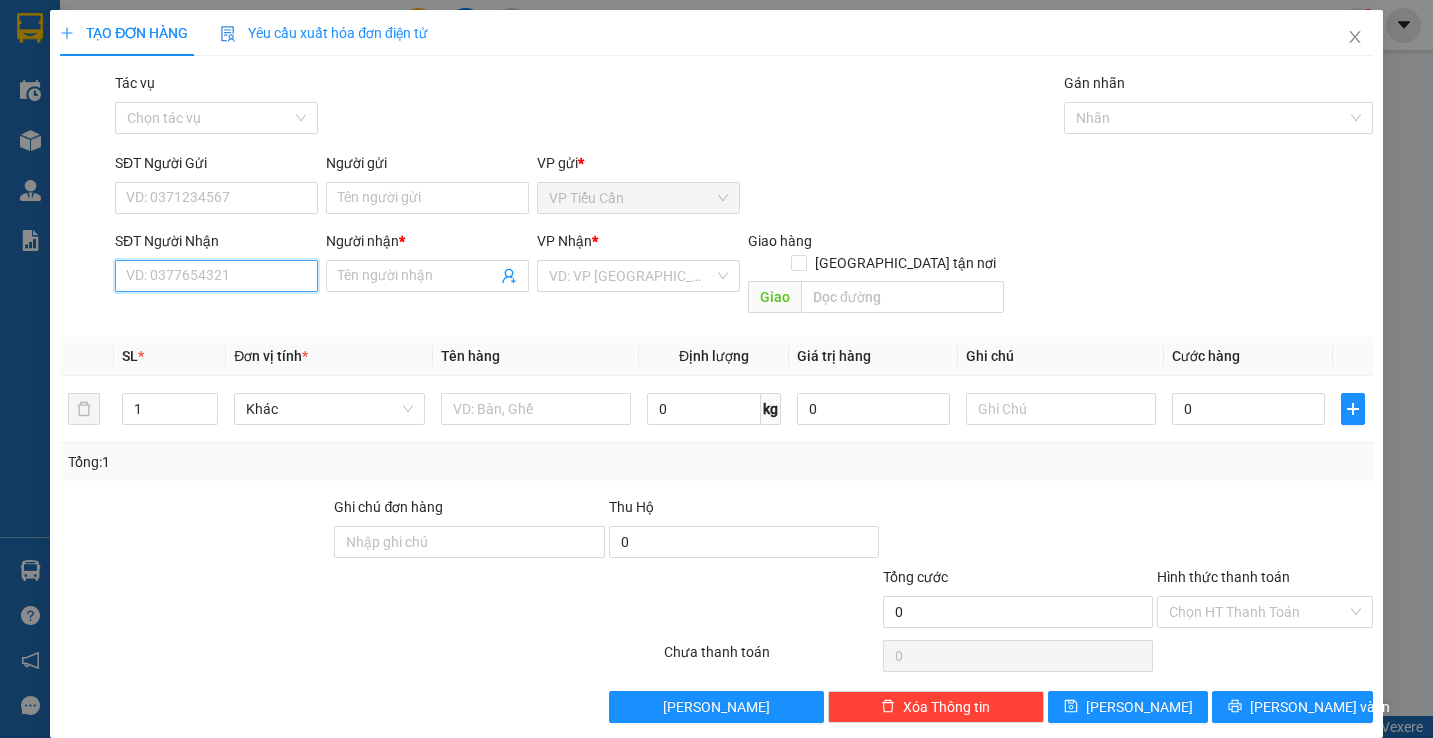 click on "SĐT Người Nhận" at bounding box center (216, 276) 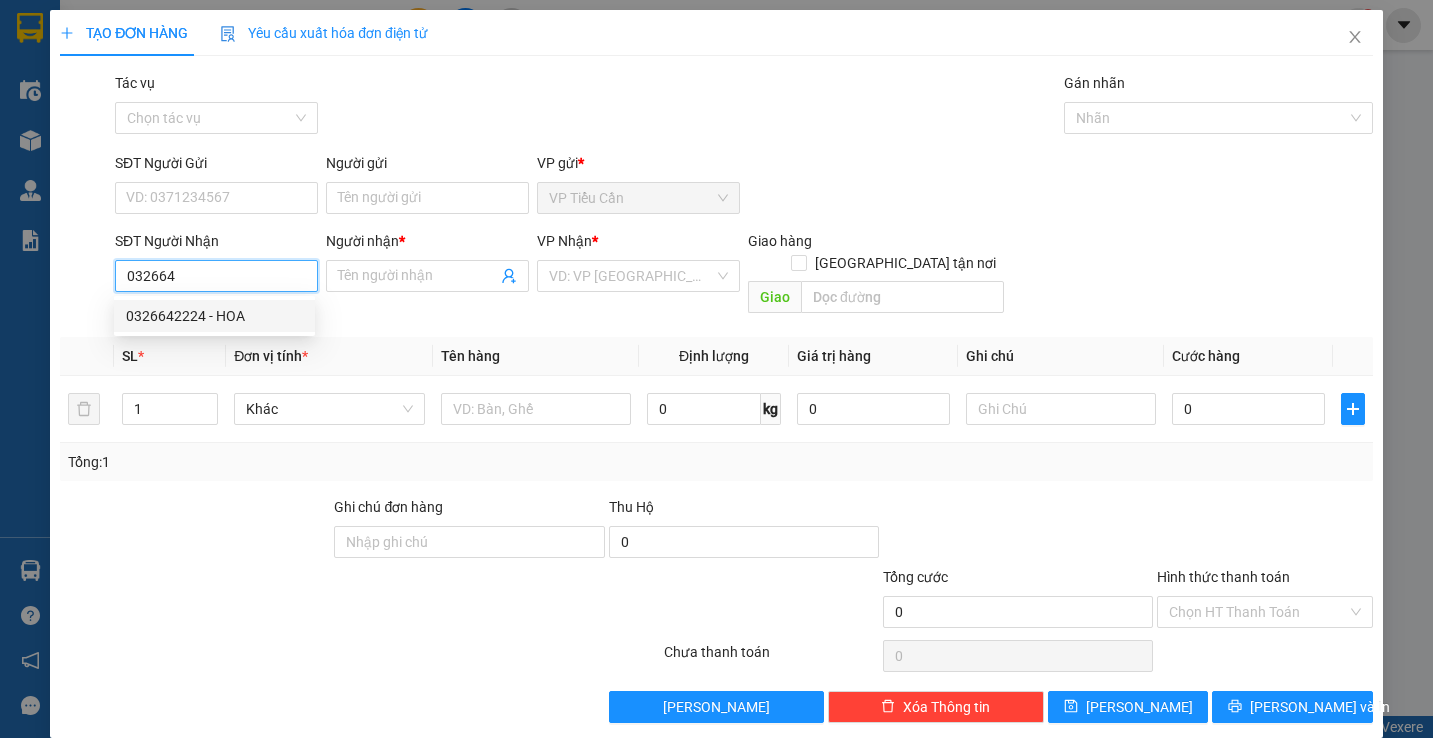 click on "0326642224 - HOA" at bounding box center [214, 316] 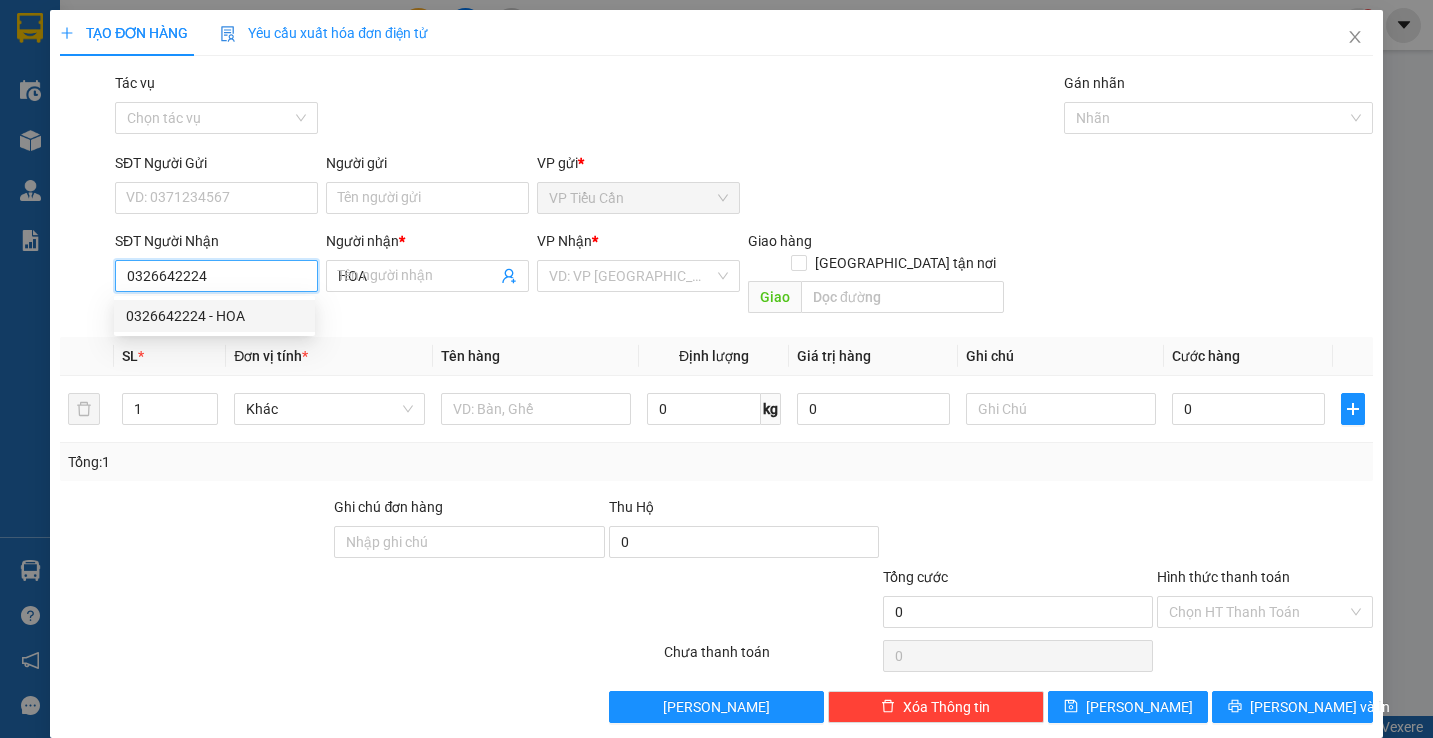 click on "0326642224 - HOA" at bounding box center [214, 316] 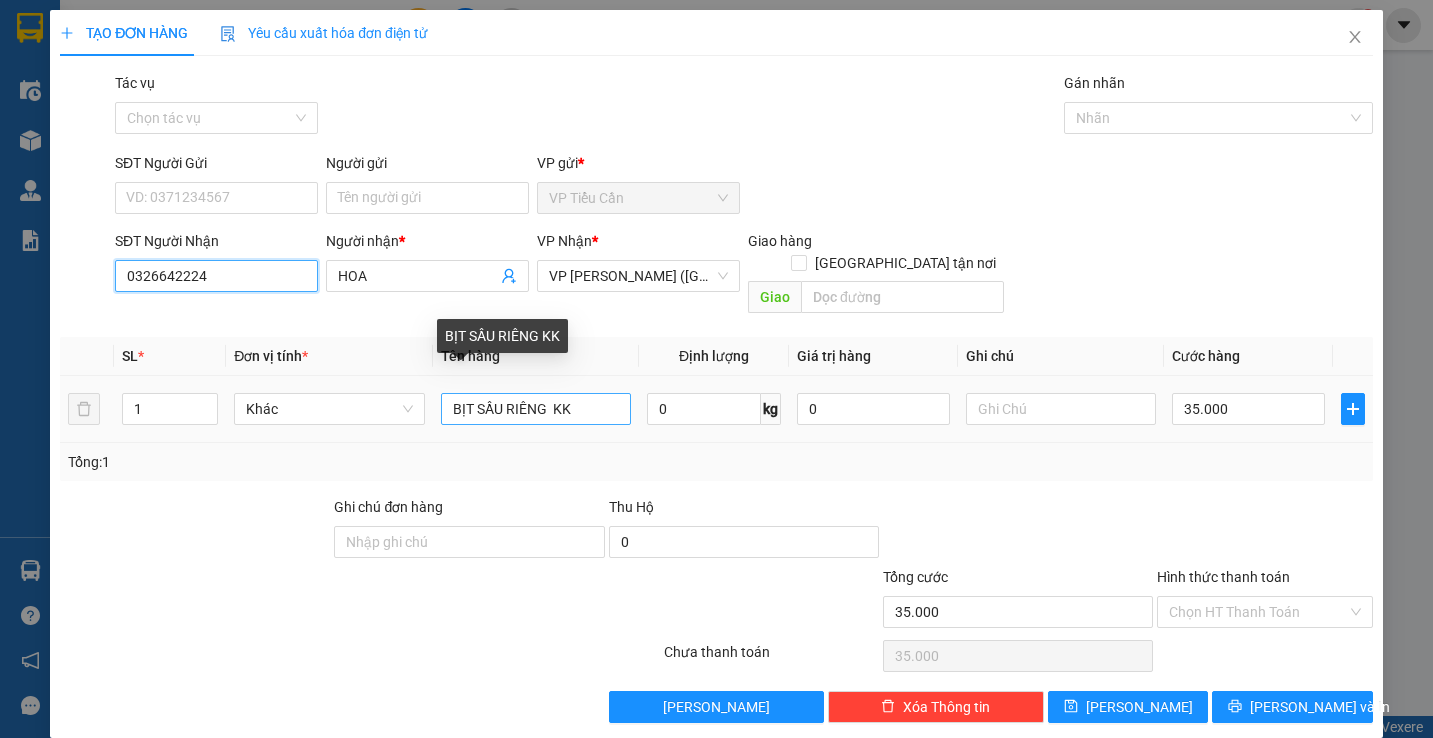 type on "0326642224" 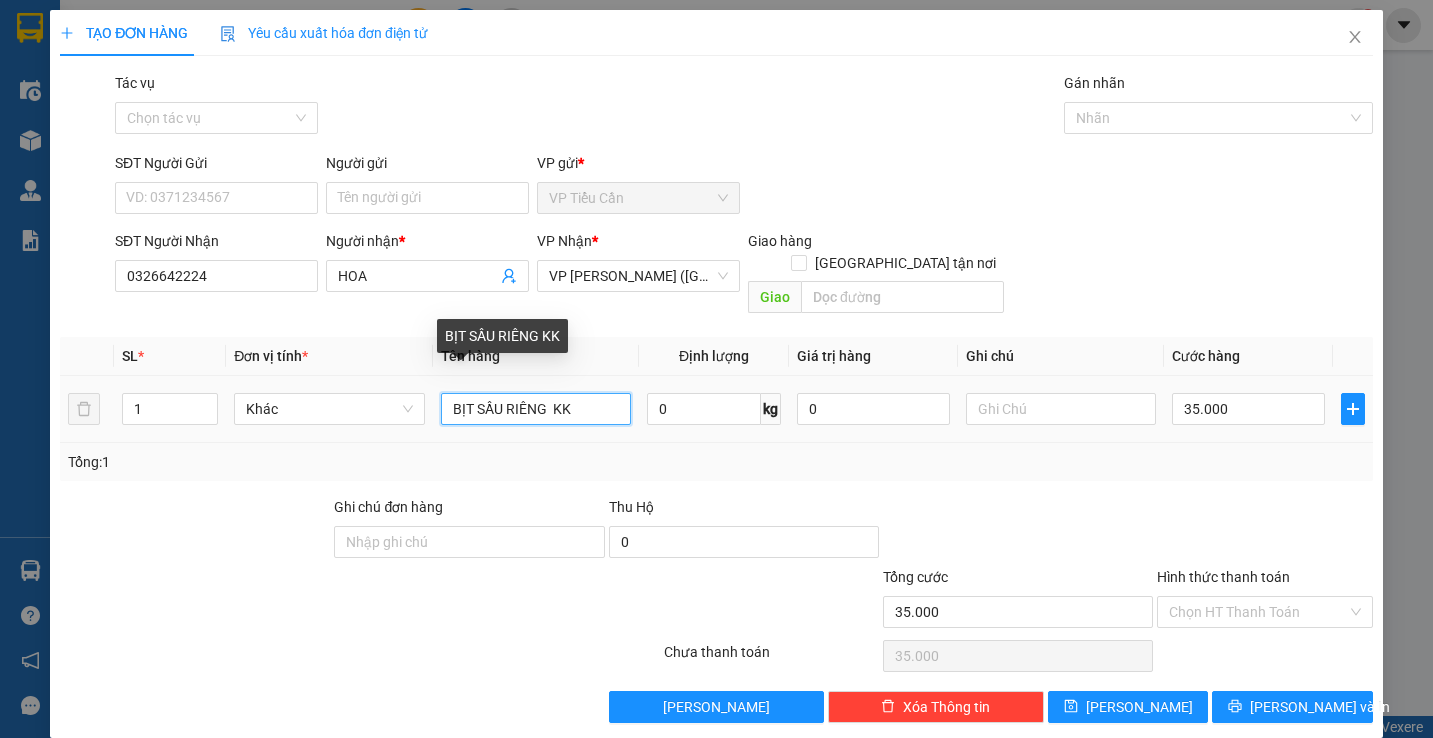 click on "BỊT SẦU RIÊNG  KK" at bounding box center (536, 409) 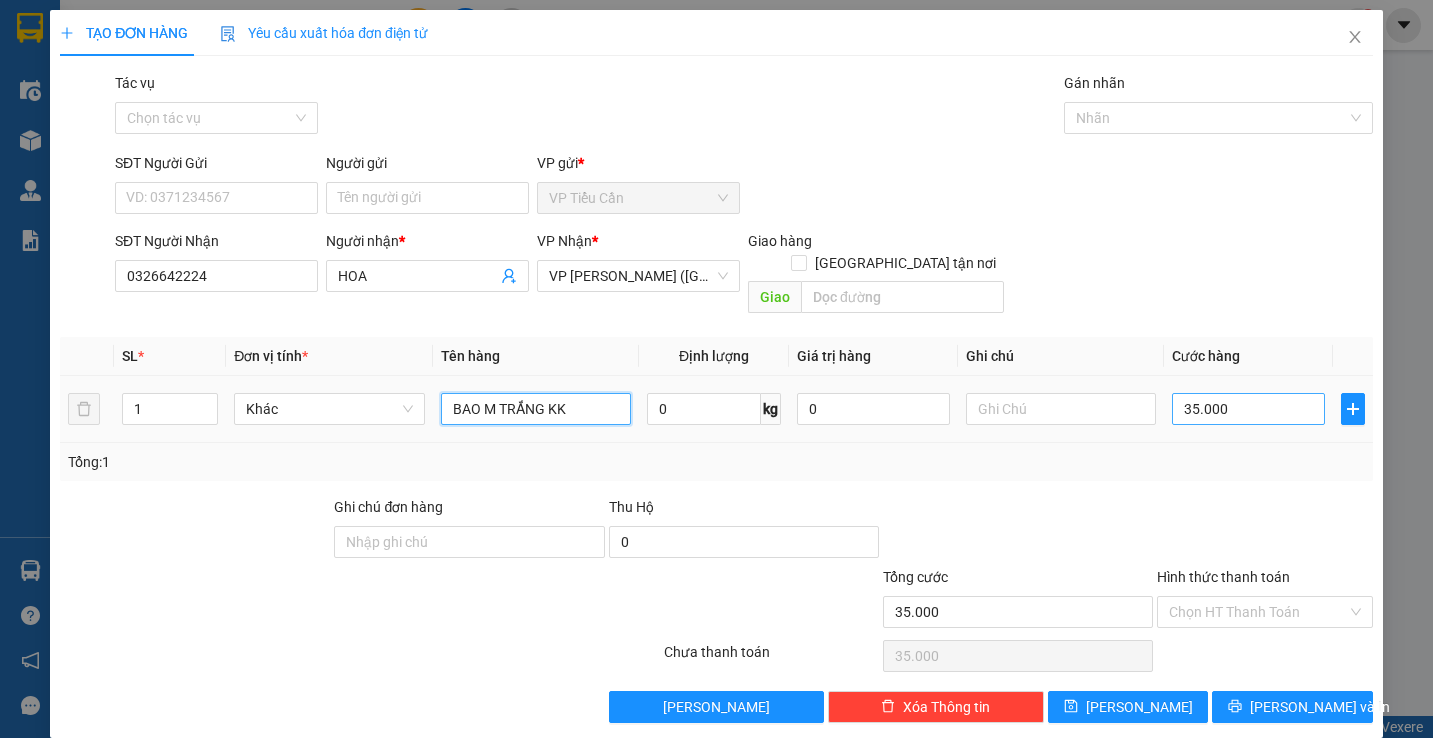 type on "BAO M TRẮNG KK" 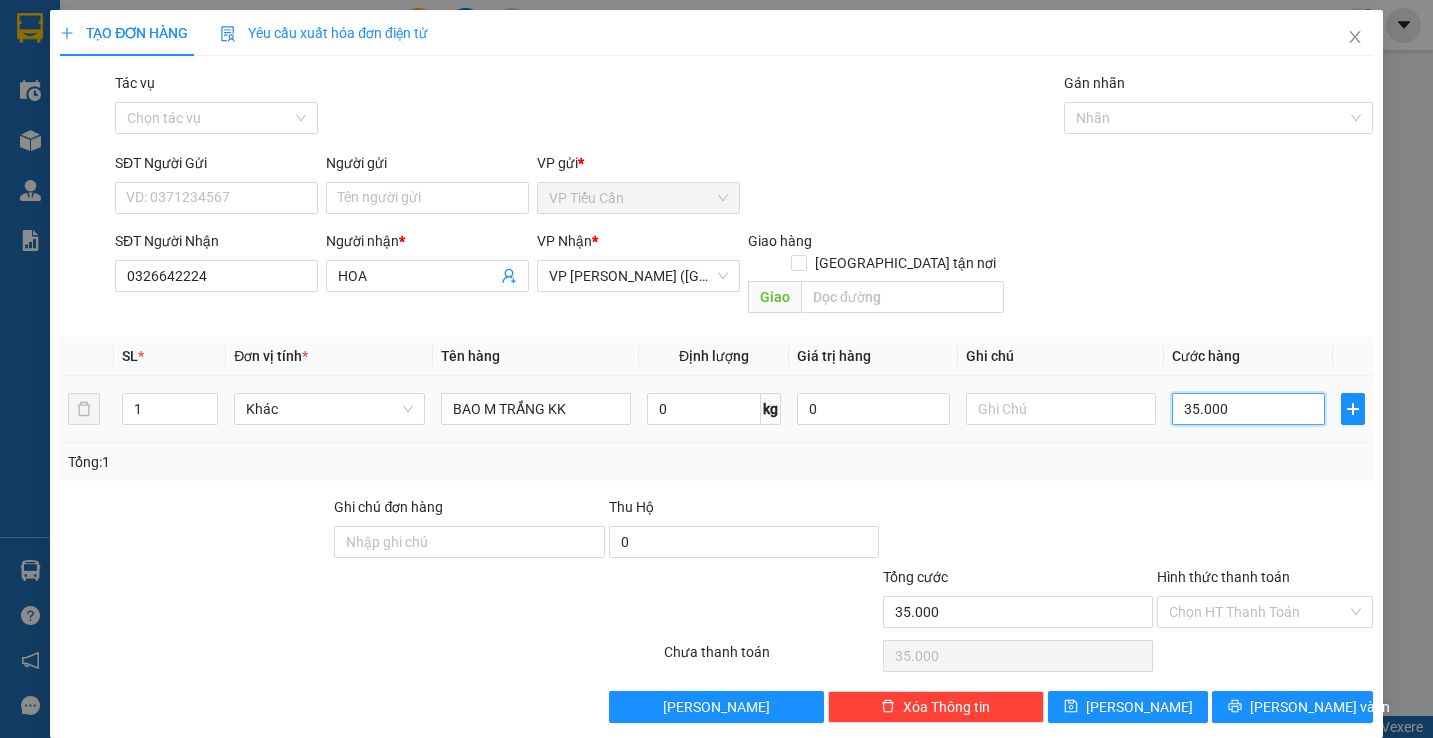 click on "35.000" at bounding box center (1248, 409) 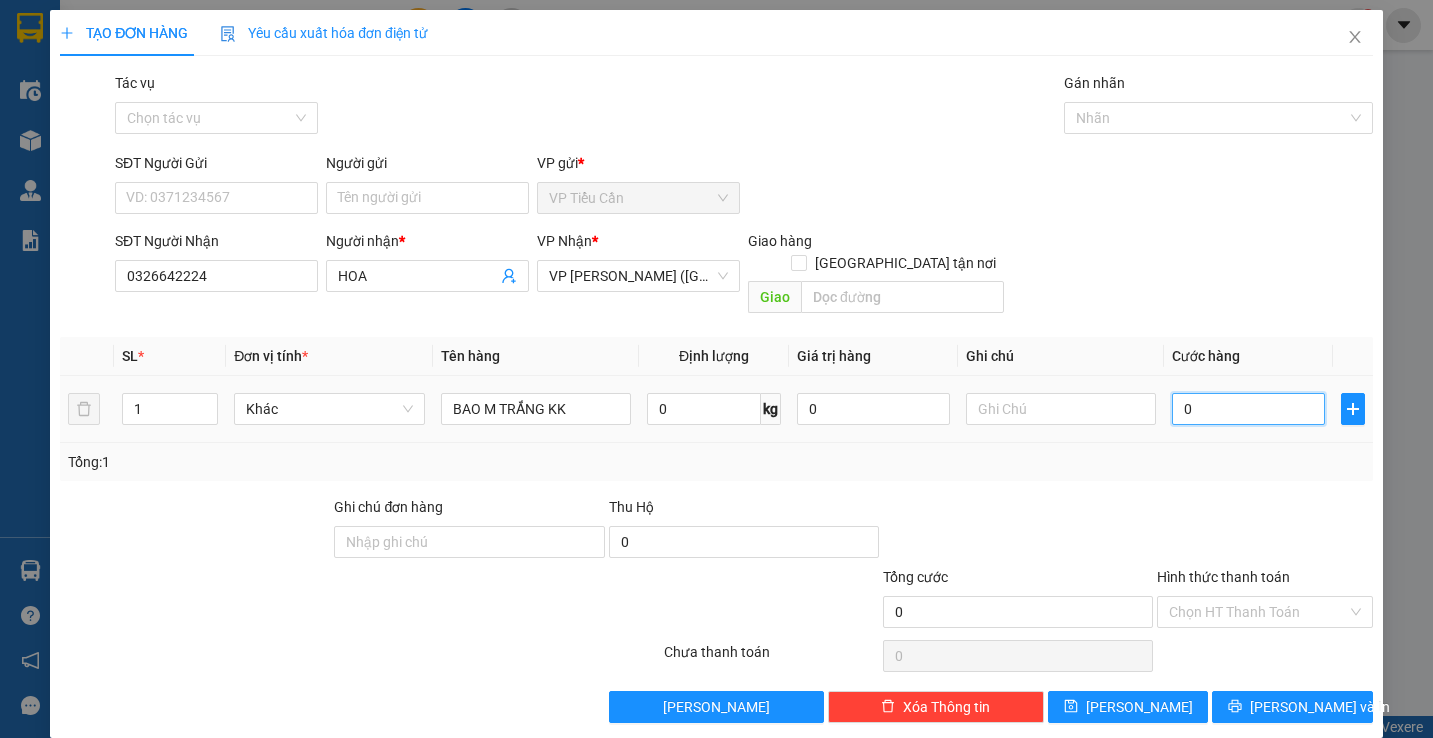 click on "0" at bounding box center [1248, 409] 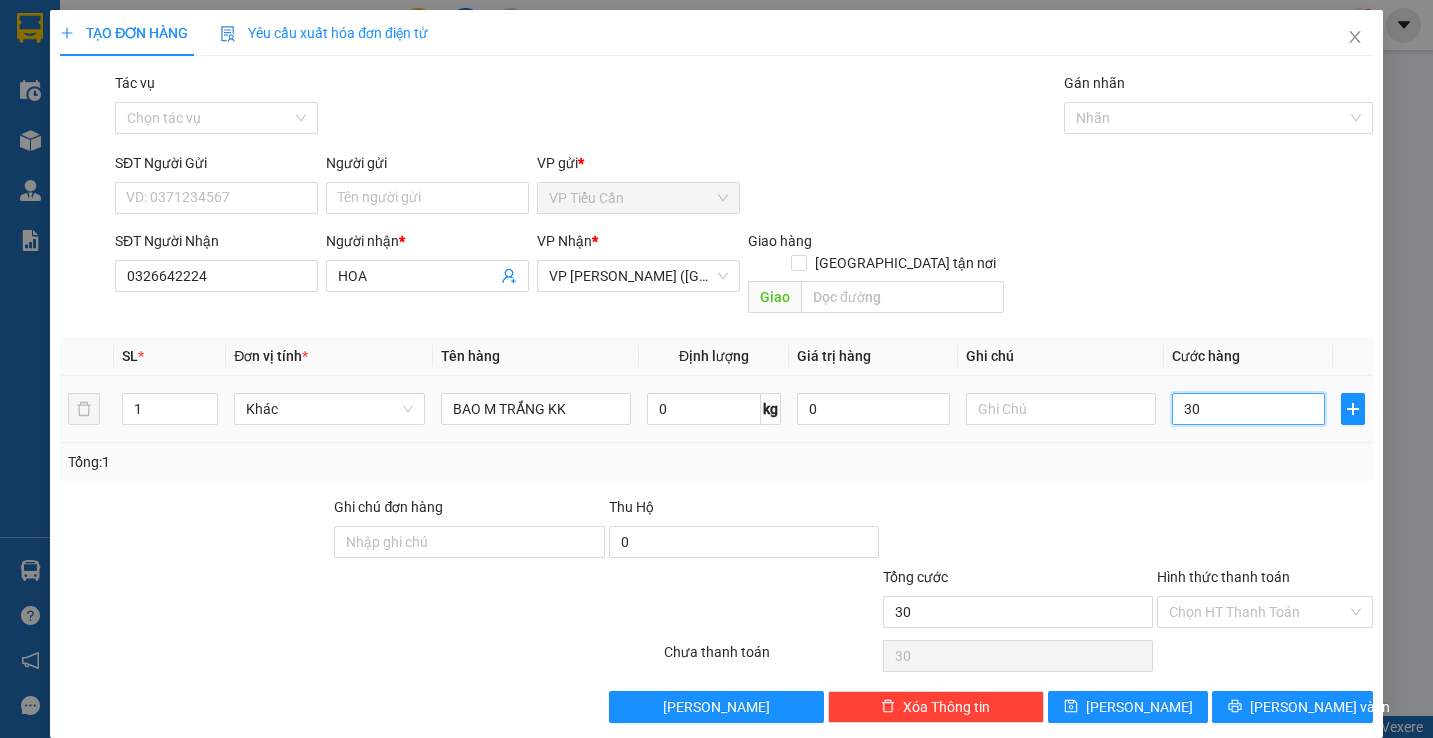 type on "0" 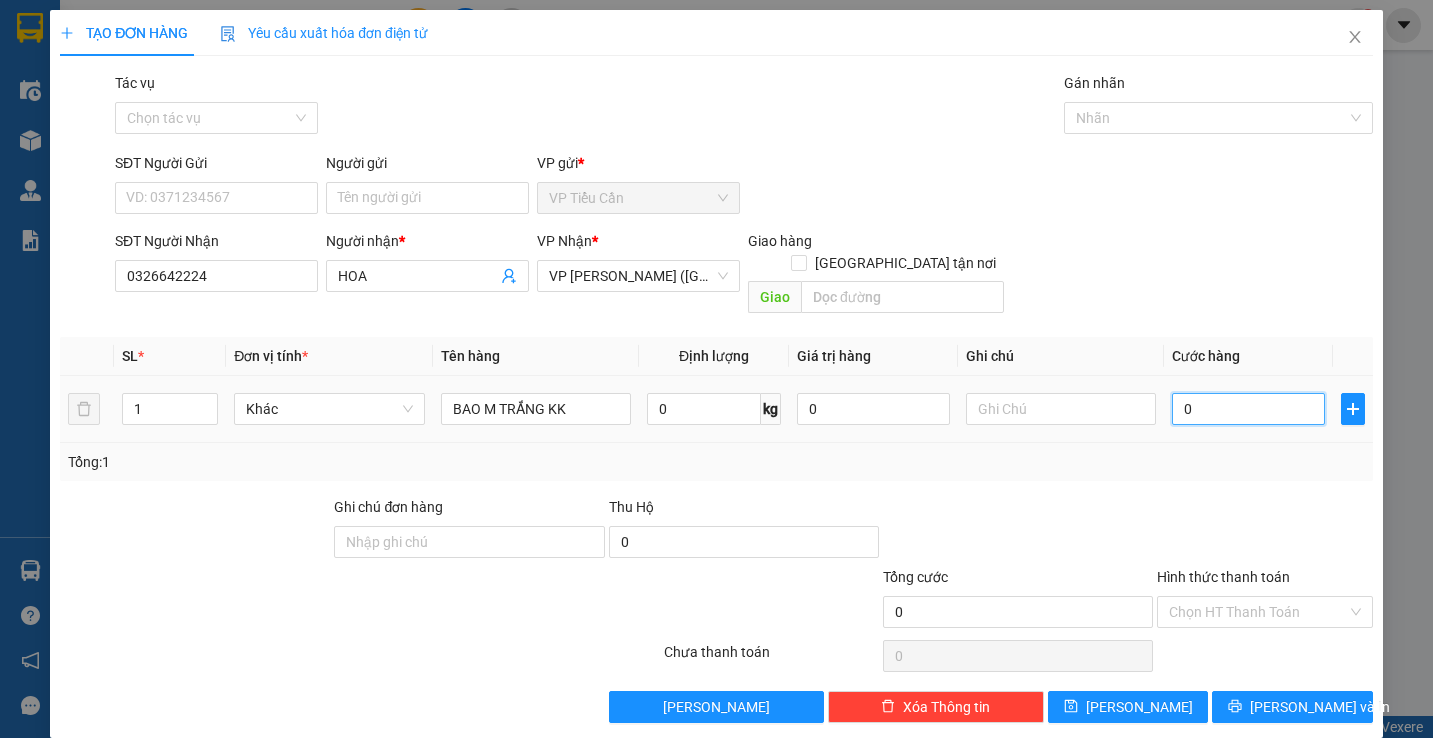 type on "40" 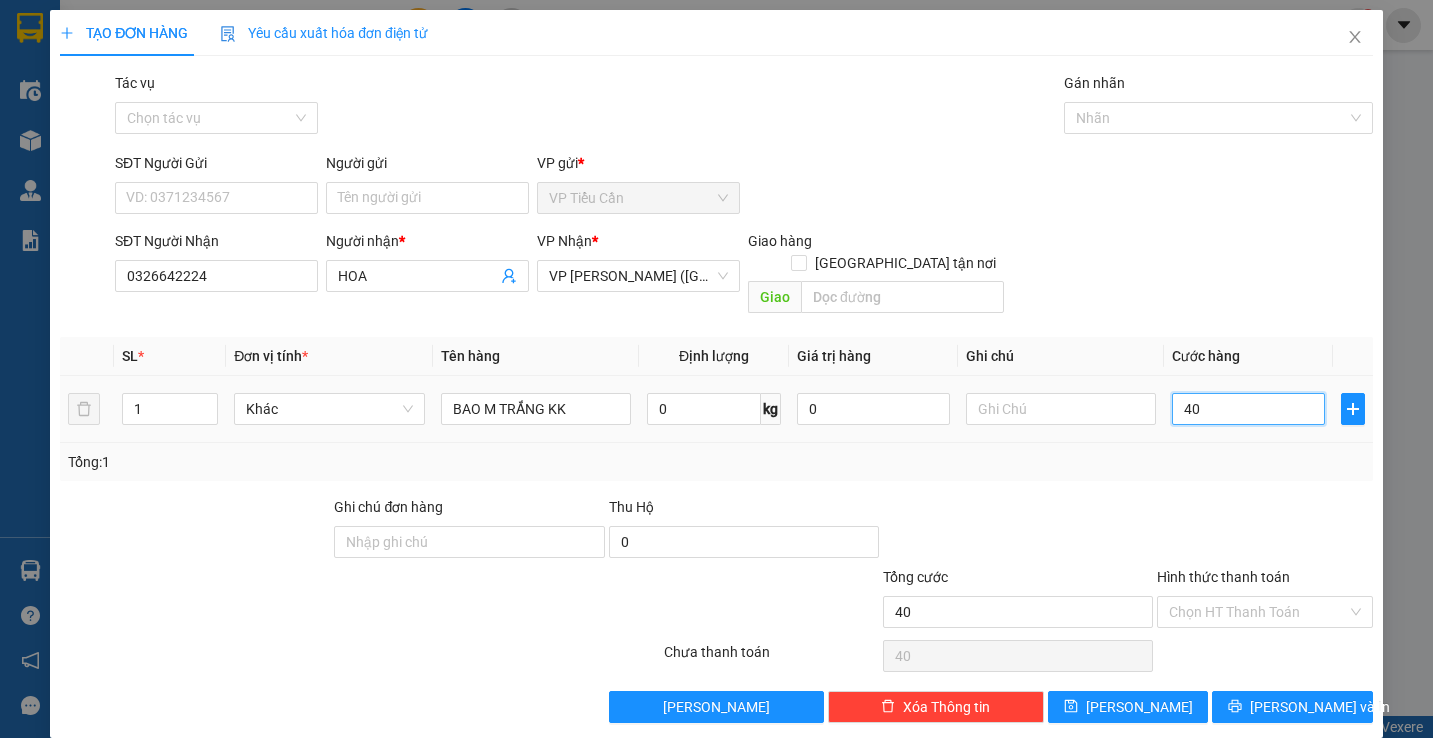 type on "400" 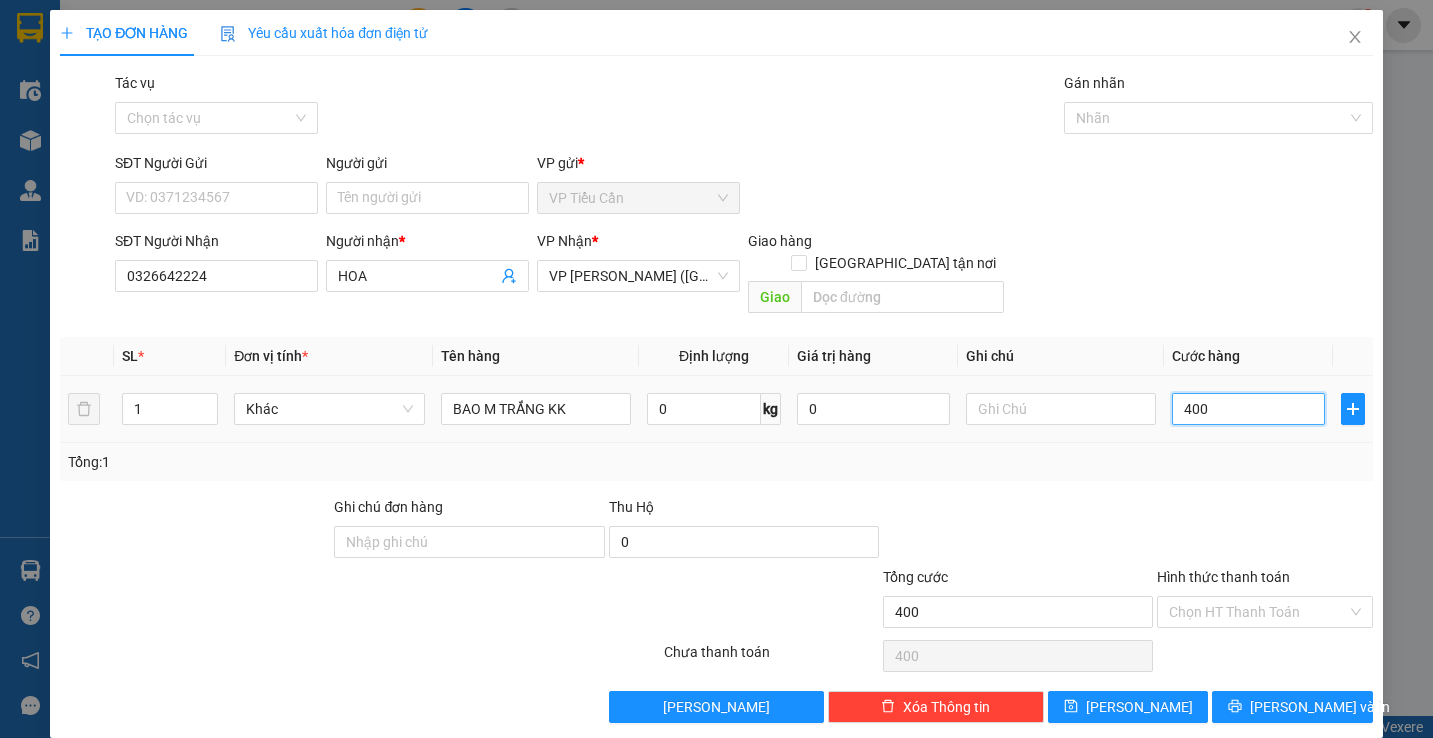 type on "40" 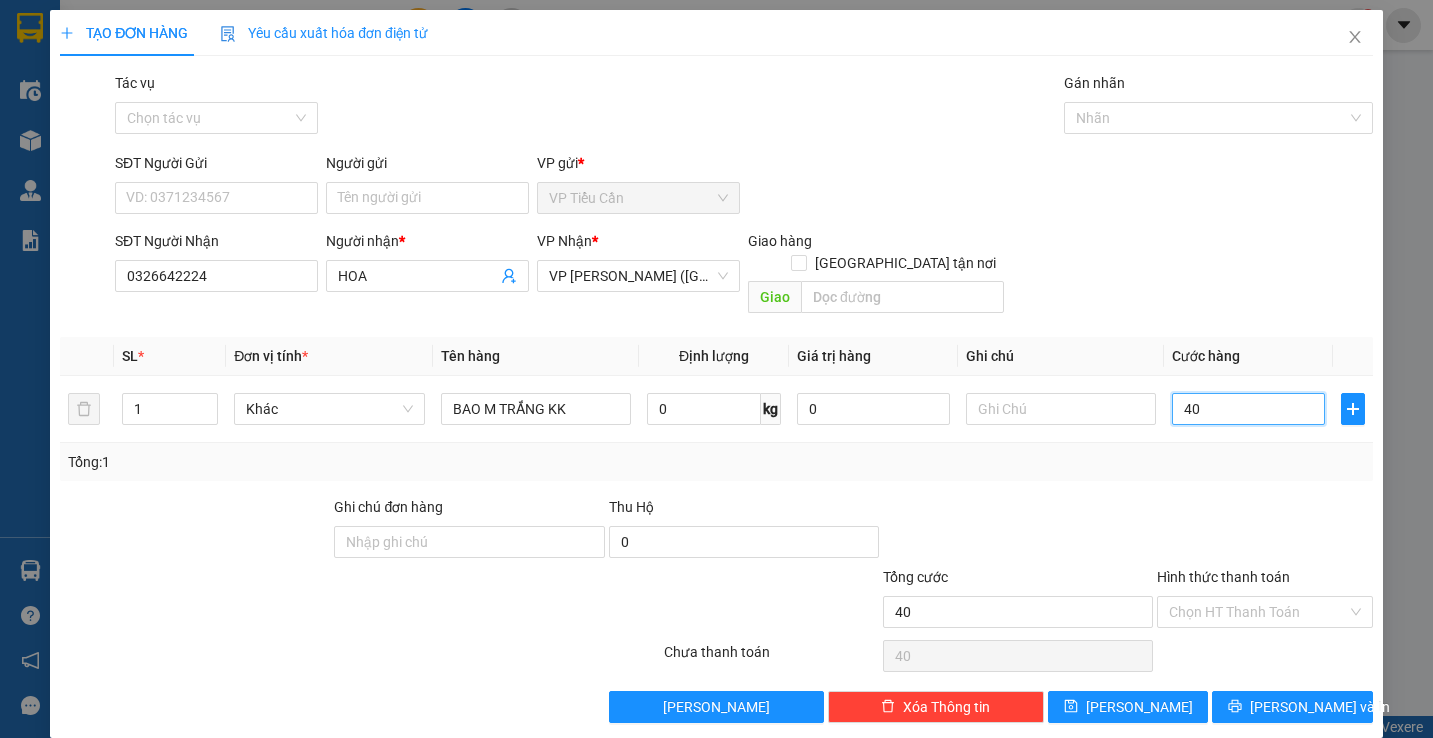 type on "40" 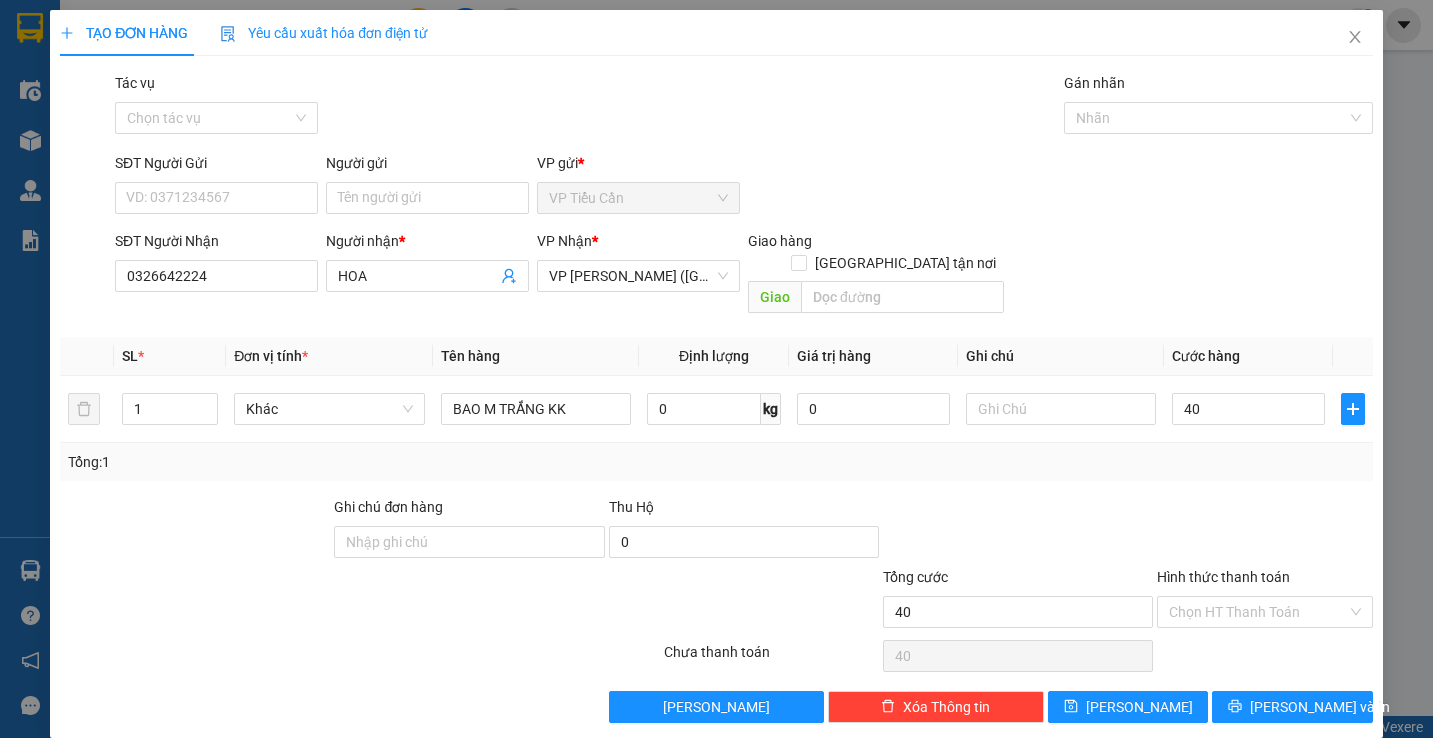 type on "40.000" 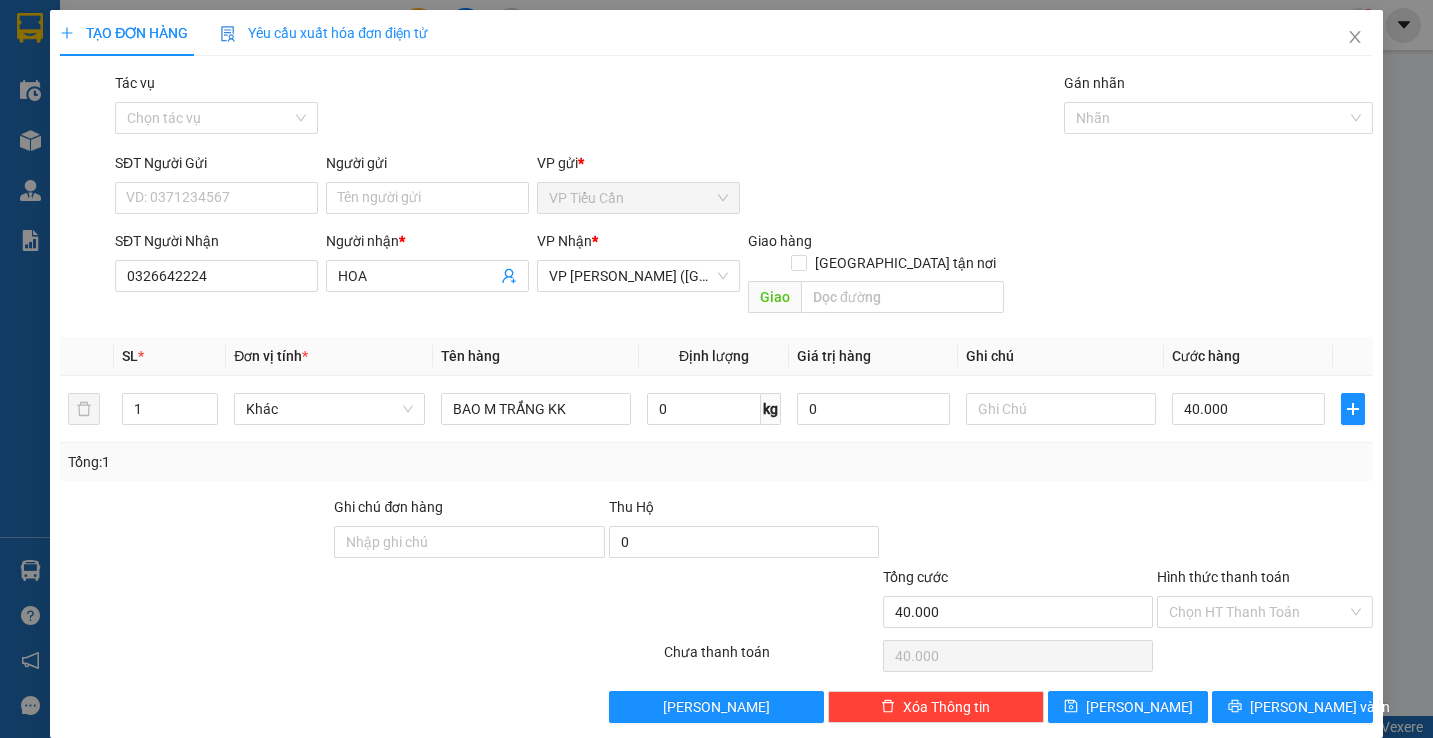 click at bounding box center (1018, 531) 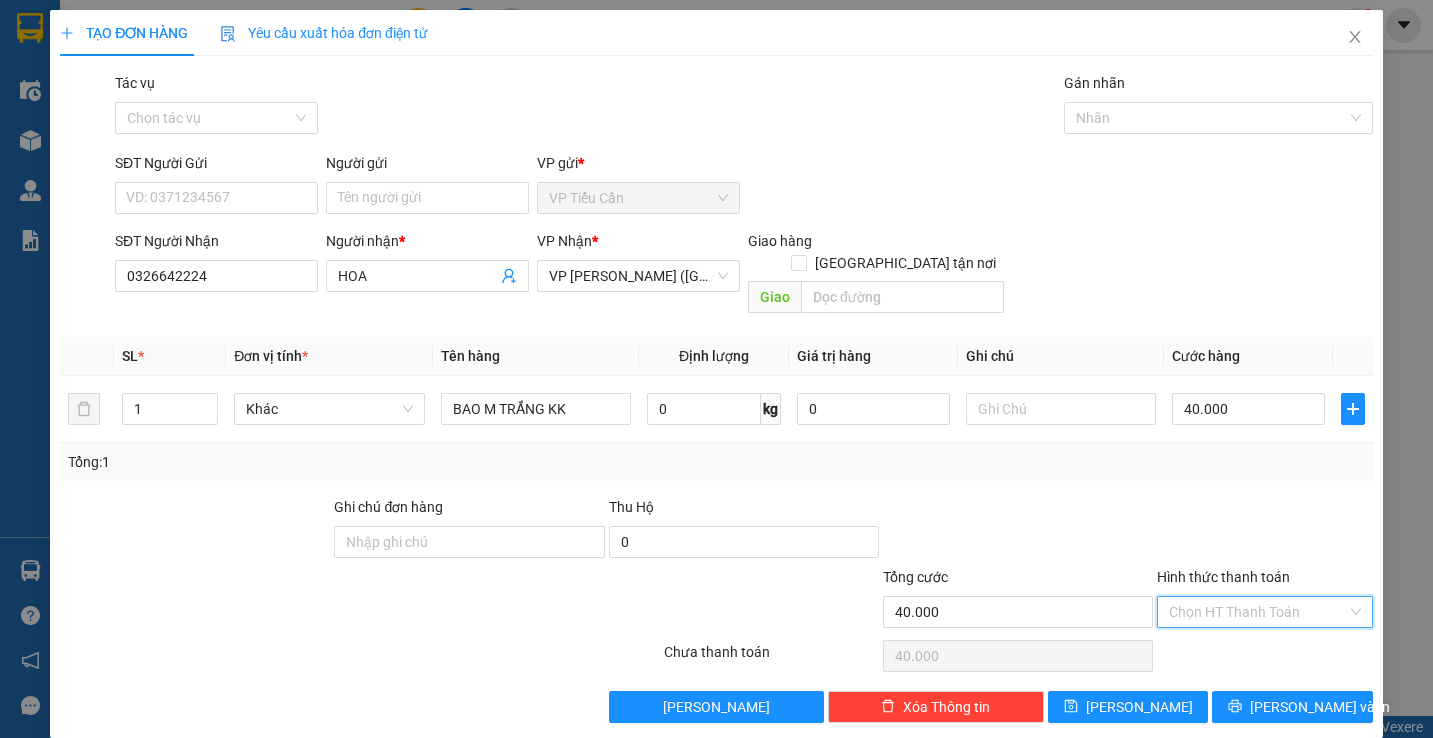 click on "Hình thức thanh toán" at bounding box center [1257, 612] 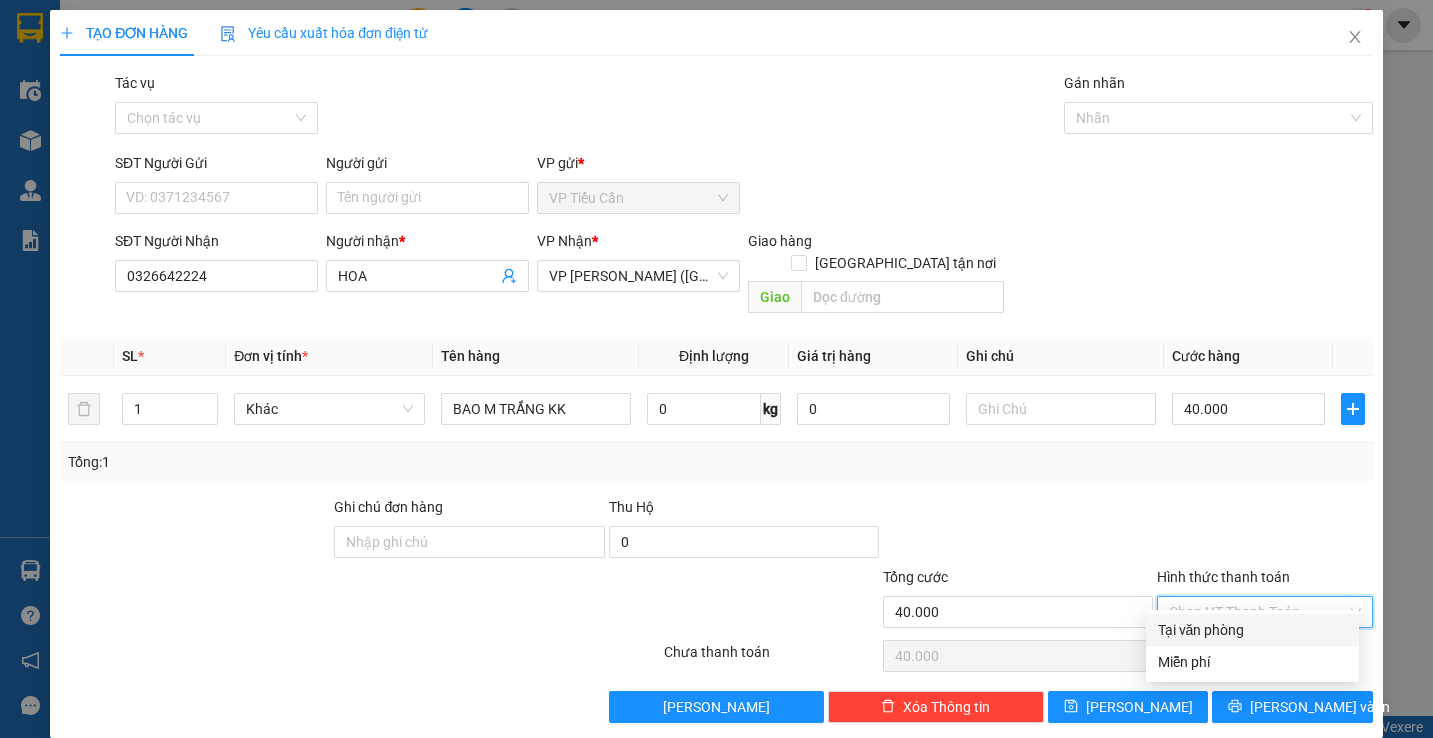 click on "Tại văn phòng" at bounding box center (1252, 630) 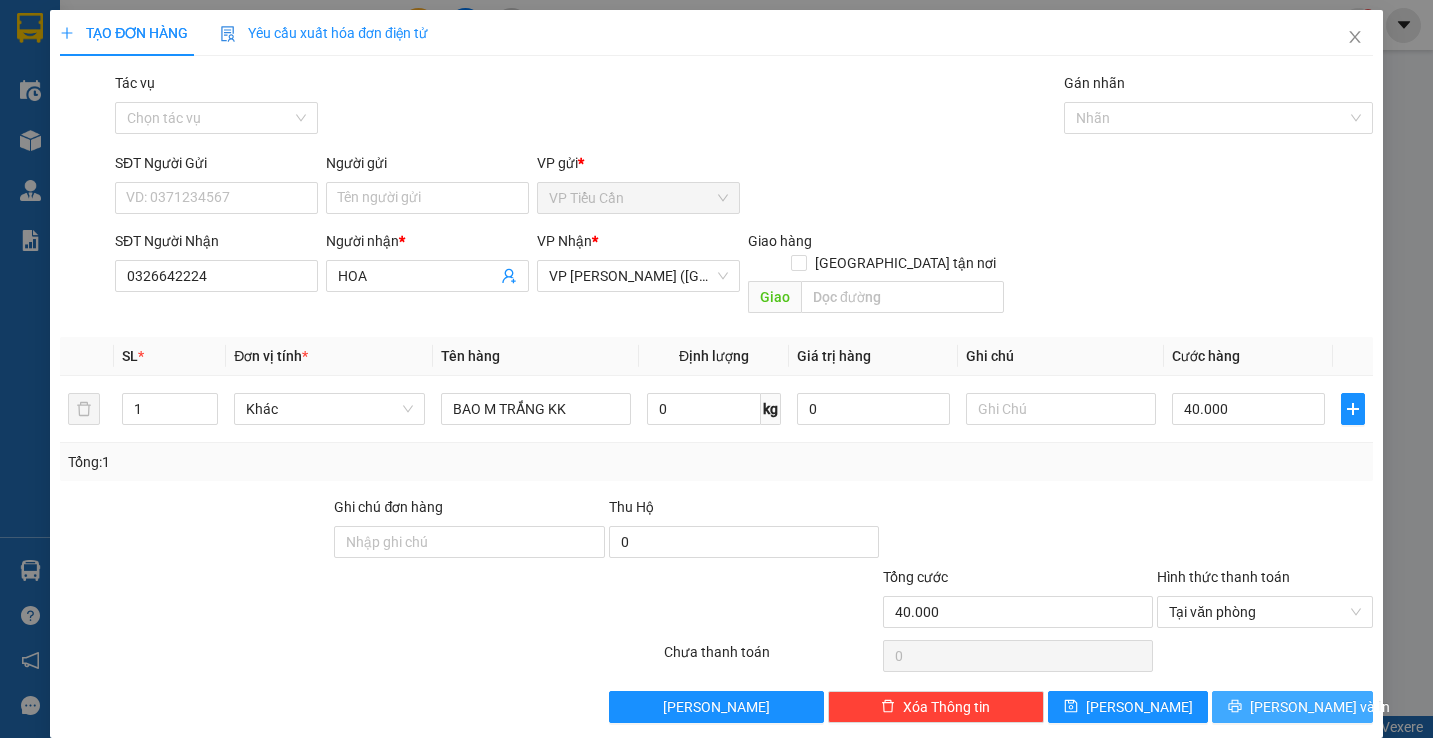 click 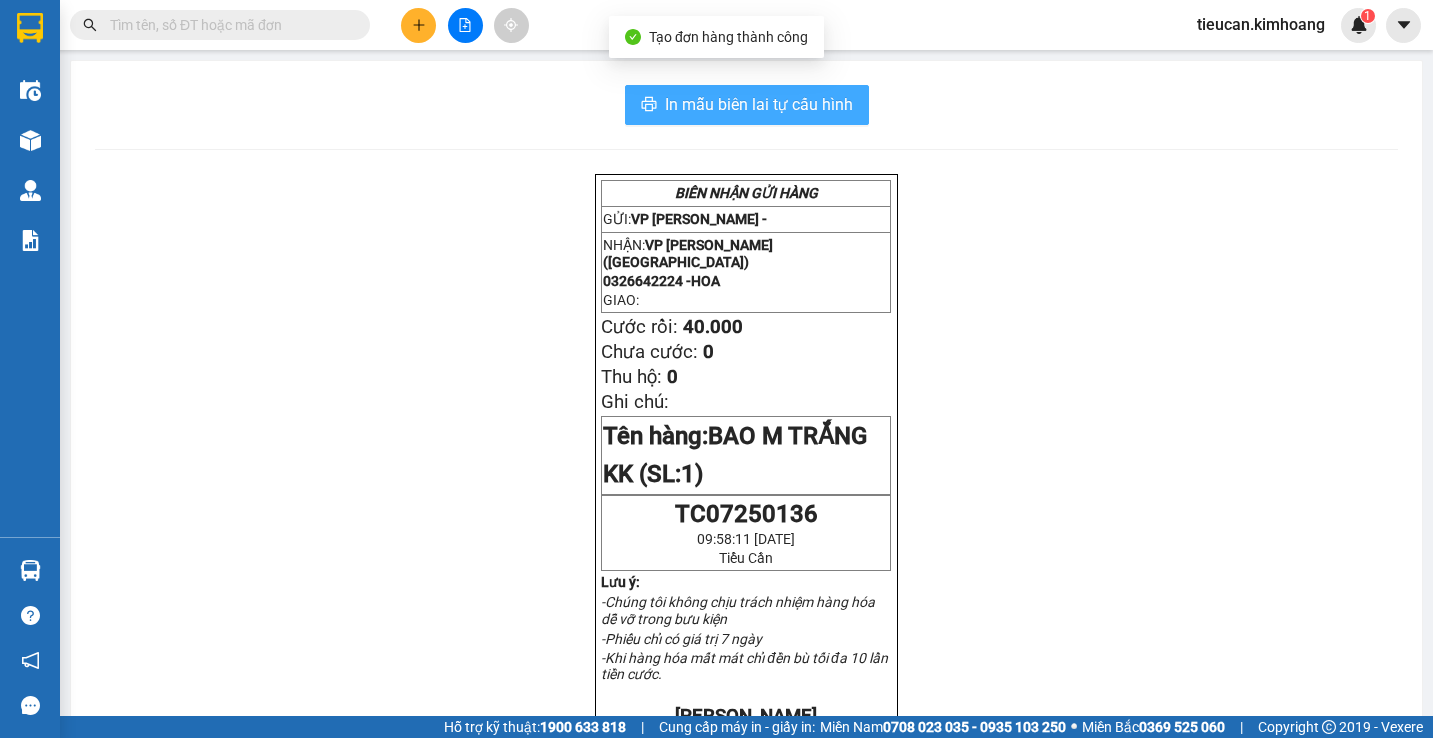 click on "In mẫu biên lai tự cấu hình" at bounding box center (759, 104) 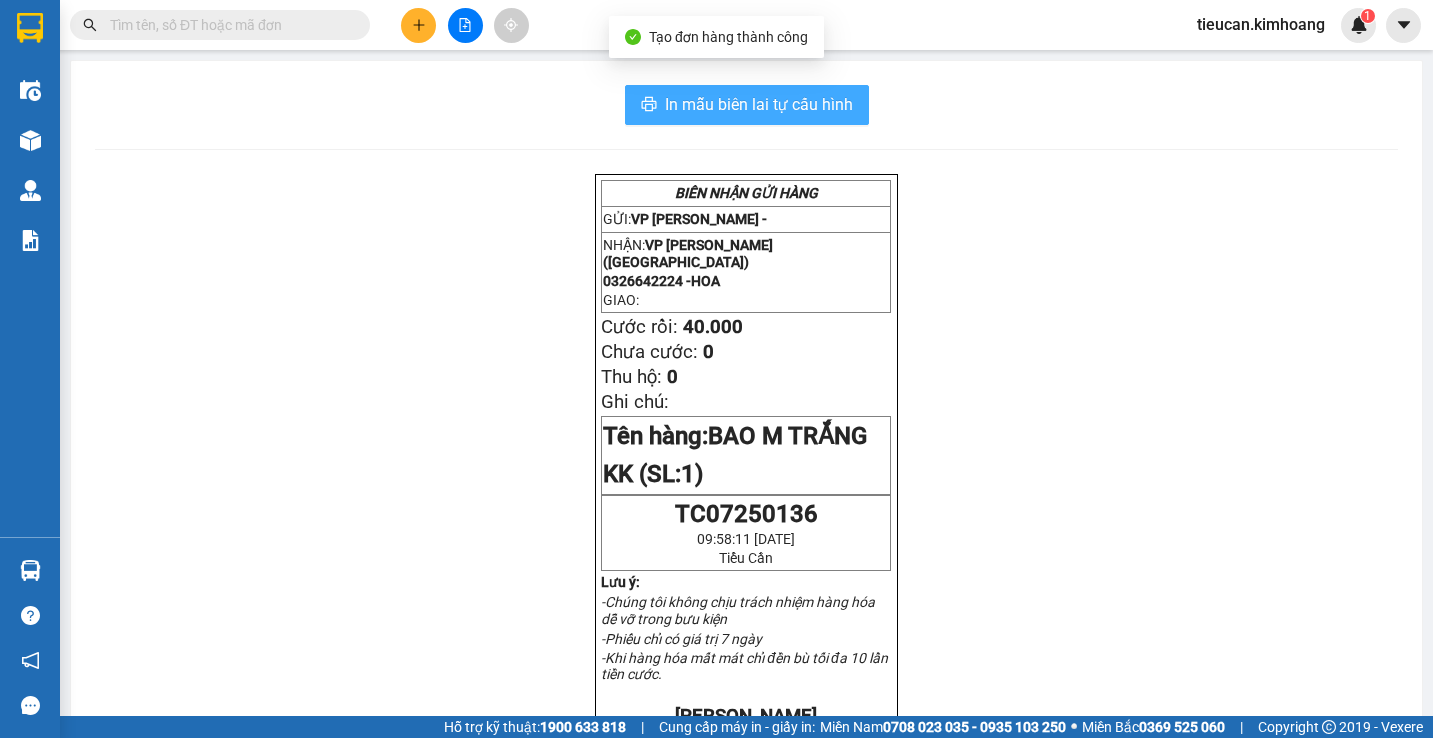 scroll, scrollTop: 0, scrollLeft: 0, axis: both 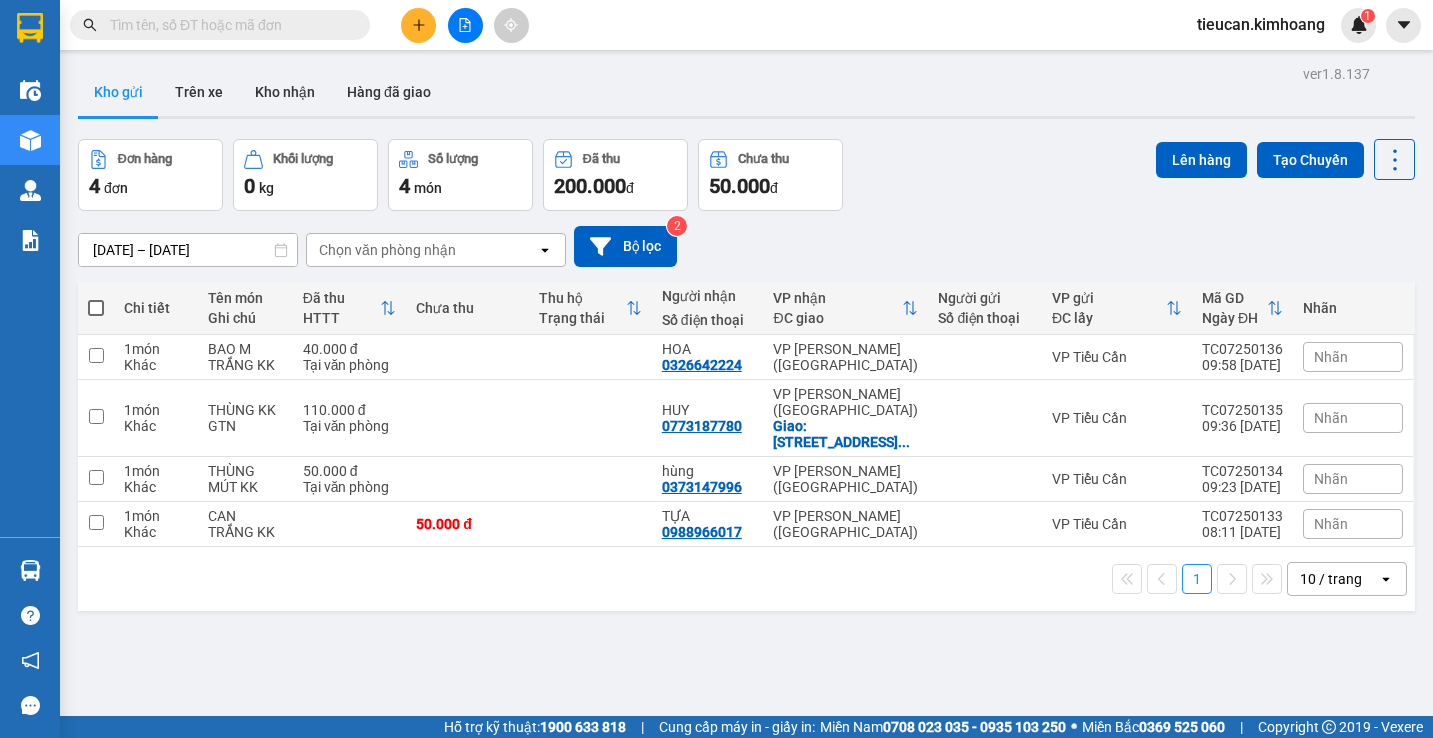 click at bounding box center (96, 308) 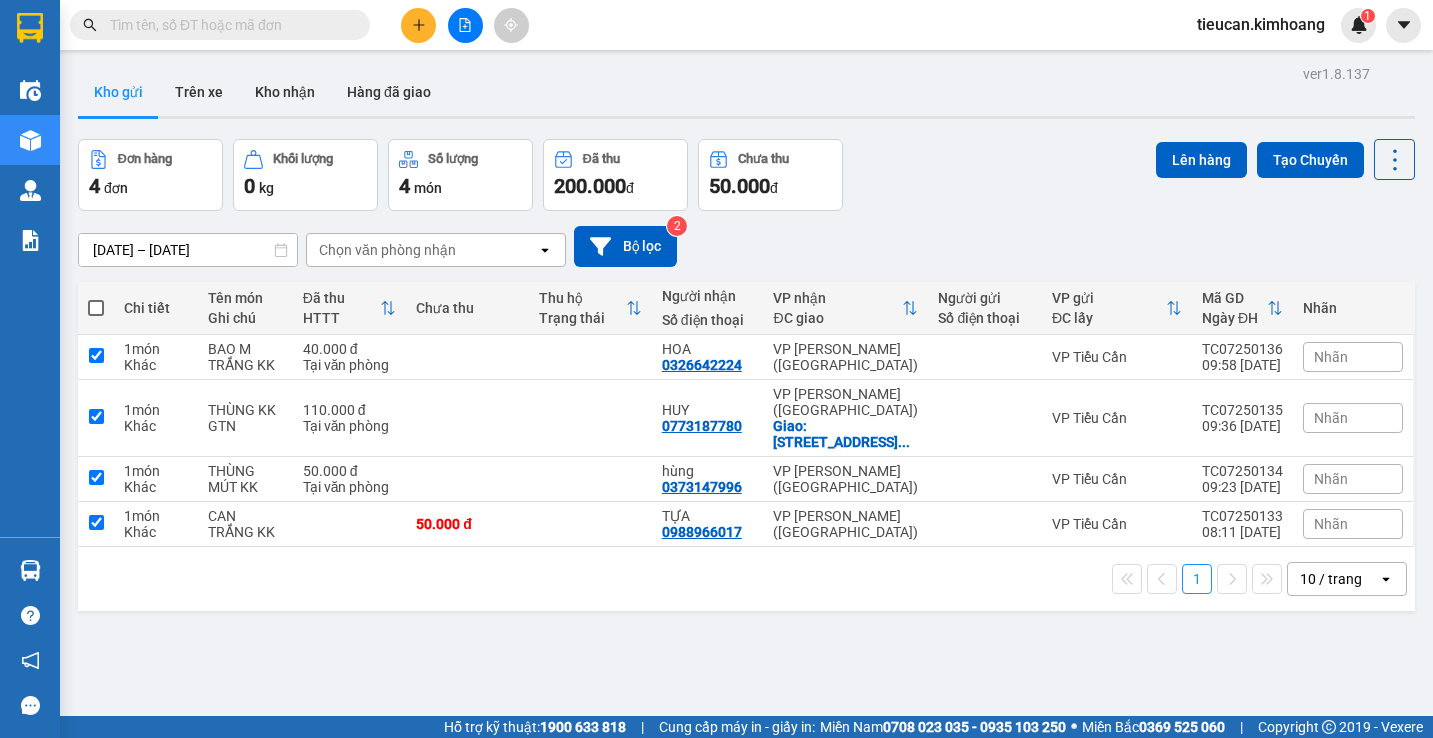 checkbox on "true" 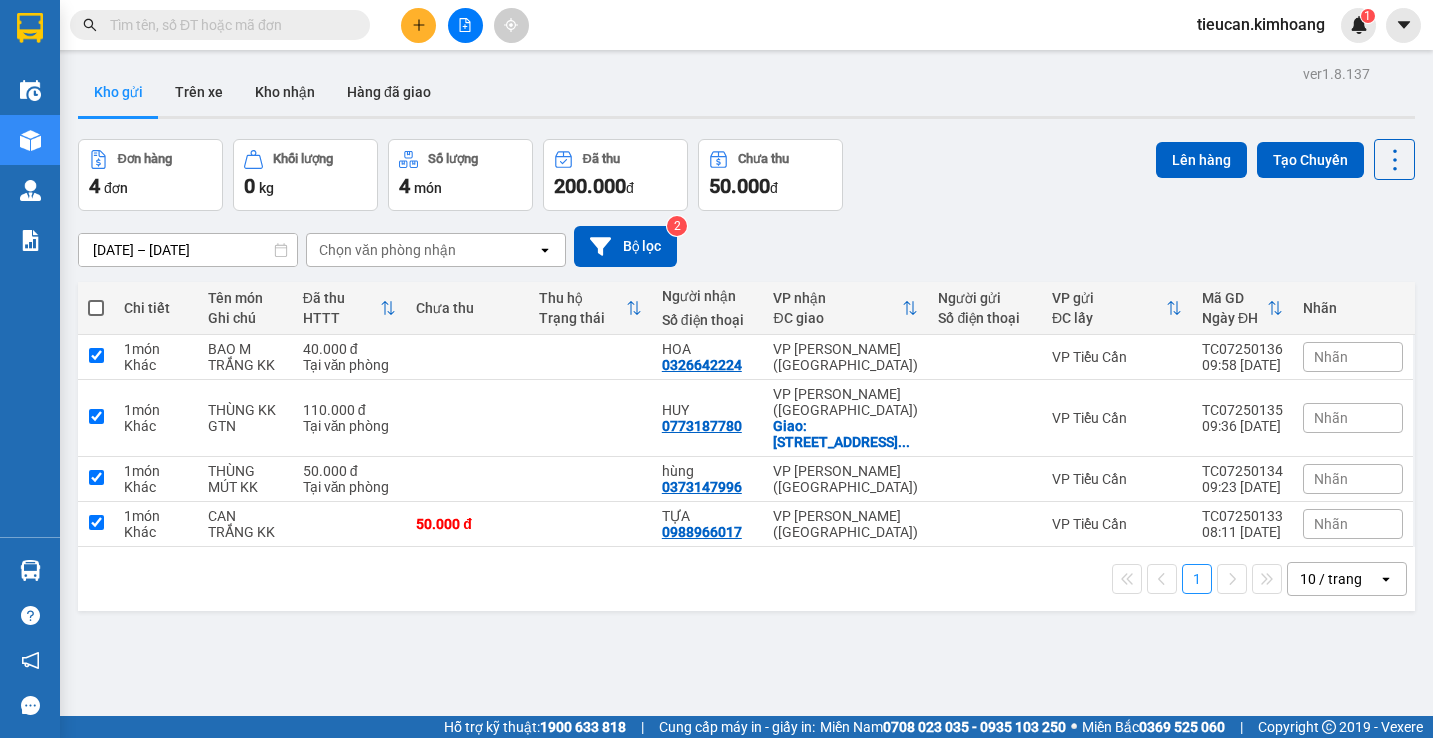 checkbox on "true" 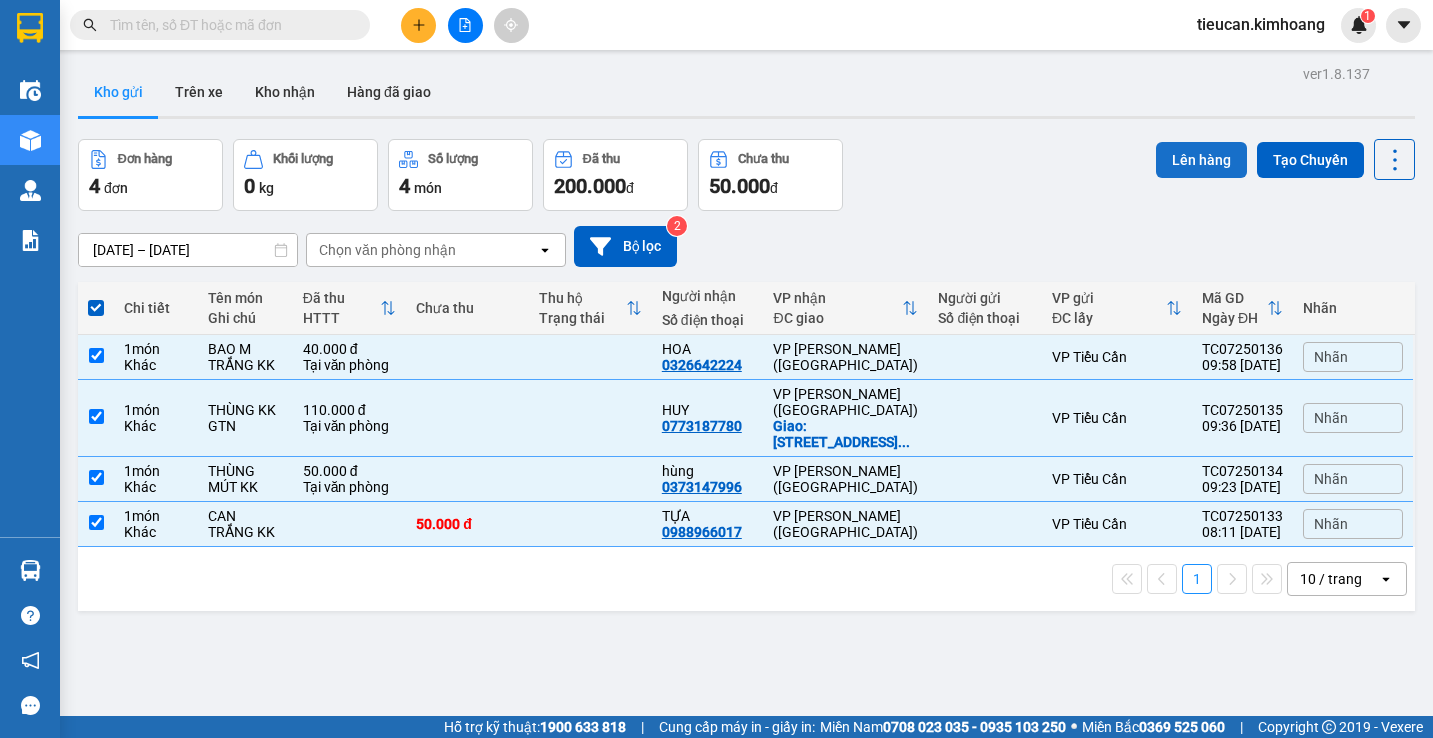 click on "Lên hàng" at bounding box center (1201, 160) 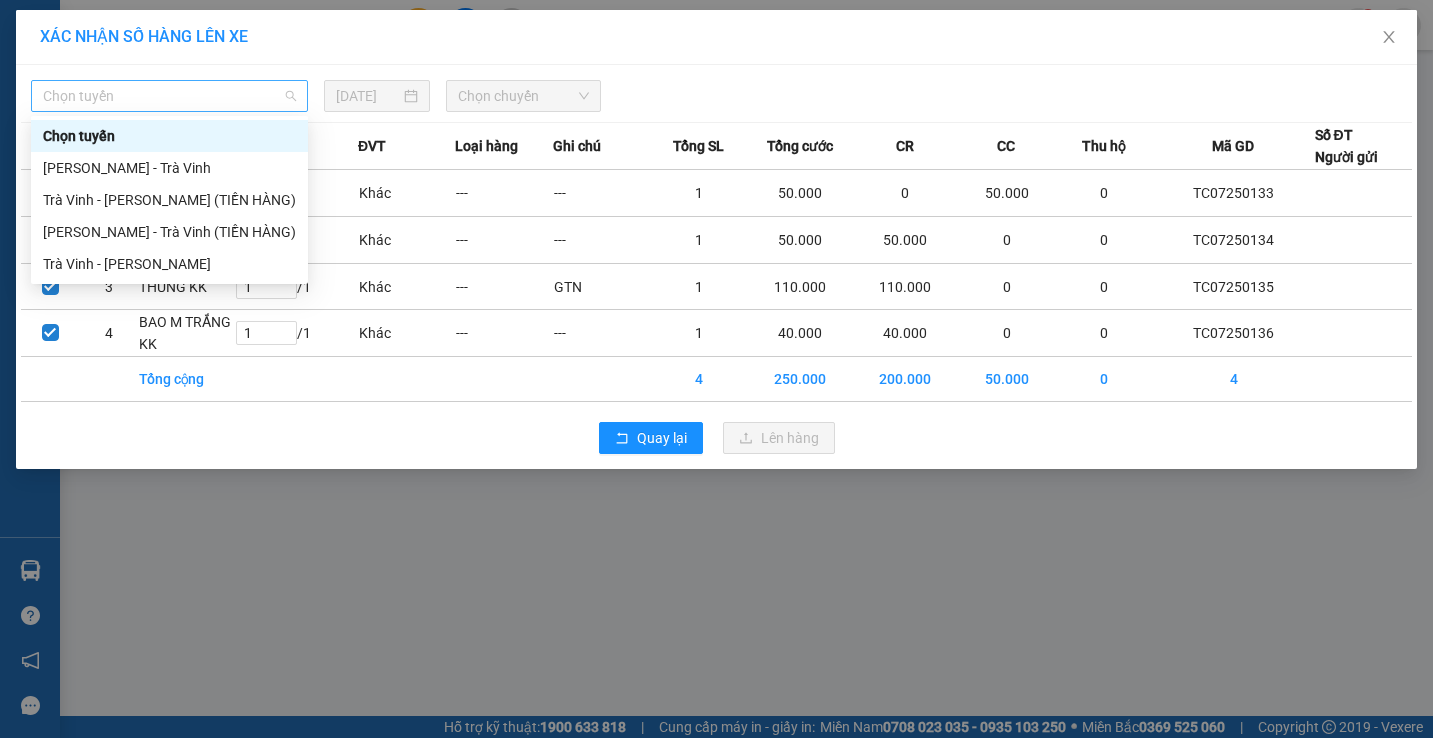 click on "Chọn tuyến" at bounding box center (169, 96) 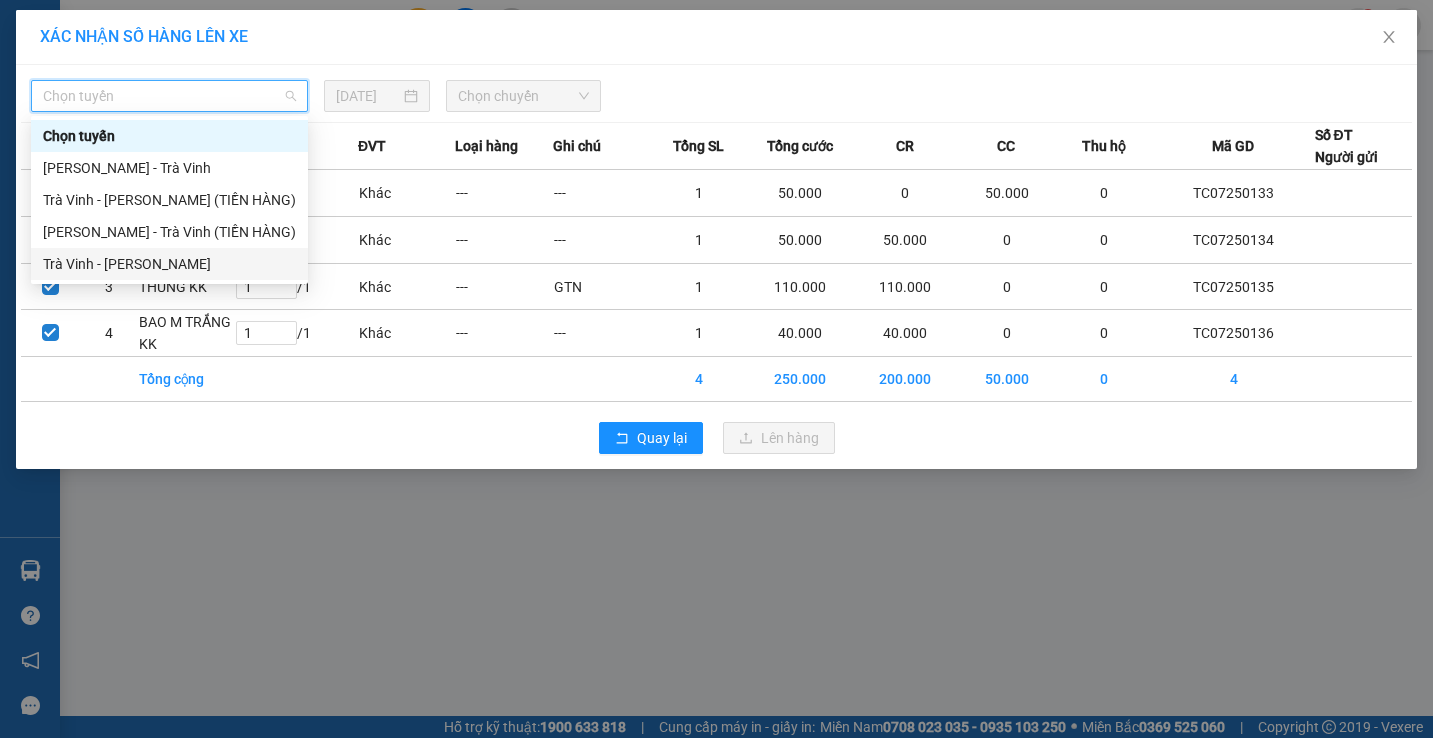 click on "Trà Vinh - Hồ Chí Minh" at bounding box center (169, 264) 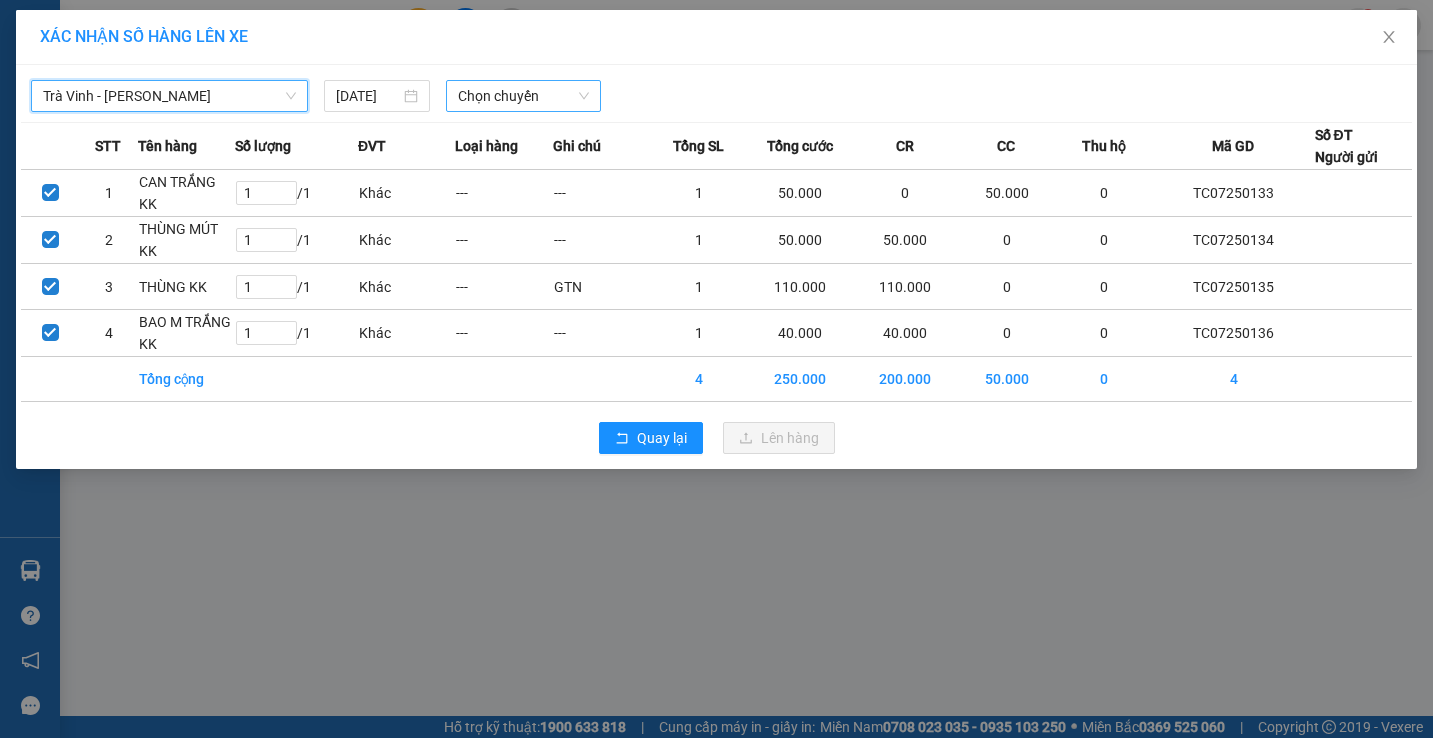 click on "Chọn chuyến" at bounding box center (523, 96) 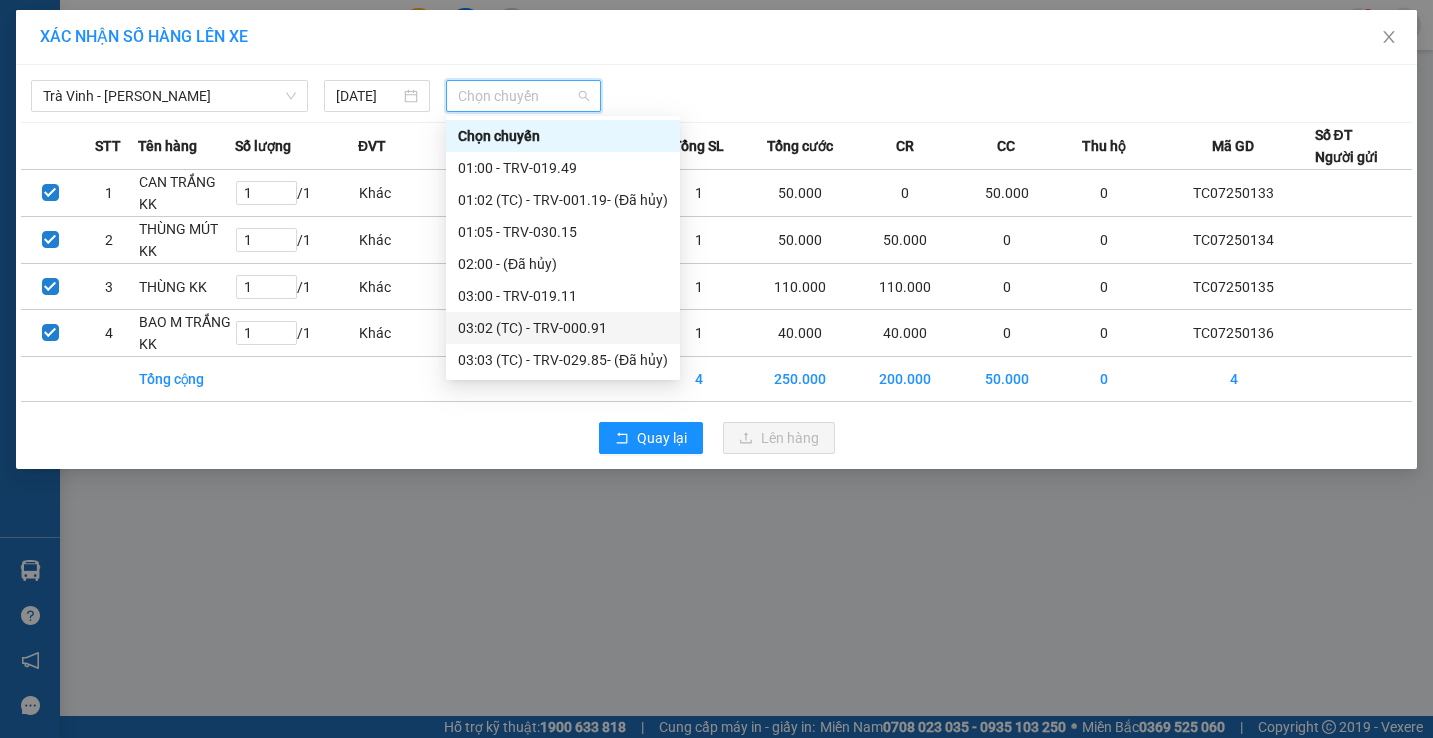 scroll, scrollTop: 400, scrollLeft: 0, axis: vertical 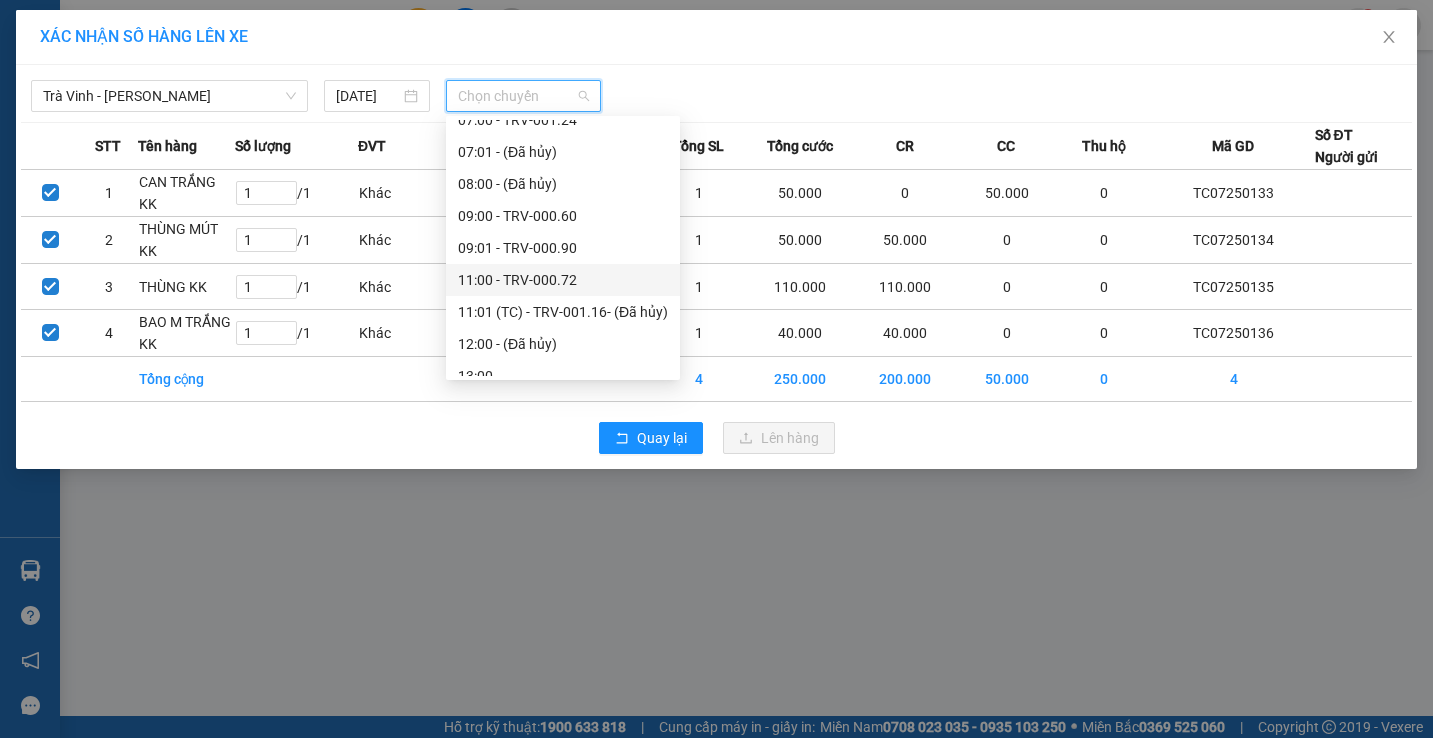 click on "11:00     - TRV-000.72" at bounding box center (563, 280) 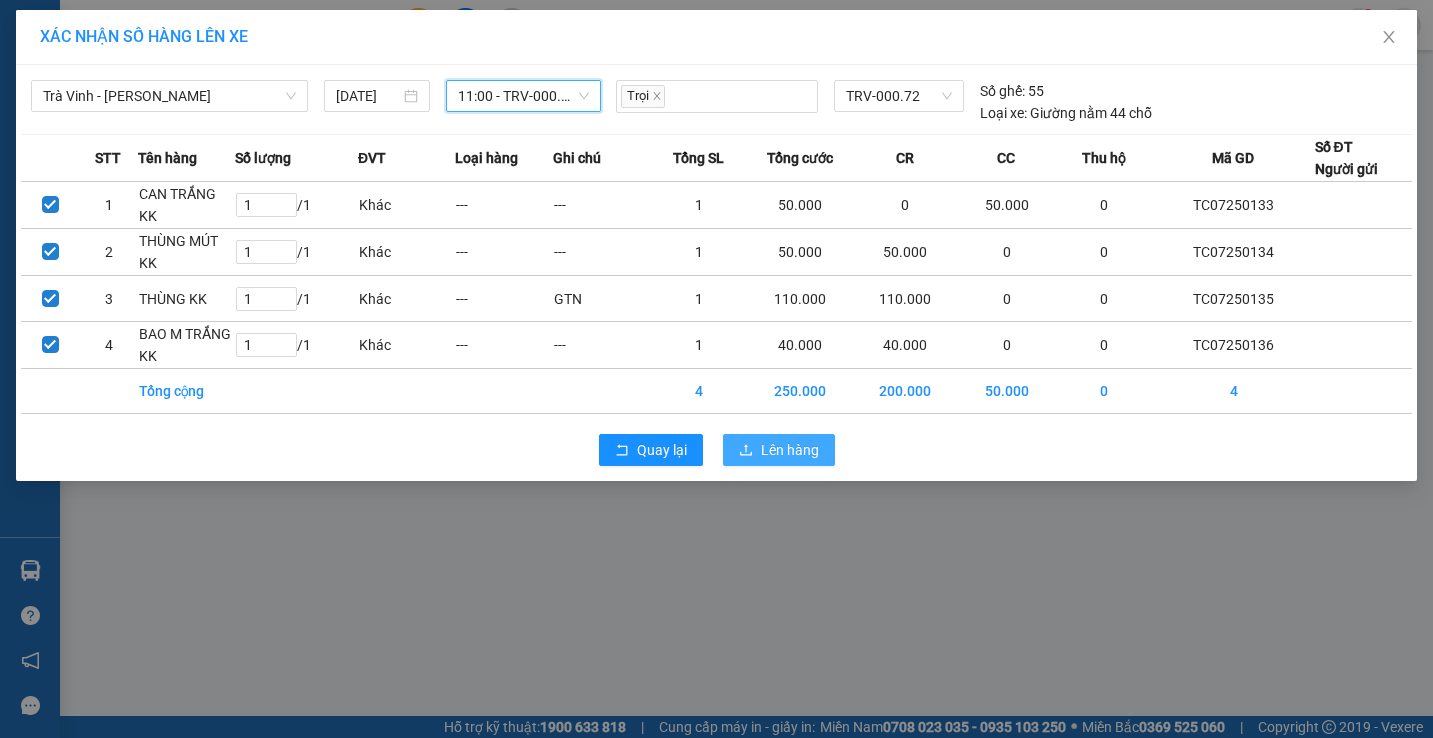 click on "Lên hàng" at bounding box center [779, 450] 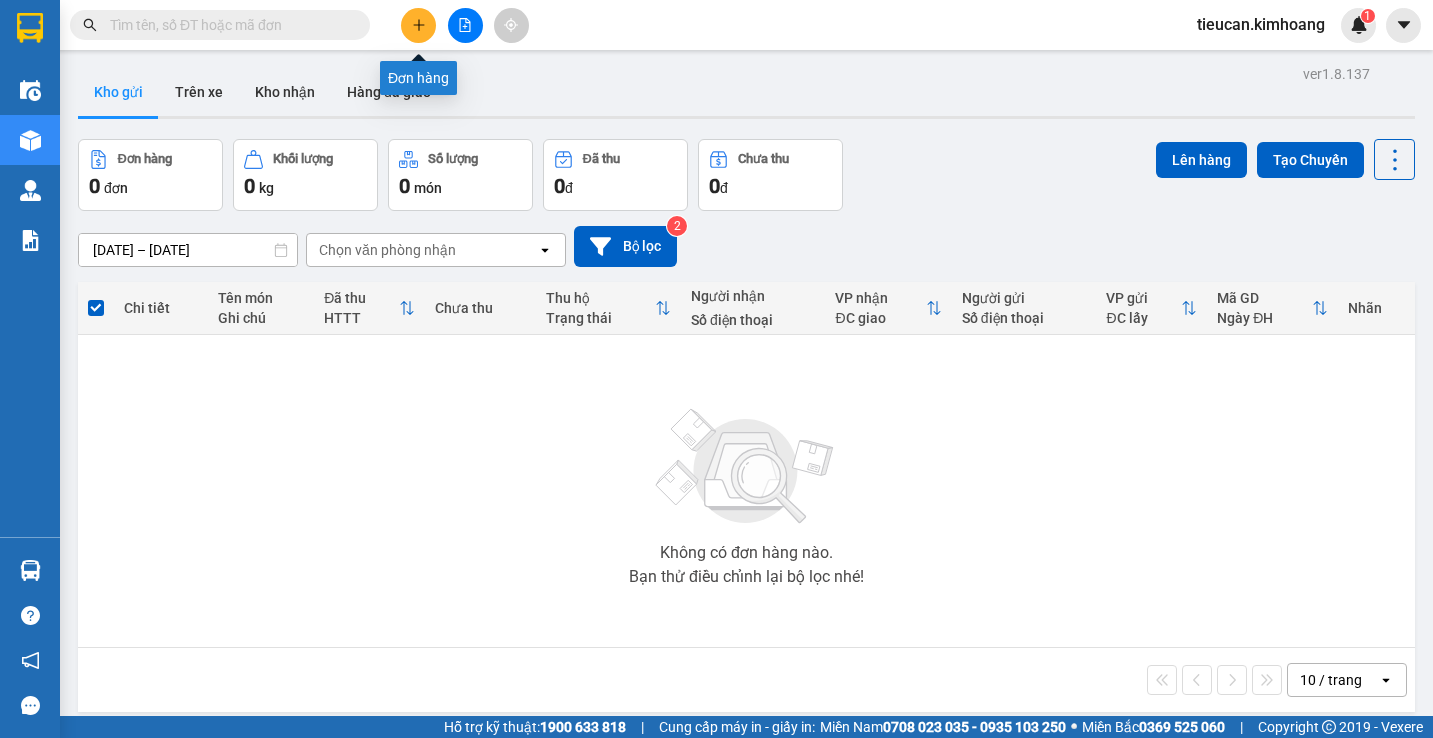 click at bounding box center [418, 25] 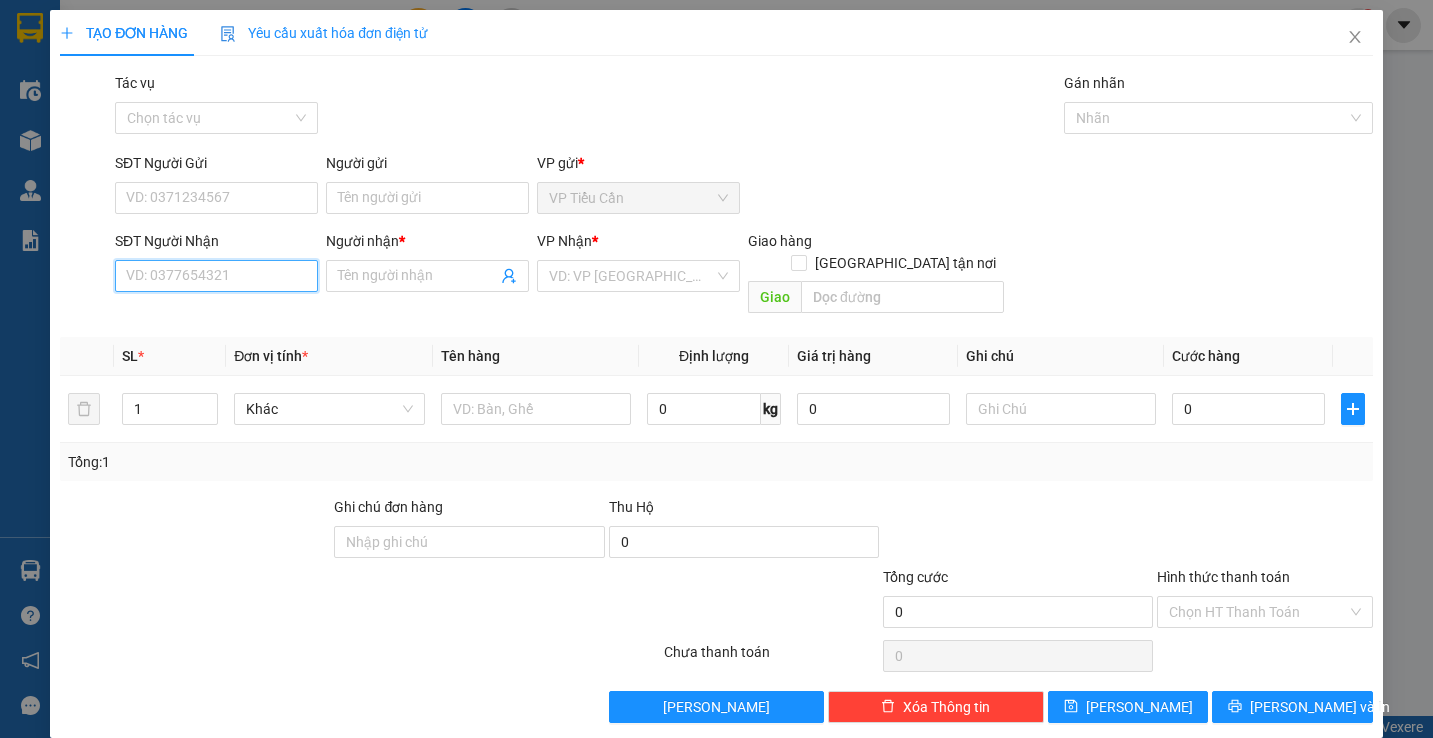 click on "SĐT Người Nhận" at bounding box center (216, 276) 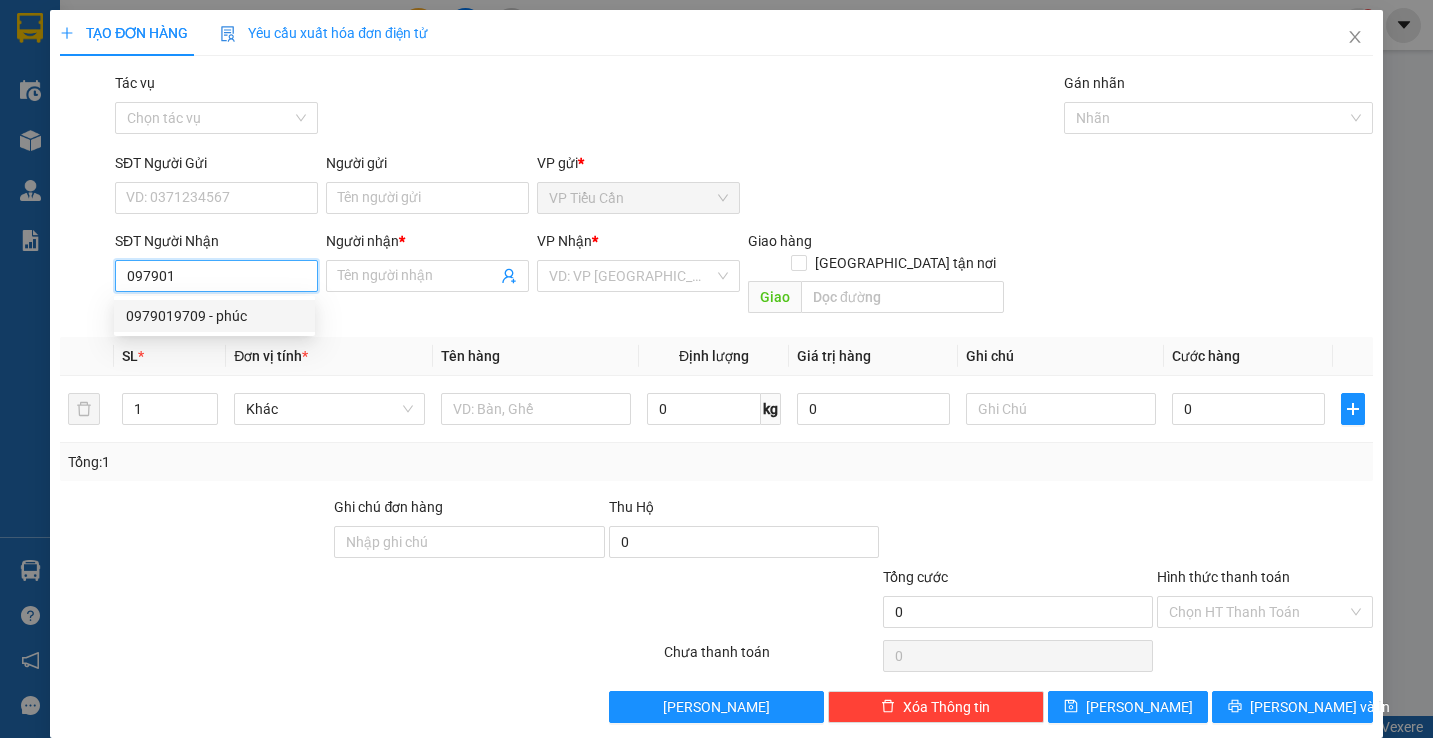 click on "0979019709 - phúc" at bounding box center (214, 316) 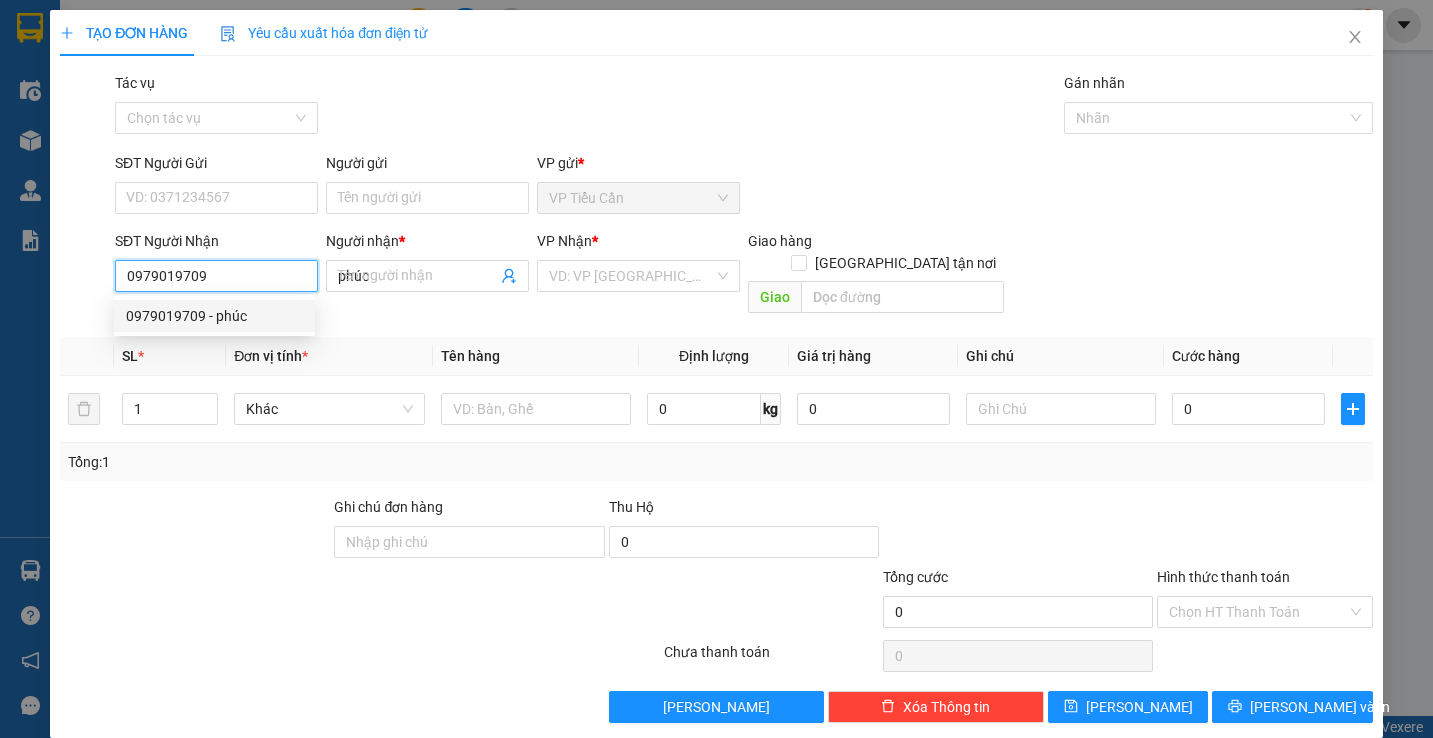 type on "35.000" 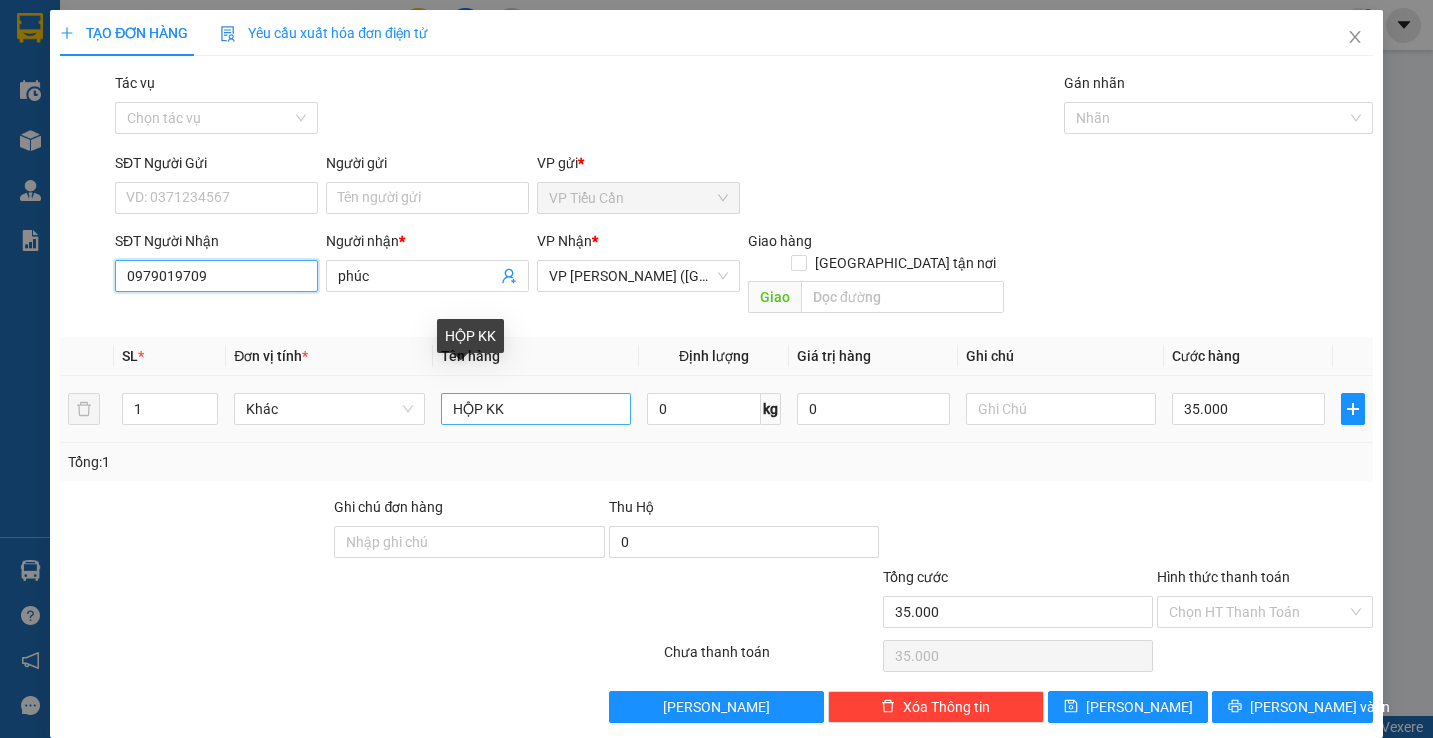 type on "0979019709" 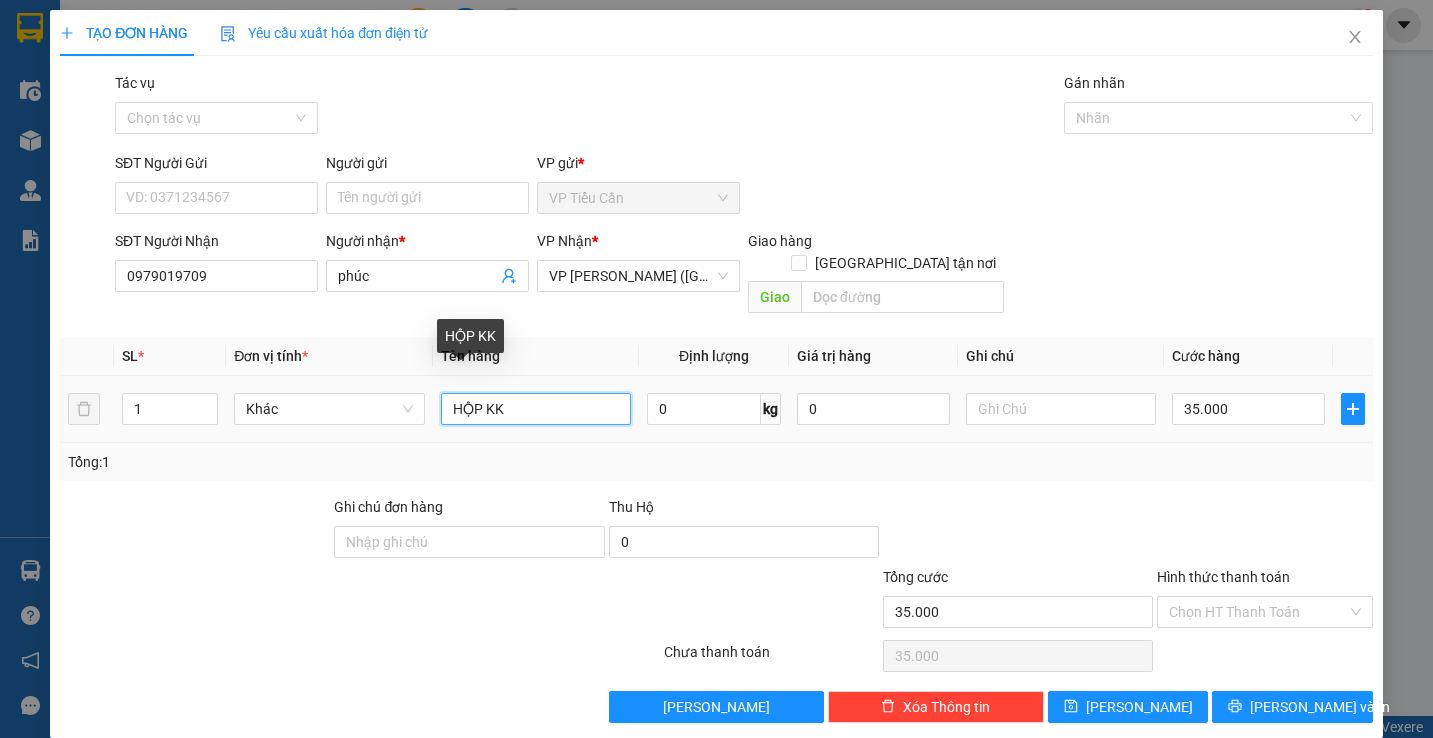 click on "HỘP KK" at bounding box center (536, 409) 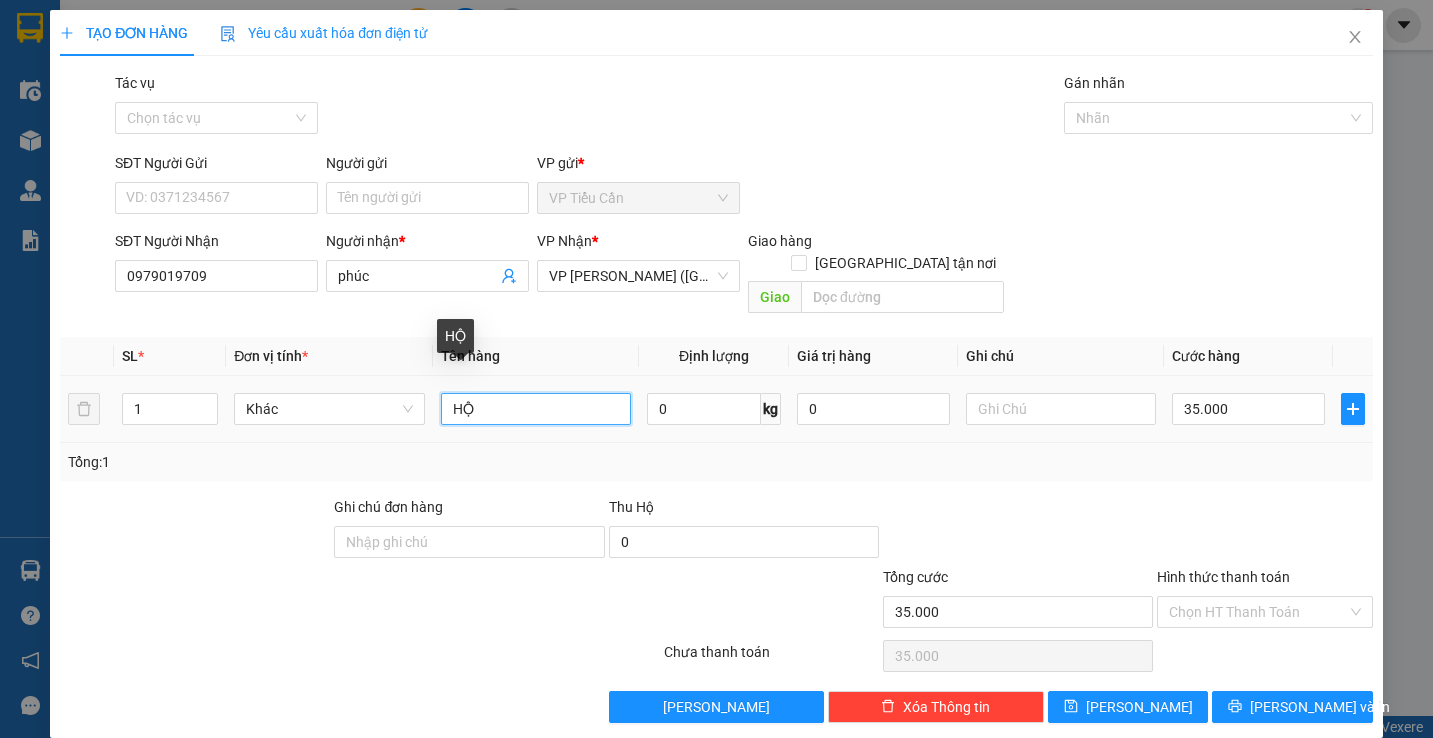 type on "H" 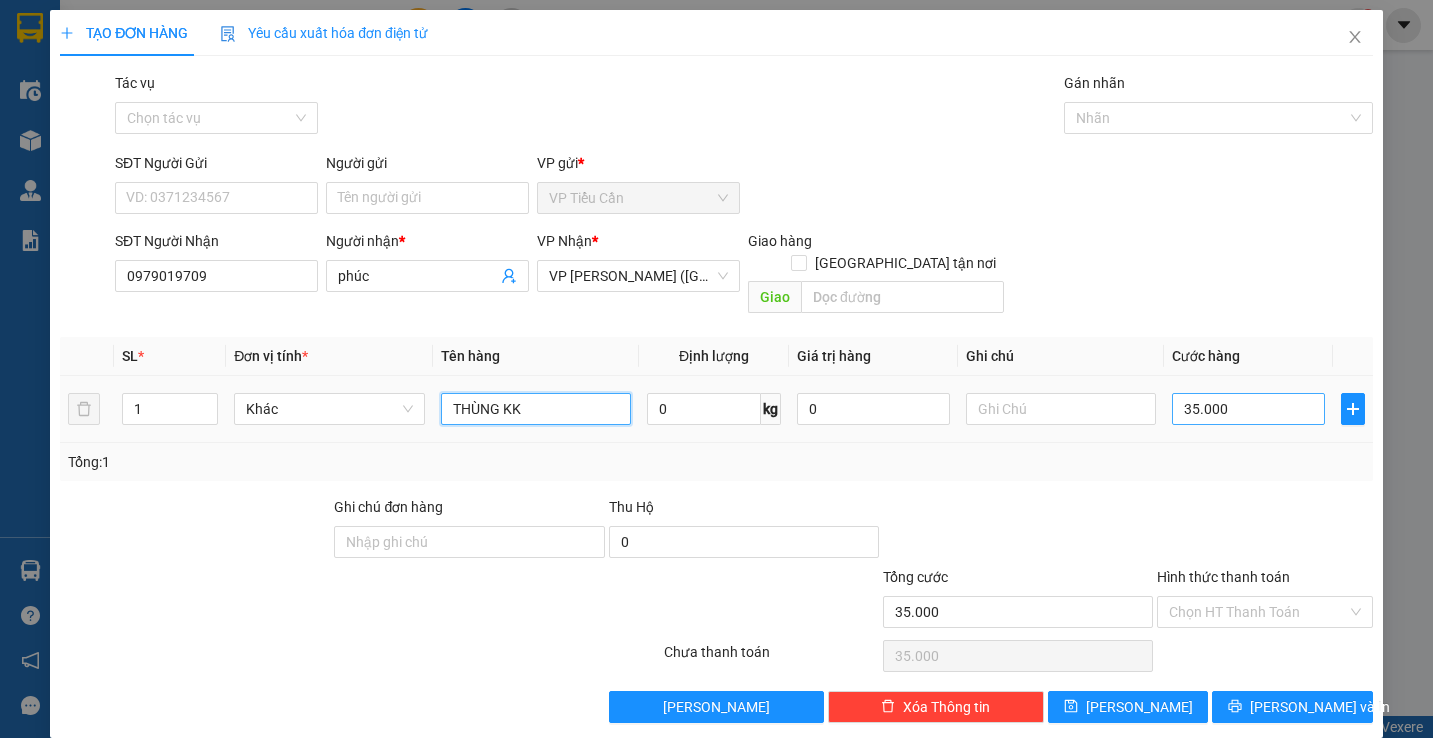 type on "THÙNG KK" 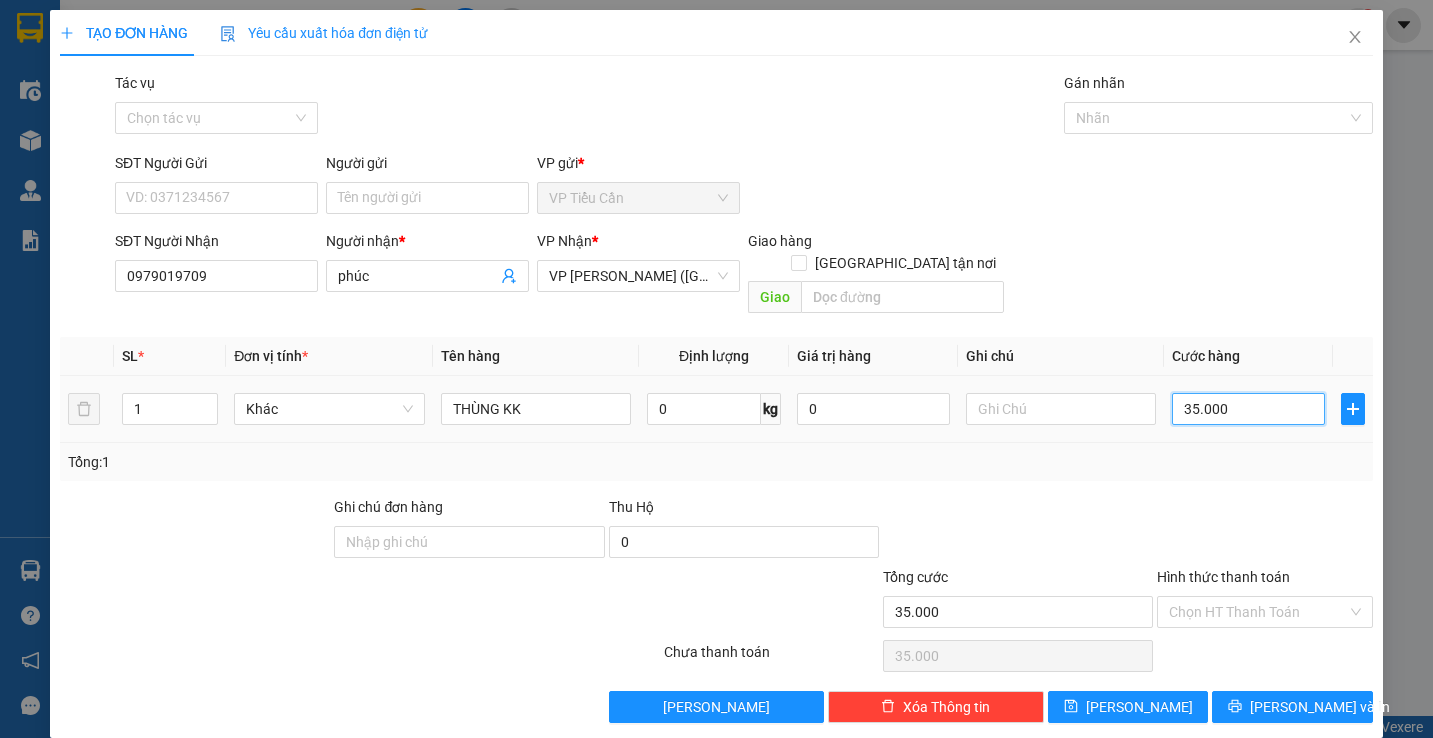 click on "35.000" at bounding box center [1248, 409] 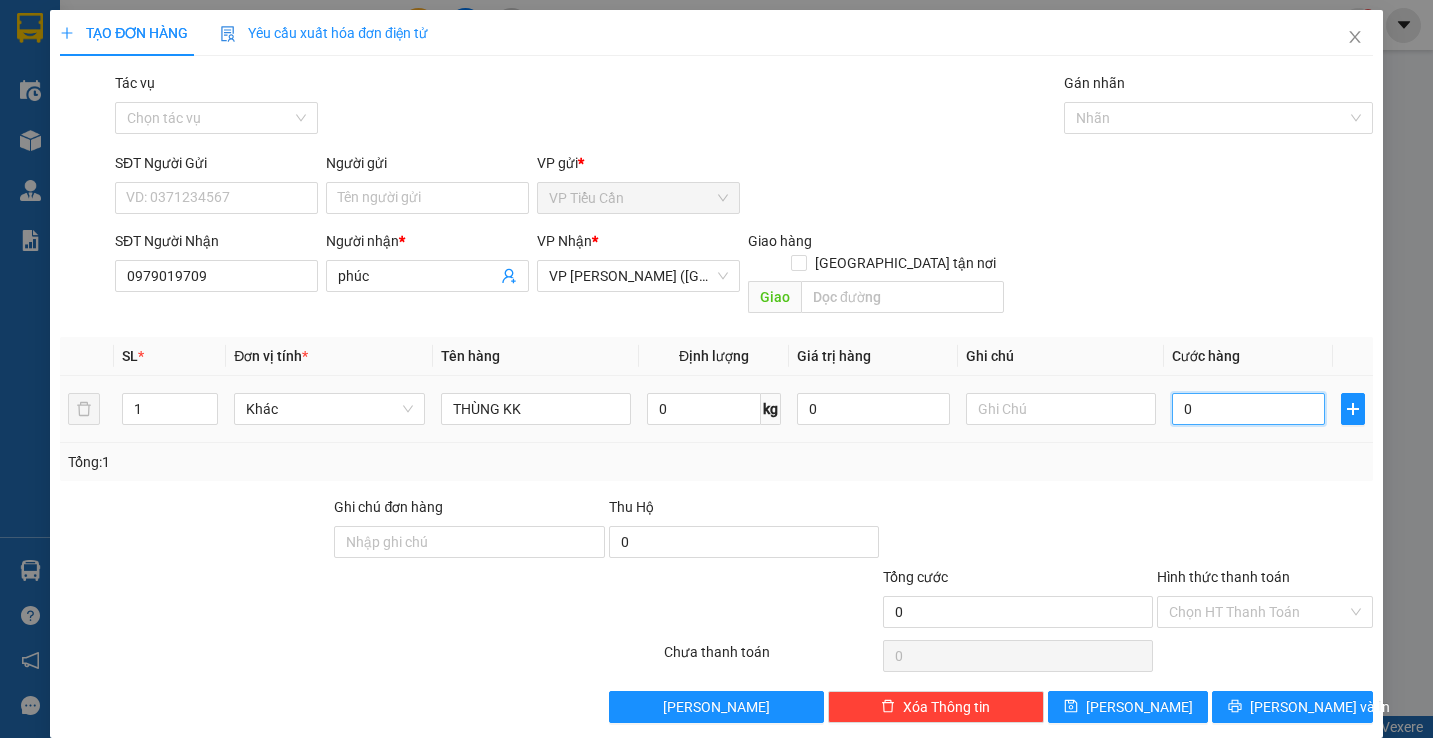 click on "0" at bounding box center [1248, 409] 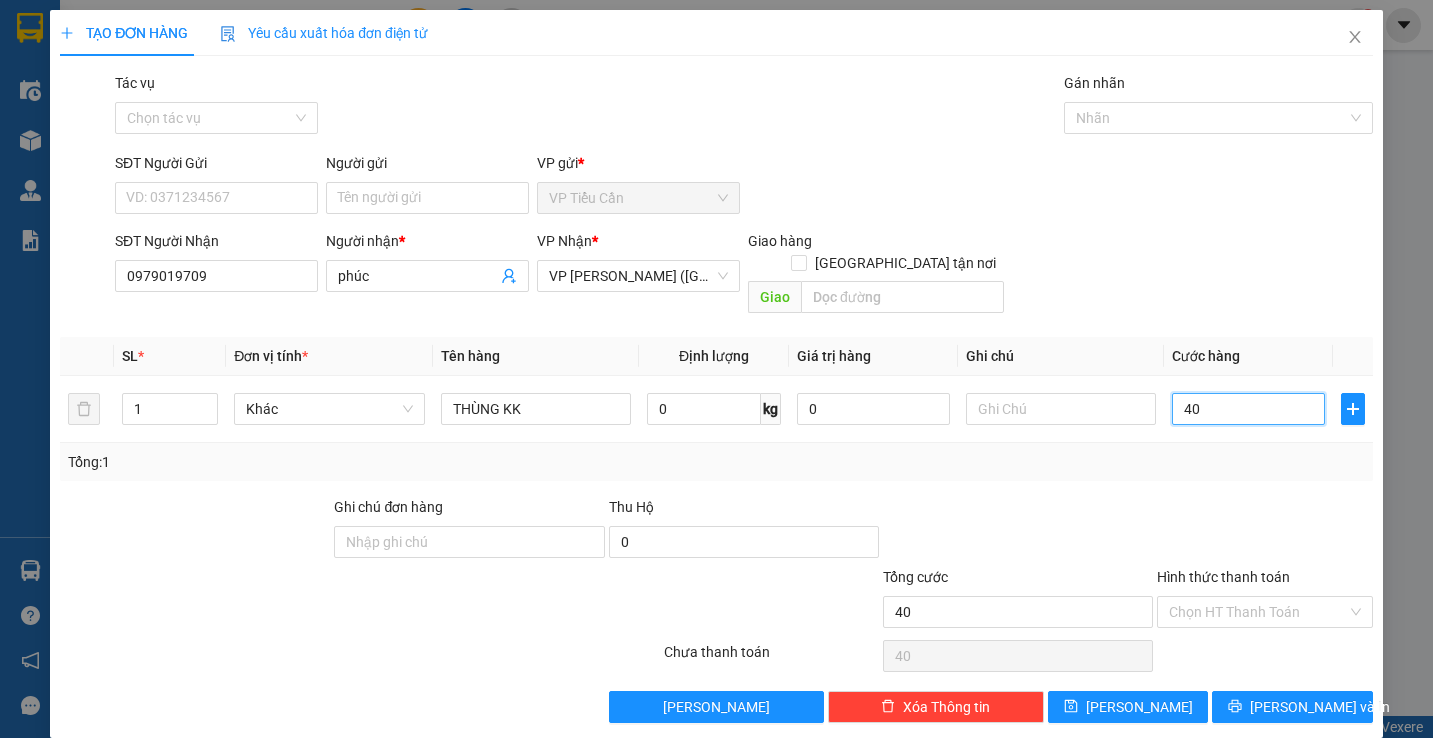 type on "40" 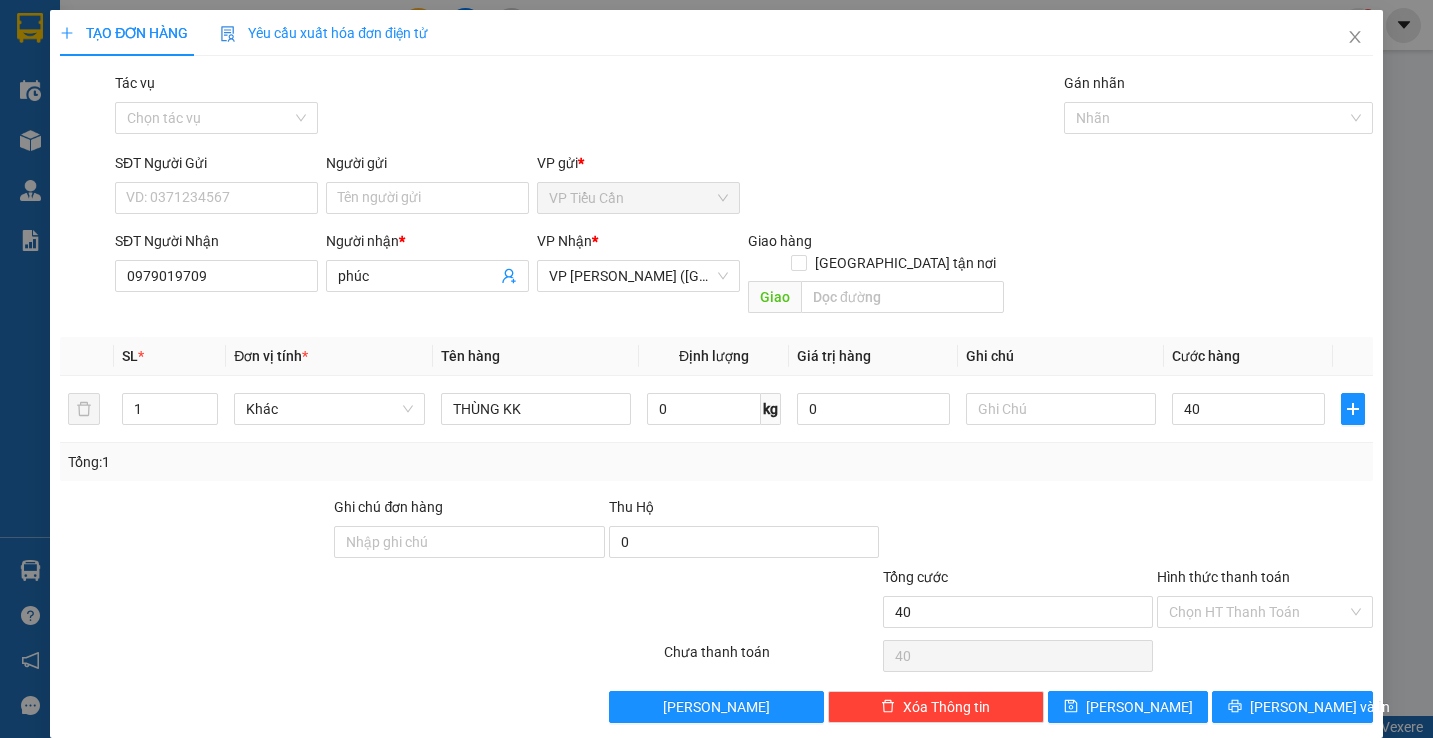 type on "40.000" 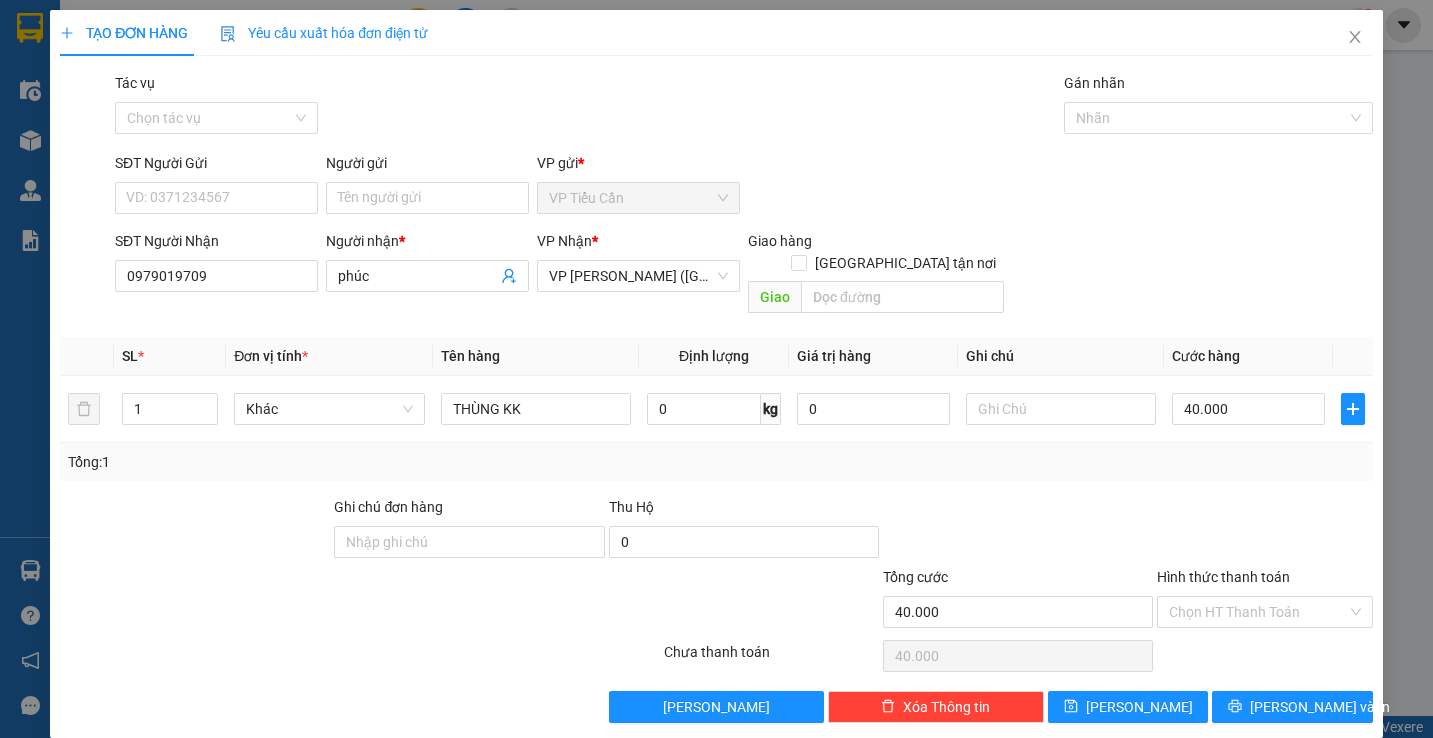 drag, startPoint x: 1159, startPoint y: 451, endPoint x: 1156, endPoint y: 462, distance: 11.401754 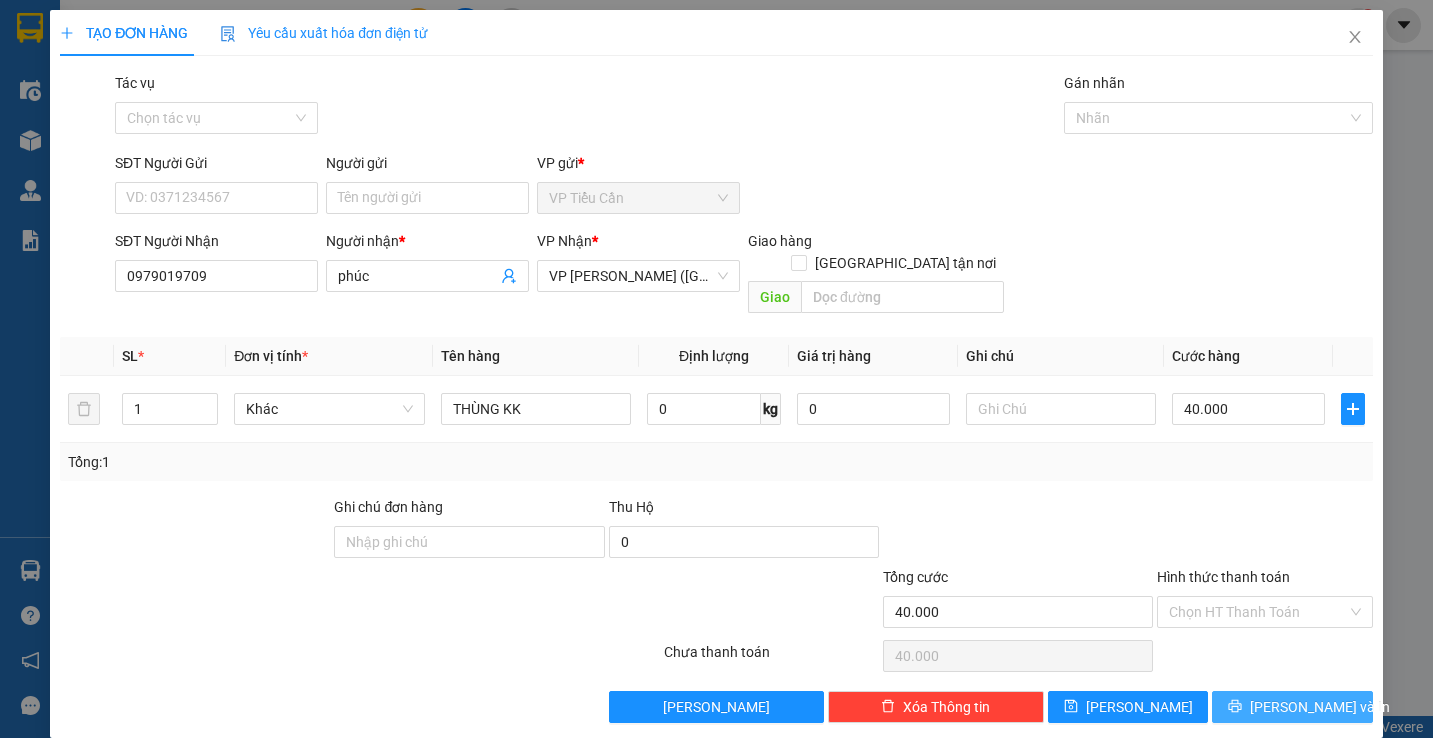 click on "[PERSON_NAME] và In" at bounding box center (1292, 707) 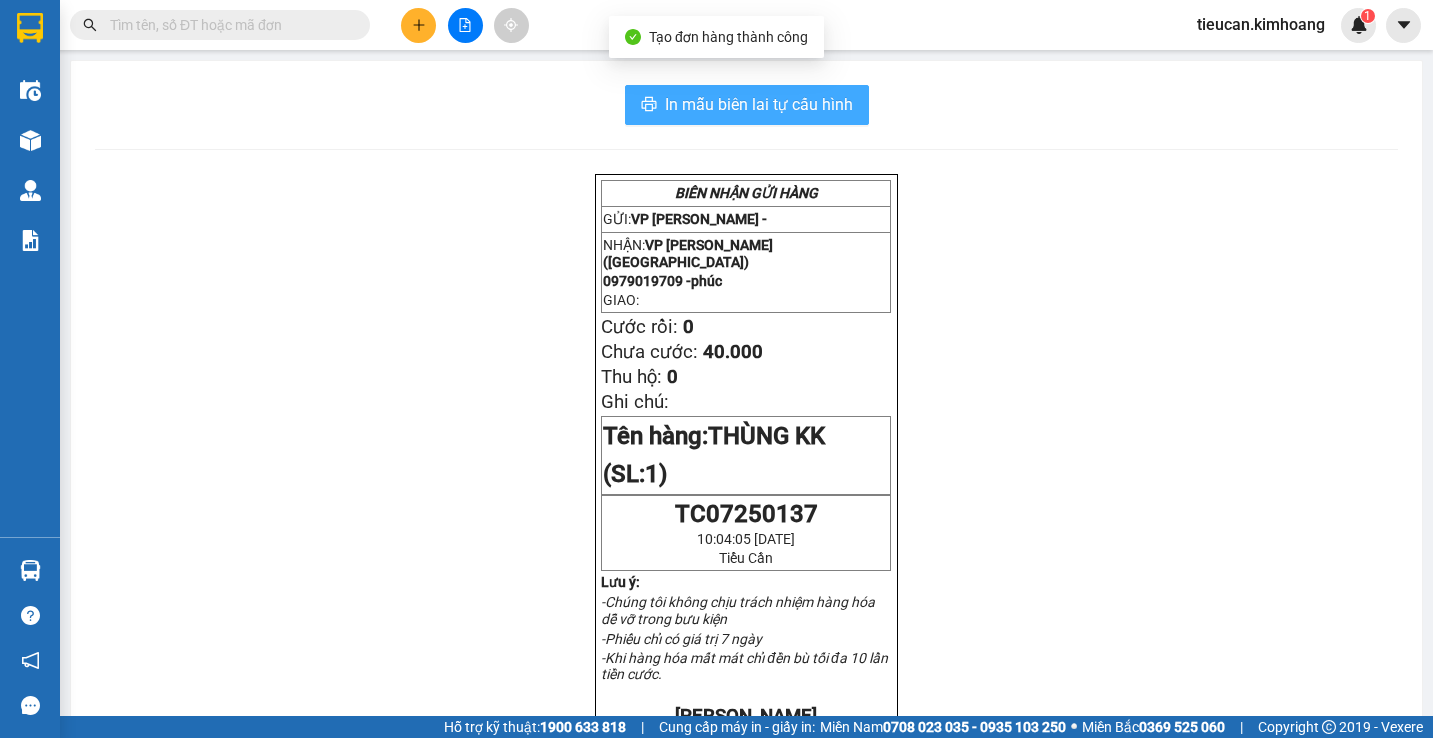 click on "In mẫu biên lai tự cấu hình" at bounding box center [759, 104] 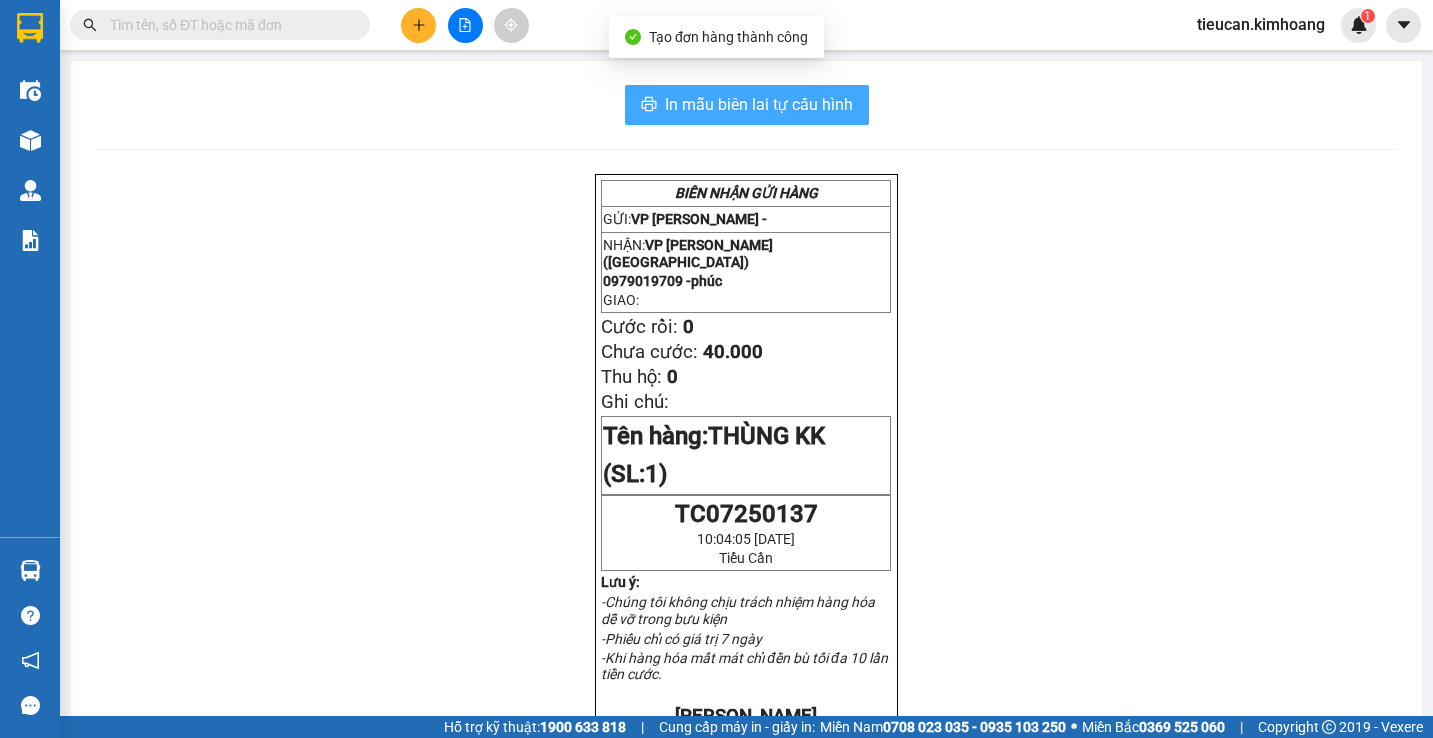 scroll, scrollTop: 0, scrollLeft: 0, axis: both 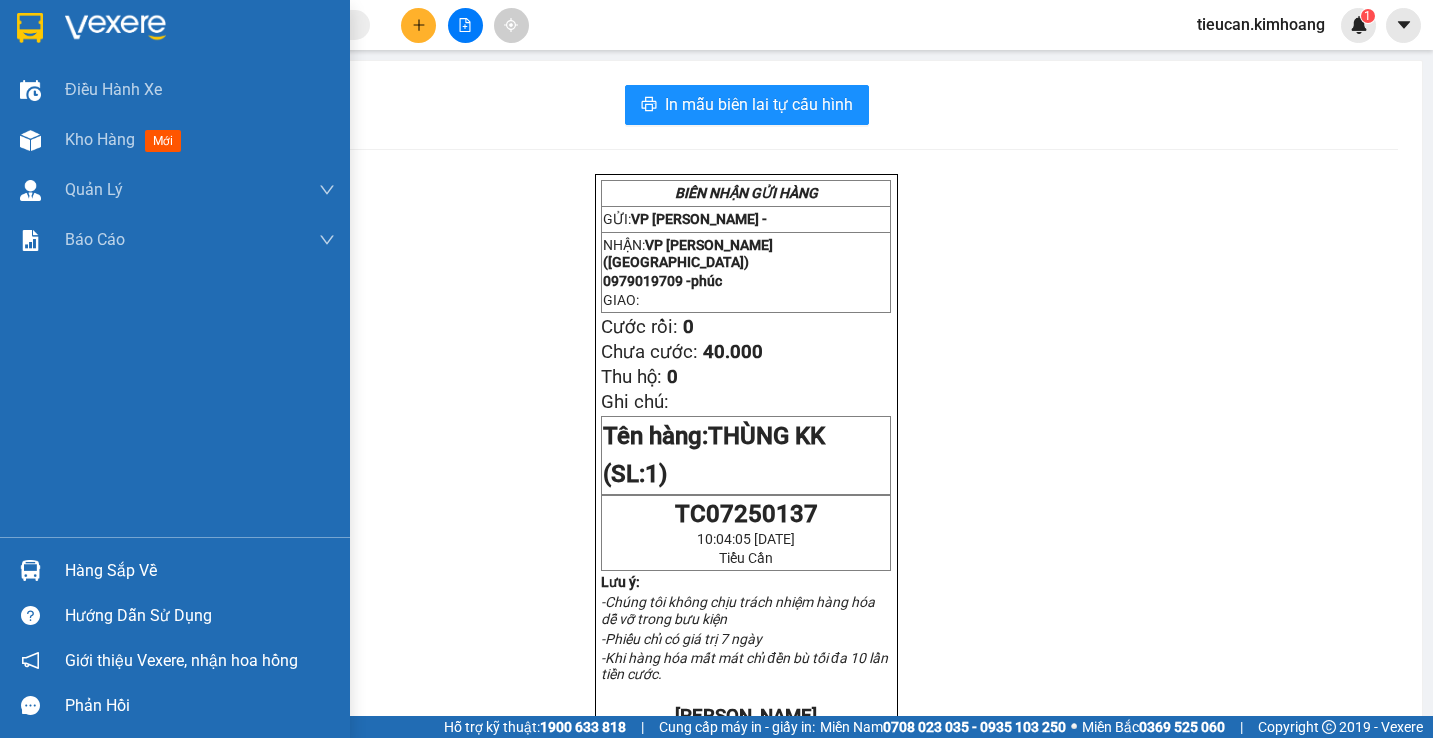 click on "Hàng sắp về" at bounding box center [200, 571] 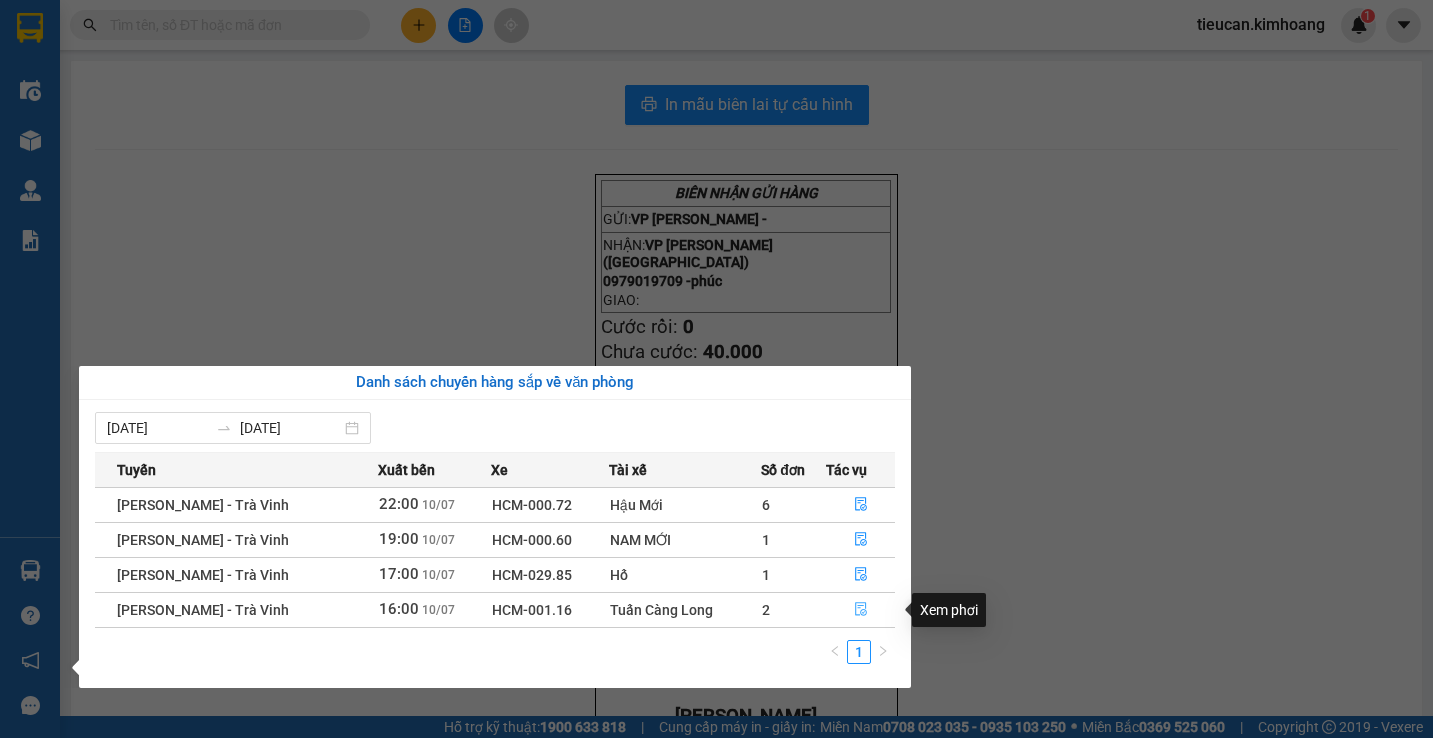 click 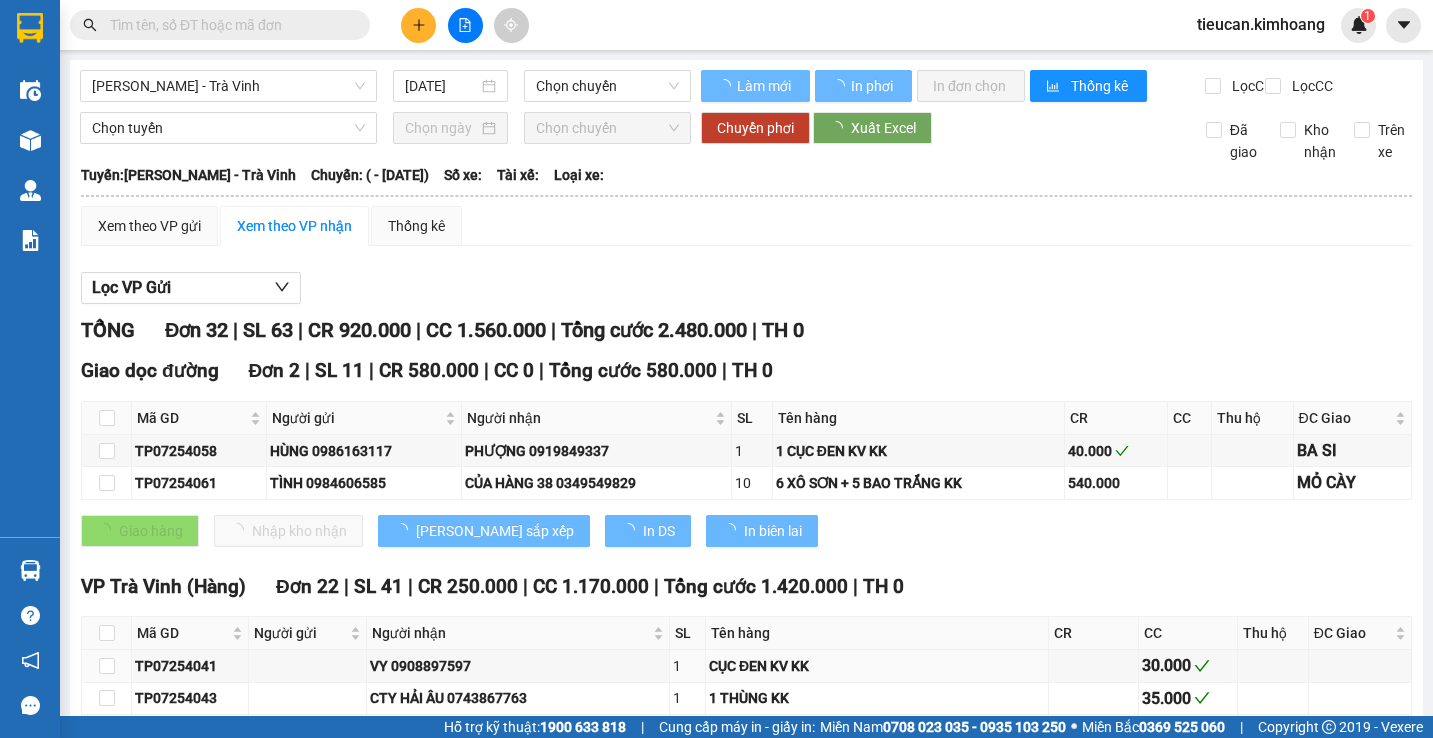 type on "10/07/2025" 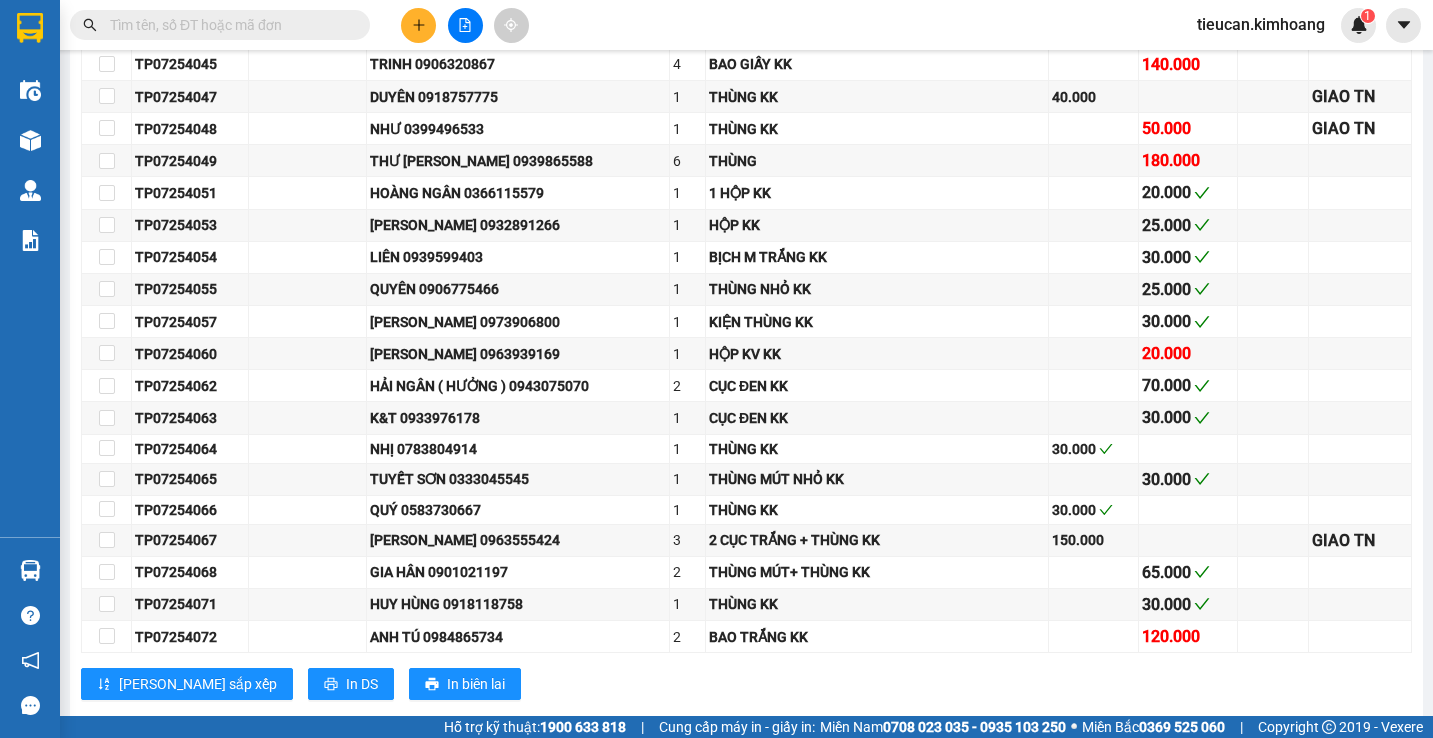 scroll, scrollTop: 1500, scrollLeft: 0, axis: vertical 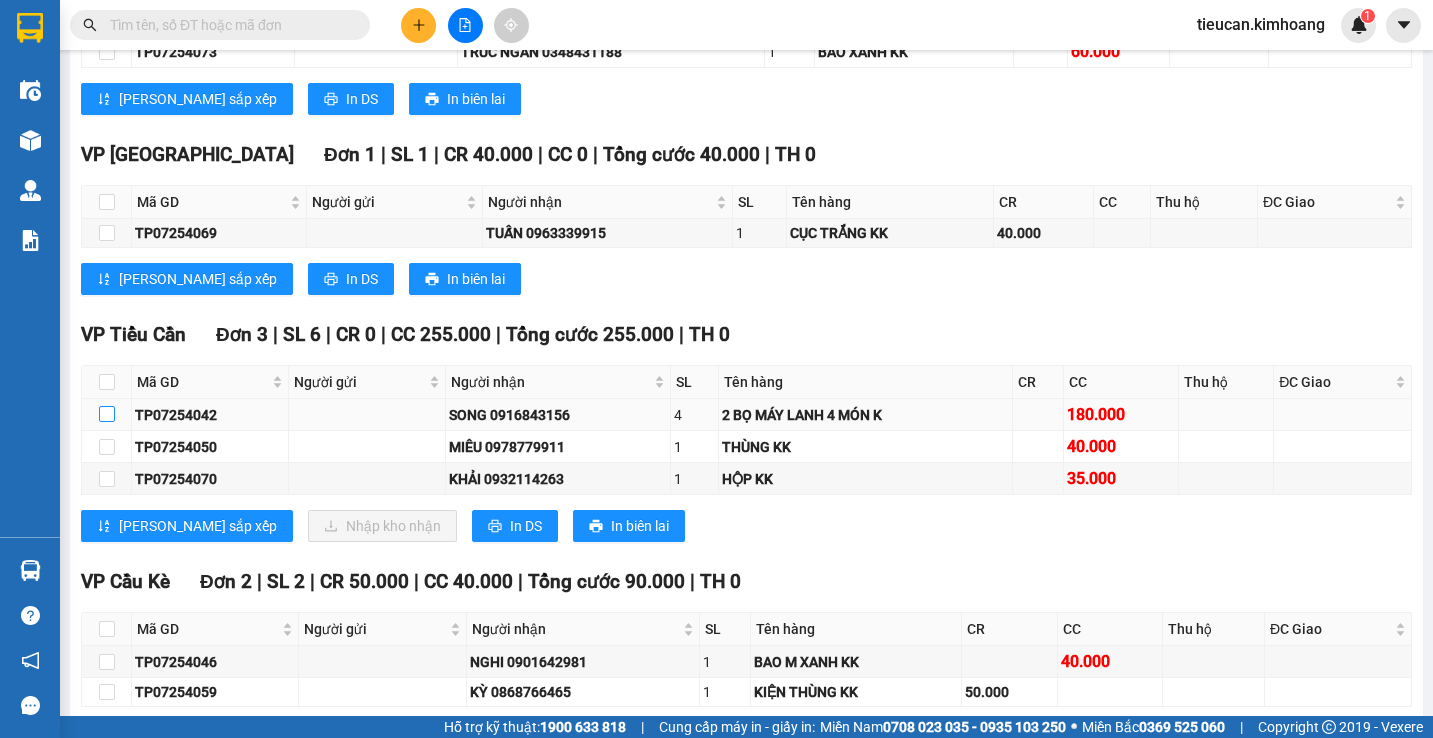 click at bounding box center [107, 414] 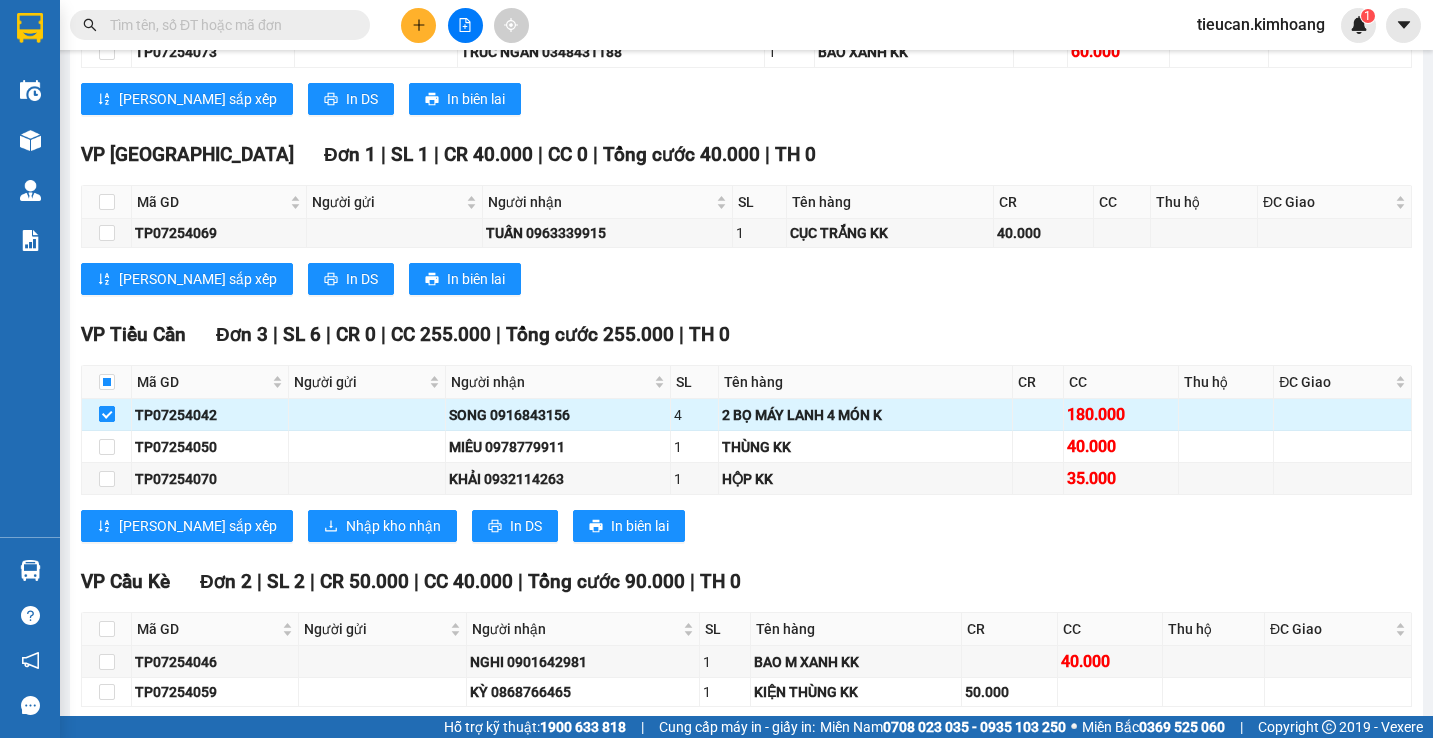 click at bounding box center [107, 414] 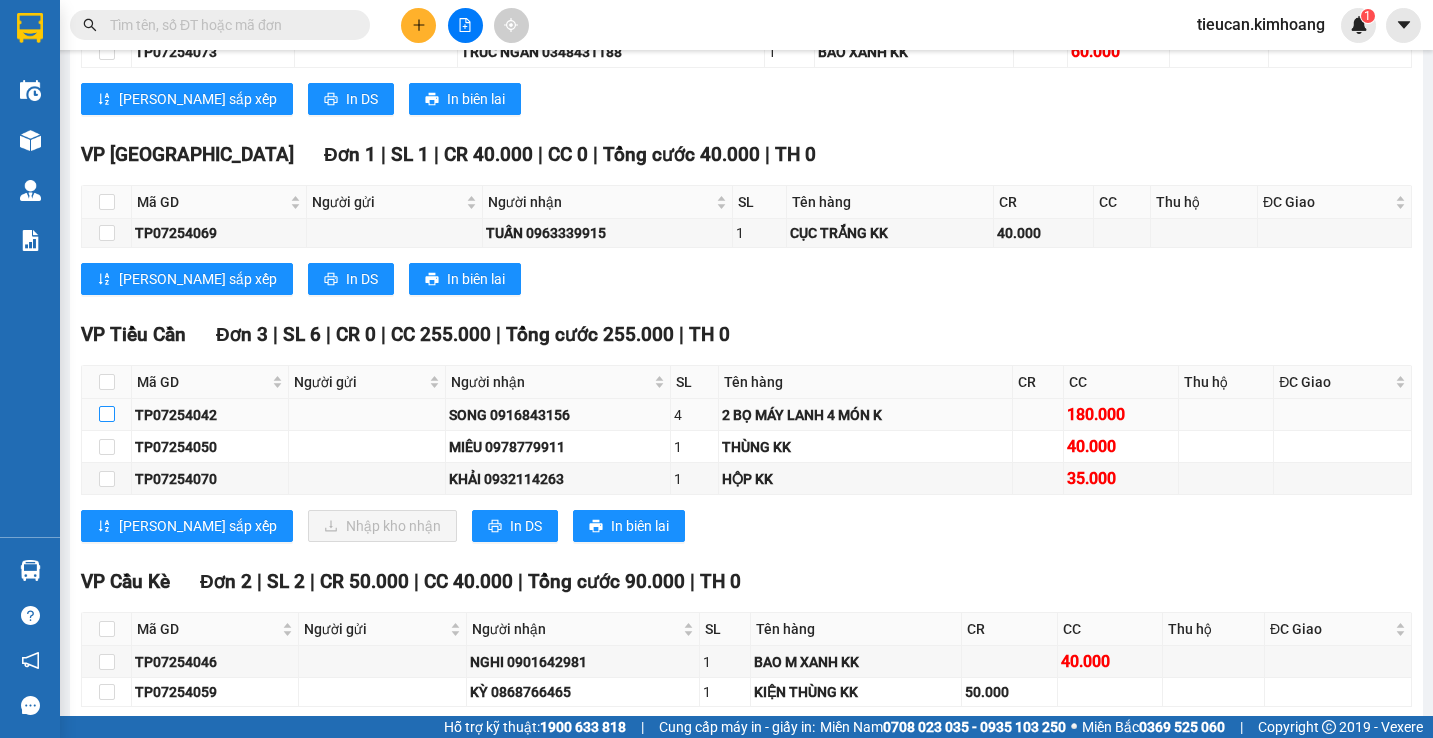 click at bounding box center [107, 414] 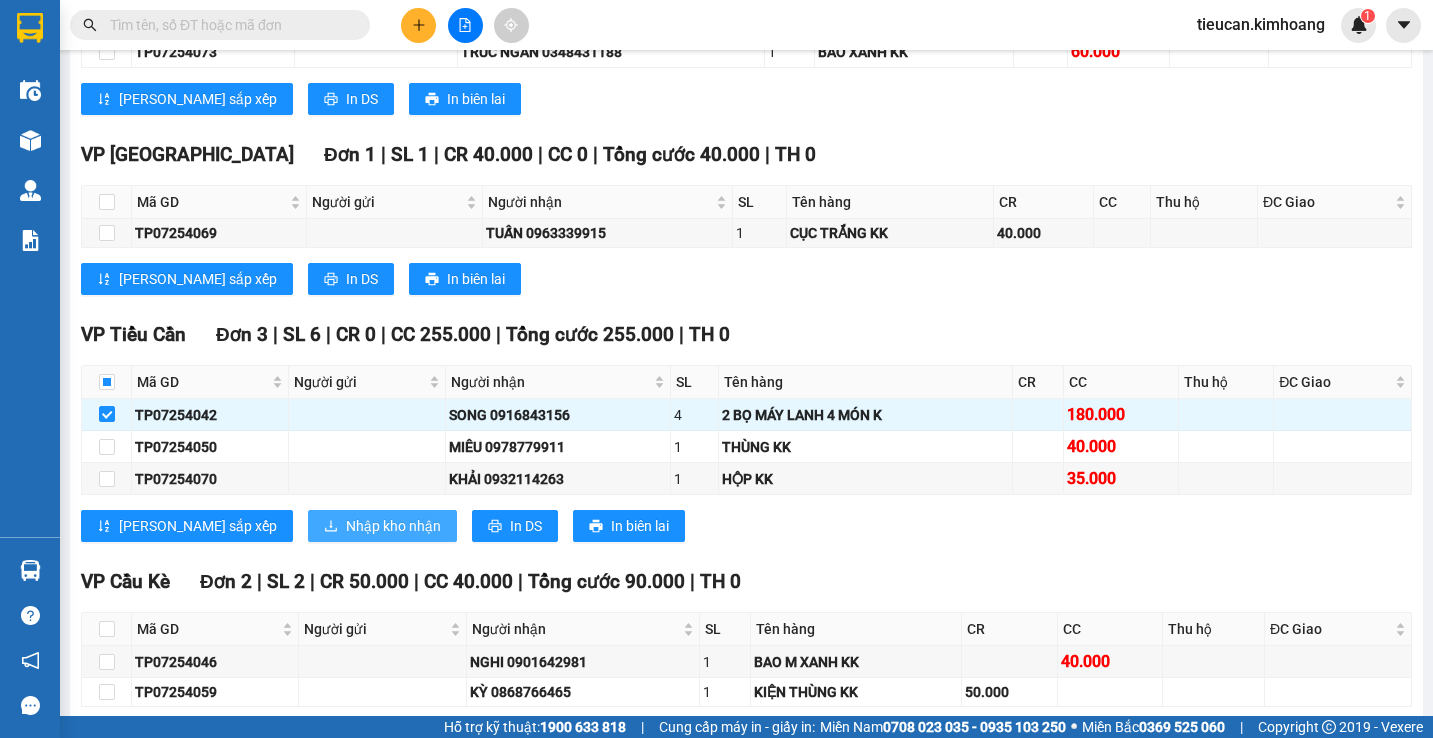 click on "Nhập kho nhận" at bounding box center (393, 526) 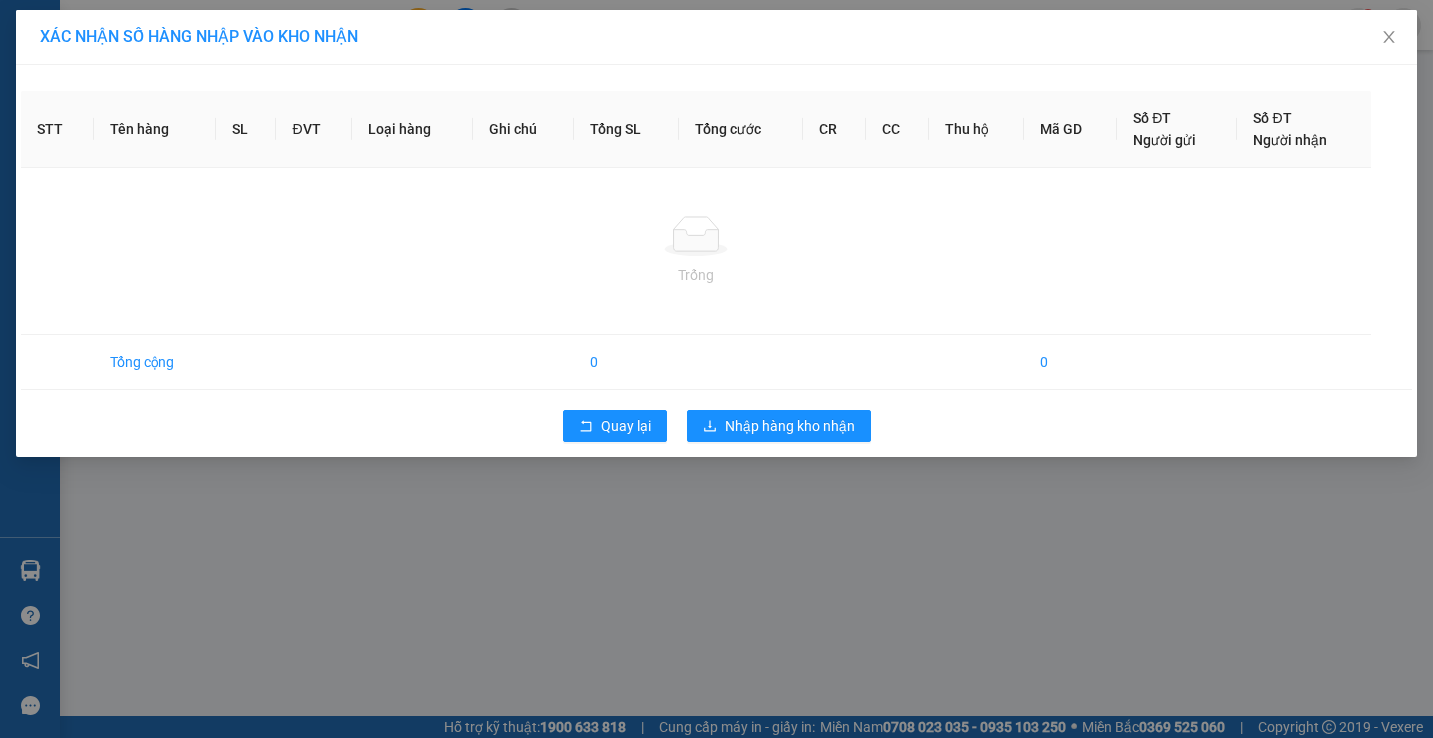 scroll, scrollTop: 0, scrollLeft: 0, axis: both 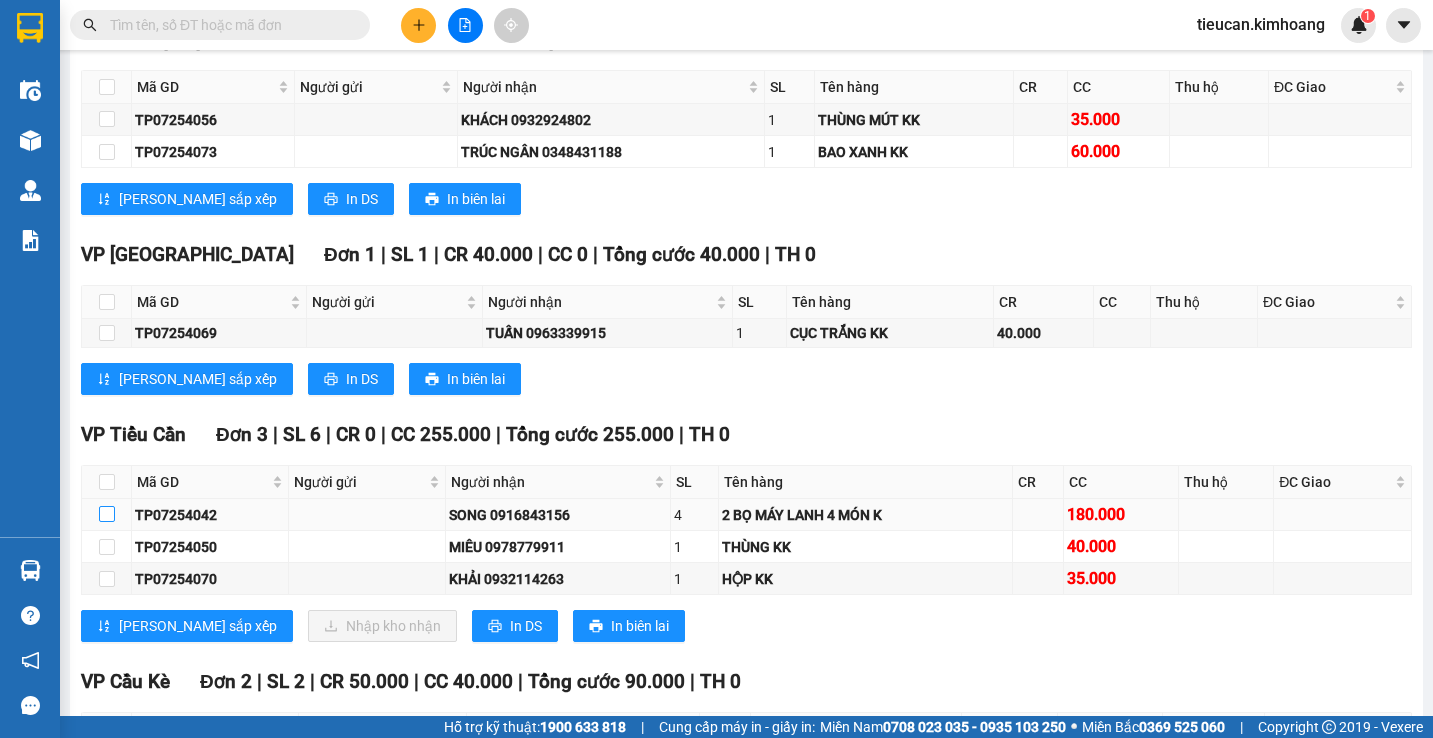 click at bounding box center (107, 514) 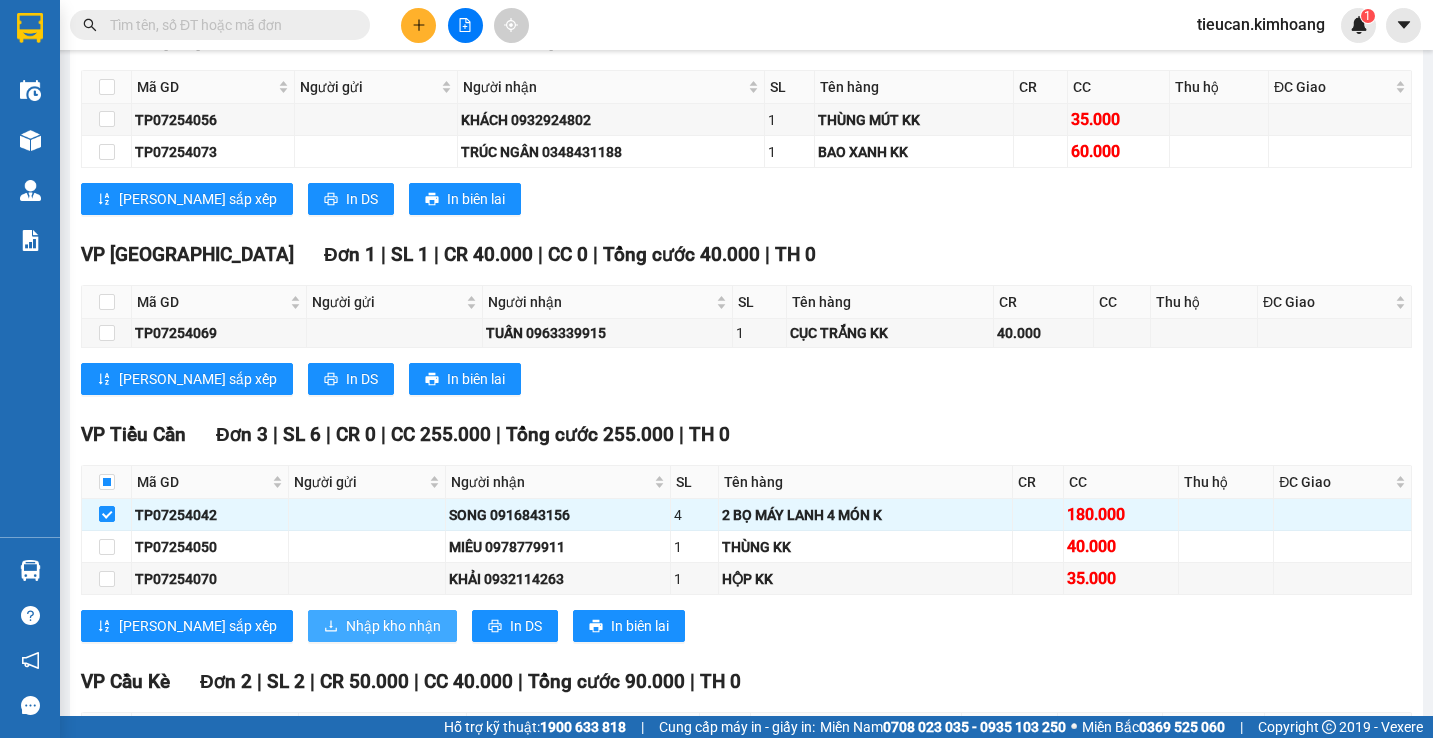 click on "Nhập kho nhận" at bounding box center [393, 626] 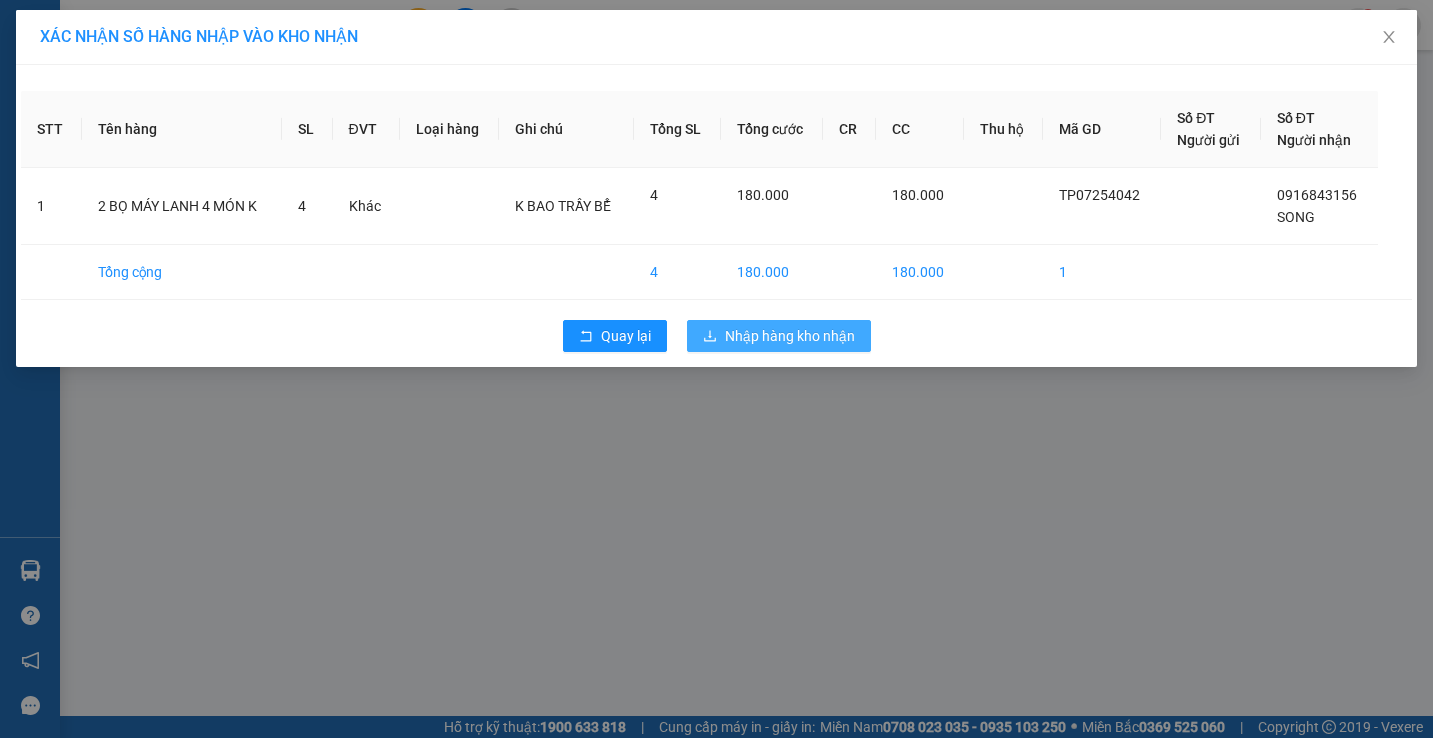 click 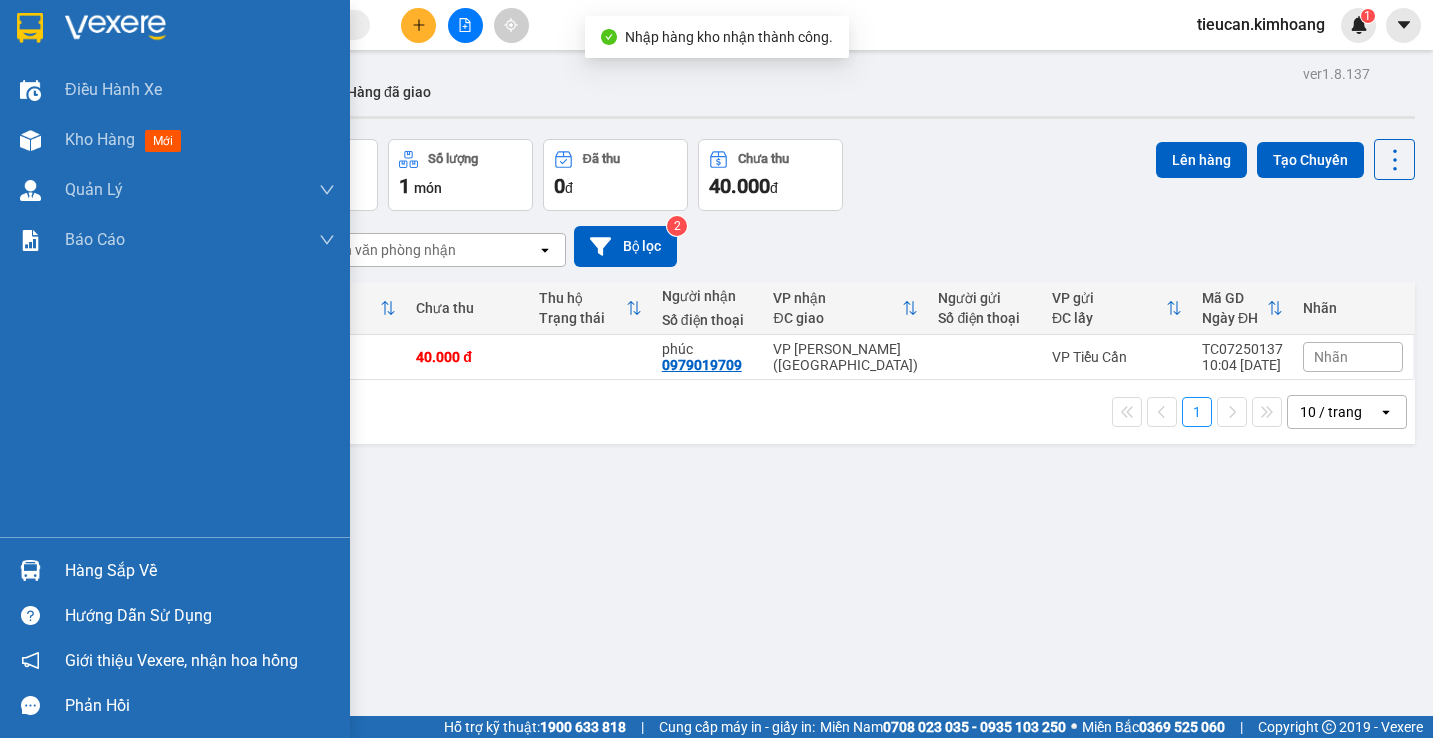 click on "Hàng sắp về" at bounding box center [200, 571] 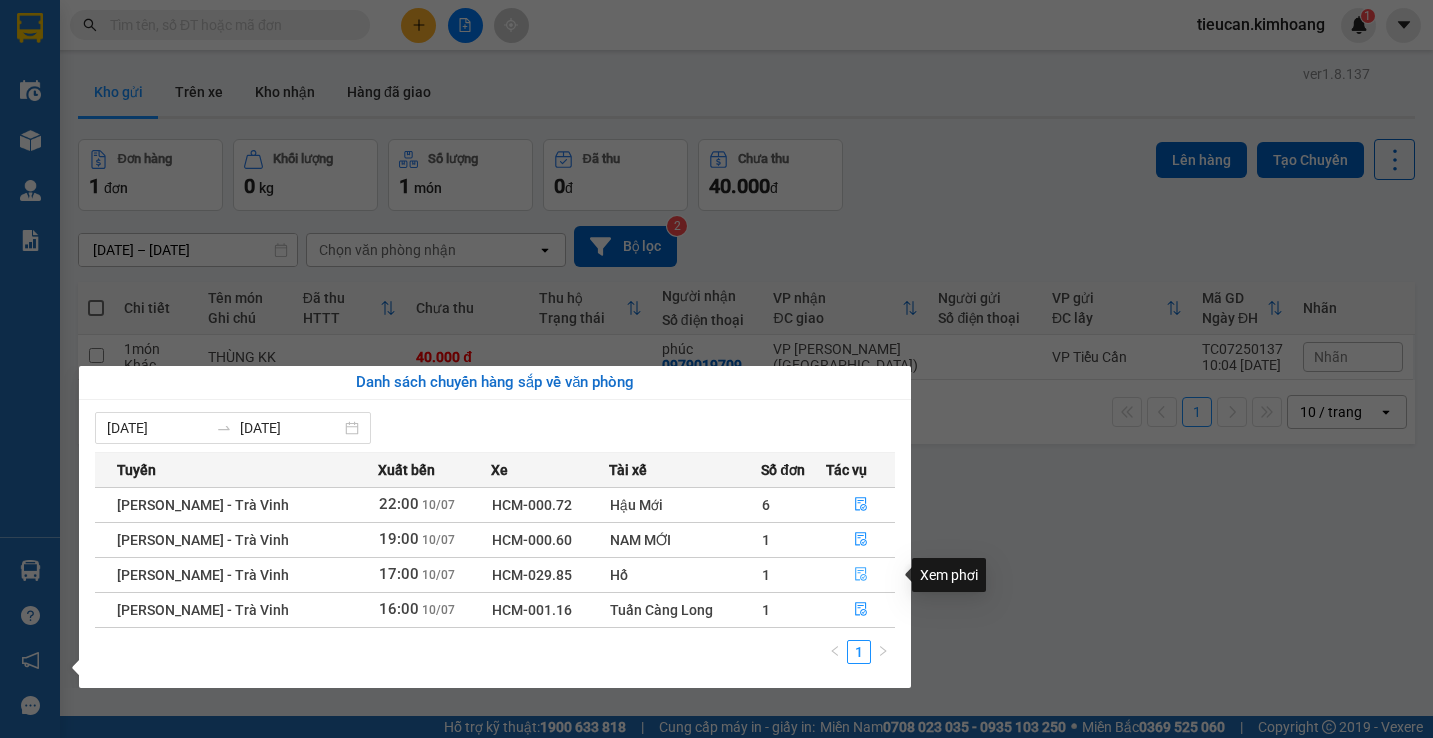 click 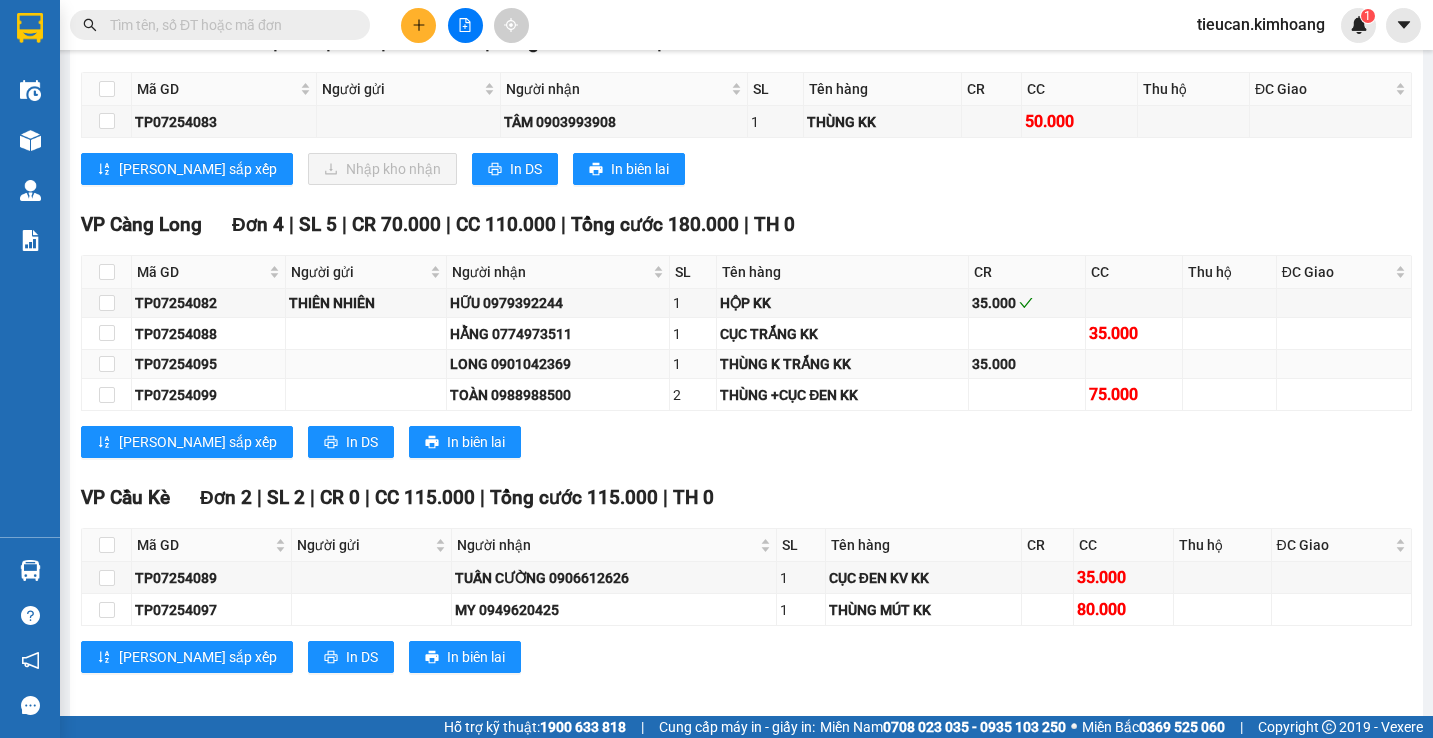 scroll, scrollTop: 1285, scrollLeft: 0, axis: vertical 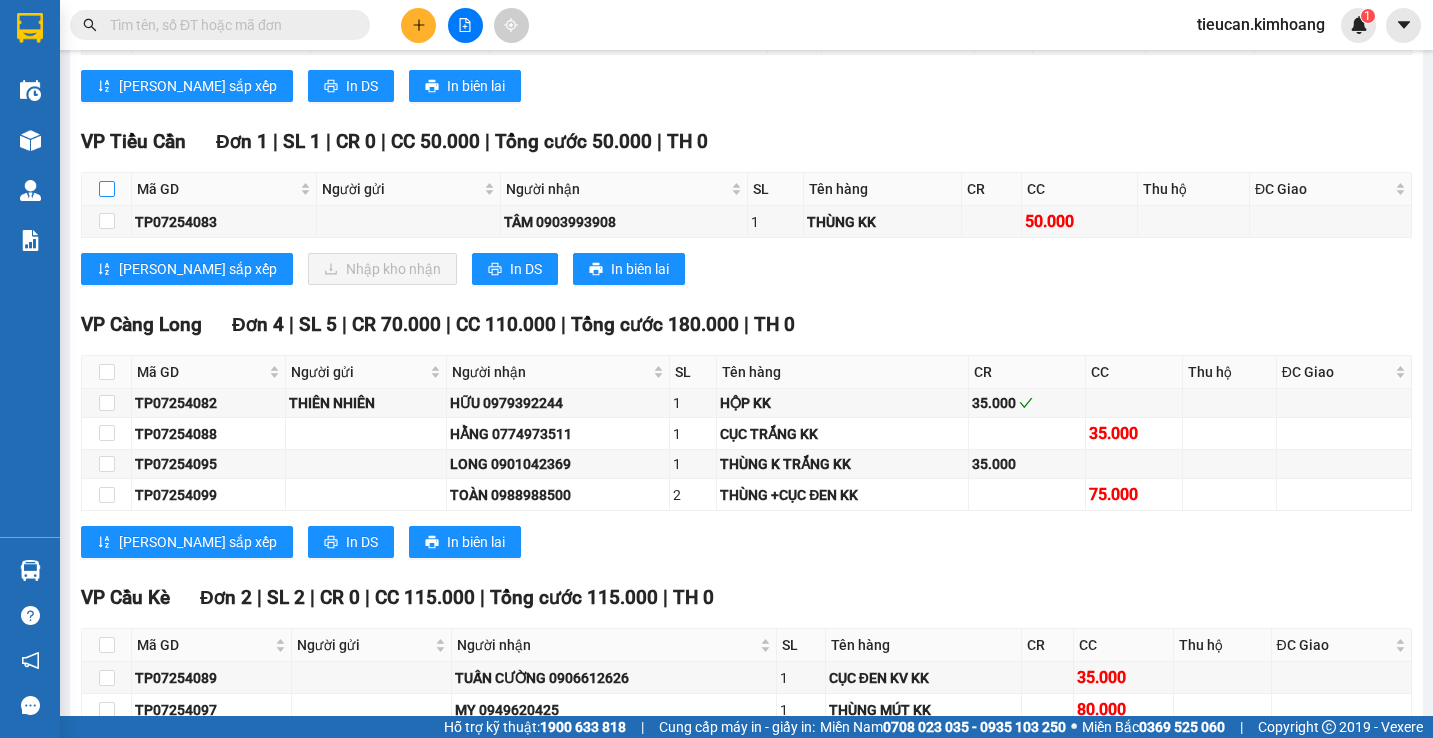 click at bounding box center [107, 189] 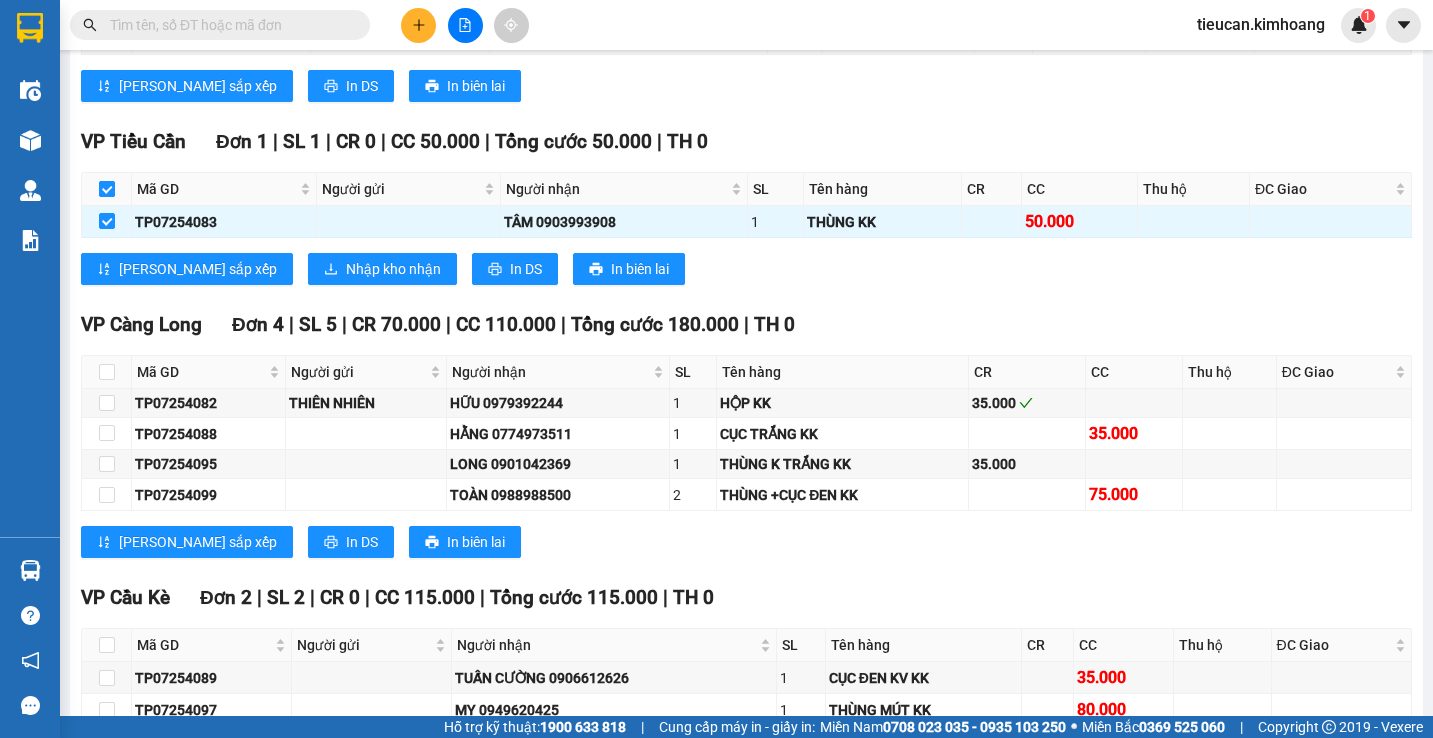 checkbox on "true" 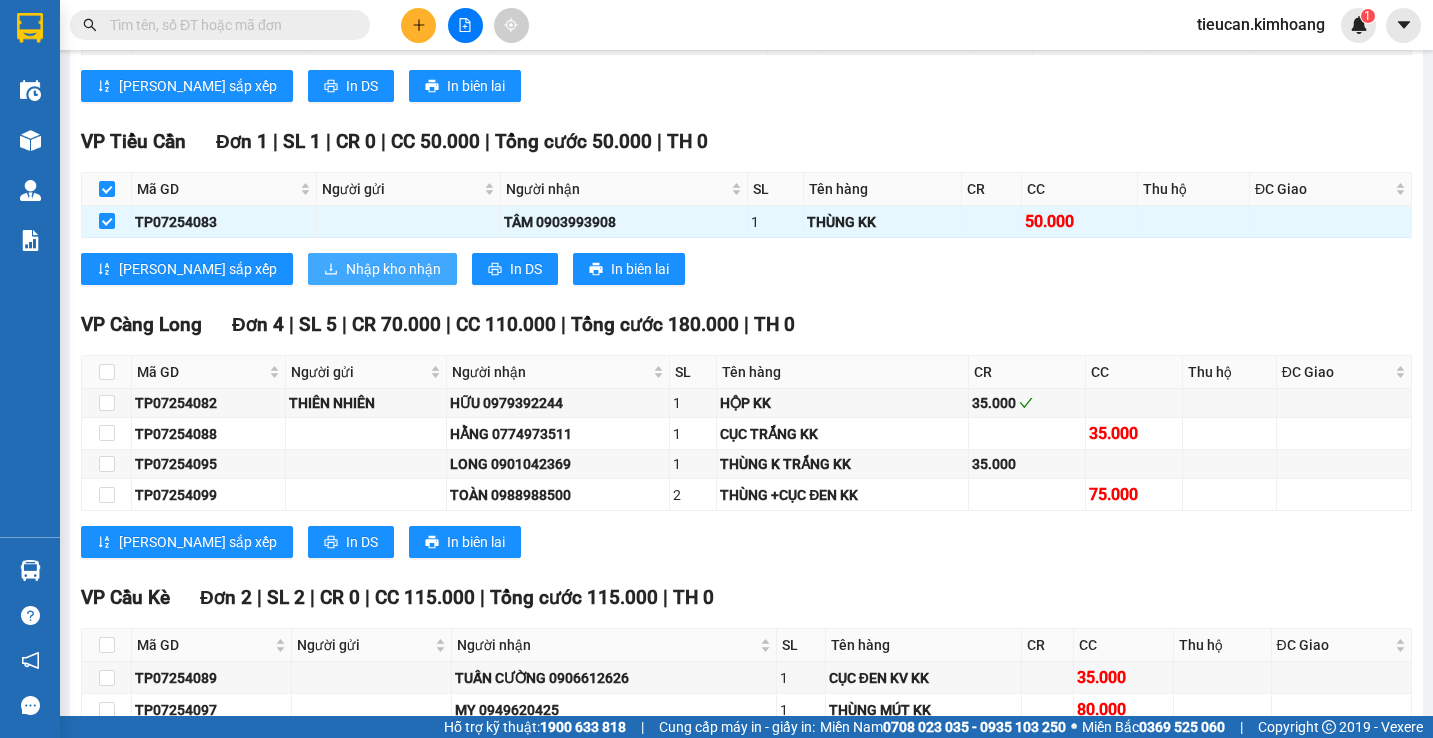 click on "Nhập kho nhận" at bounding box center (393, 269) 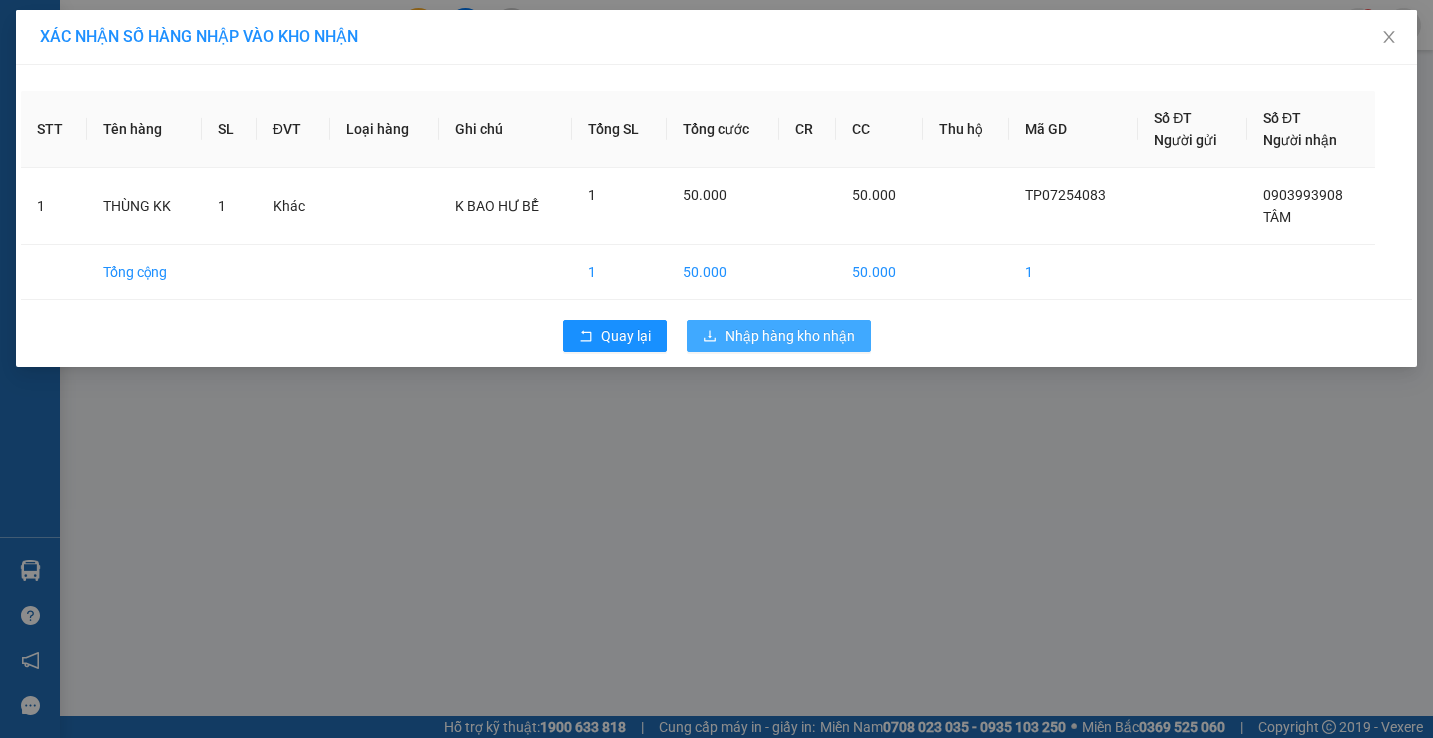 click on "Nhập hàng kho nhận" at bounding box center (779, 336) 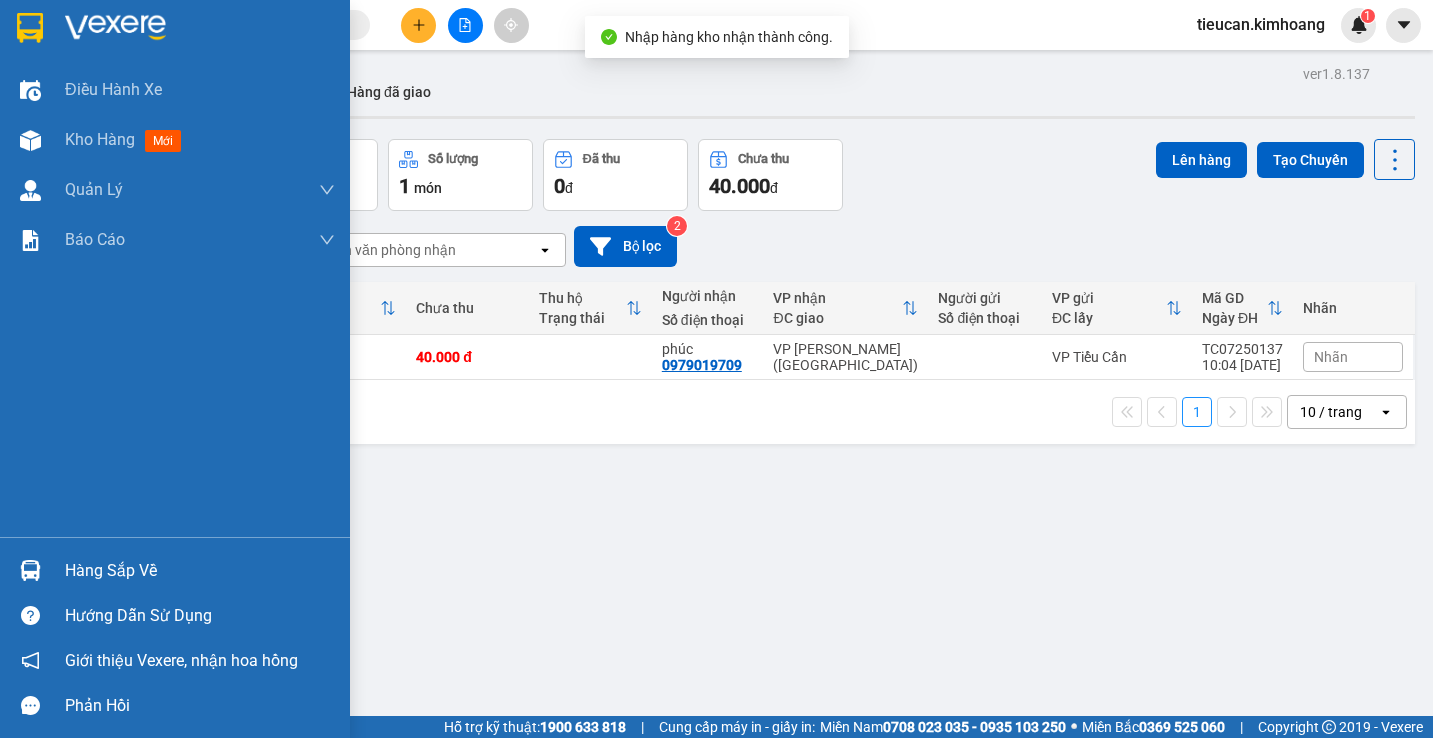 click on "Hàng sắp về" at bounding box center (200, 571) 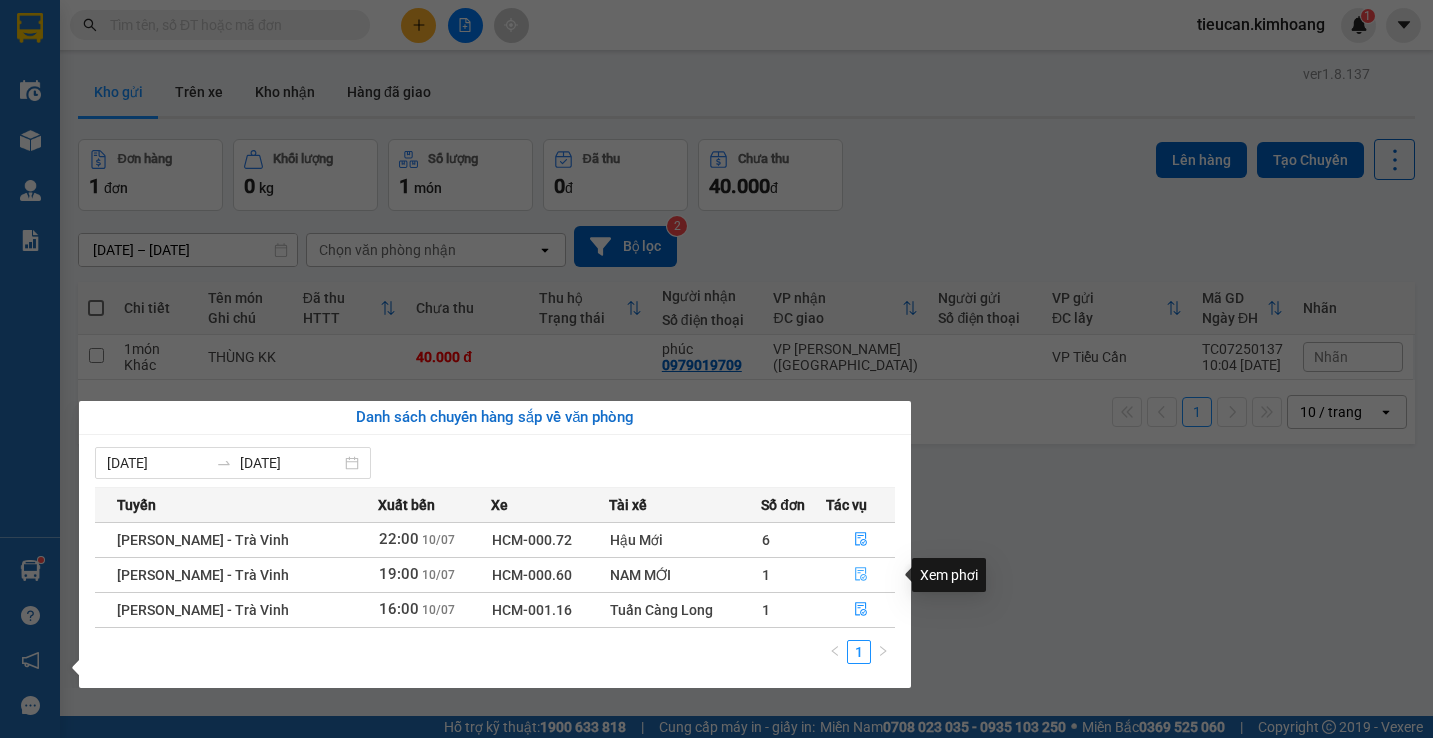 click at bounding box center (861, 575) 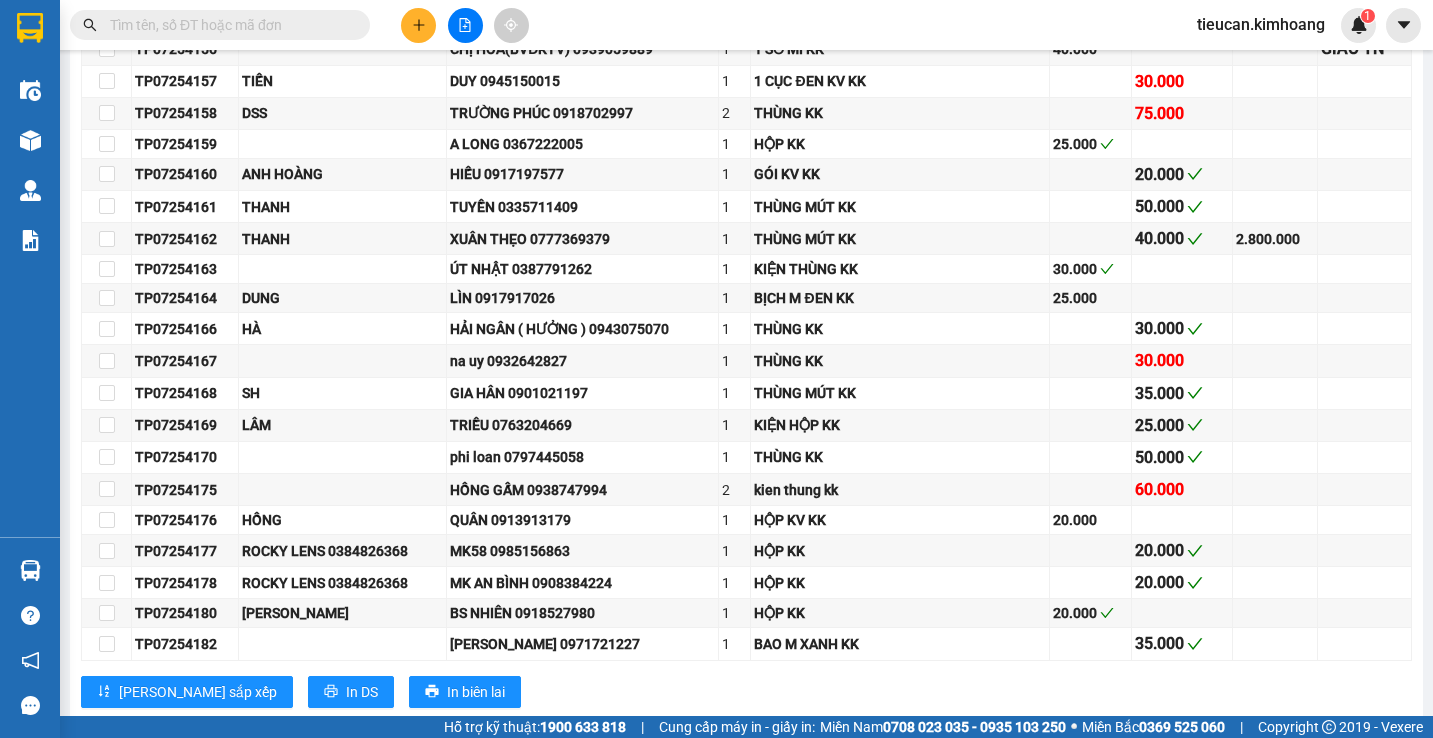scroll, scrollTop: 2400, scrollLeft: 0, axis: vertical 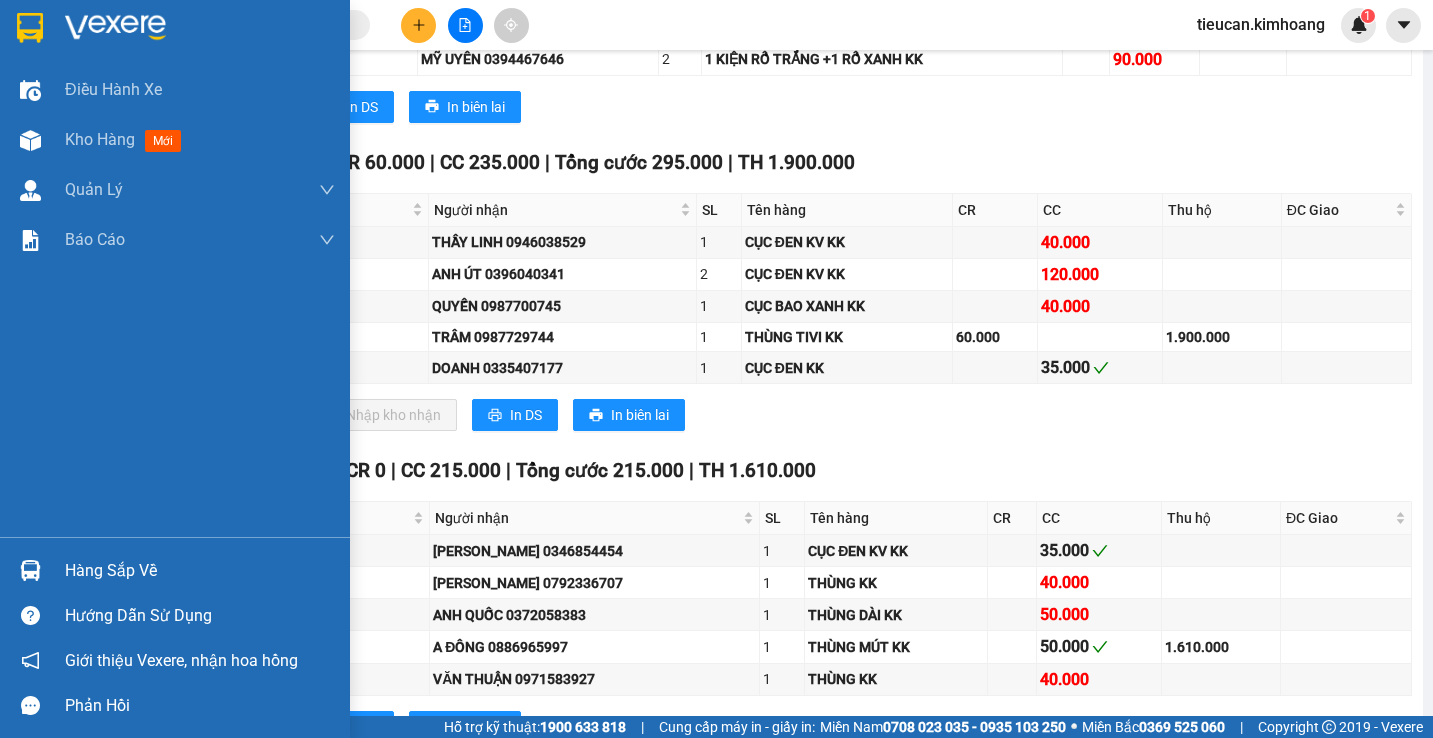 click on "Hàng sắp về" at bounding box center [175, 570] 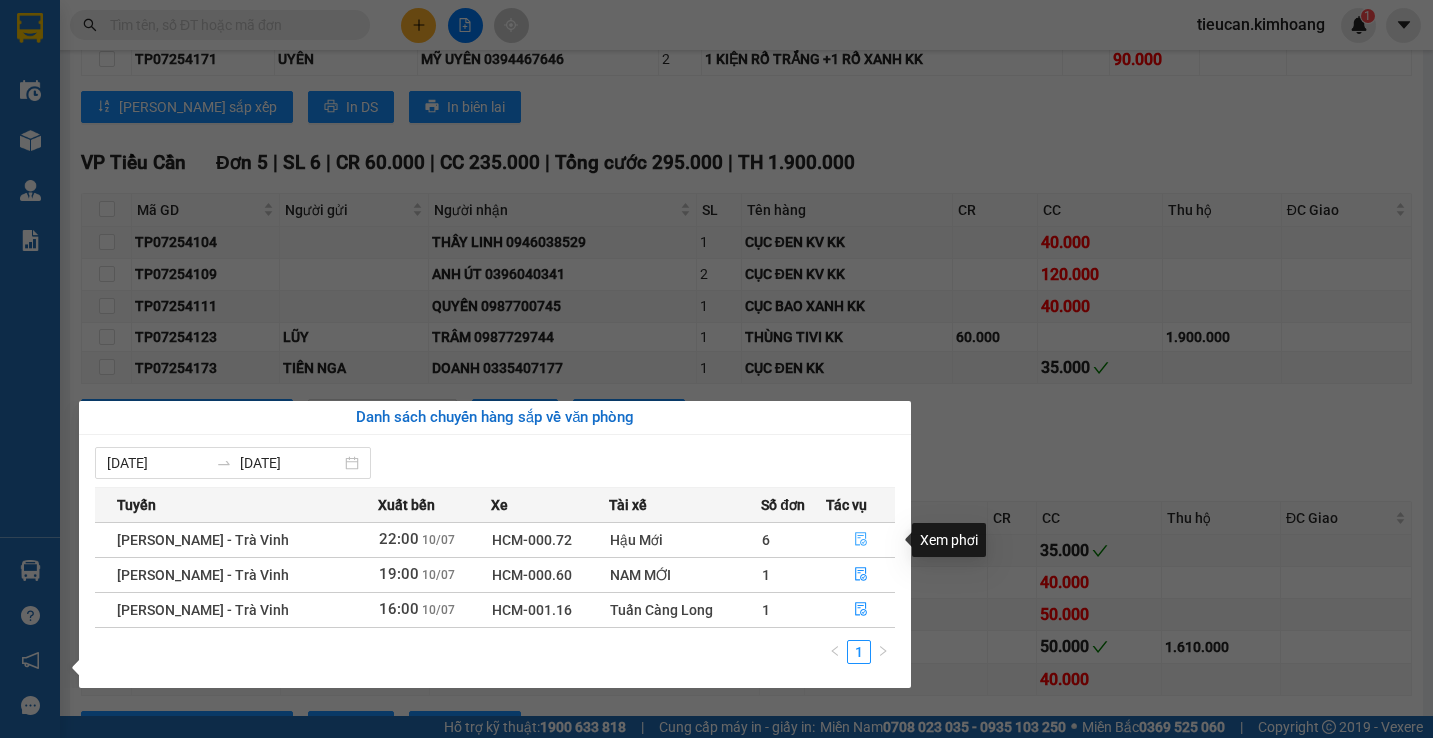 click at bounding box center (861, 540) 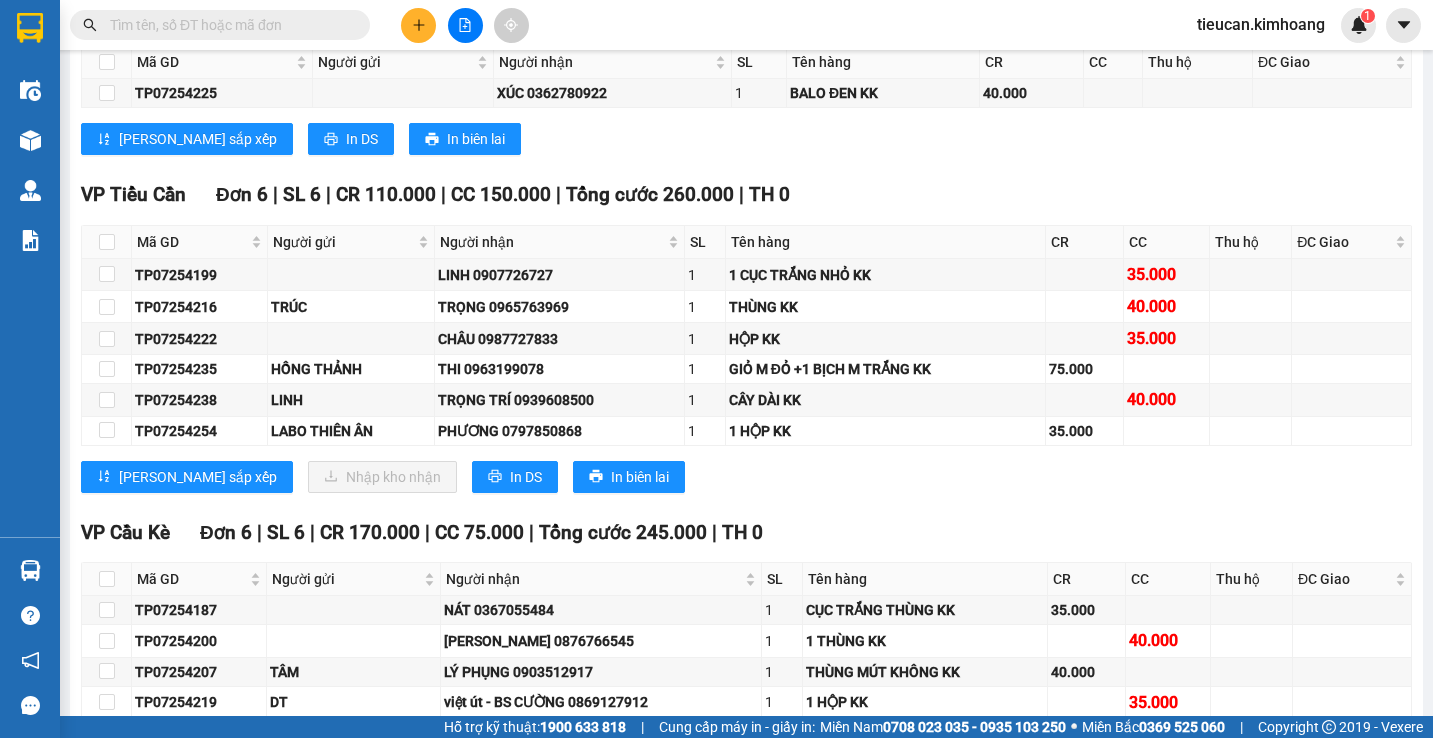 scroll, scrollTop: 2468, scrollLeft: 0, axis: vertical 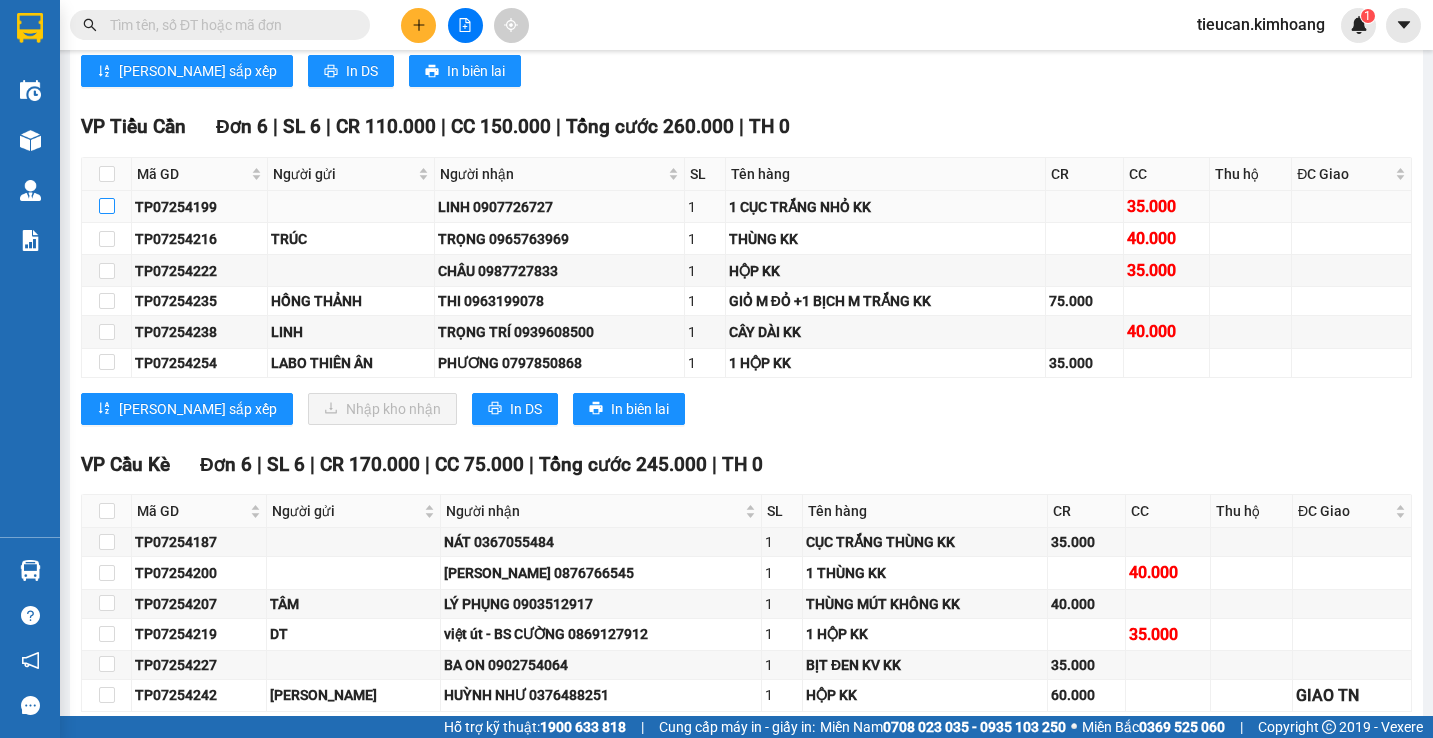 click at bounding box center [107, 206] 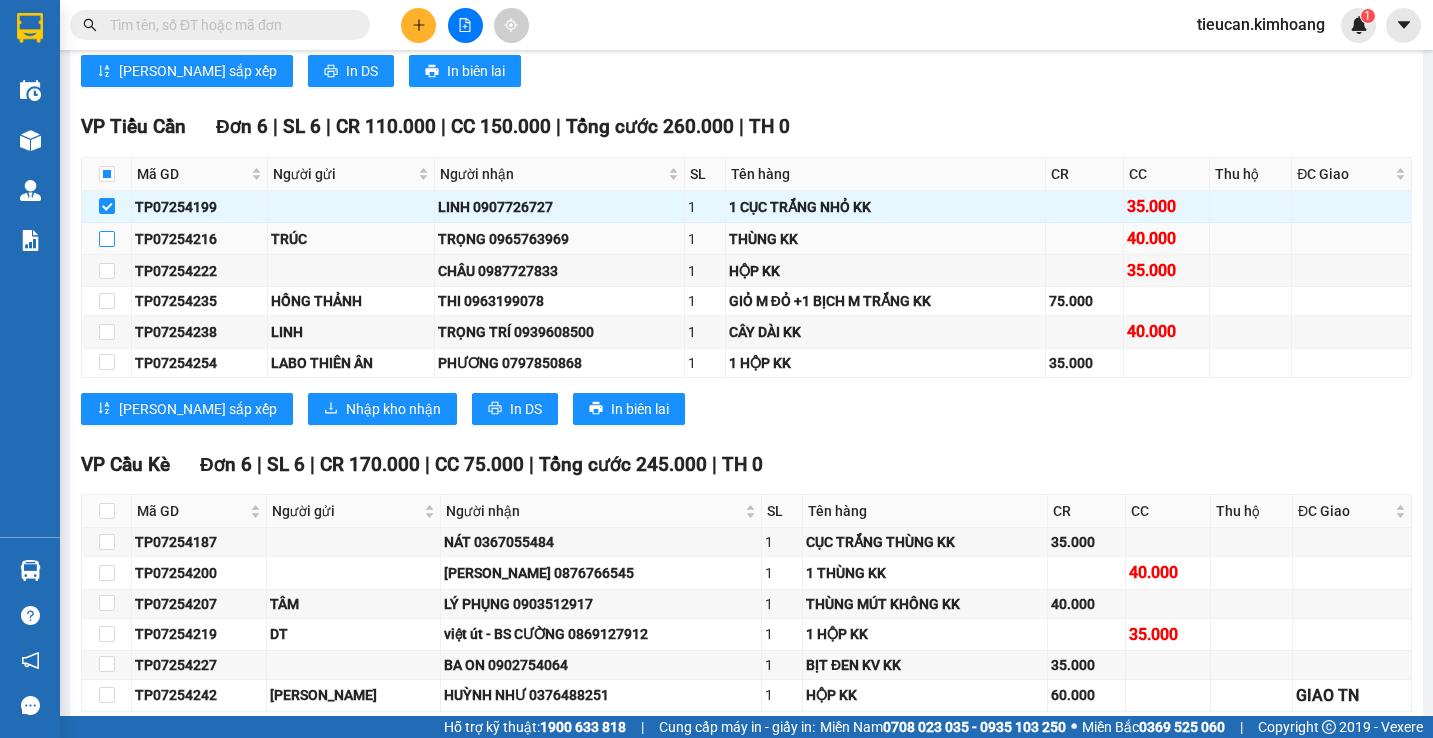click at bounding box center (107, 239) 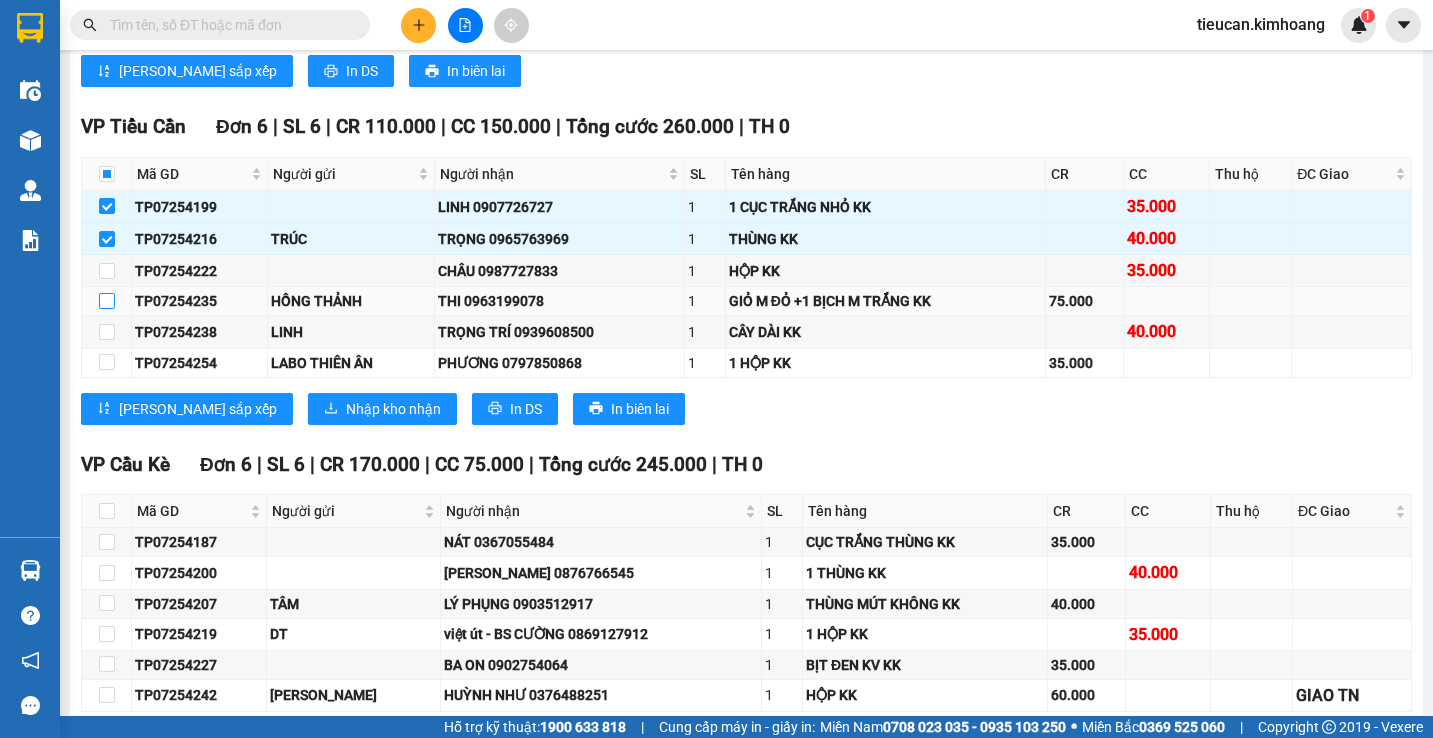 click at bounding box center (107, 301) 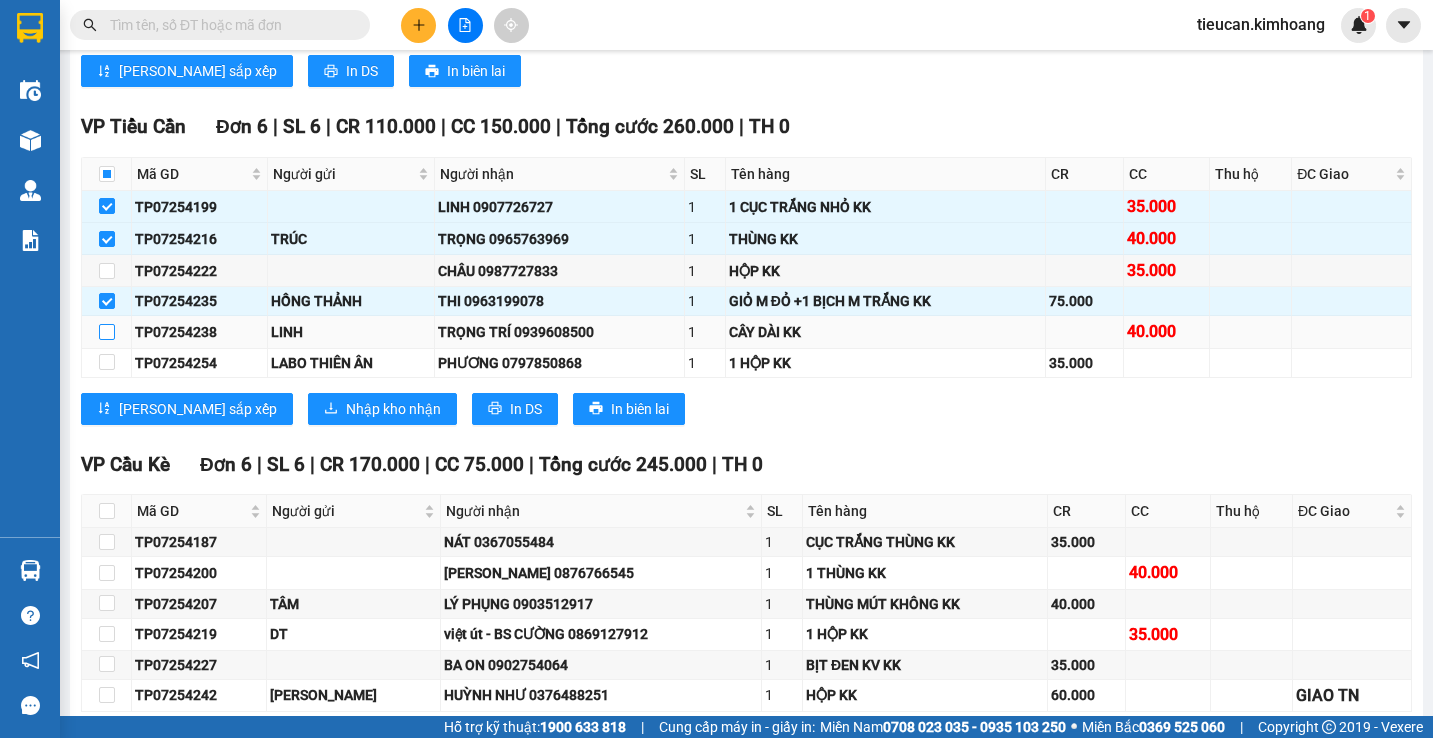 click at bounding box center (107, 332) 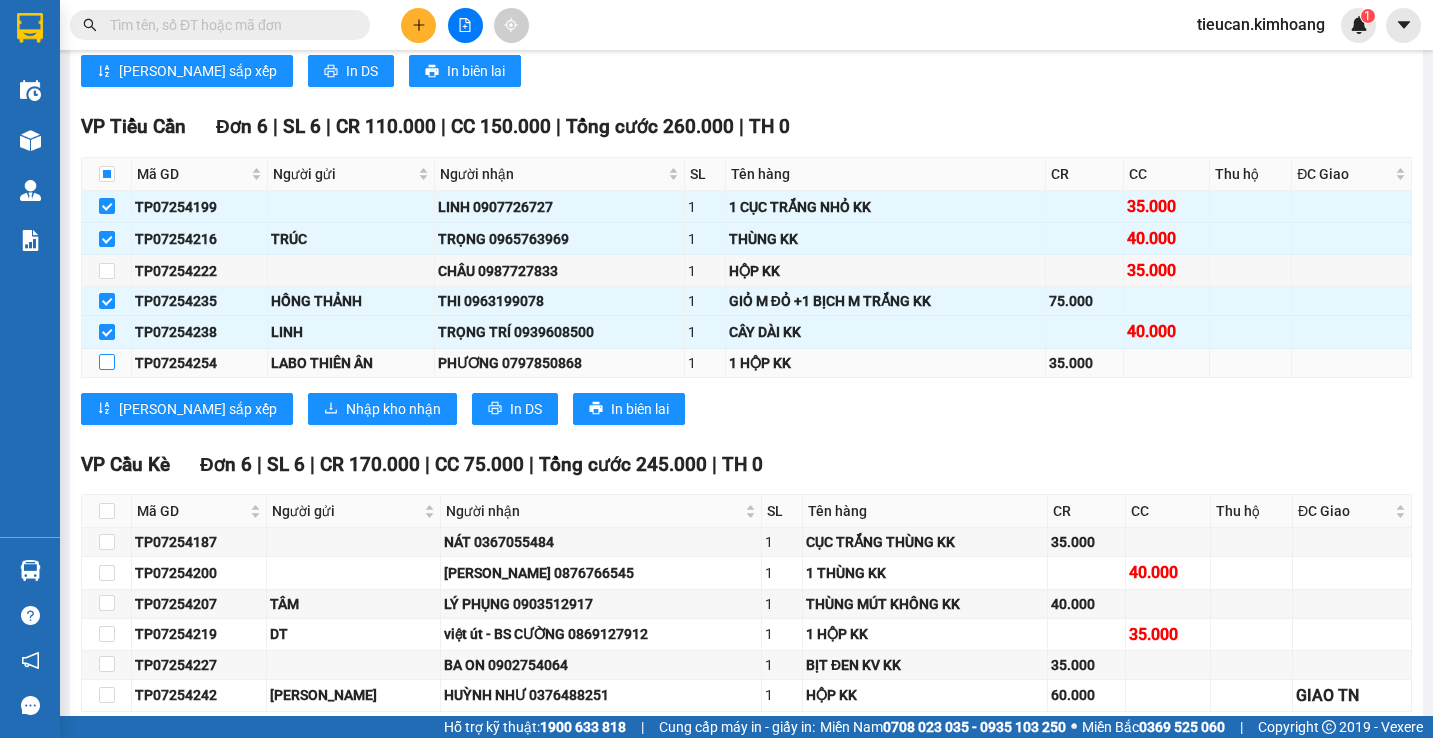 click at bounding box center (107, 362) 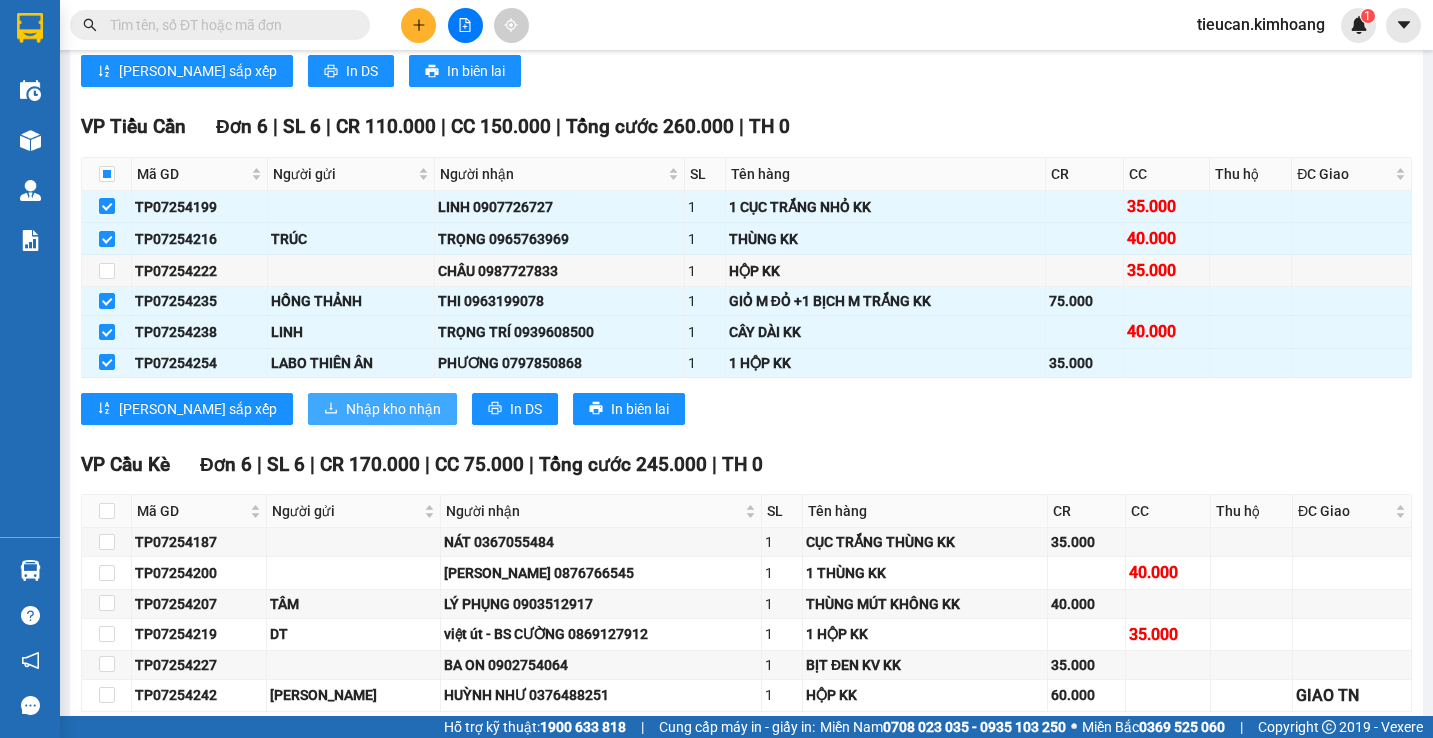 click on "Nhập kho nhận" at bounding box center (382, 409) 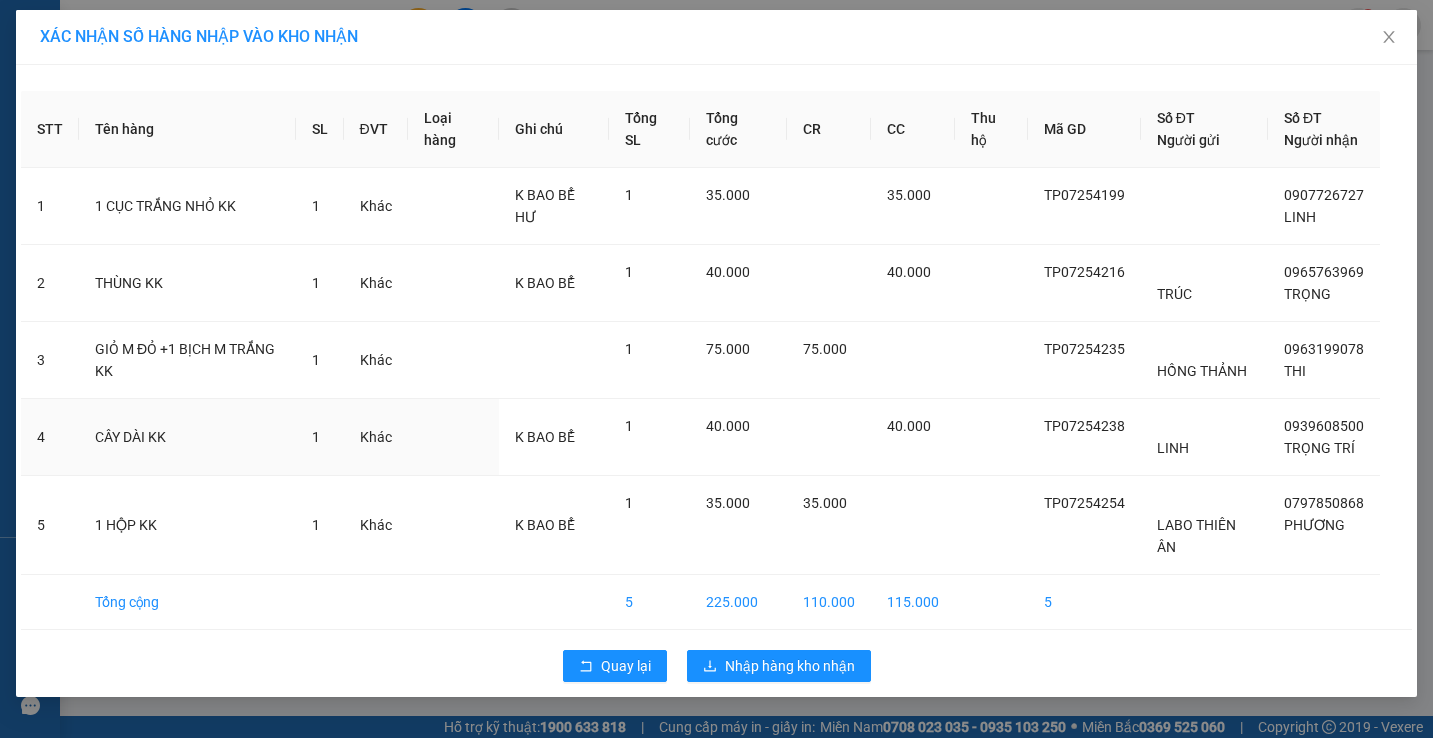 scroll, scrollTop: 0, scrollLeft: 0, axis: both 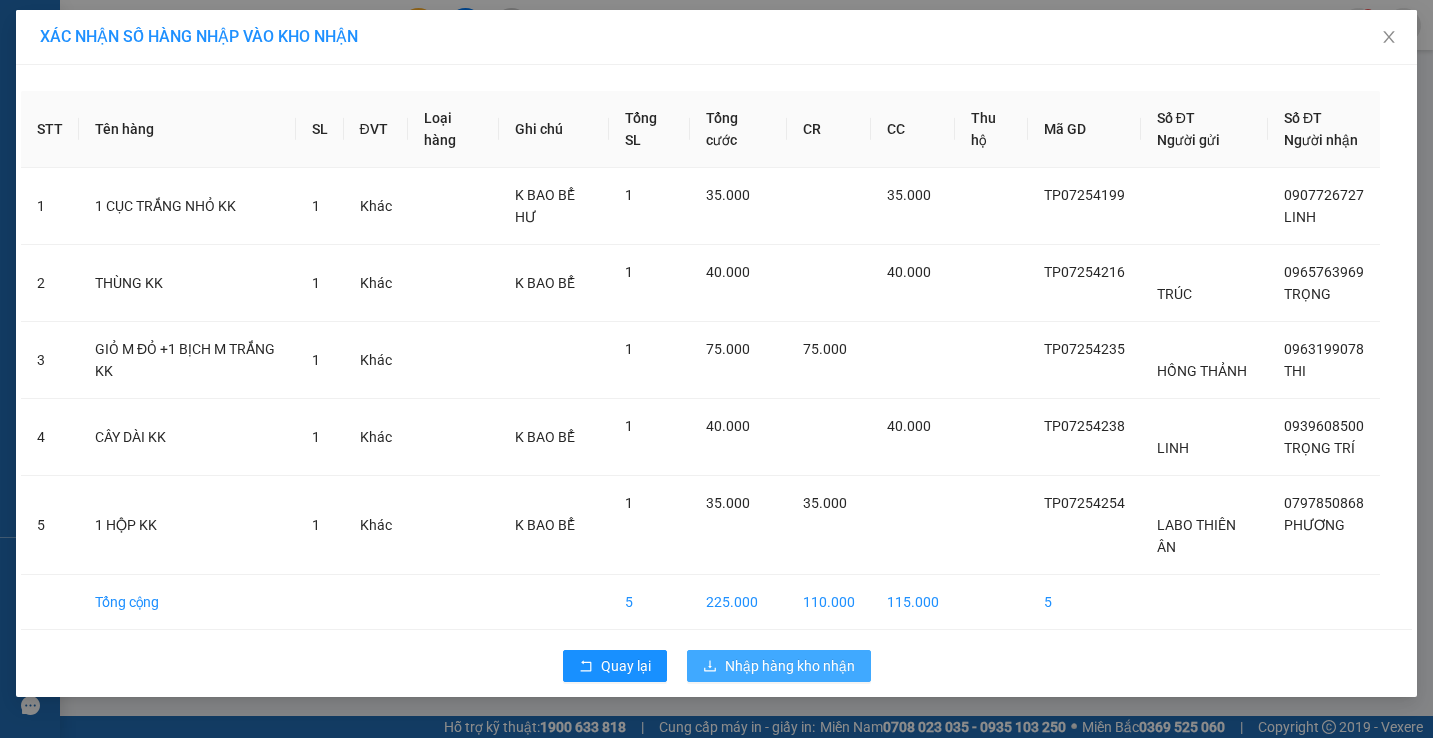 click on "Nhập hàng kho nhận" at bounding box center [790, 666] 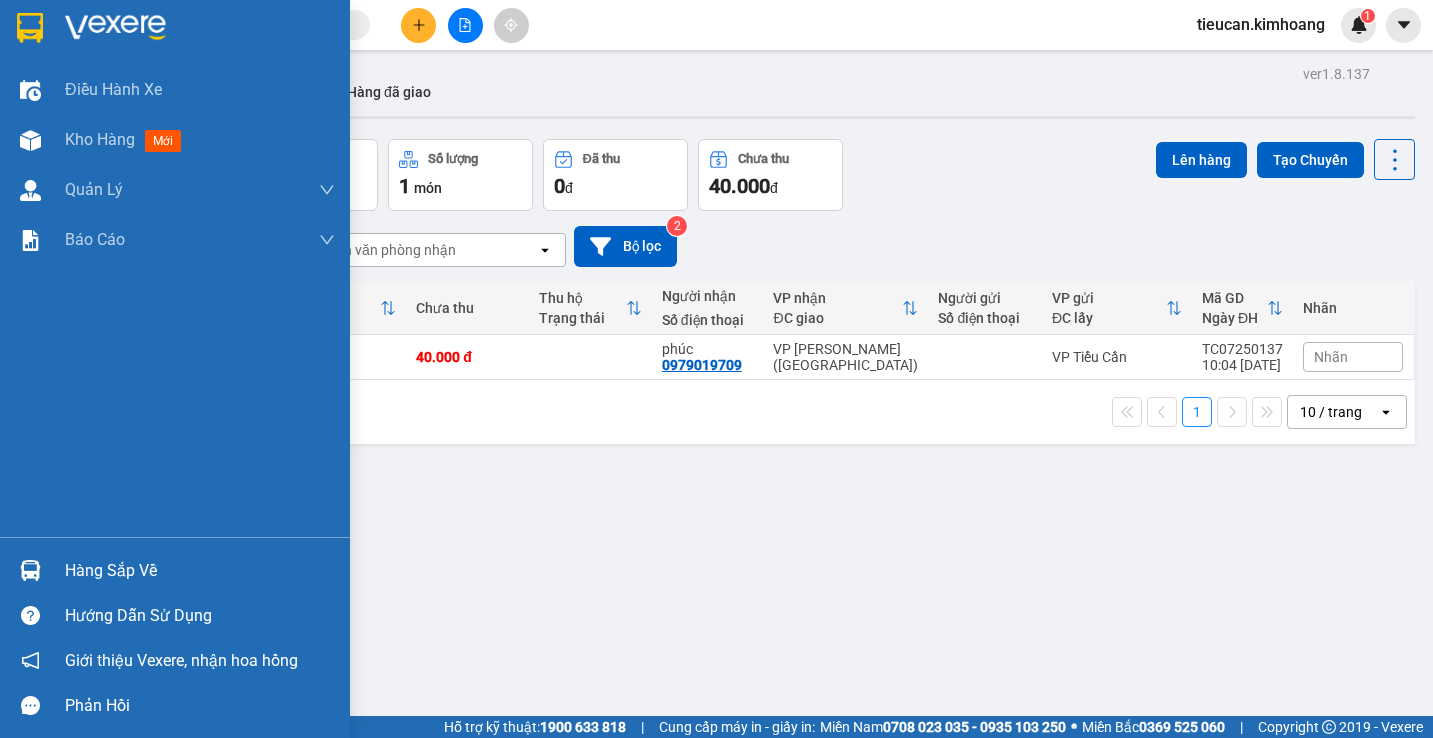 click on "Hàng sắp về" at bounding box center [200, 571] 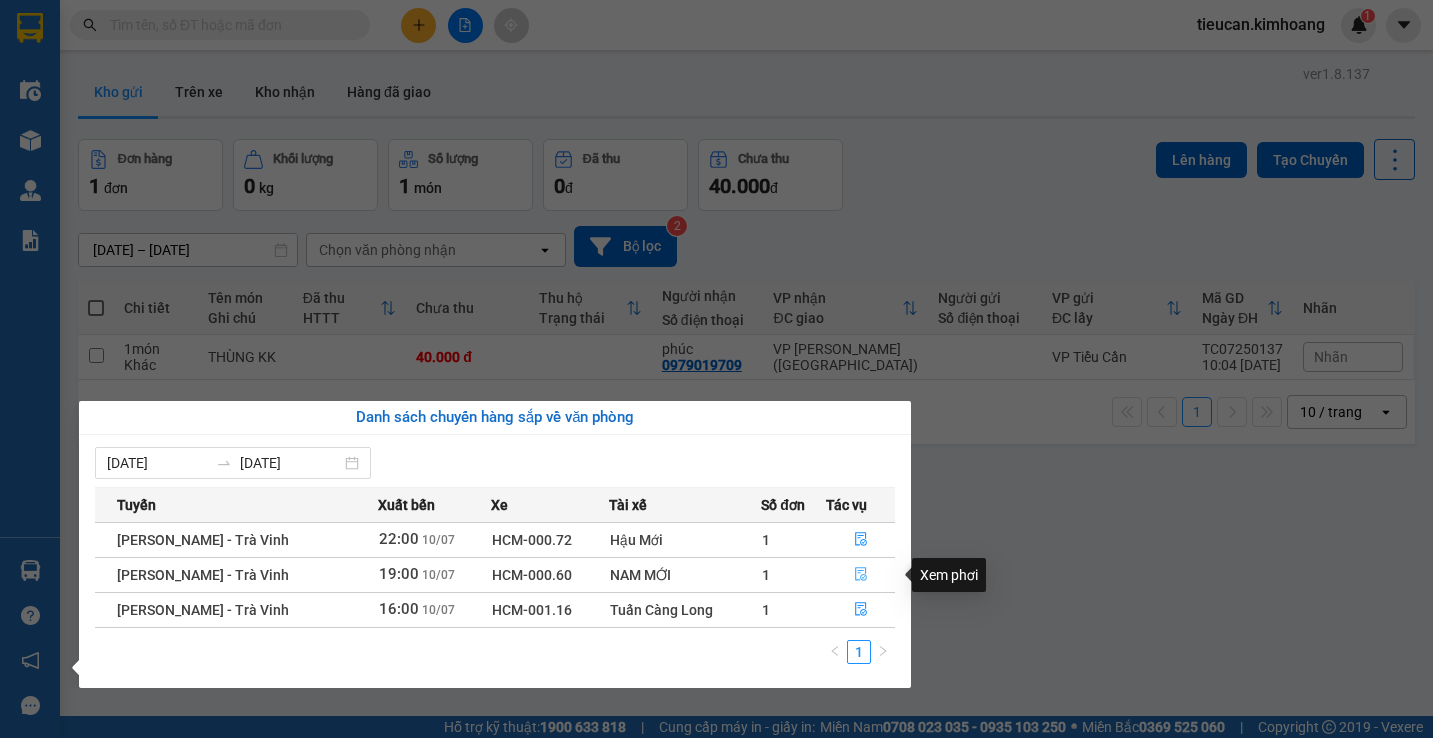 click 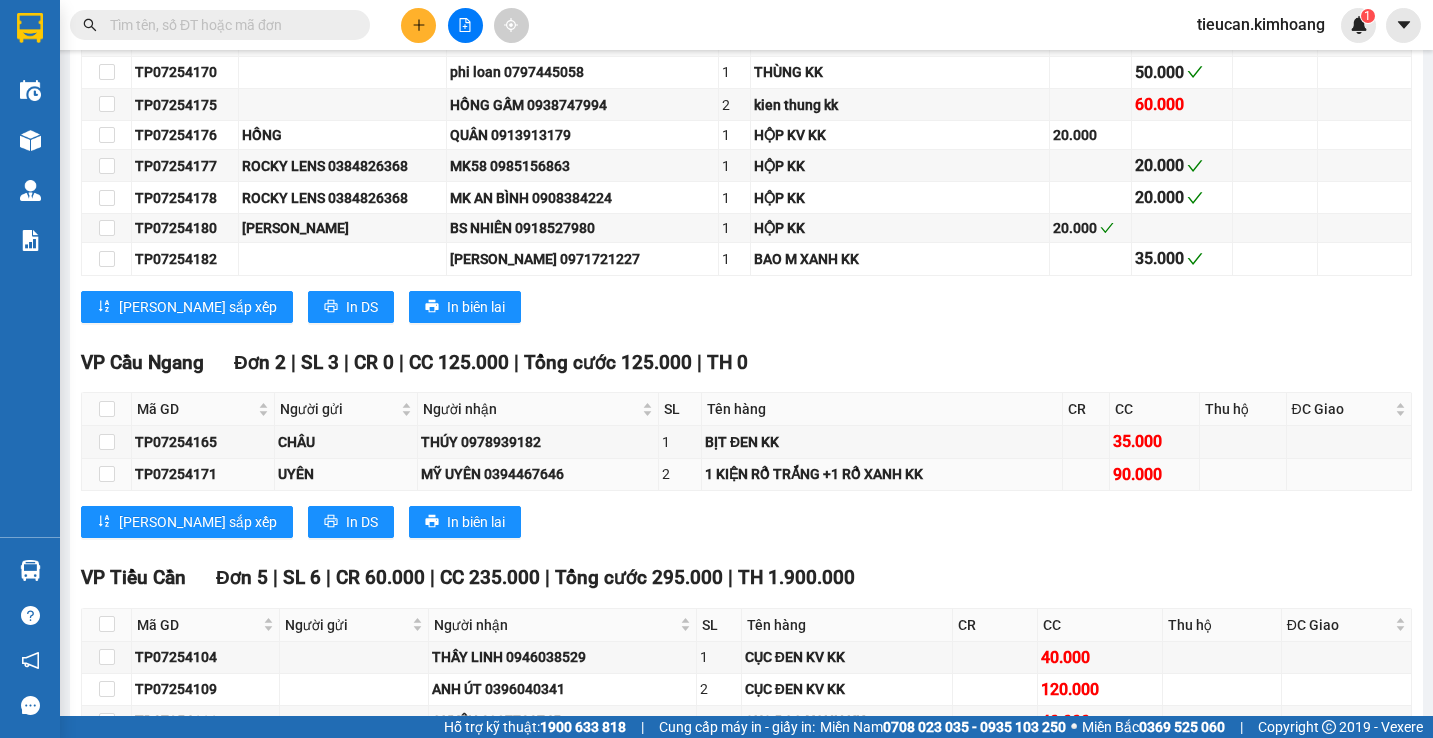 scroll, scrollTop: 2185, scrollLeft: 0, axis: vertical 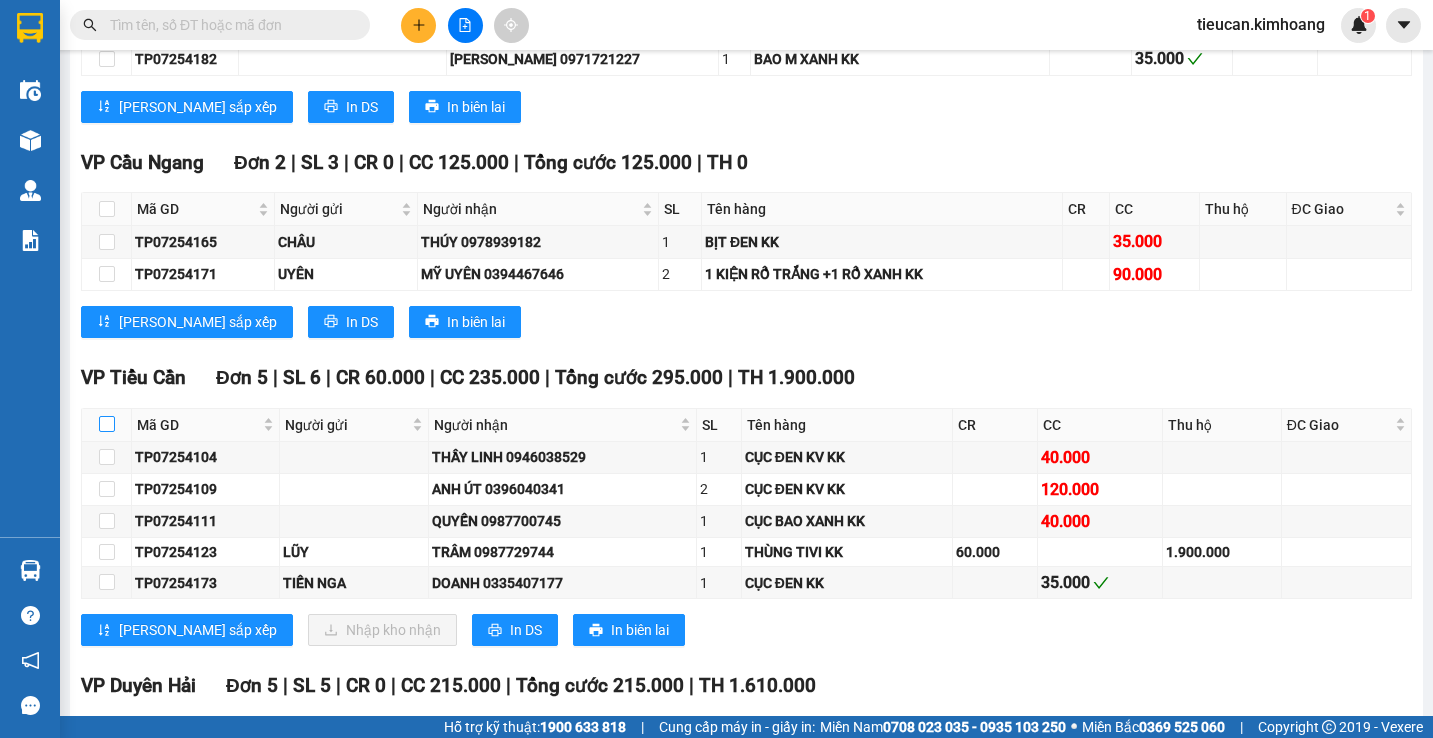 click at bounding box center [107, 424] 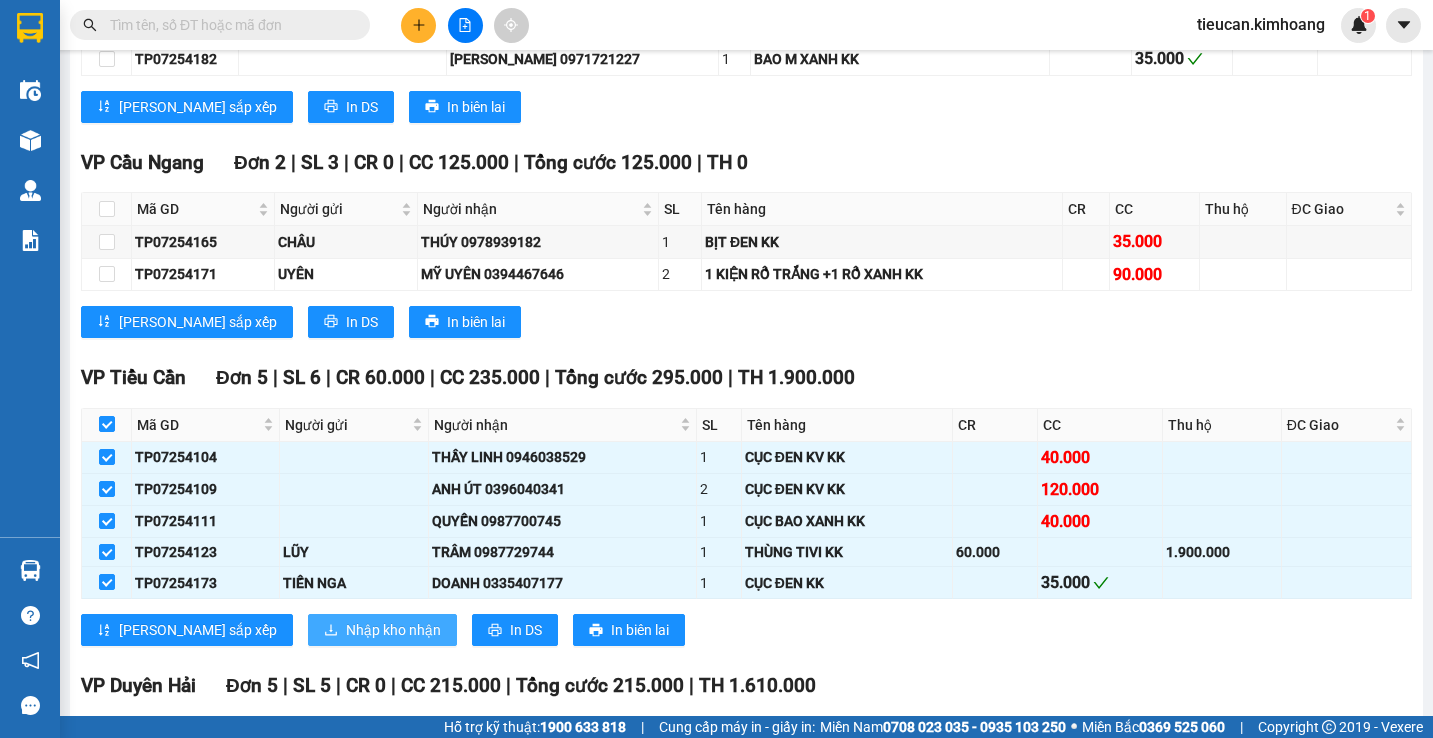 click on "Nhập kho nhận" at bounding box center [382, 630] 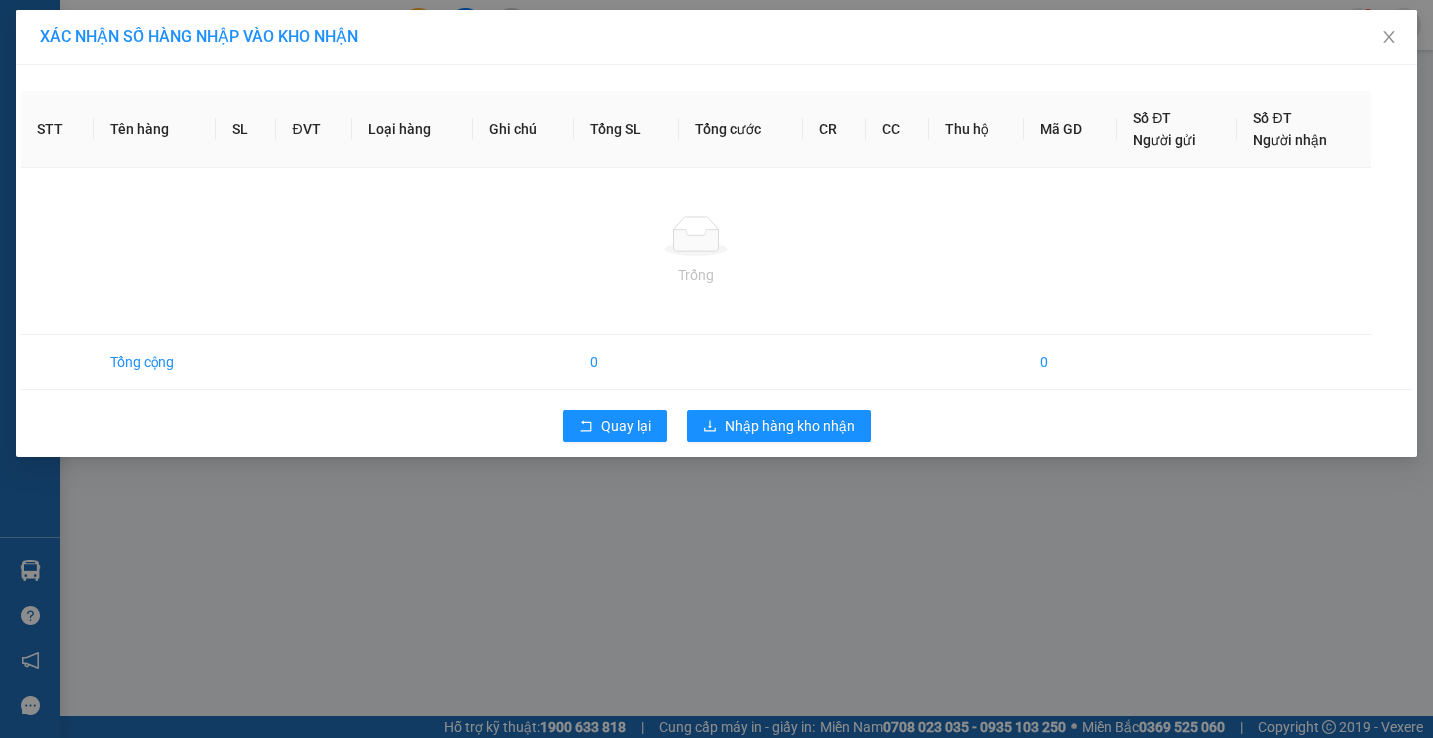 scroll, scrollTop: 0, scrollLeft: 0, axis: both 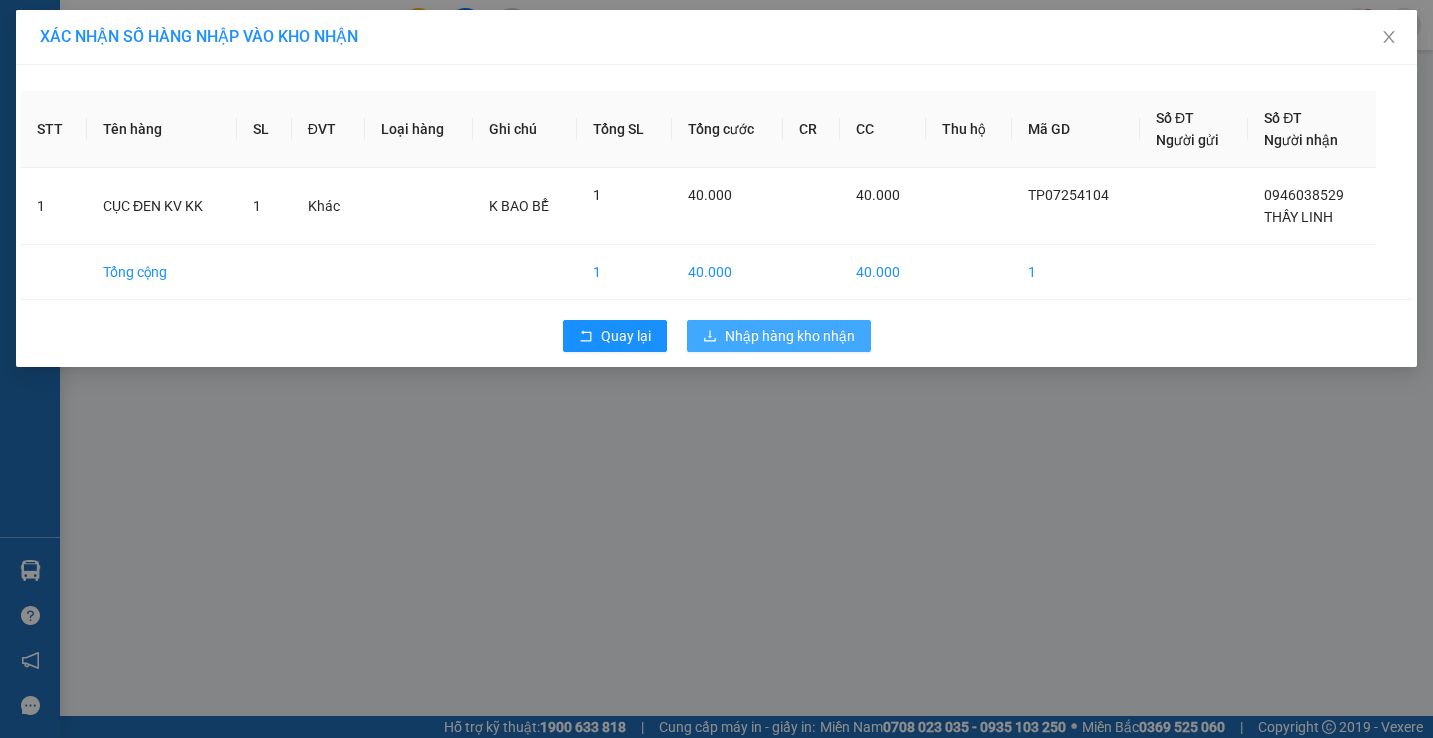 click on "Nhập hàng kho nhận" at bounding box center [790, 336] 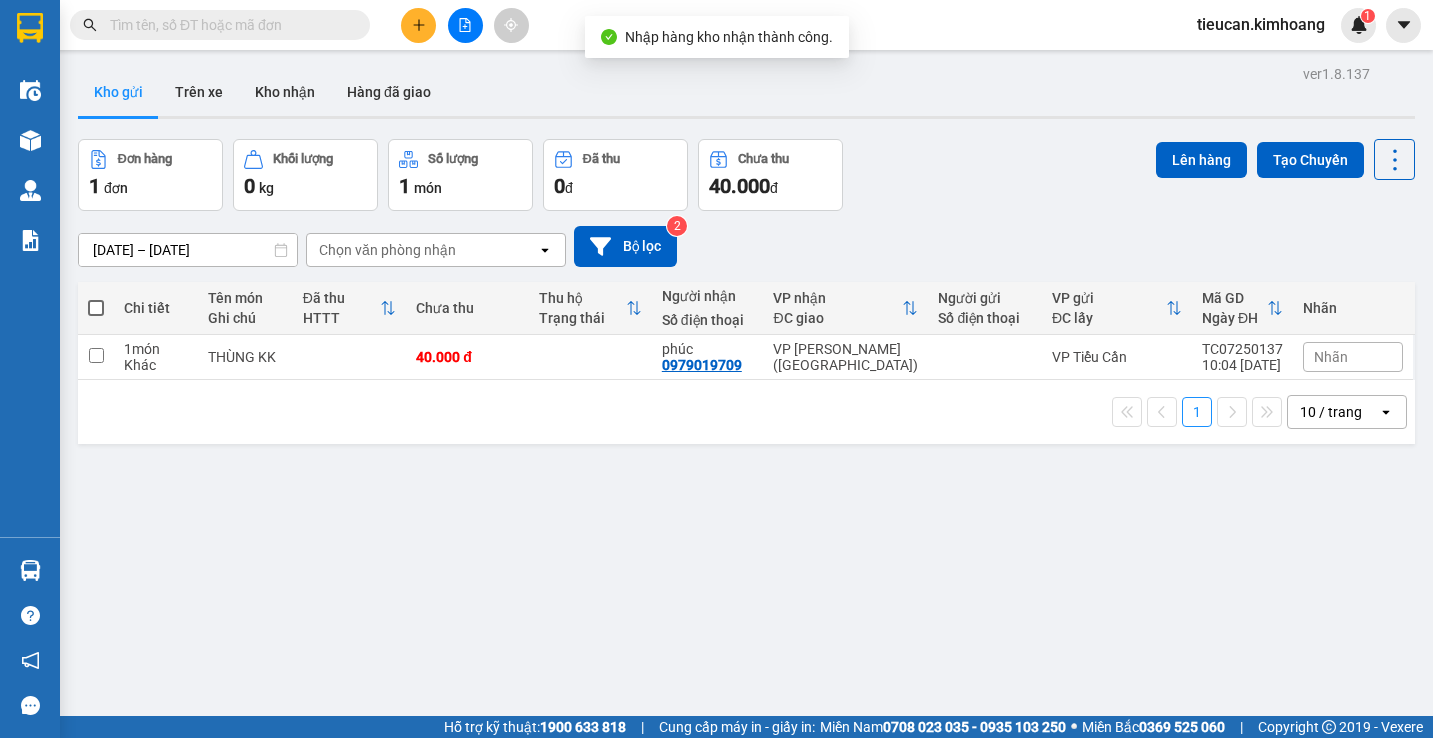 click at bounding box center [96, 308] 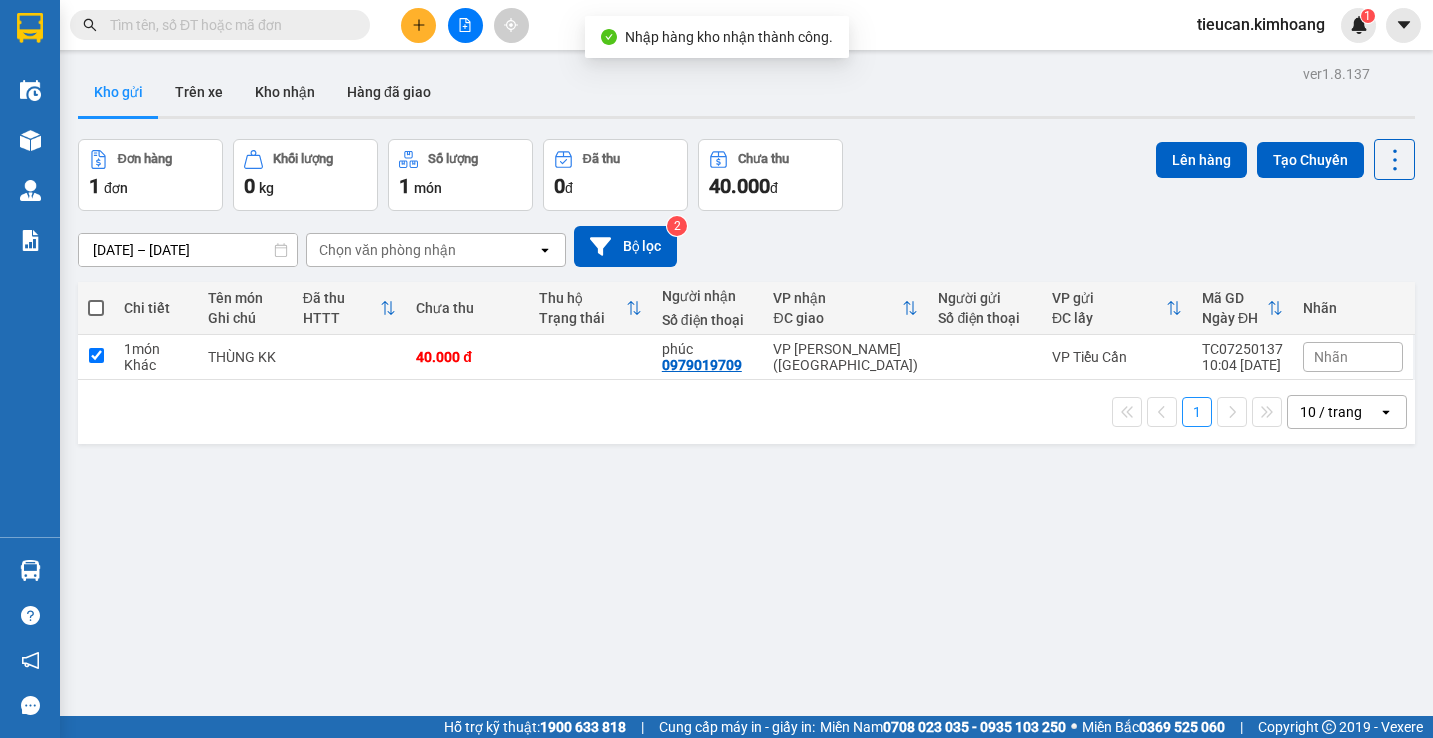 checkbox on "true" 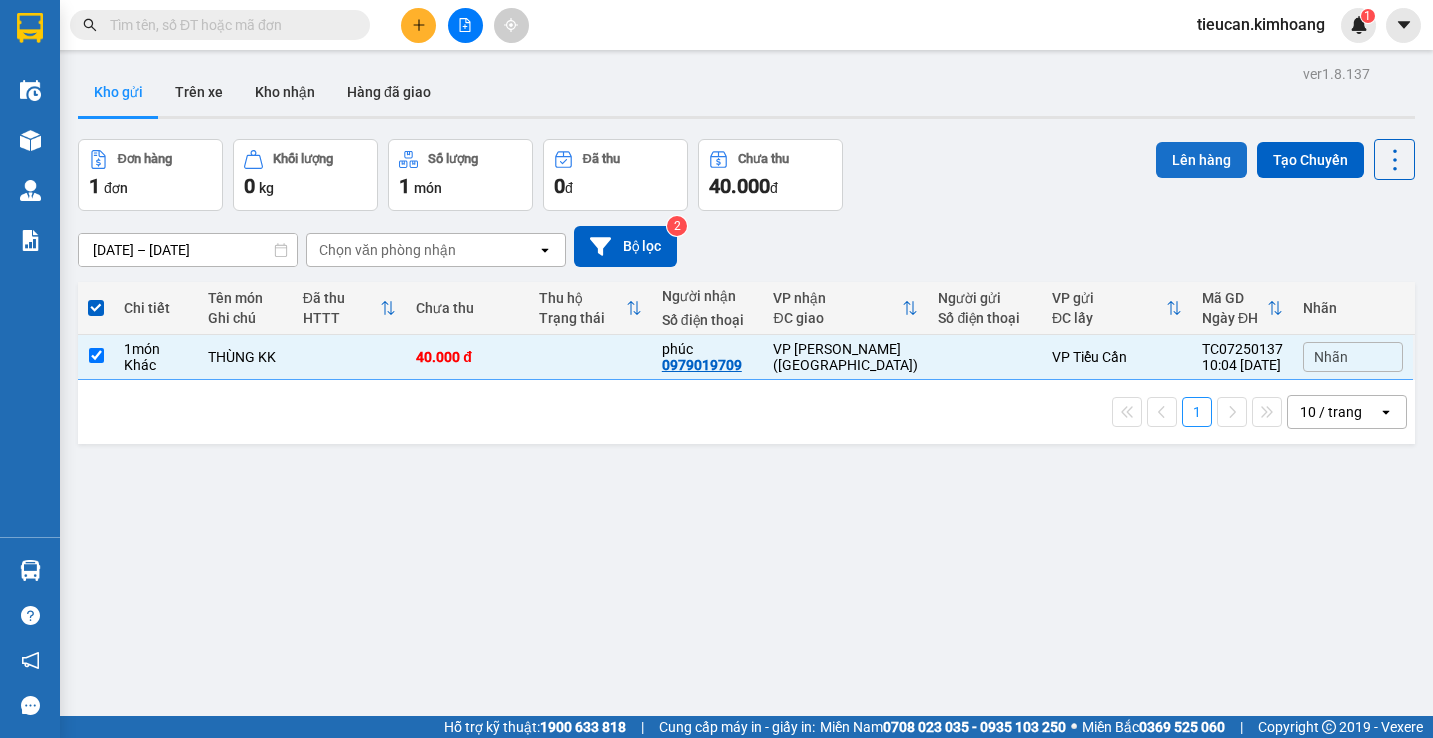 click on "Lên hàng" at bounding box center (1201, 160) 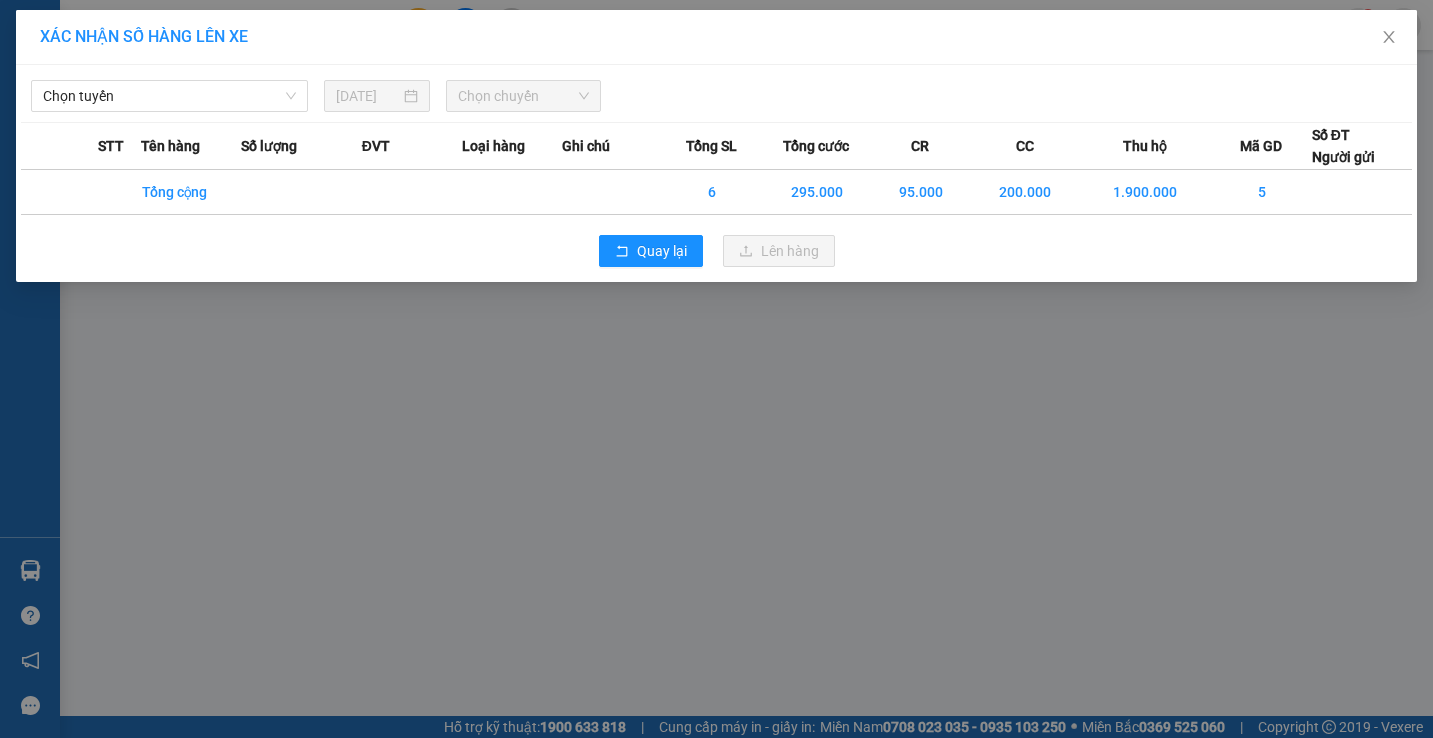 click on "5" at bounding box center (1261, 192) 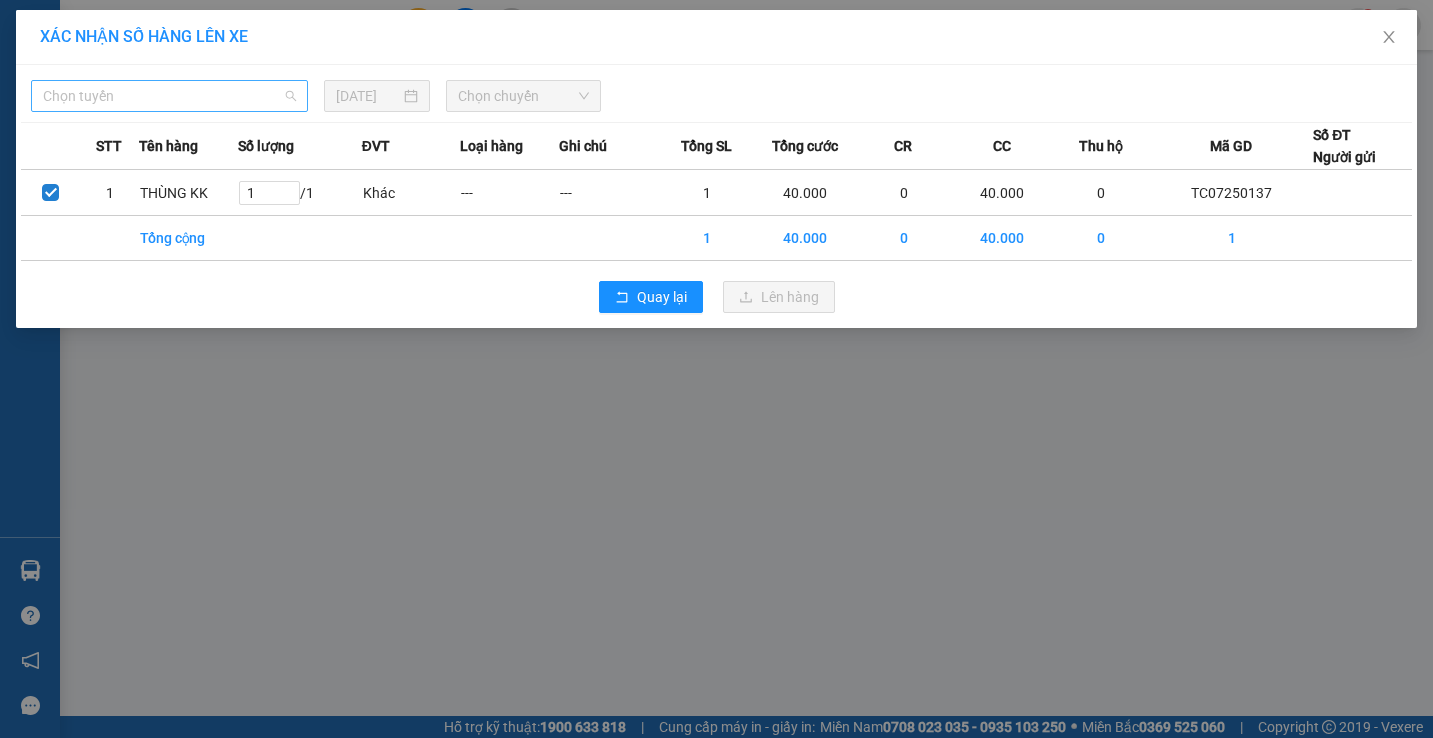 click on "Chọn tuyến" at bounding box center [169, 96] 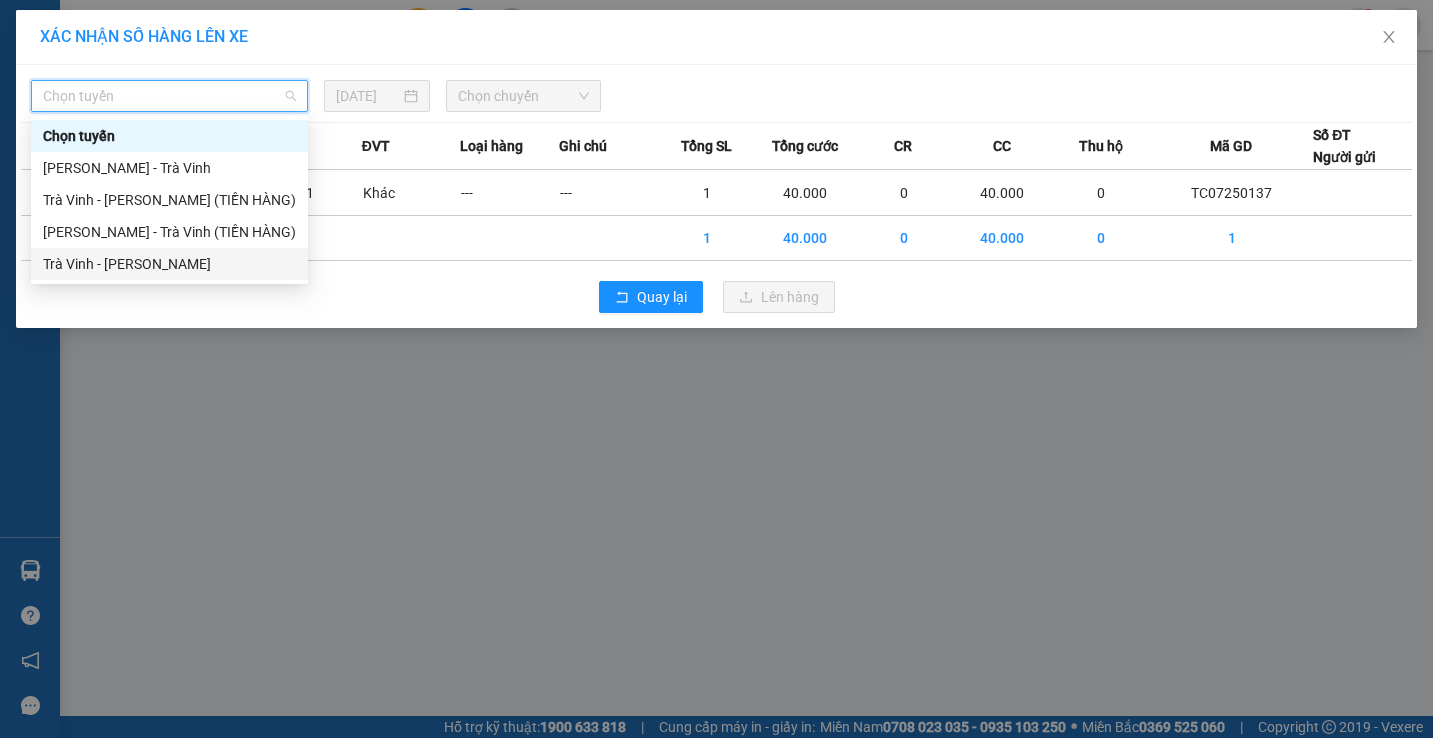 click on "Trà Vinh - Hồ Chí Minh" at bounding box center (169, 264) 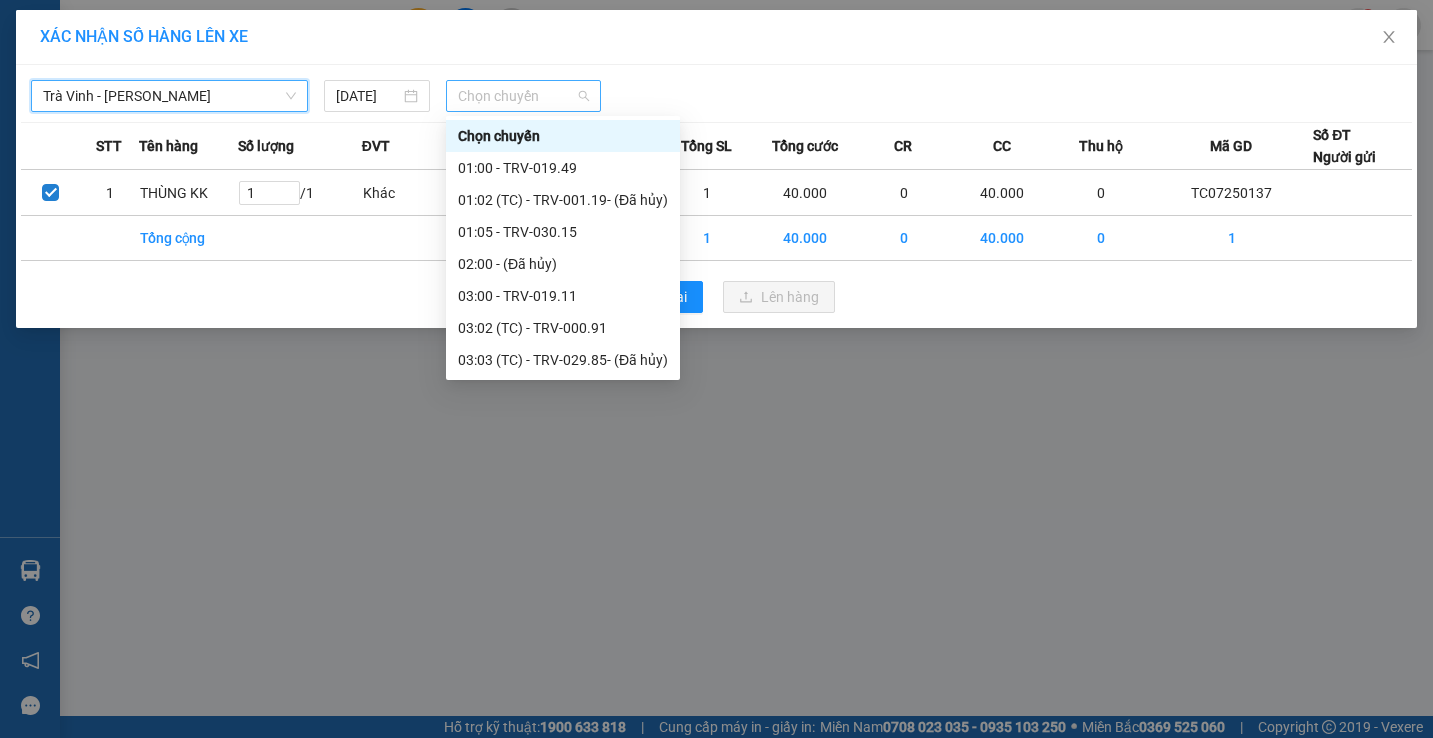click on "Chọn chuyến" at bounding box center [523, 96] 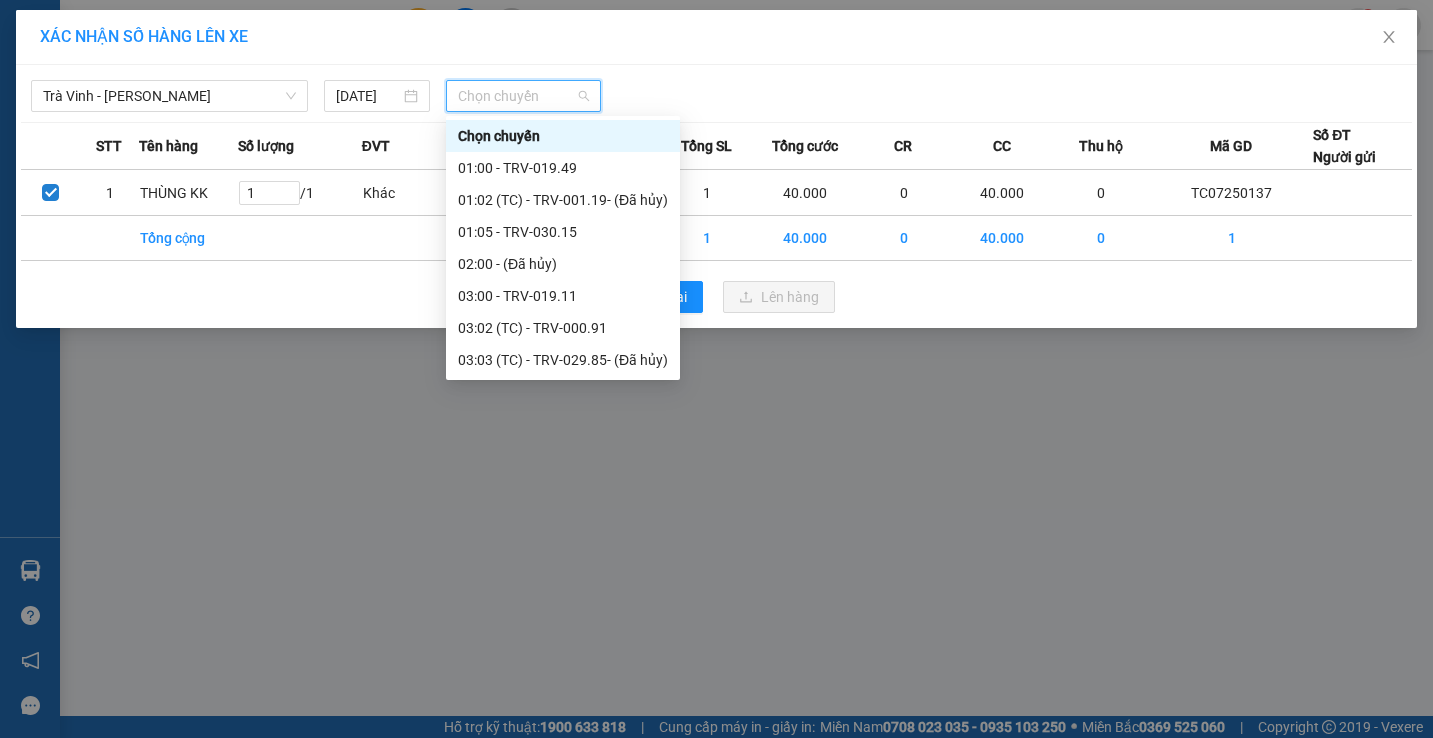 scroll, scrollTop: 500, scrollLeft: 0, axis: vertical 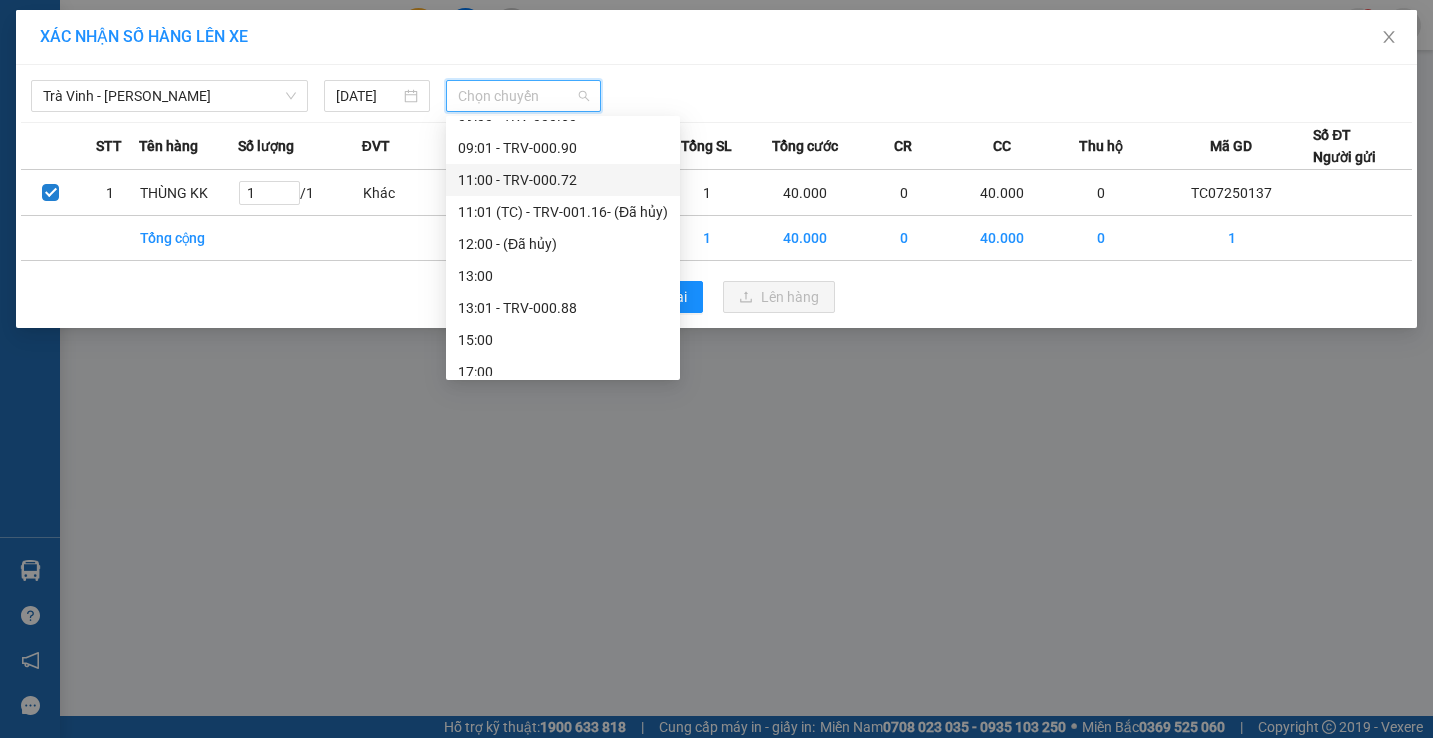 click on "11:00     - TRV-000.72" at bounding box center (563, 180) 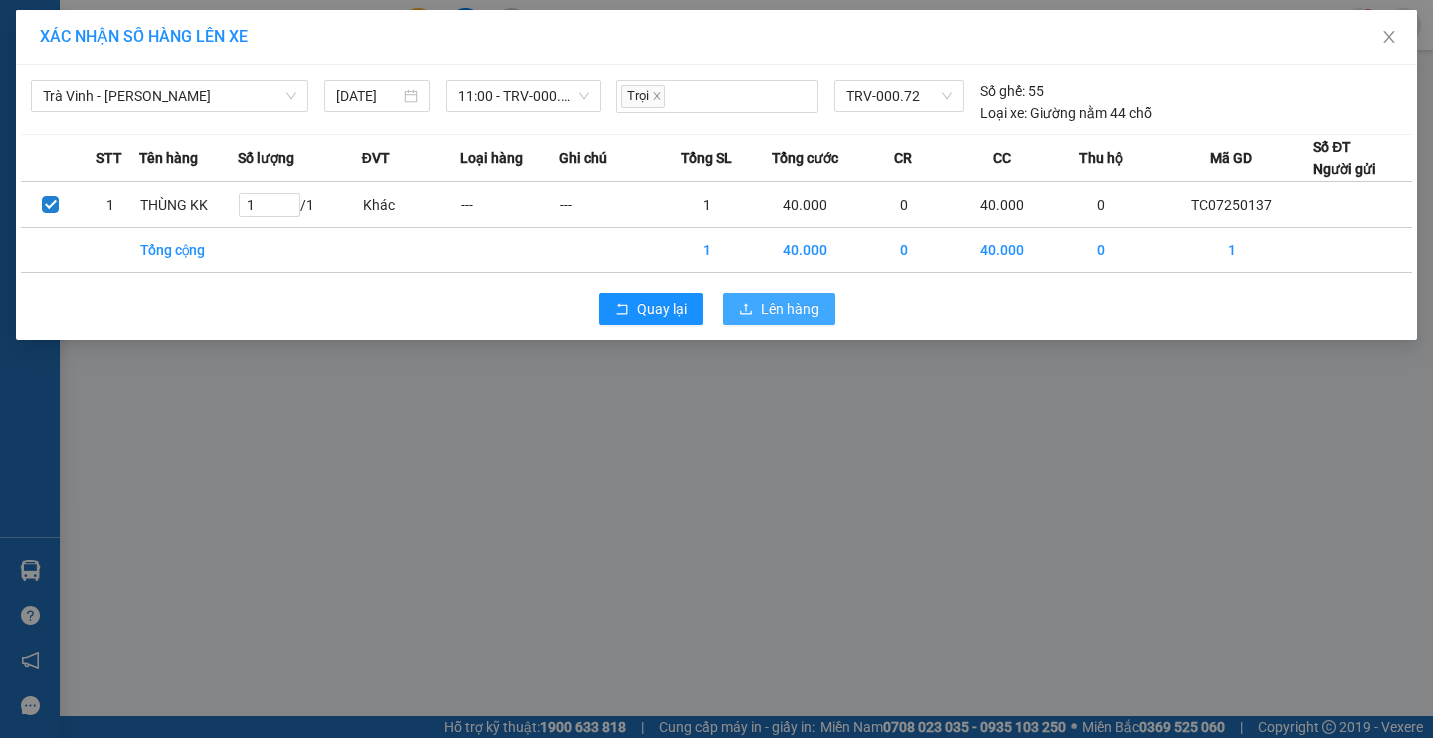 click on "Lên hàng" at bounding box center [790, 309] 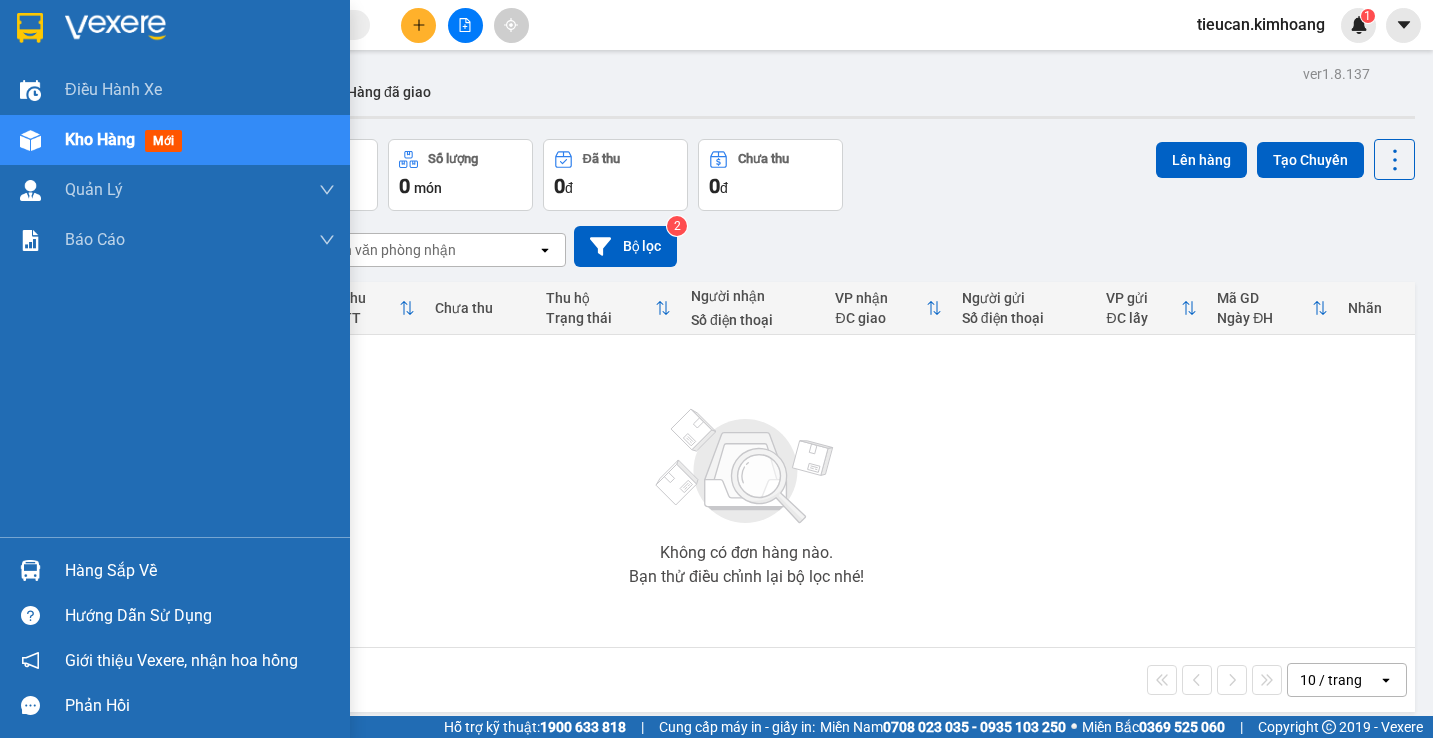 click on "Hàng sắp về" at bounding box center (175, 570) 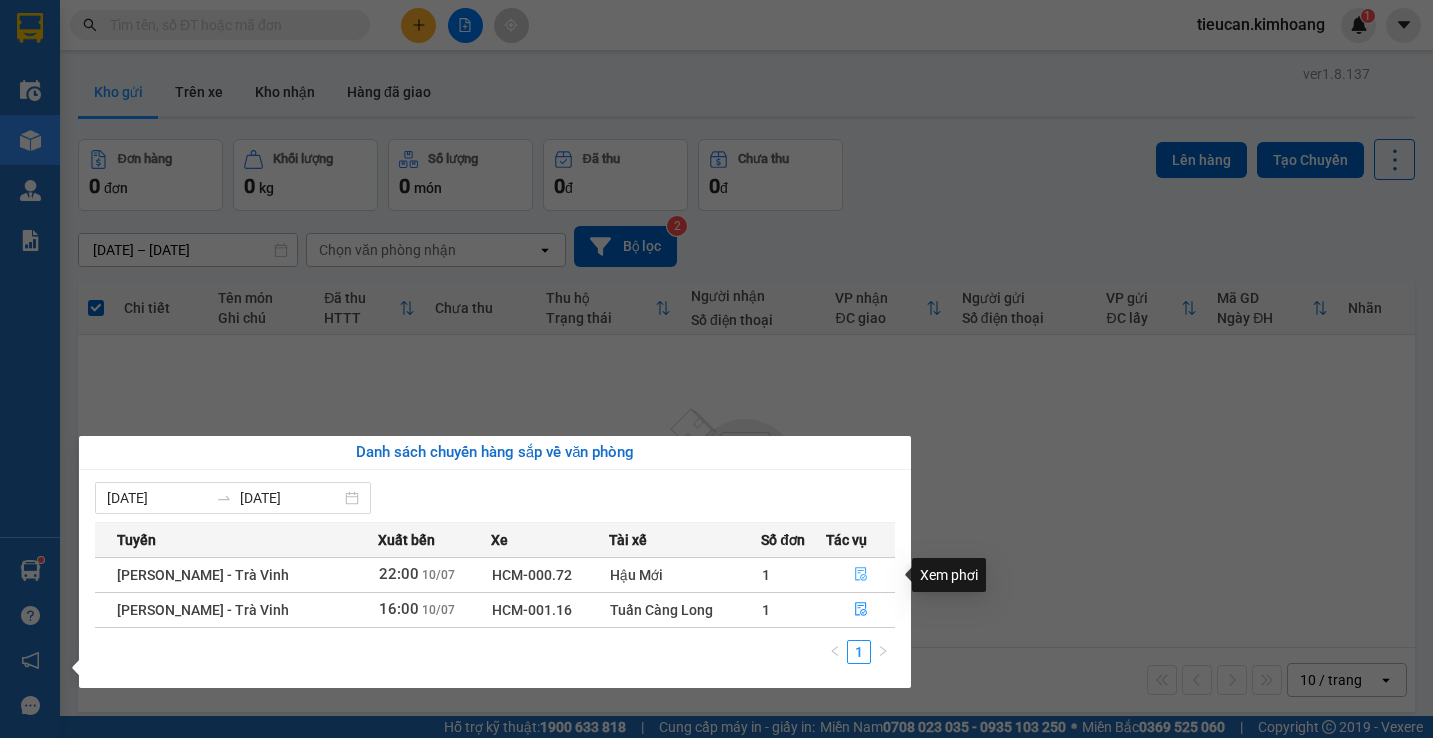 click 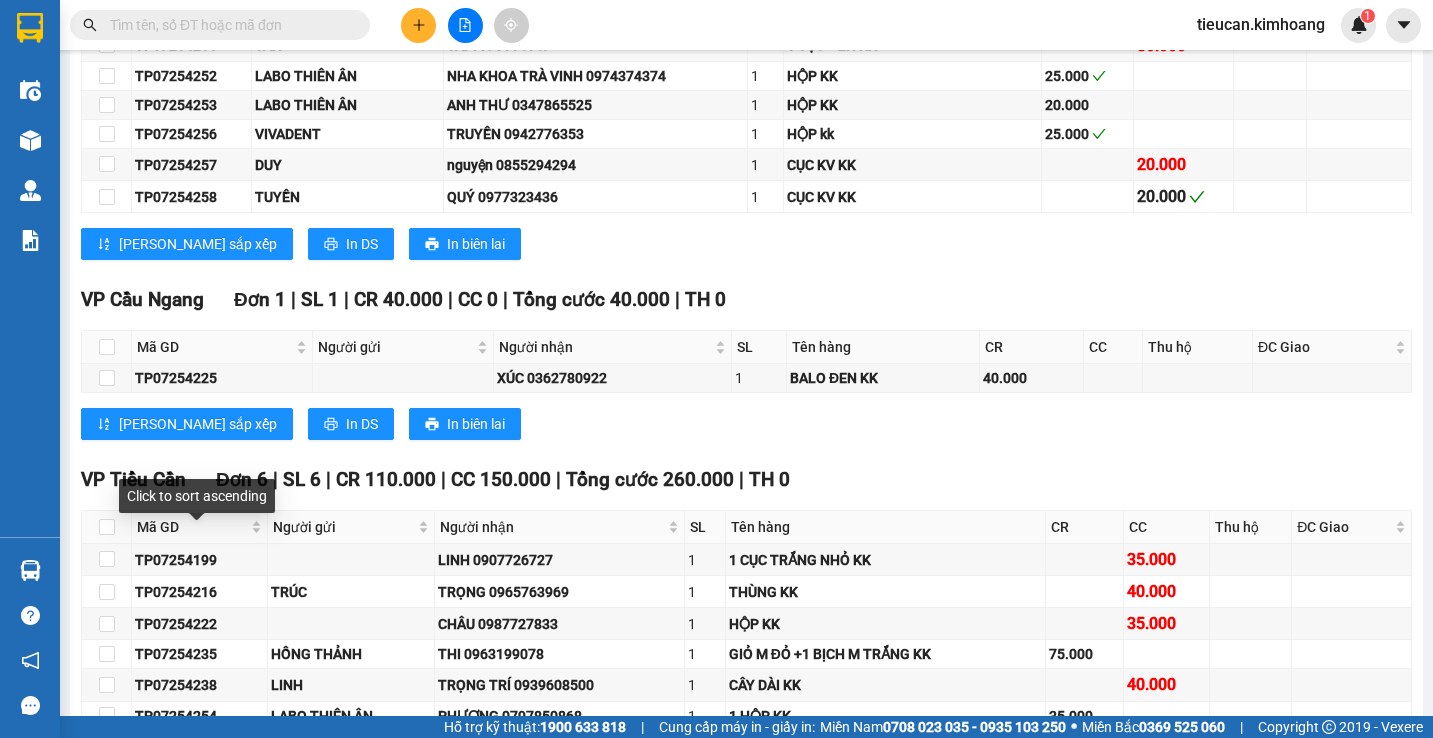 scroll, scrollTop: 2315, scrollLeft: 0, axis: vertical 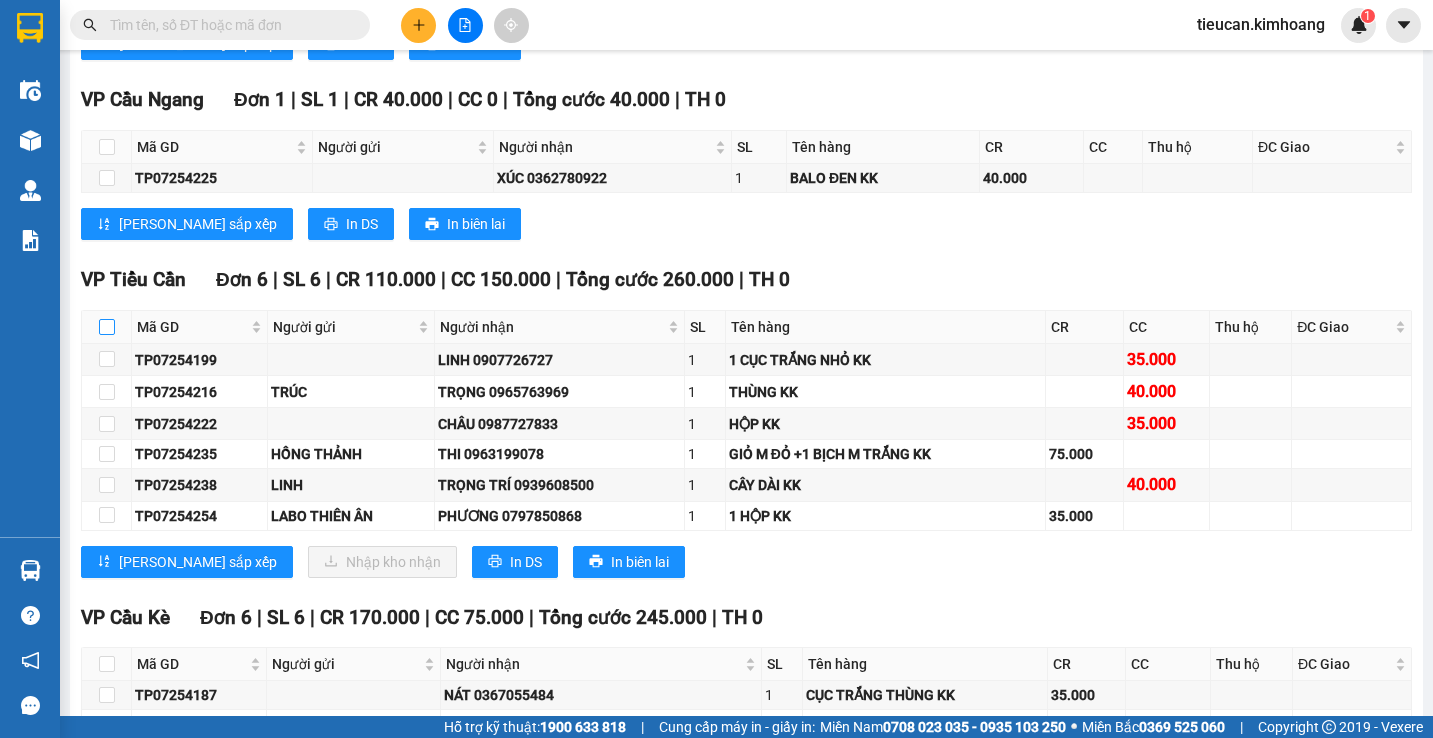 click at bounding box center [107, 327] 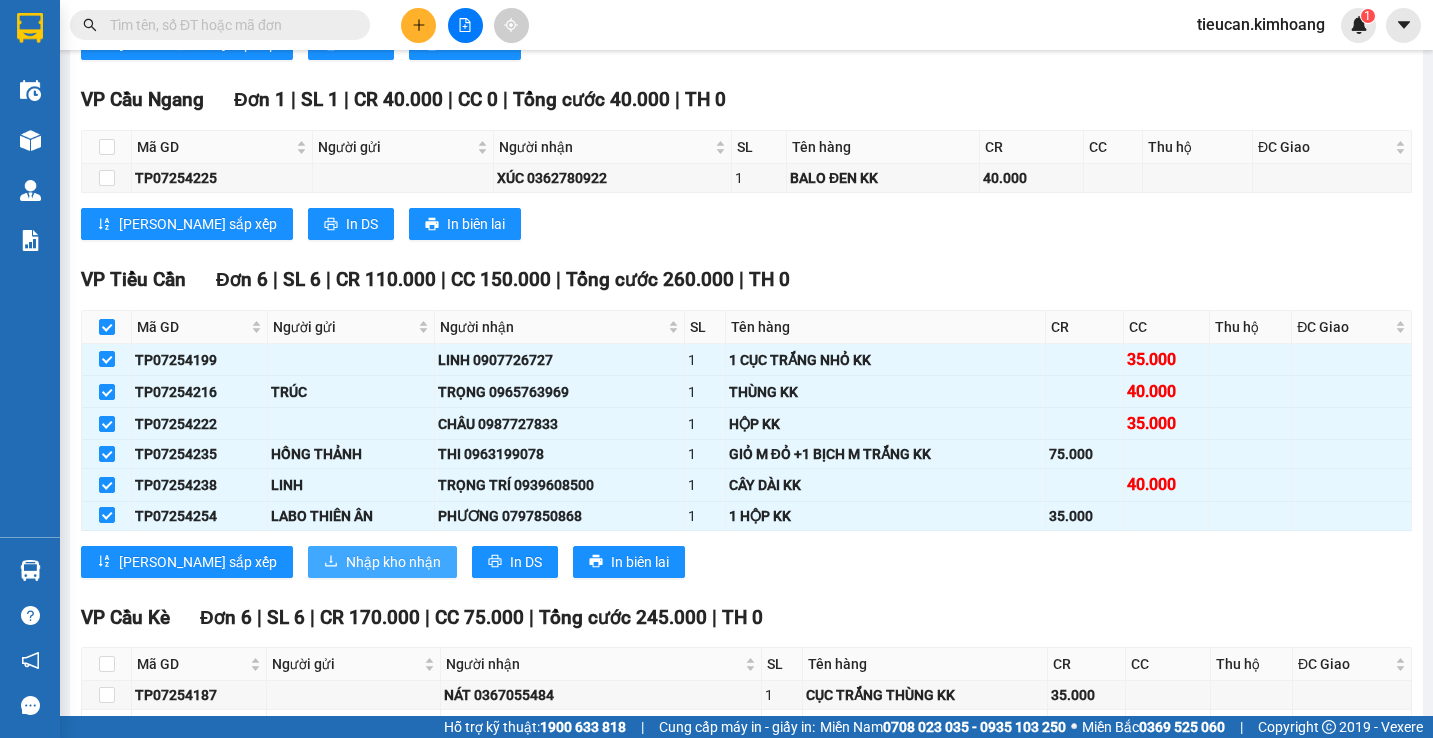 click on "Nhập kho nhận" at bounding box center [382, 562] 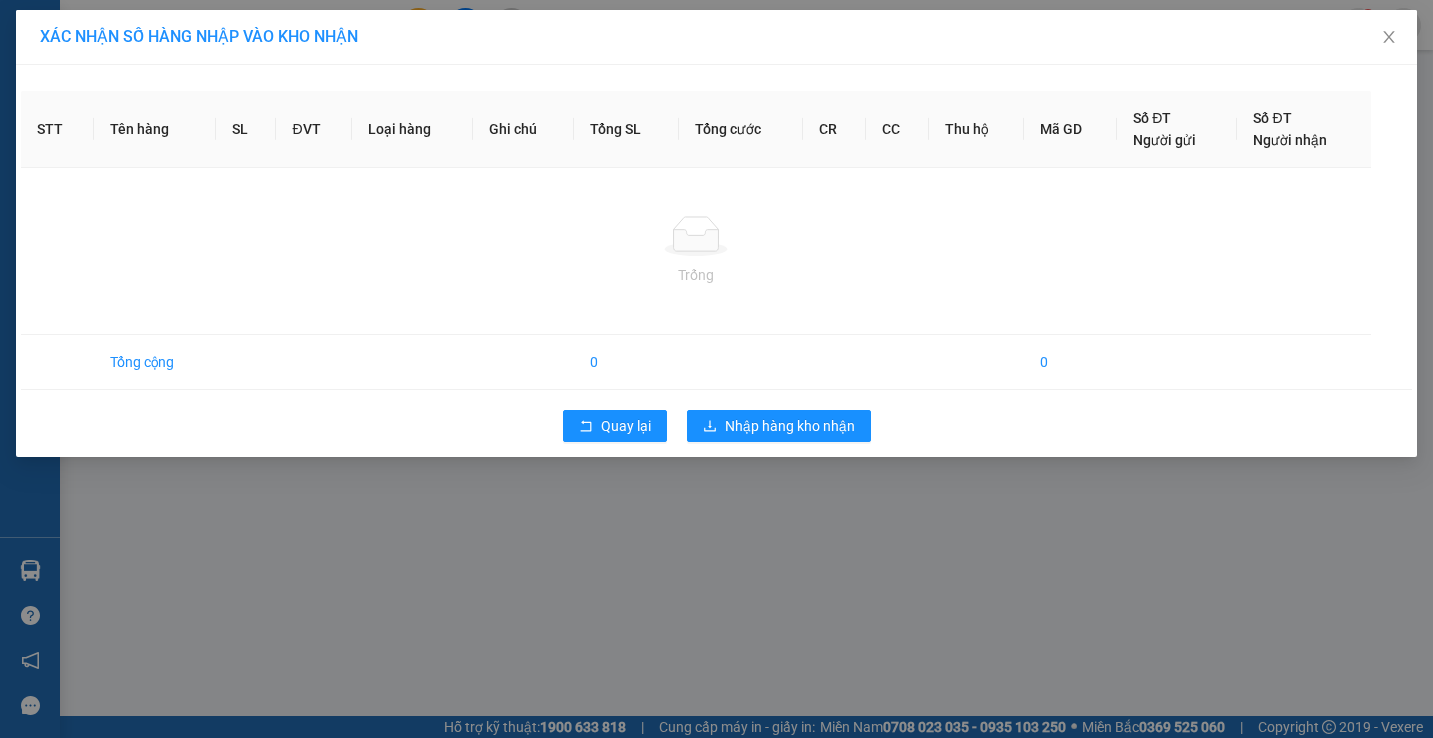 scroll, scrollTop: 0, scrollLeft: 0, axis: both 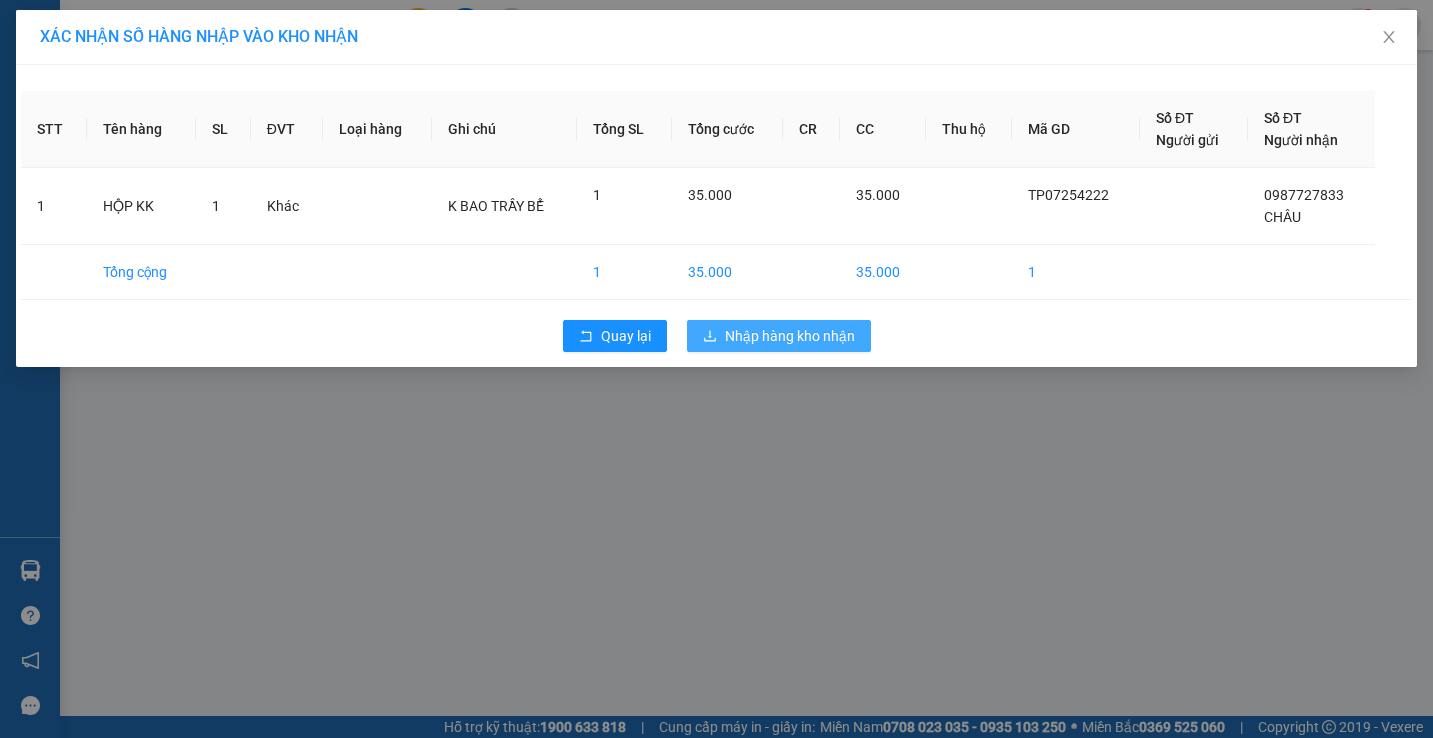 click 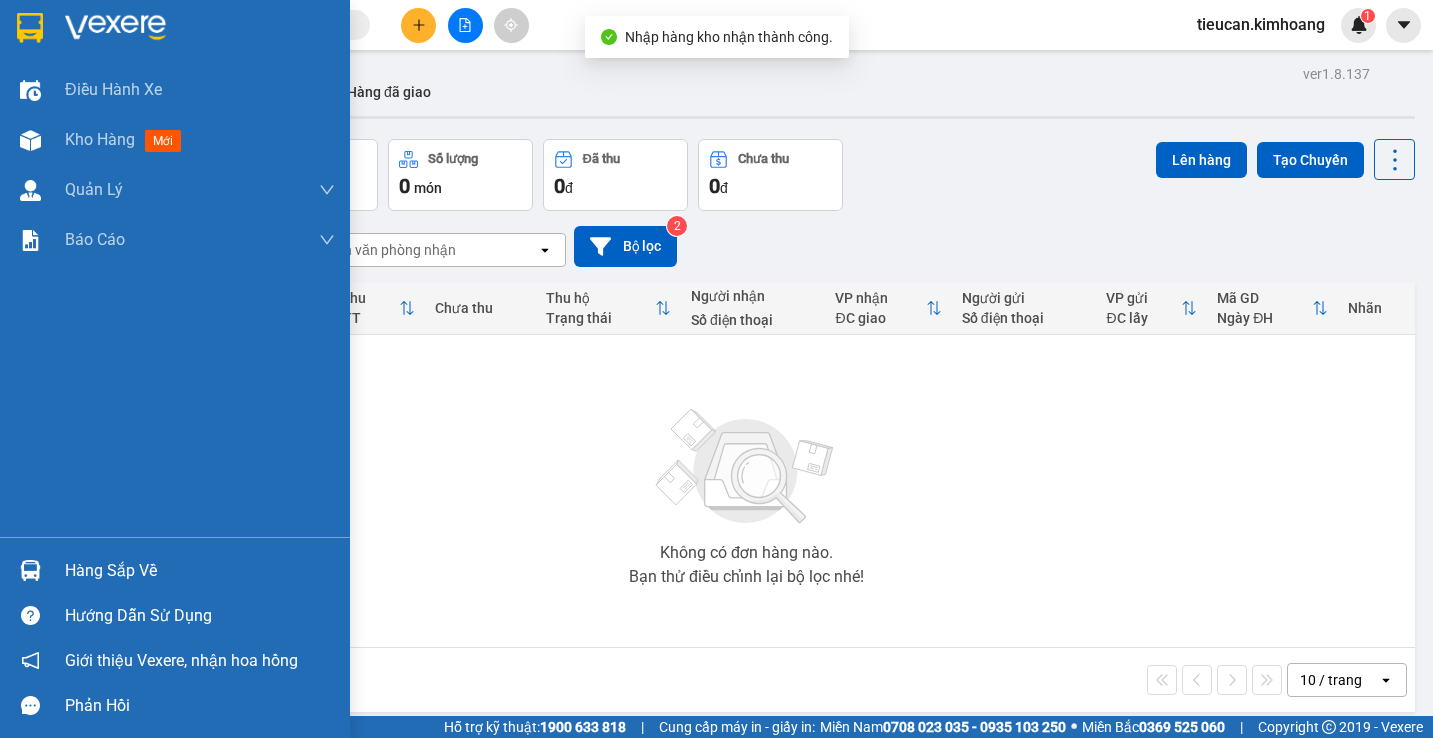 click on "Hàng sắp về" at bounding box center [175, 570] 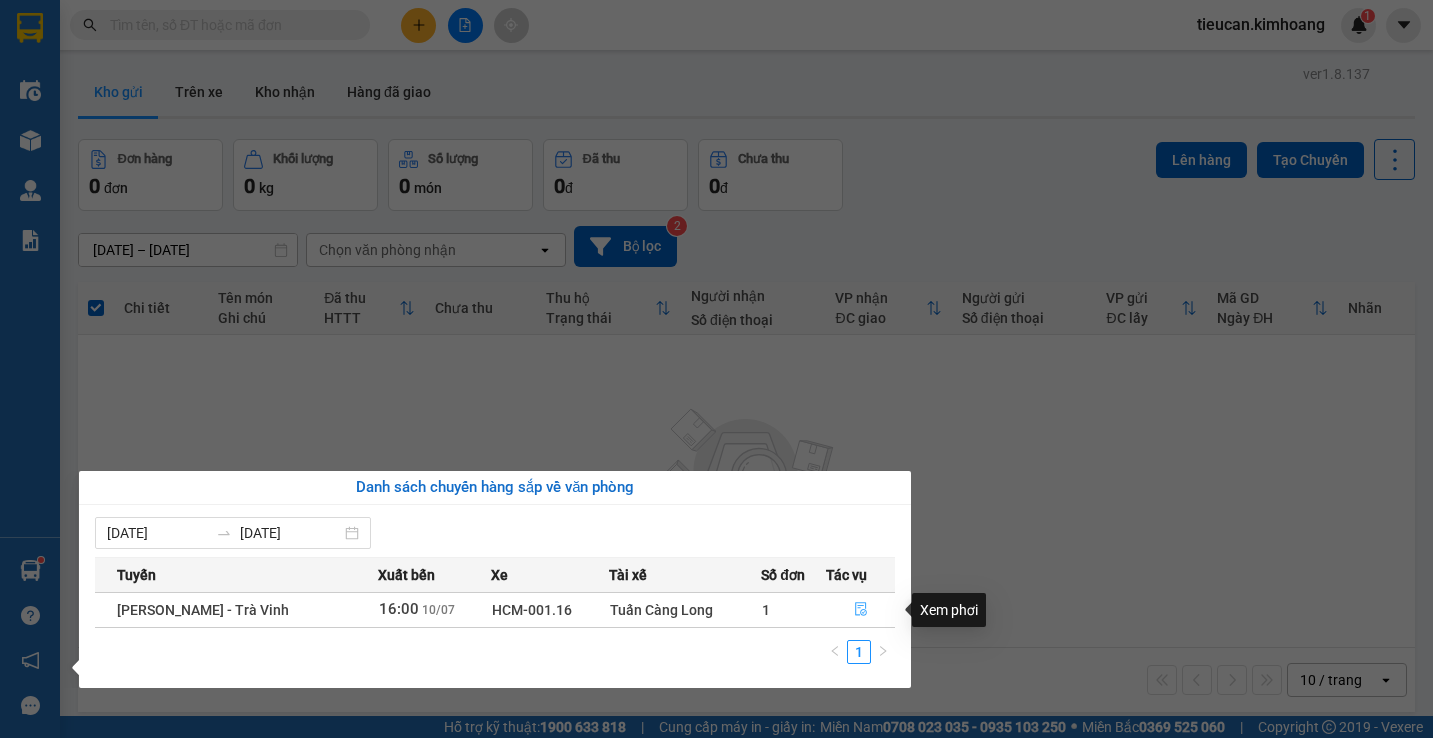 click 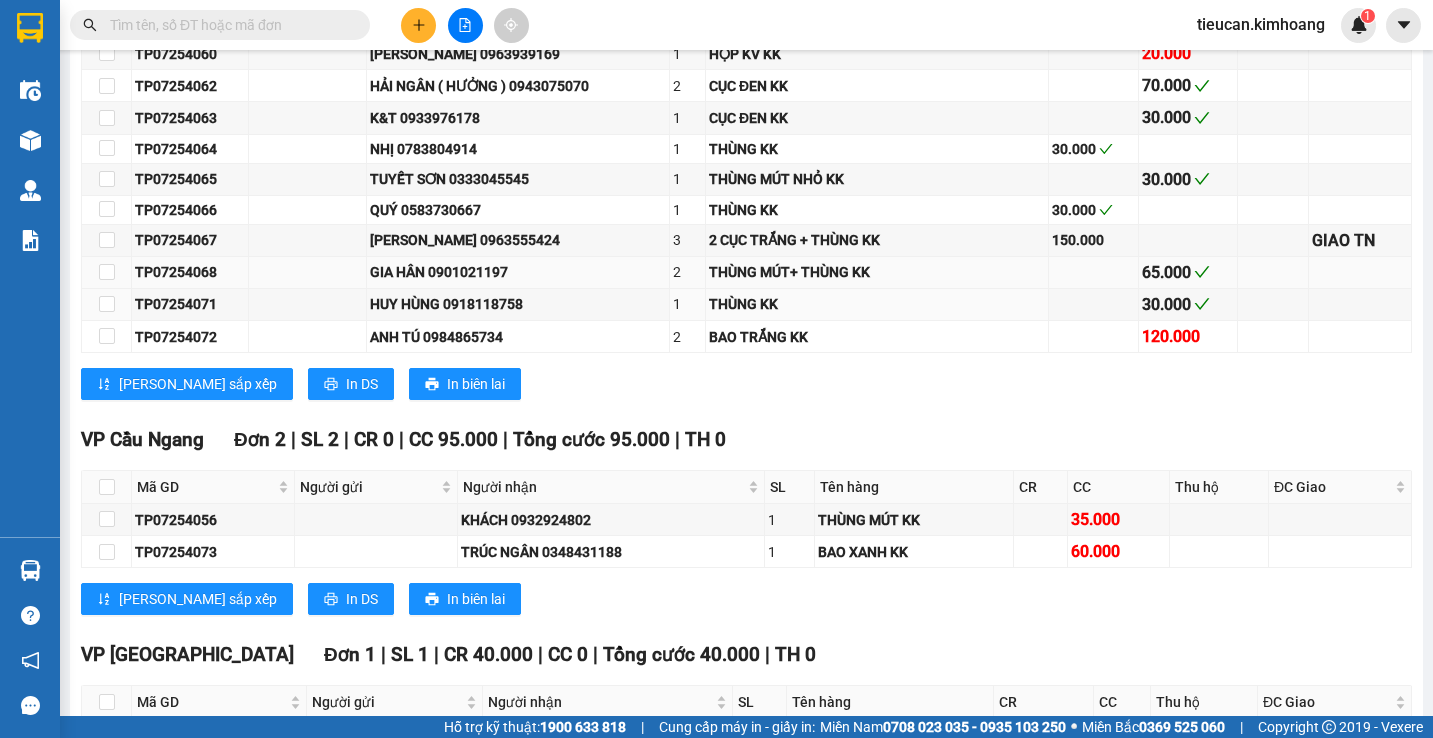 scroll, scrollTop: 900, scrollLeft: 0, axis: vertical 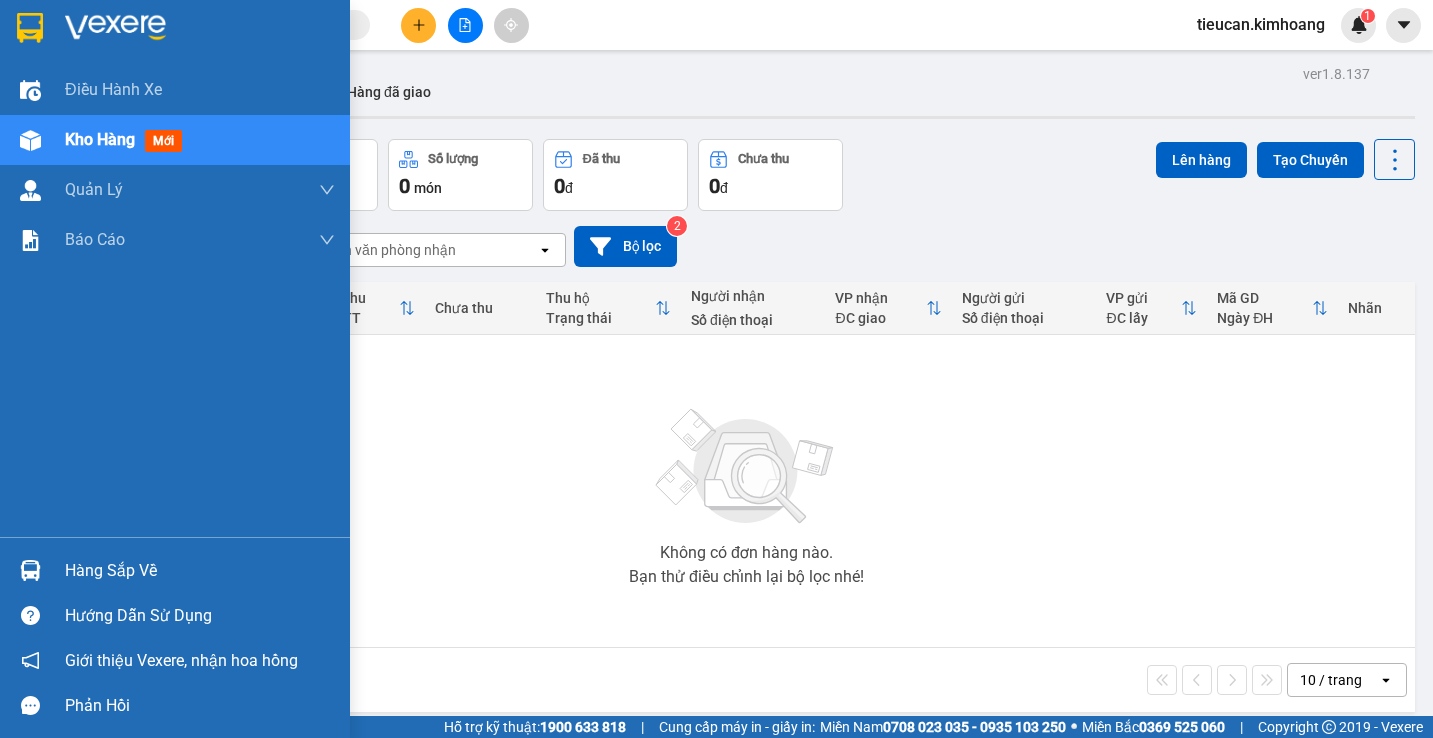 click on "Hàng sắp về" at bounding box center [175, 570] 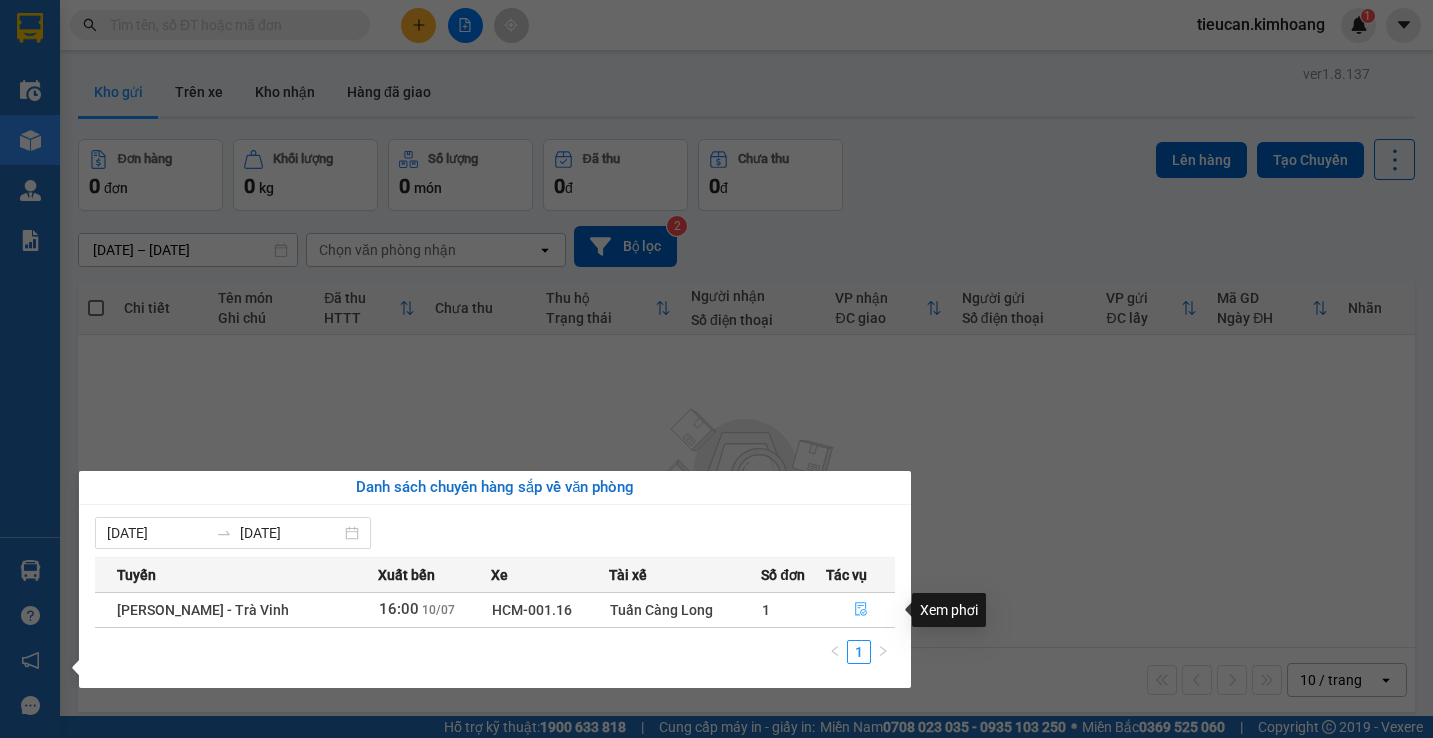 click at bounding box center (861, 610) 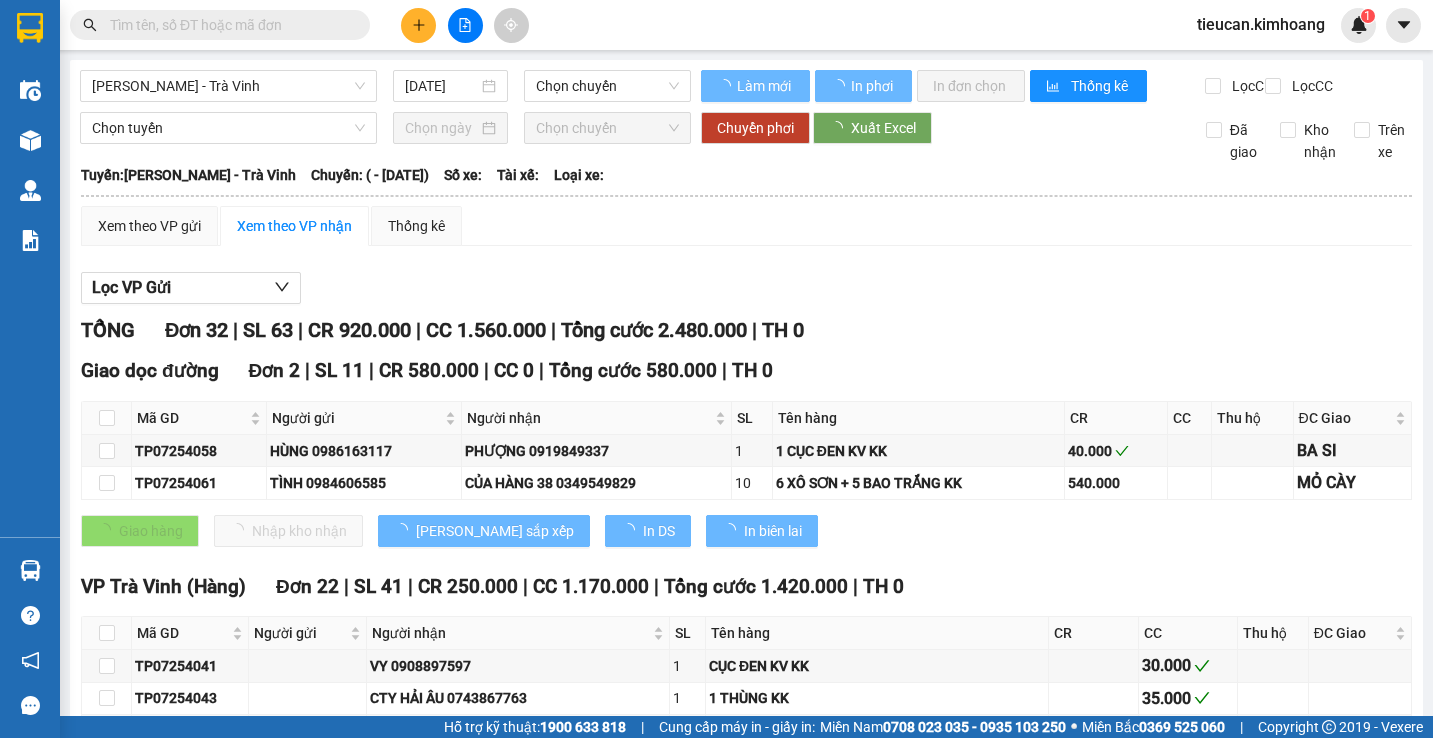 type on "[DATE]" 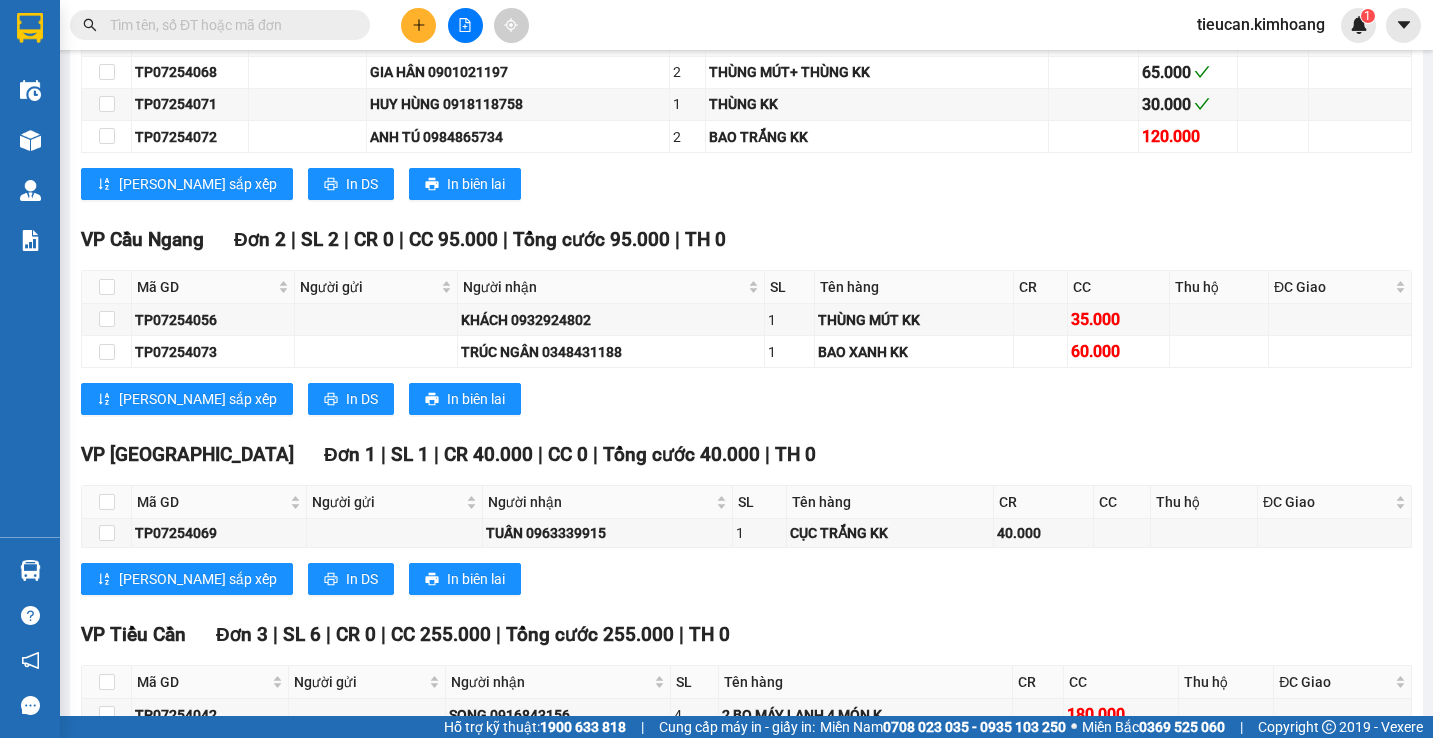 scroll, scrollTop: 1400, scrollLeft: 0, axis: vertical 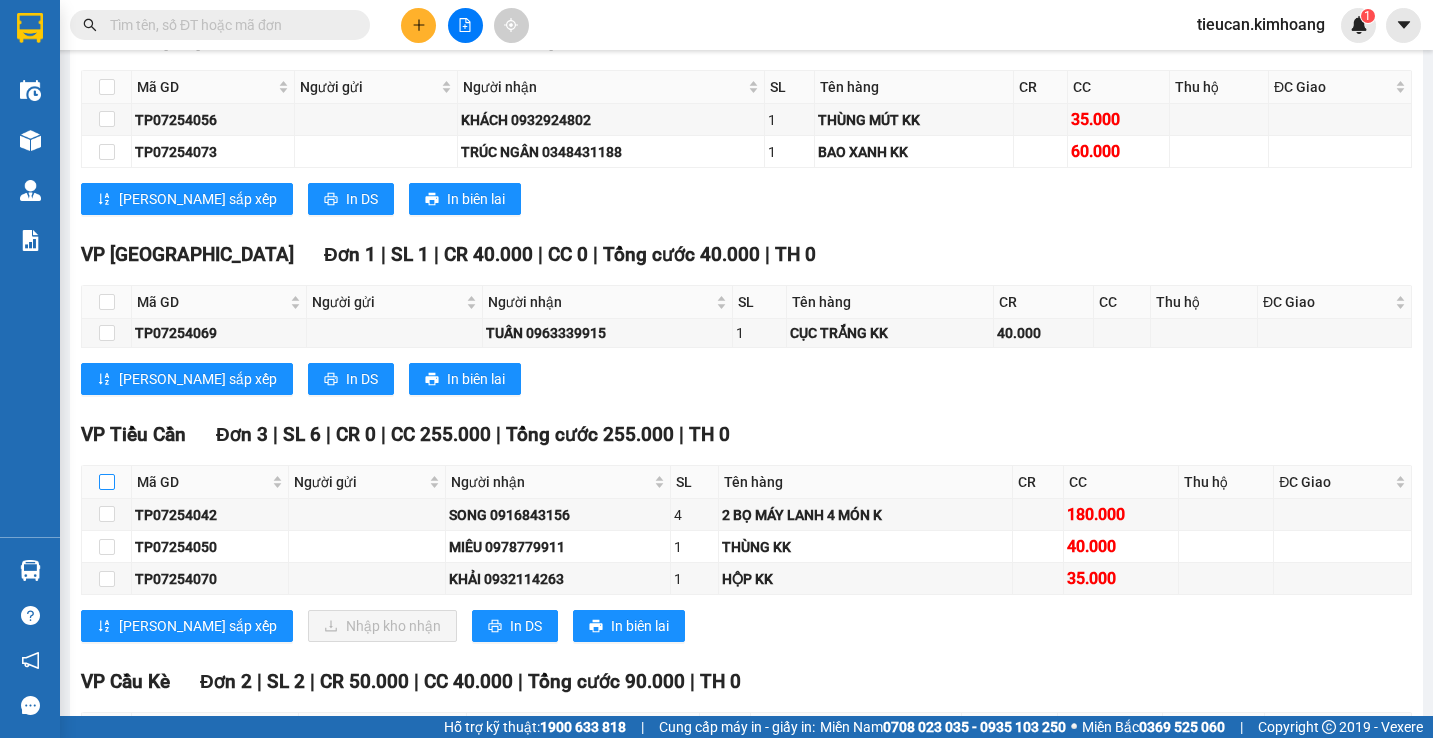 click at bounding box center (107, 482) 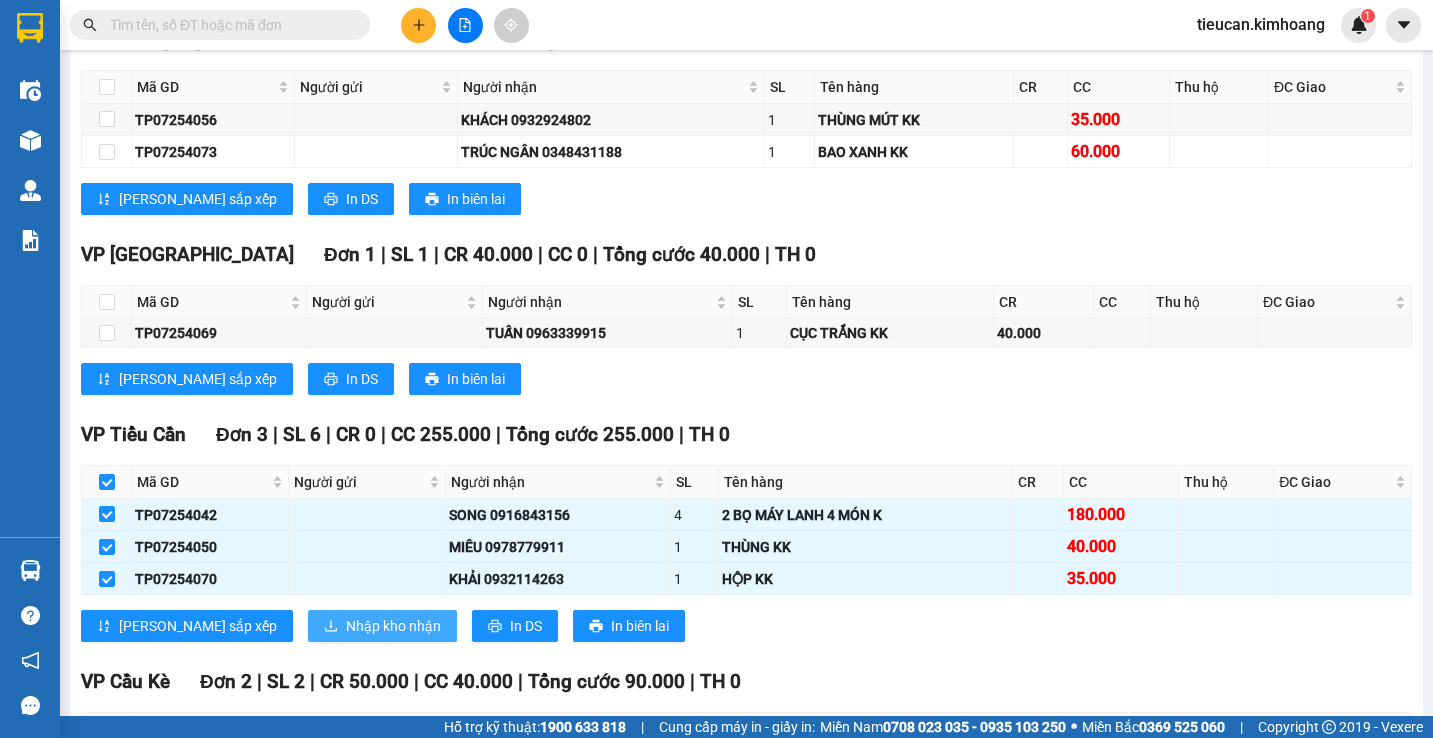 click on "Nhập kho nhận" at bounding box center (393, 626) 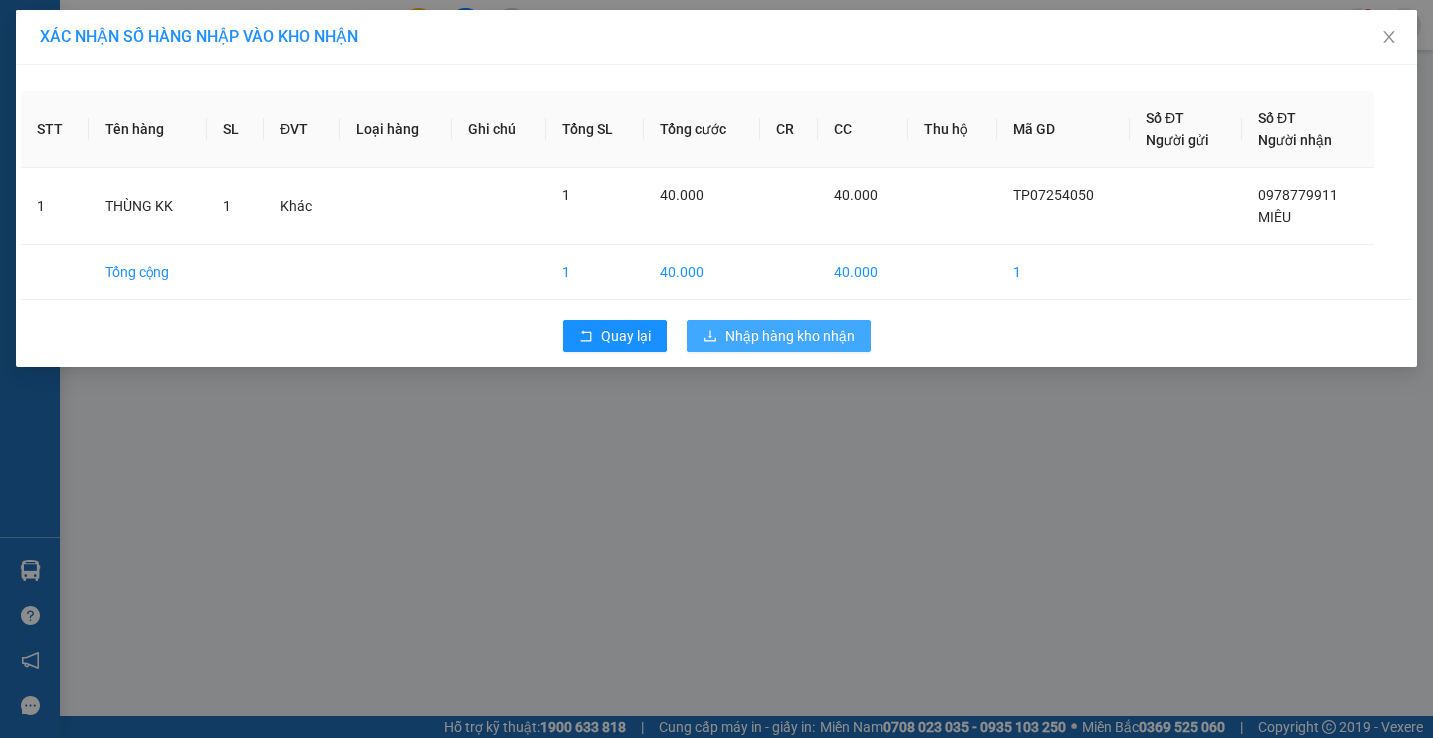 click on "Nhập hàng kho nhận" at bounding box center (790, 336) 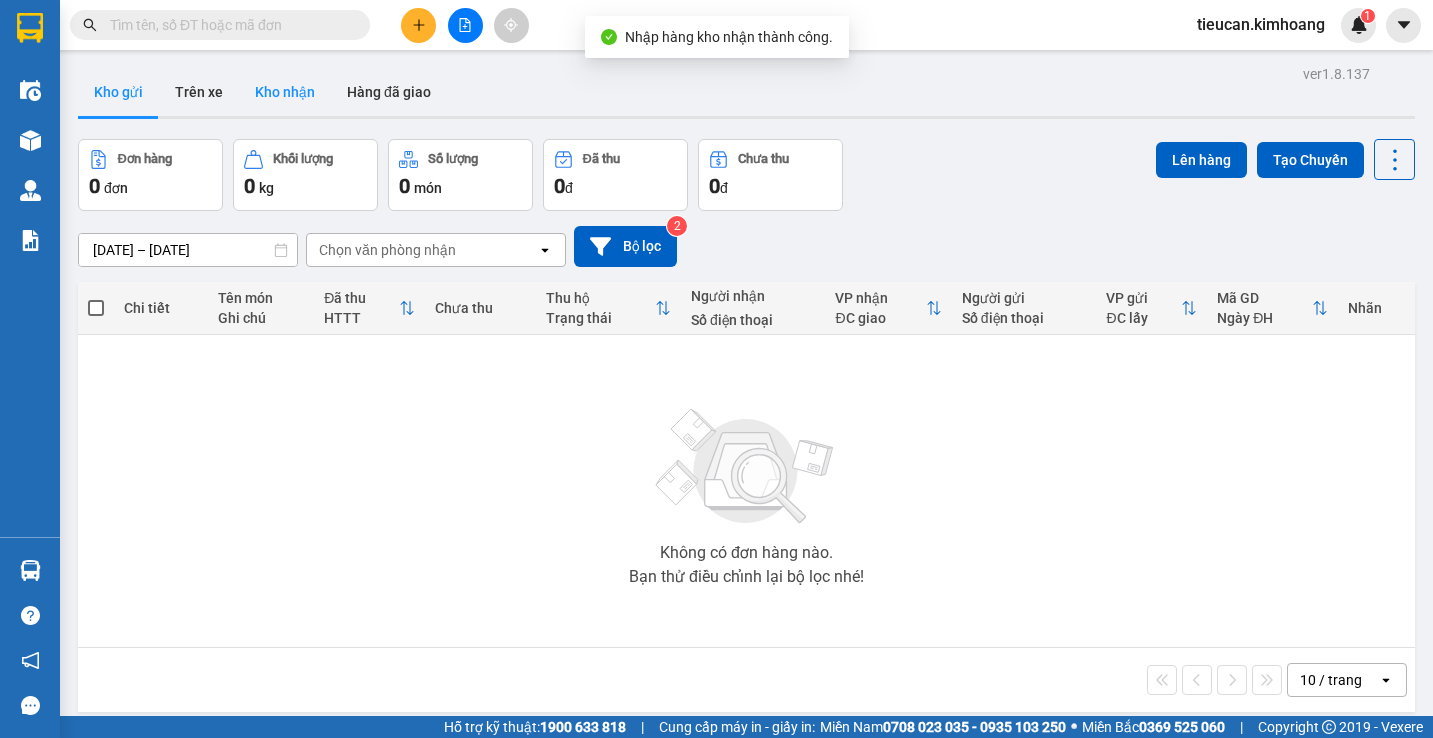 click on "Kho nhận" at bounding box center (285, 92) 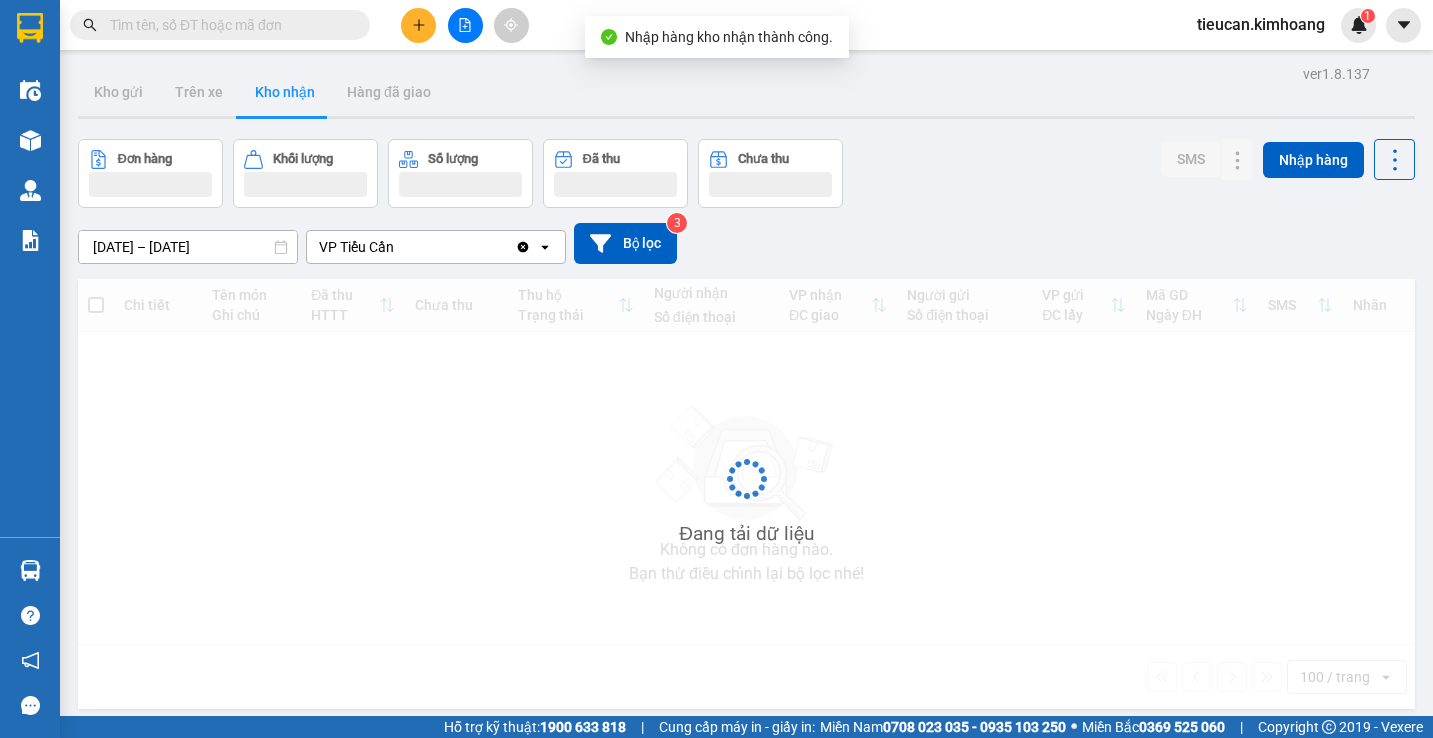 click on "Kho nhận" at bounding box center (285, 92) 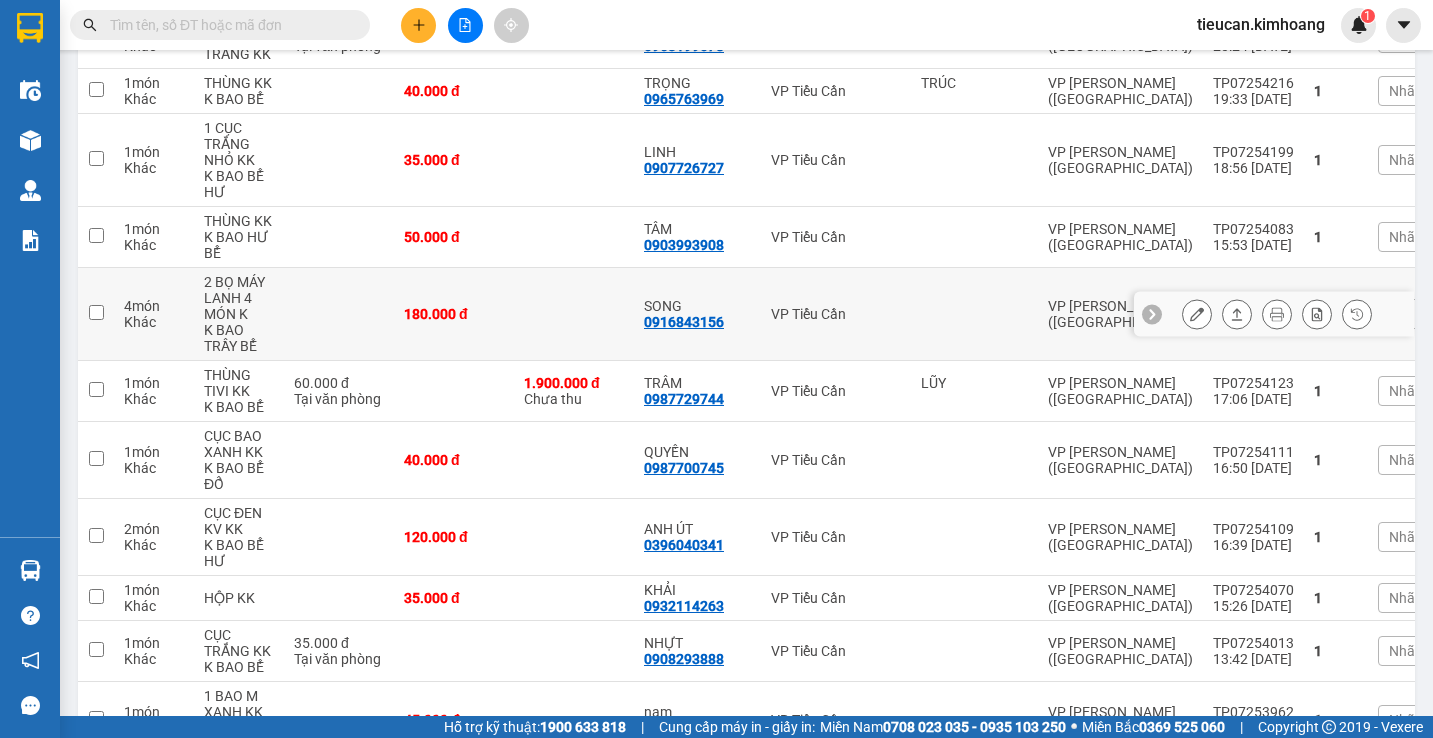 scroll, scrollTop: 700, scrollLeft: 0, axis: vertical 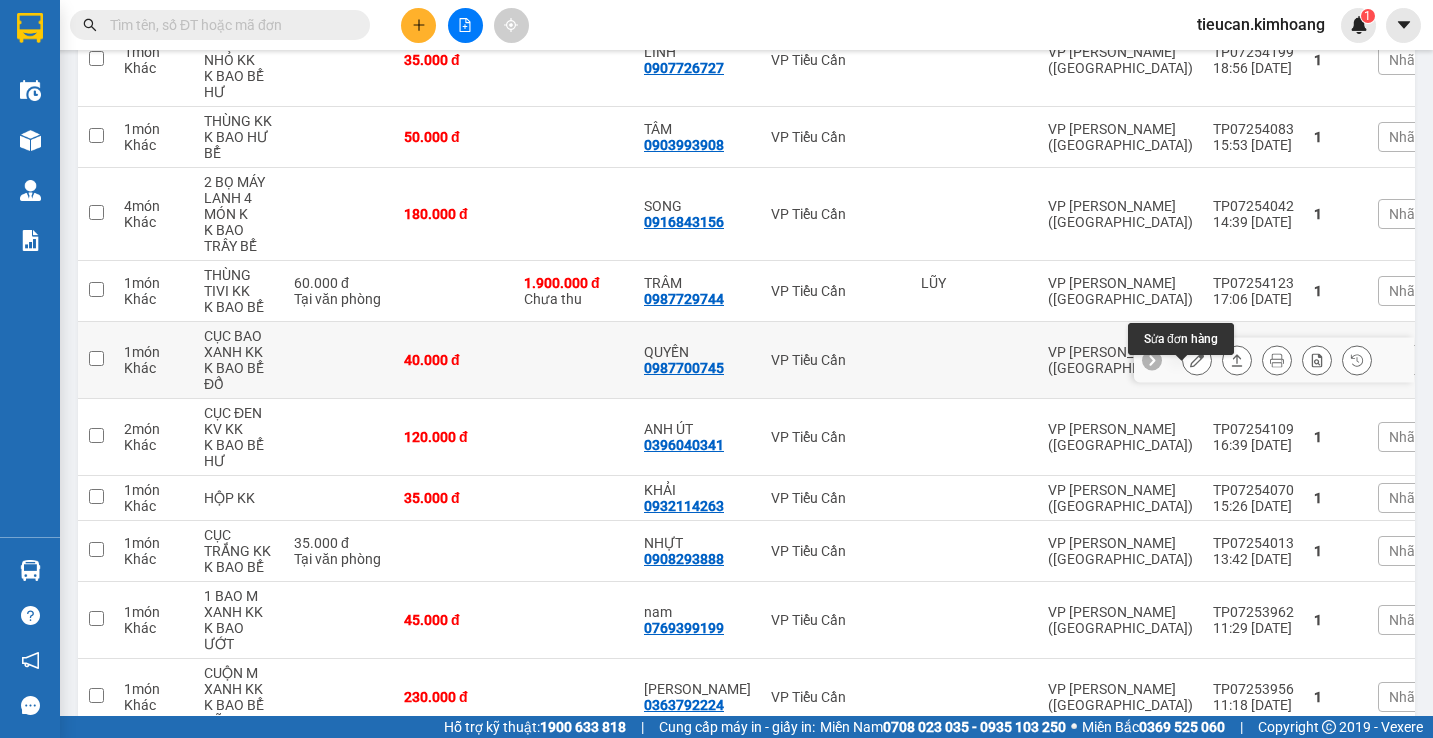 click 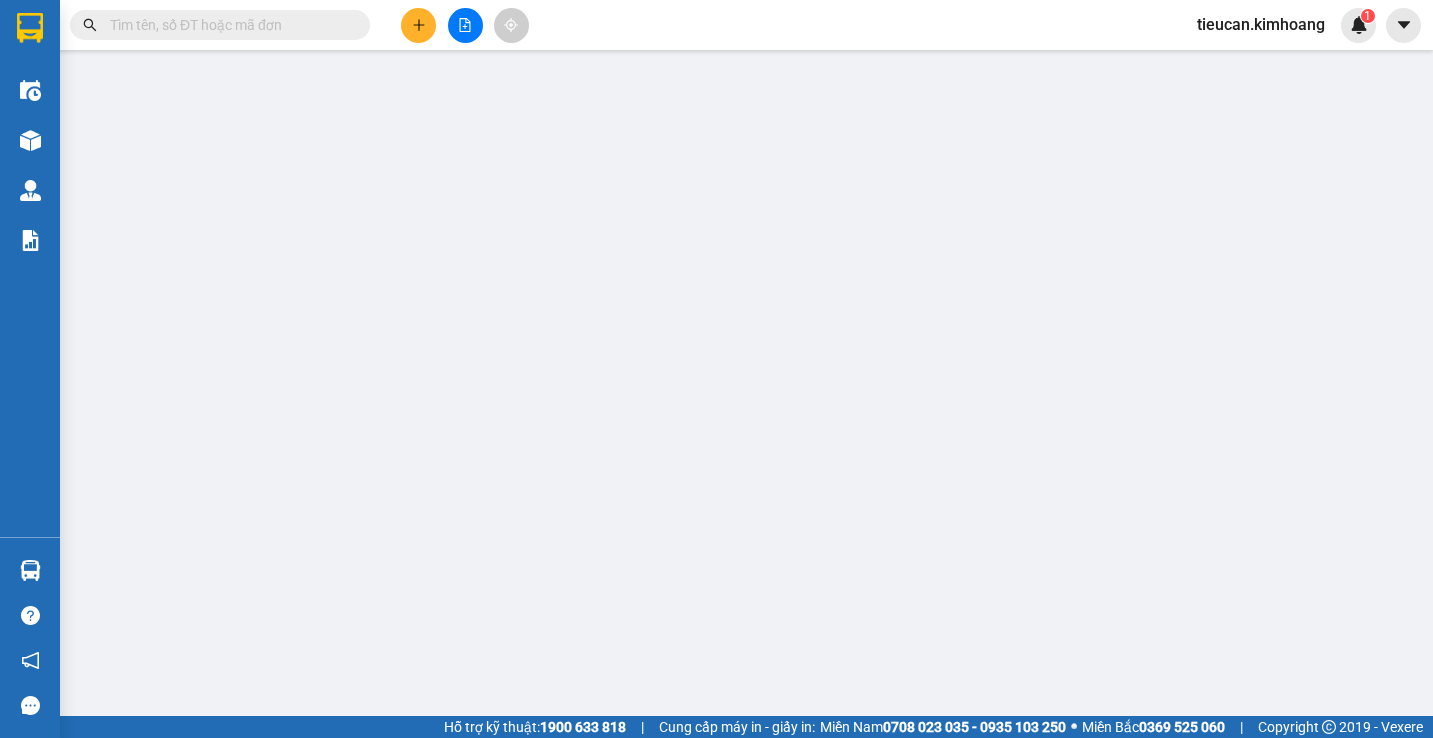 scroll, scrollTop: 0, scrollLeft: 0, axis: both 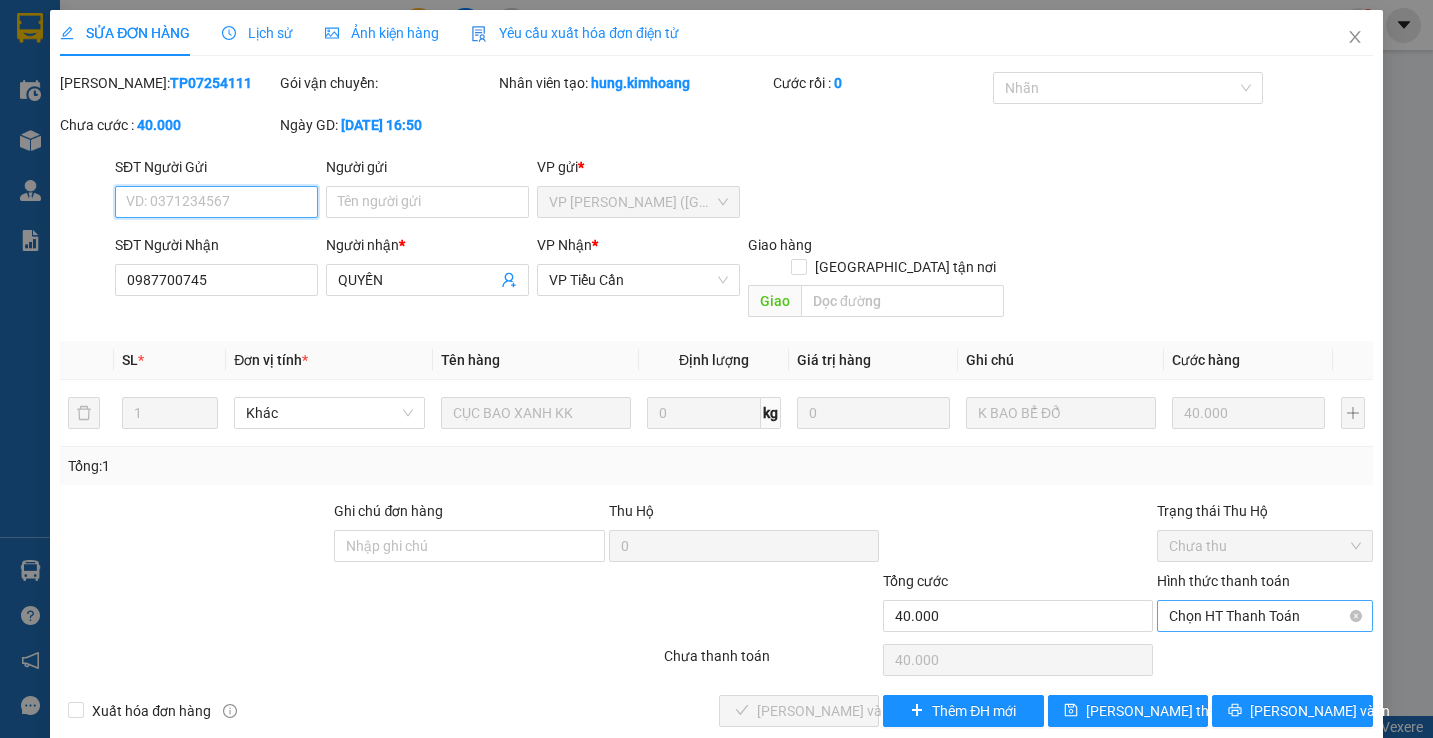 click on "Chọn HT Thanh Toán" at bounding box center (1264, 616) 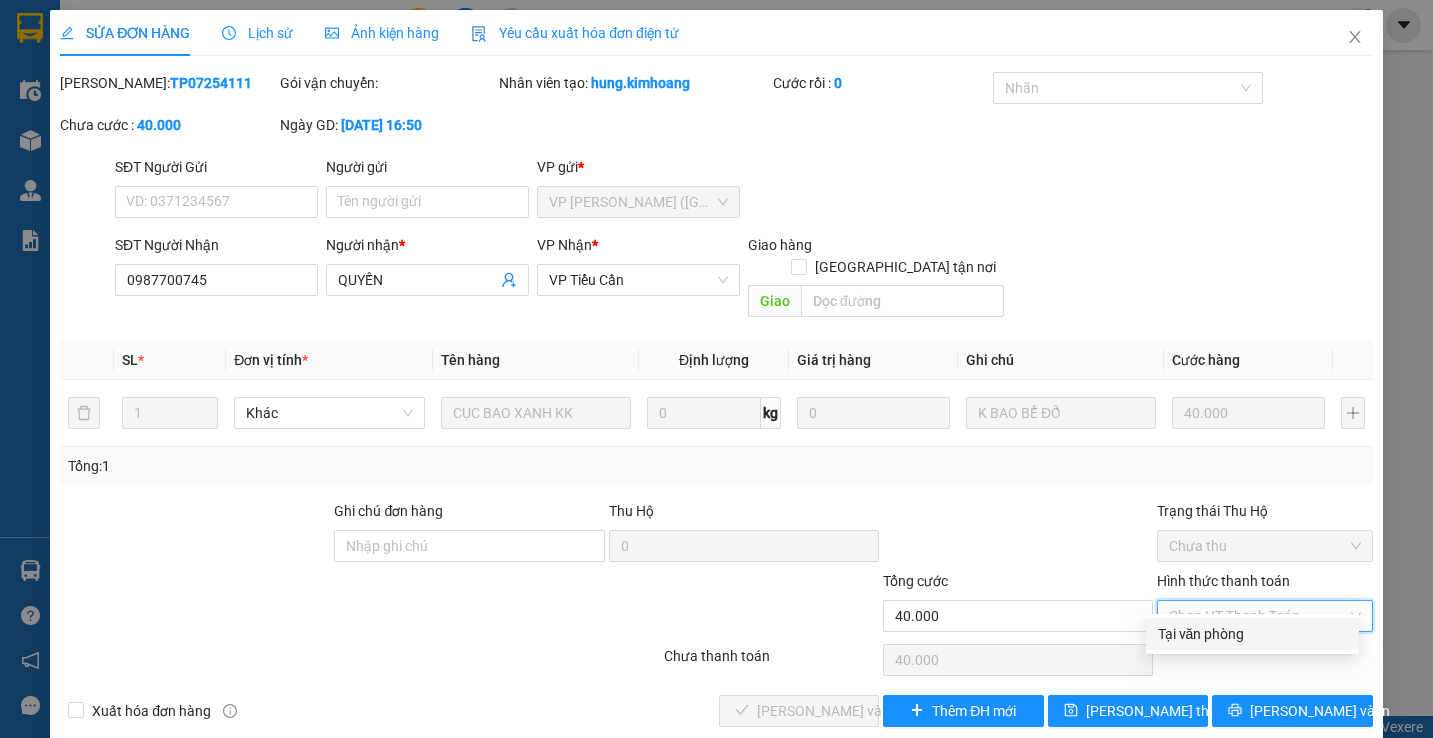 click on "Tại văn phòng" at bounding box center [1252, 634] 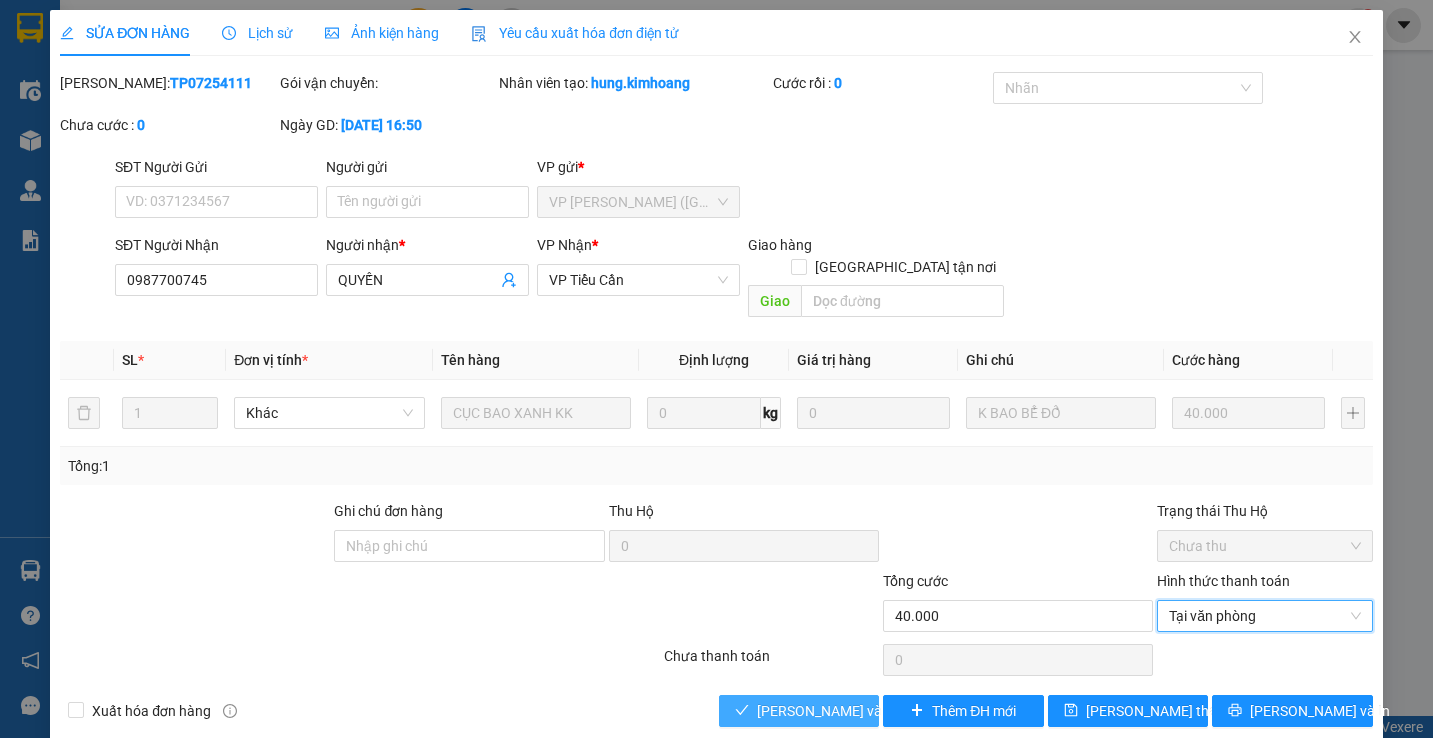 click on "[PERSON_NAME] và Giao hàng" at bounding box center [853, 711] 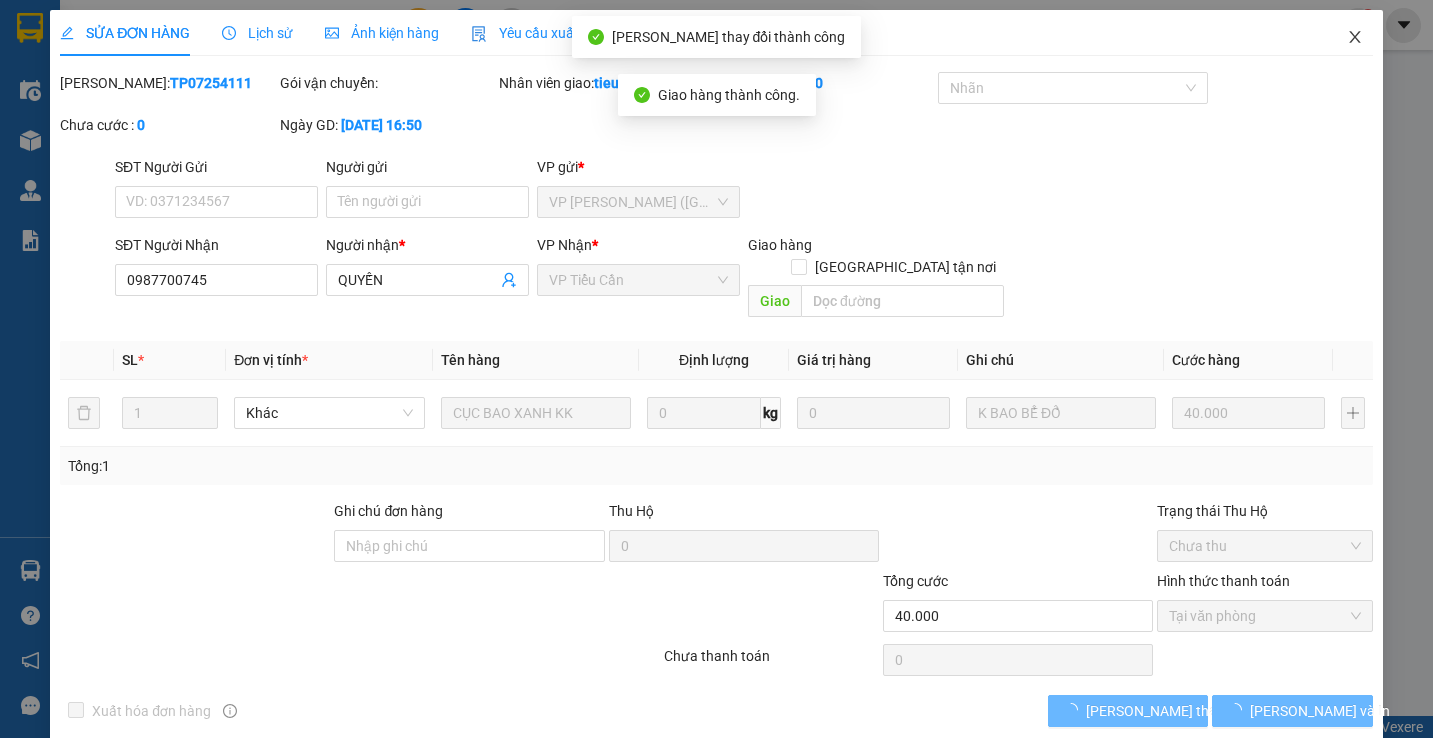 click 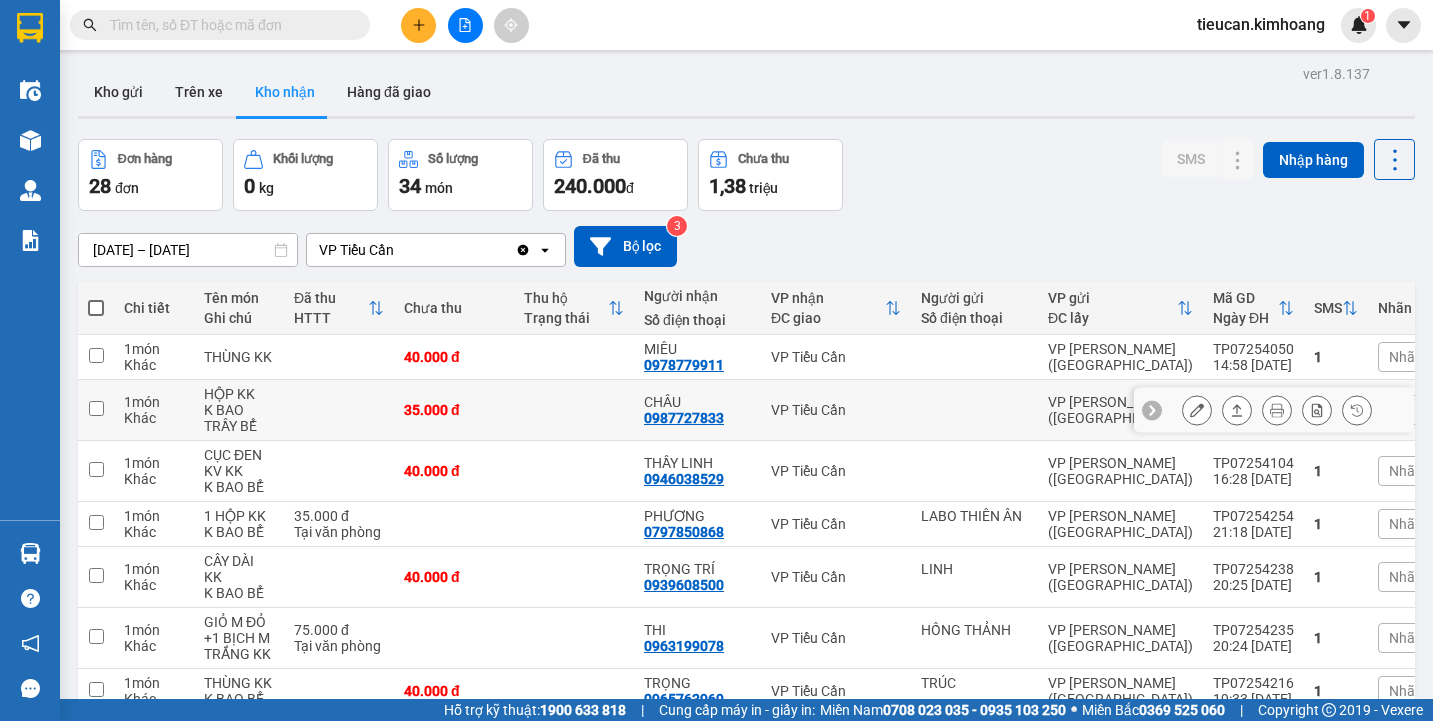 scroll, scrollTop: 400, scrollLeft: 0, axis: vertical 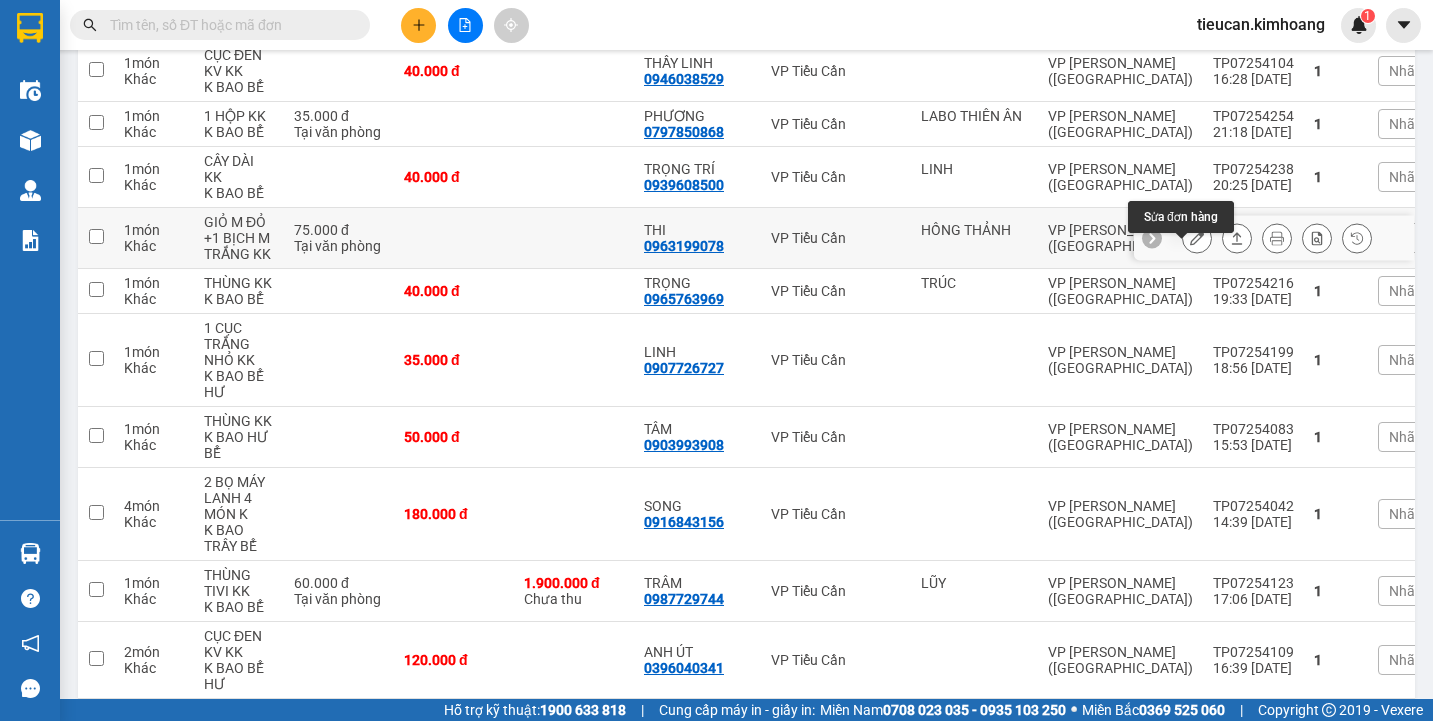 click 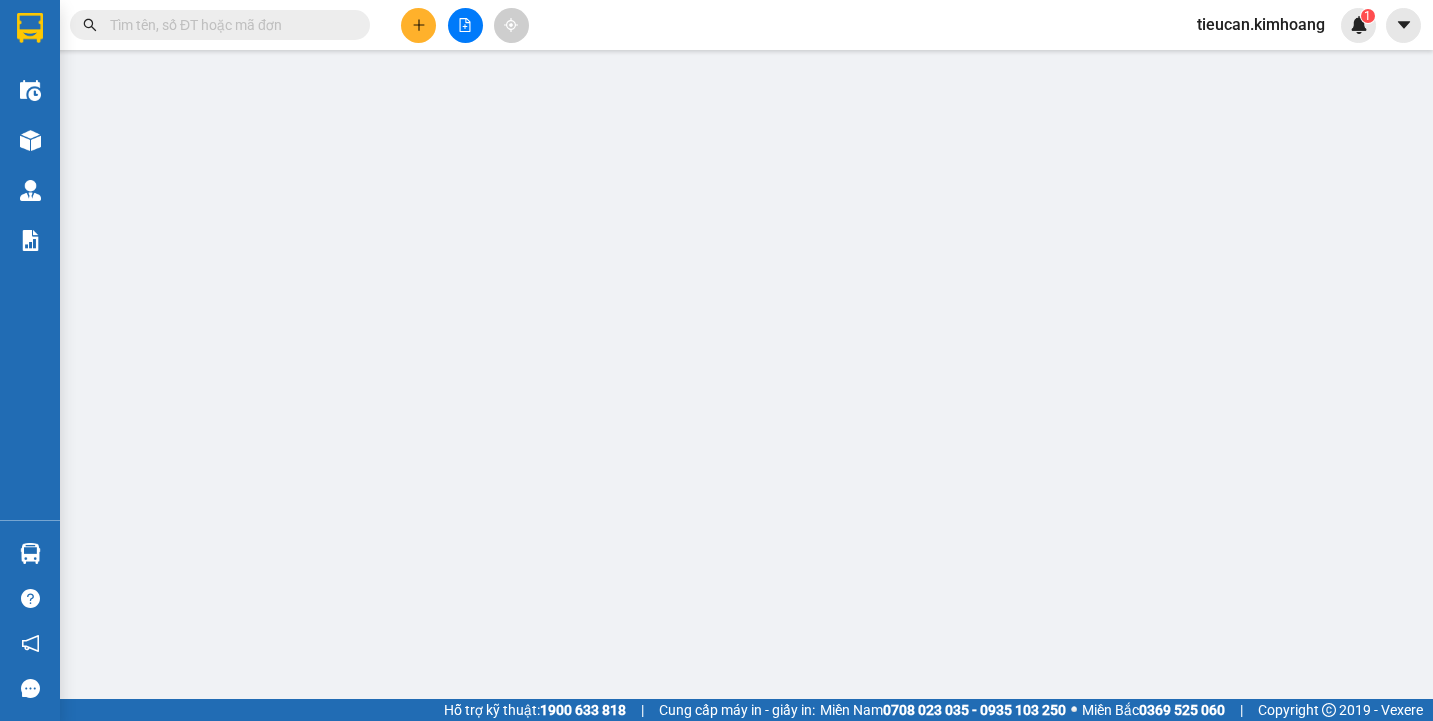 scroll, scrollTop: 0, scrollLeft: 0, axis: both 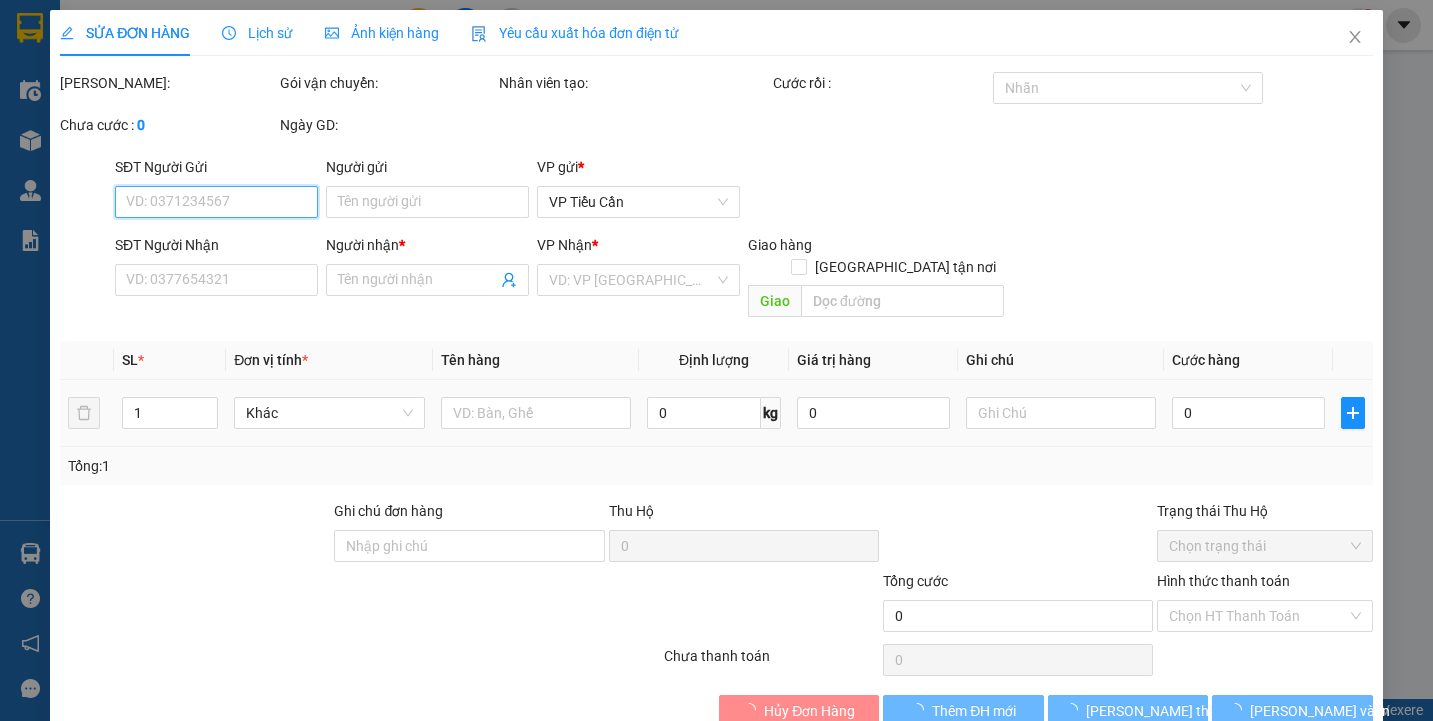 type on "HỒNG THẢNH" 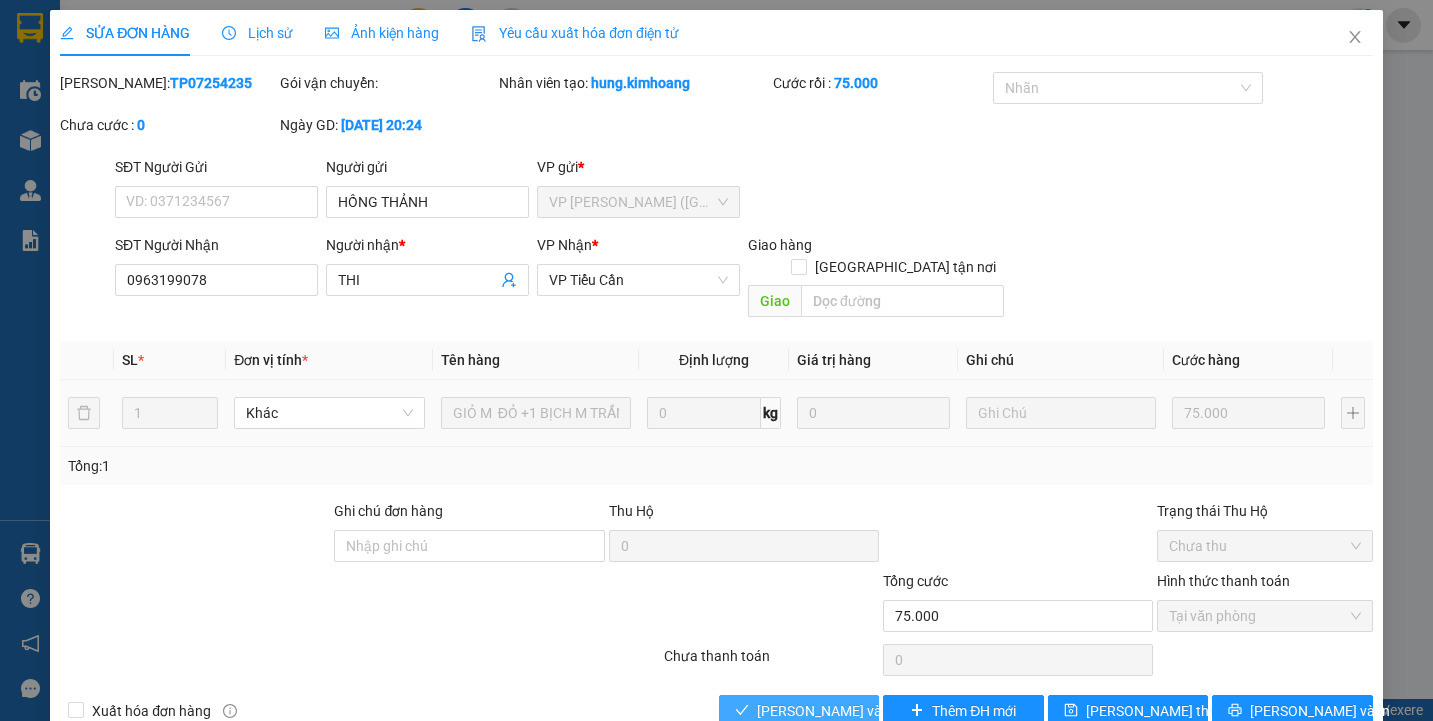 click on "[PERSON_NAME] và Giao hàng" at bounding box center [853, 711] 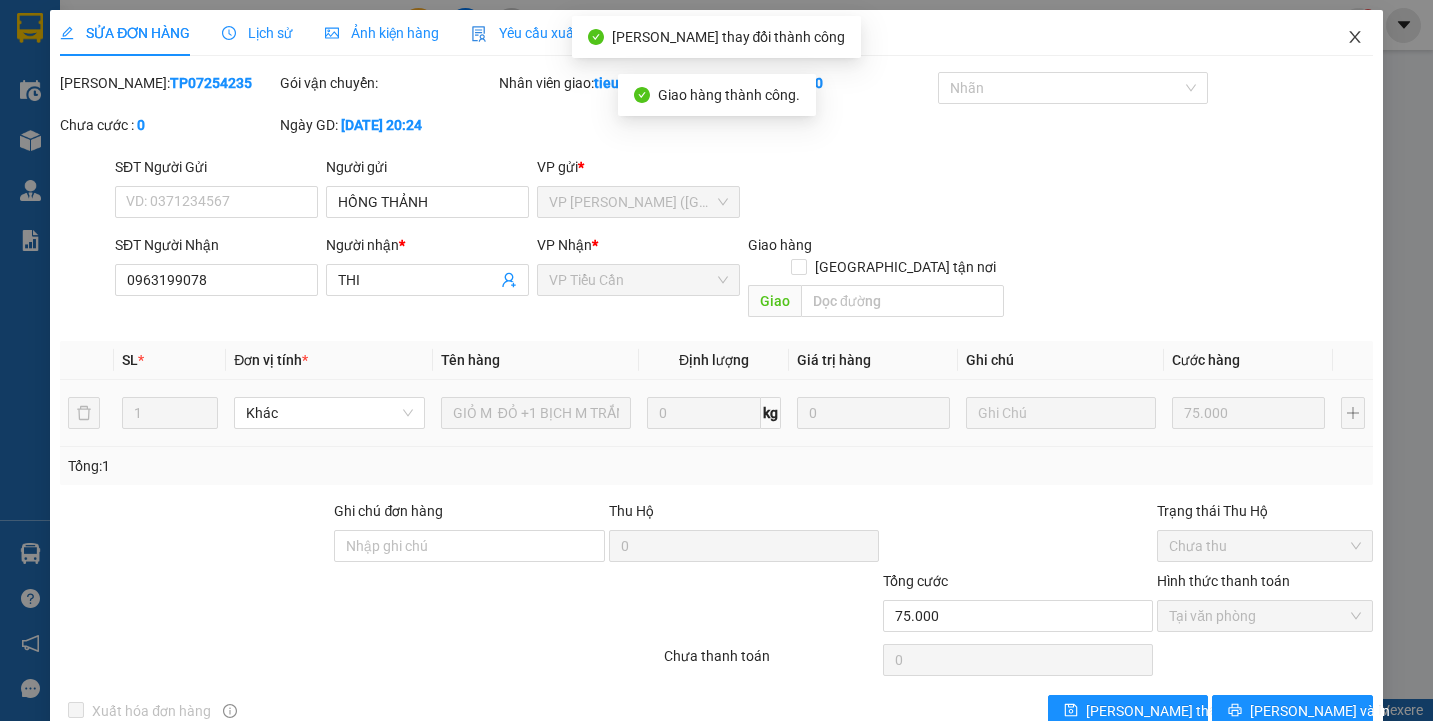 click 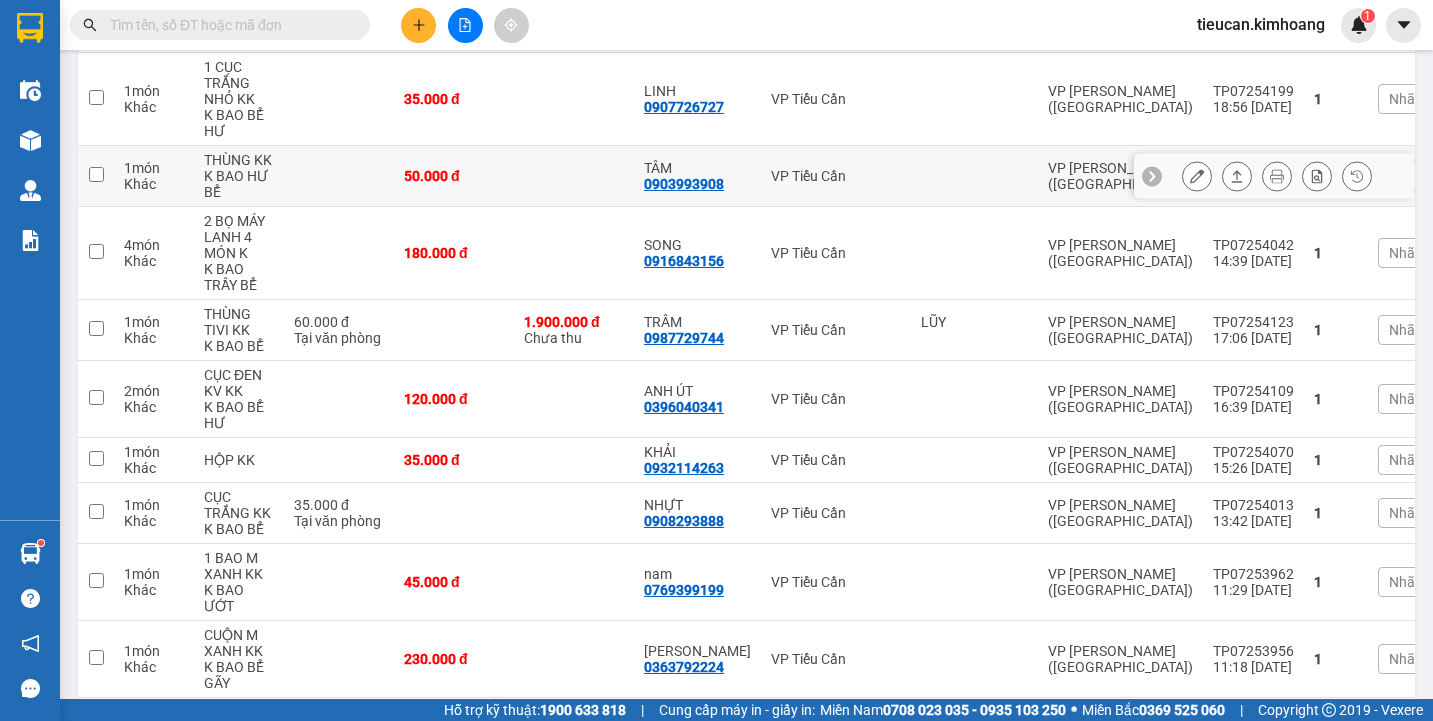scroll, scrollTop: 200, scrollLeft: 0, axis: vertical 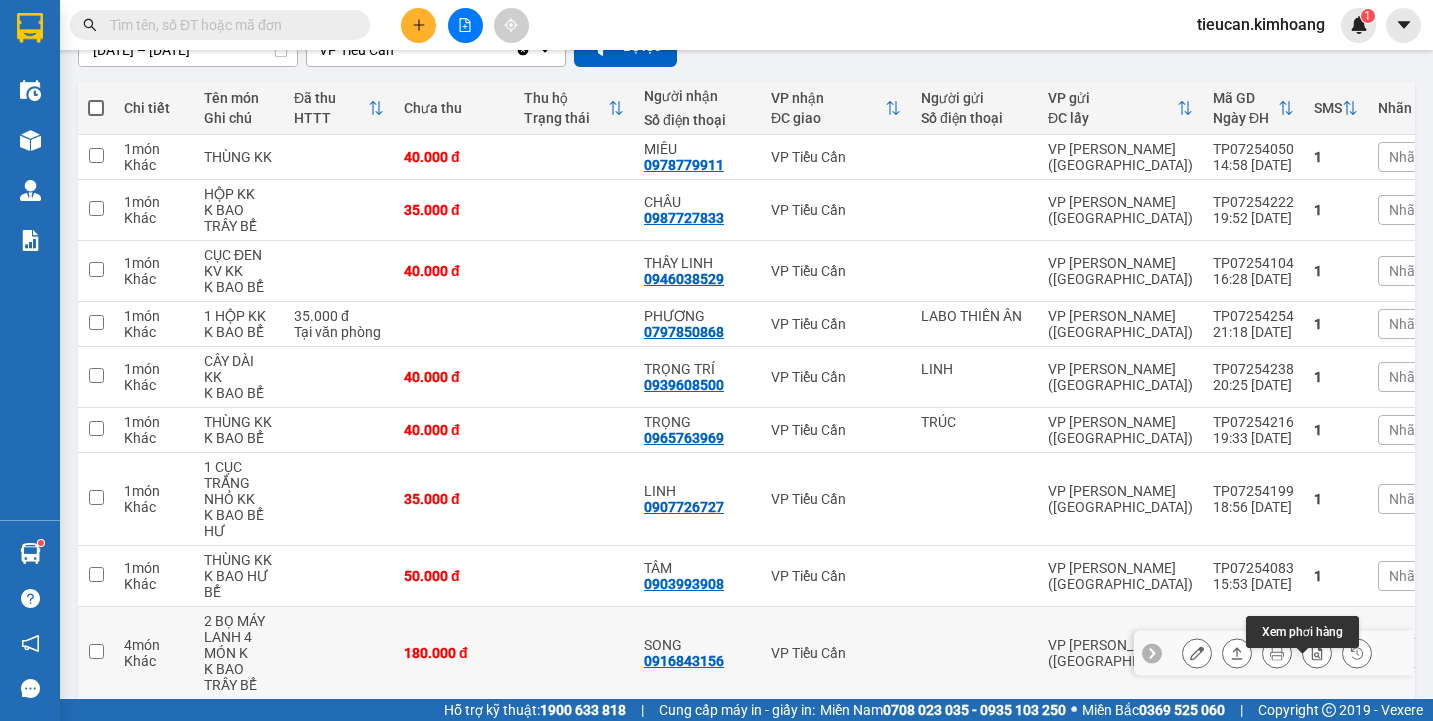 click 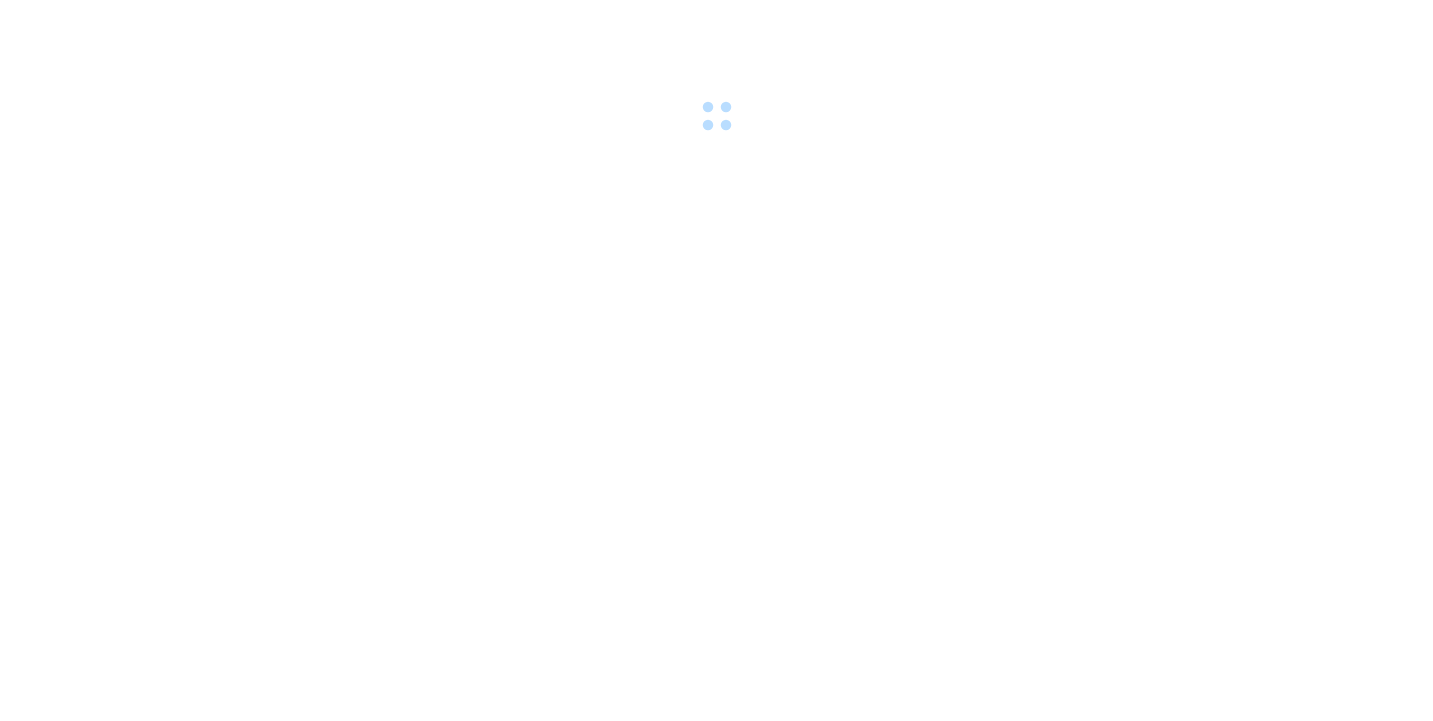 scroll, scrollTop: 0, scrollLeft: 0, axis: both 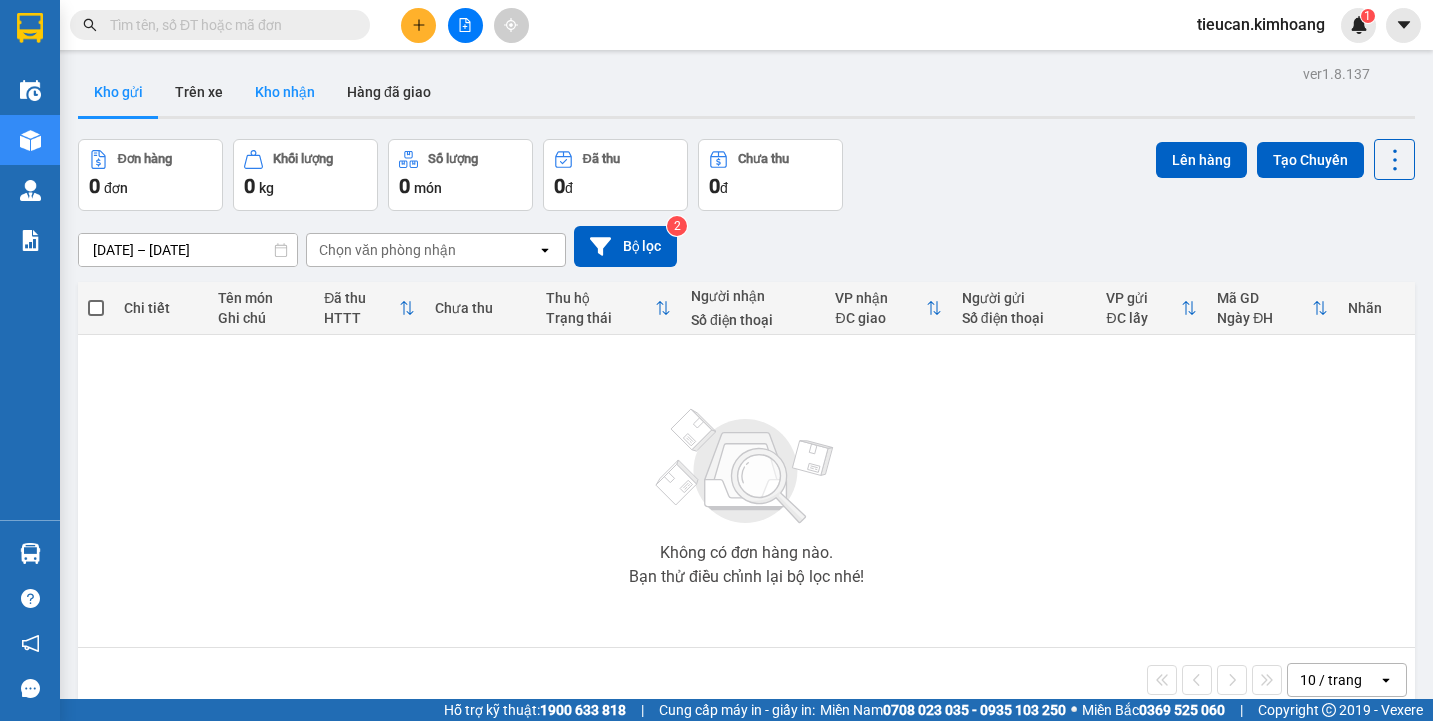 click on "Kho nhận" at bounding box center (285, 92) 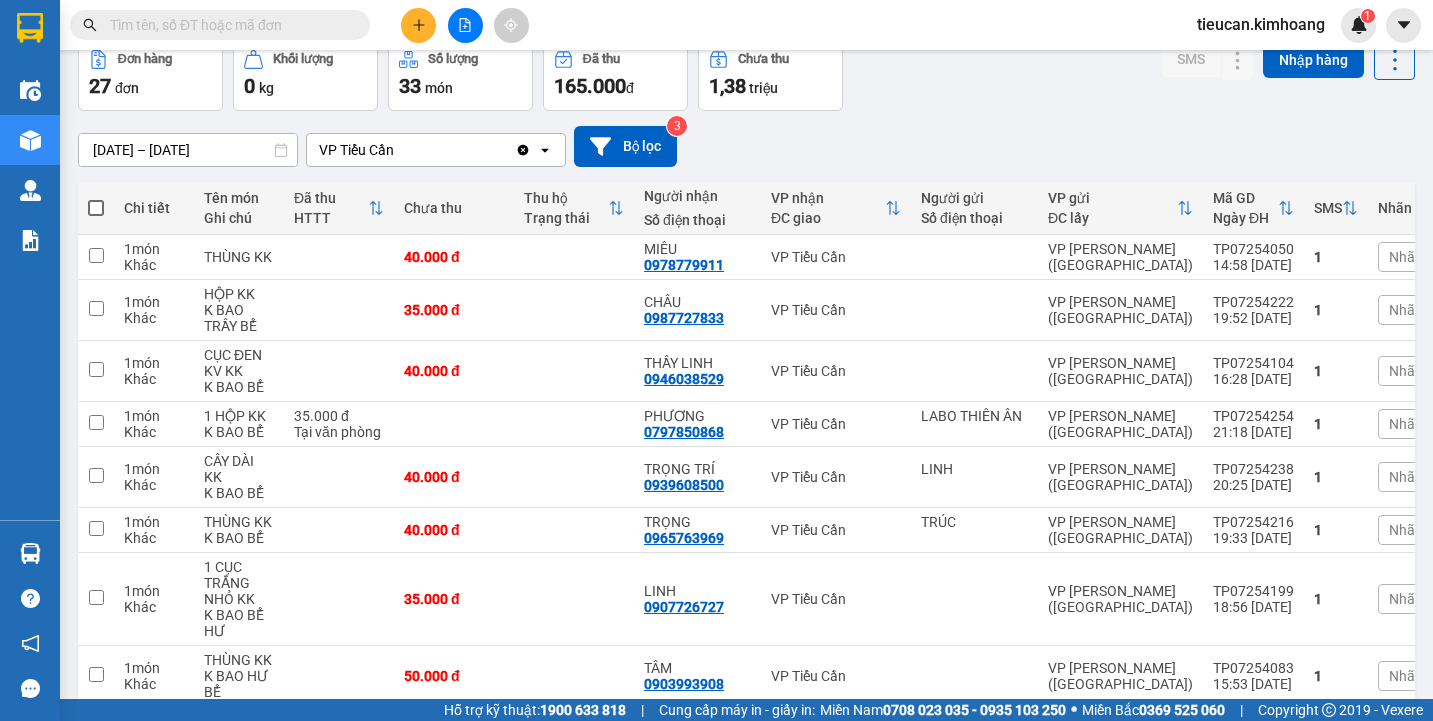 scroll, scrollTop: 0, scrollLeft: 0, axis: both 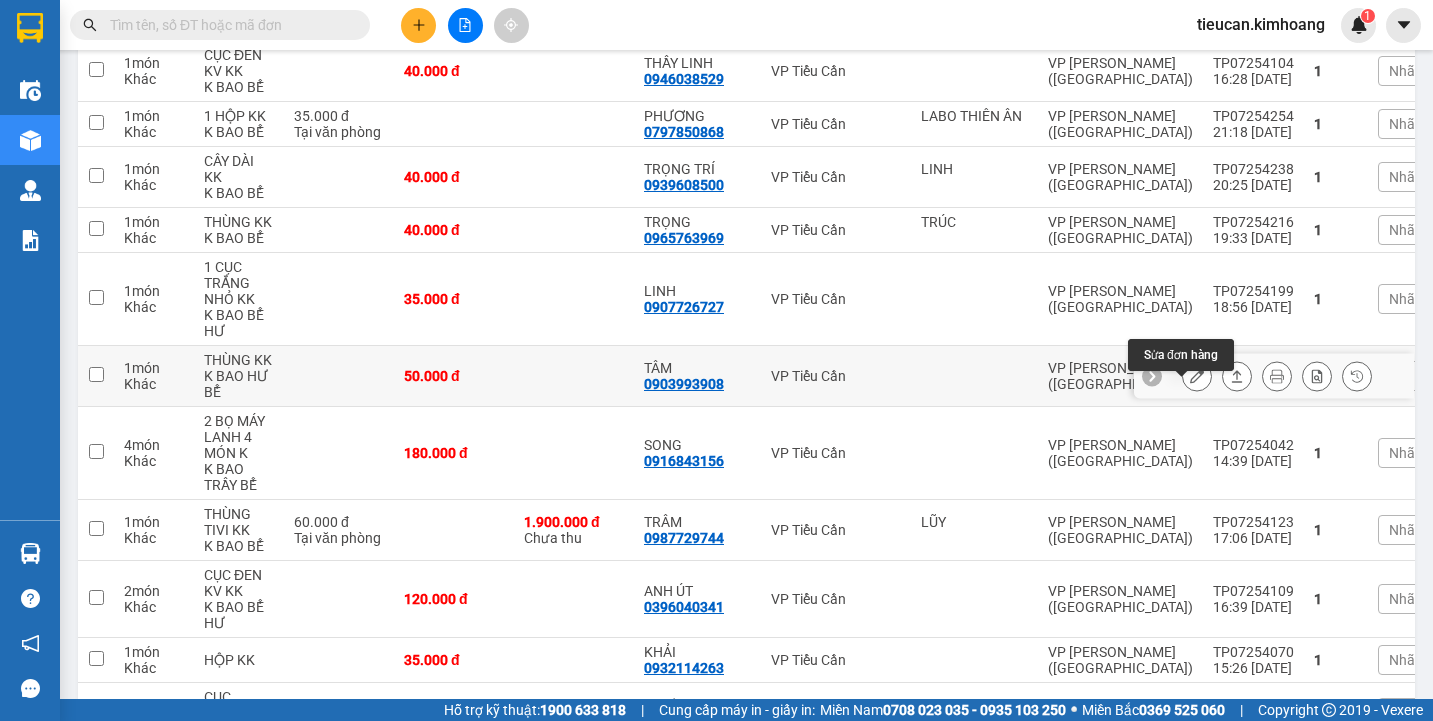 click 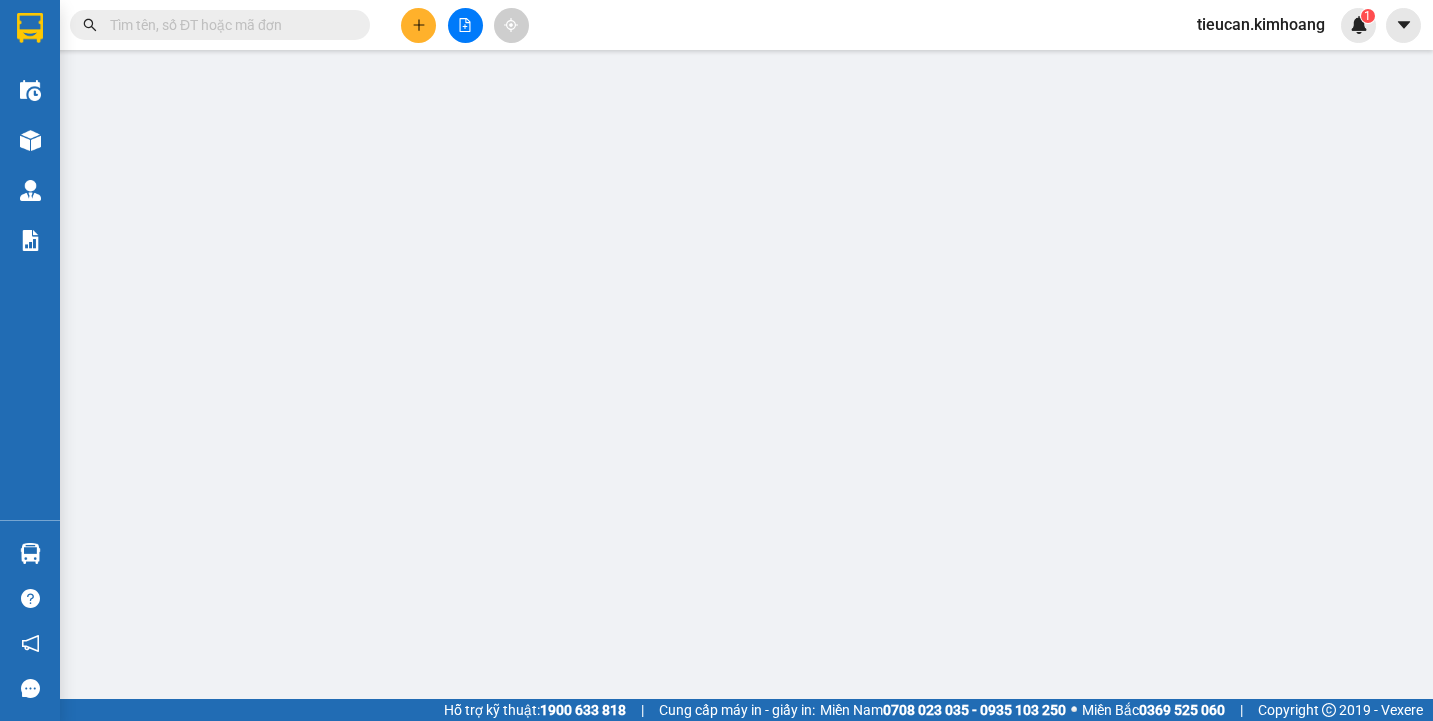 scroll, scrollTop: 0, scrollLeft: 0, axis: both 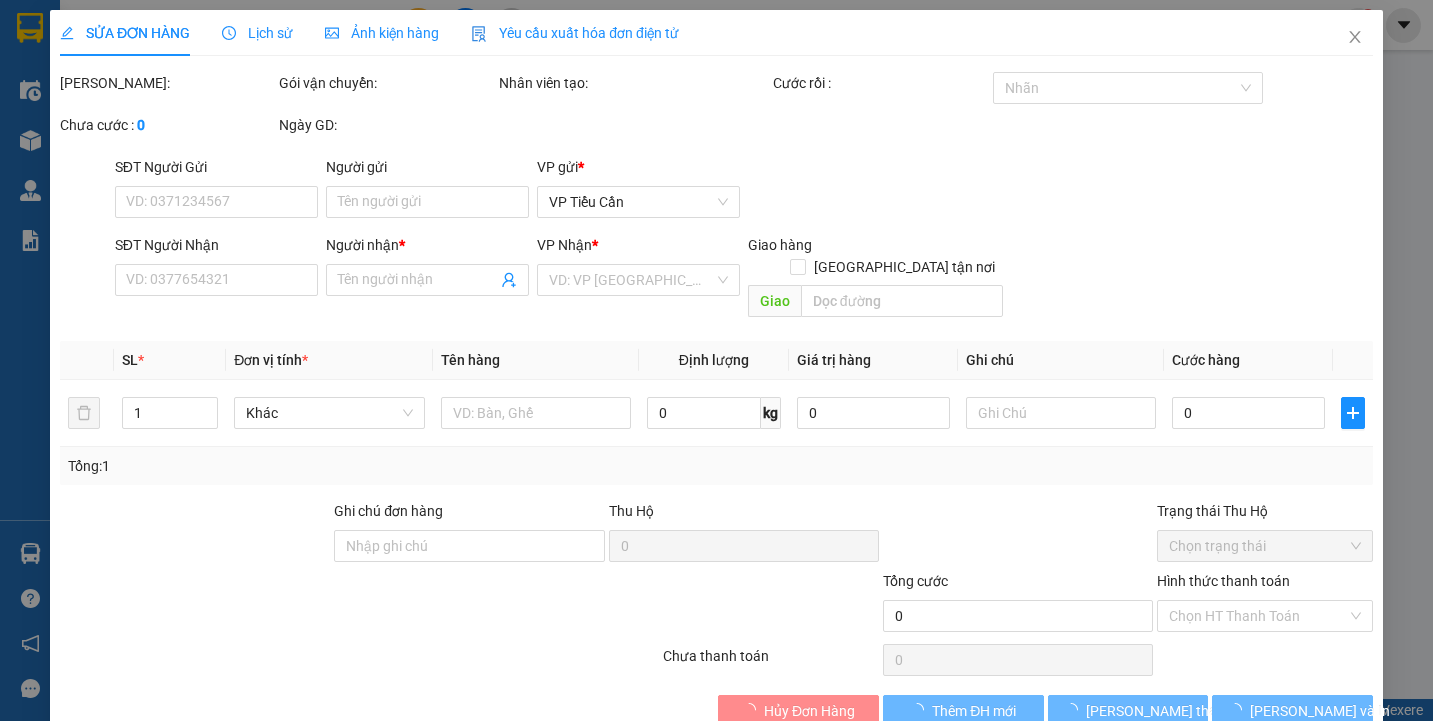 type on "0903993908" 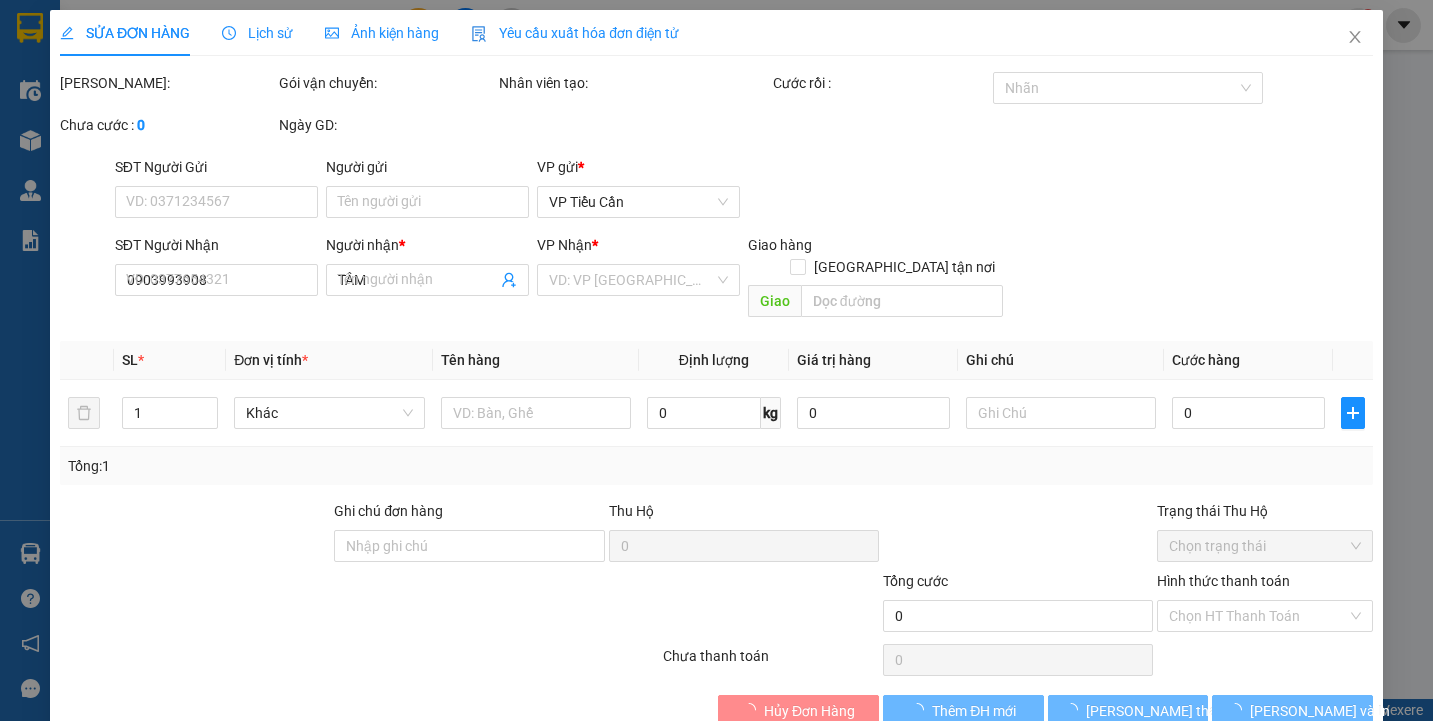 type on "50.000" 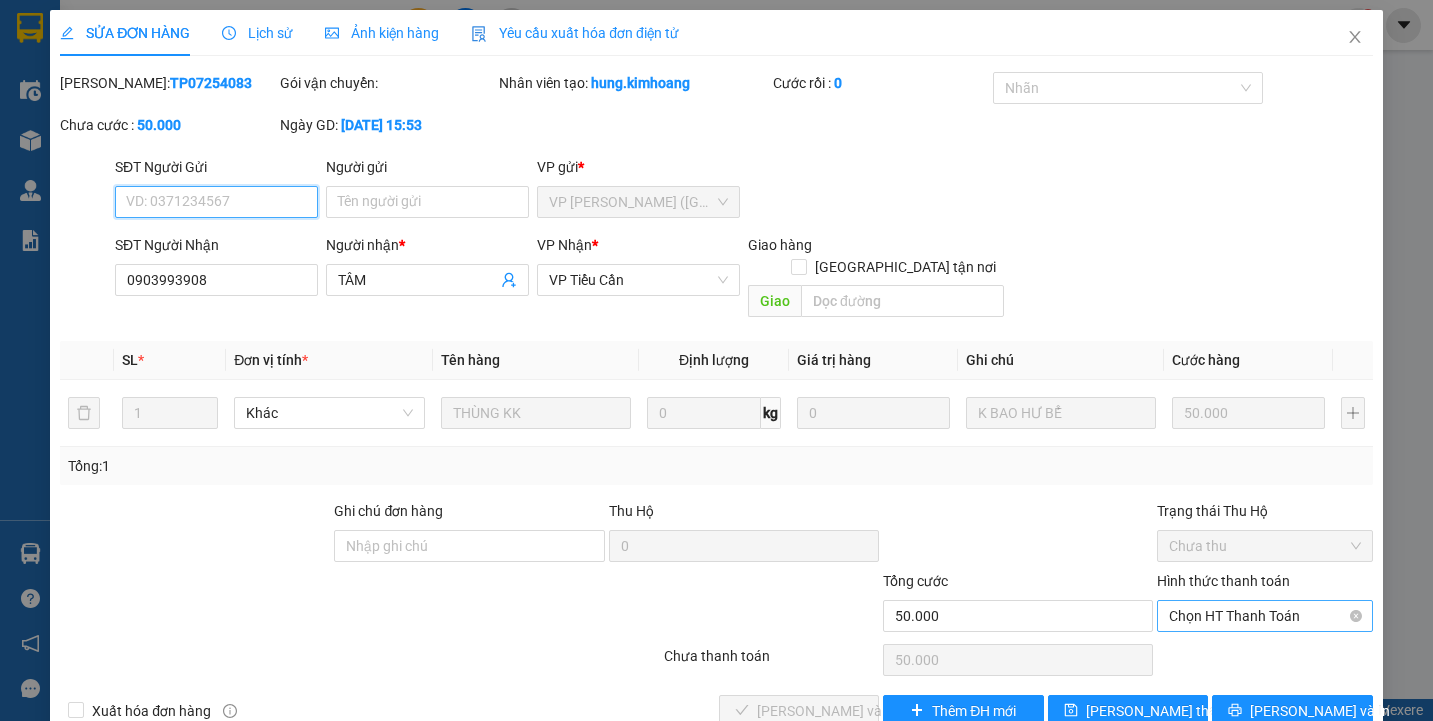 click on "Chọn HT Thanh Toán" at bounding box center (1264, 616) 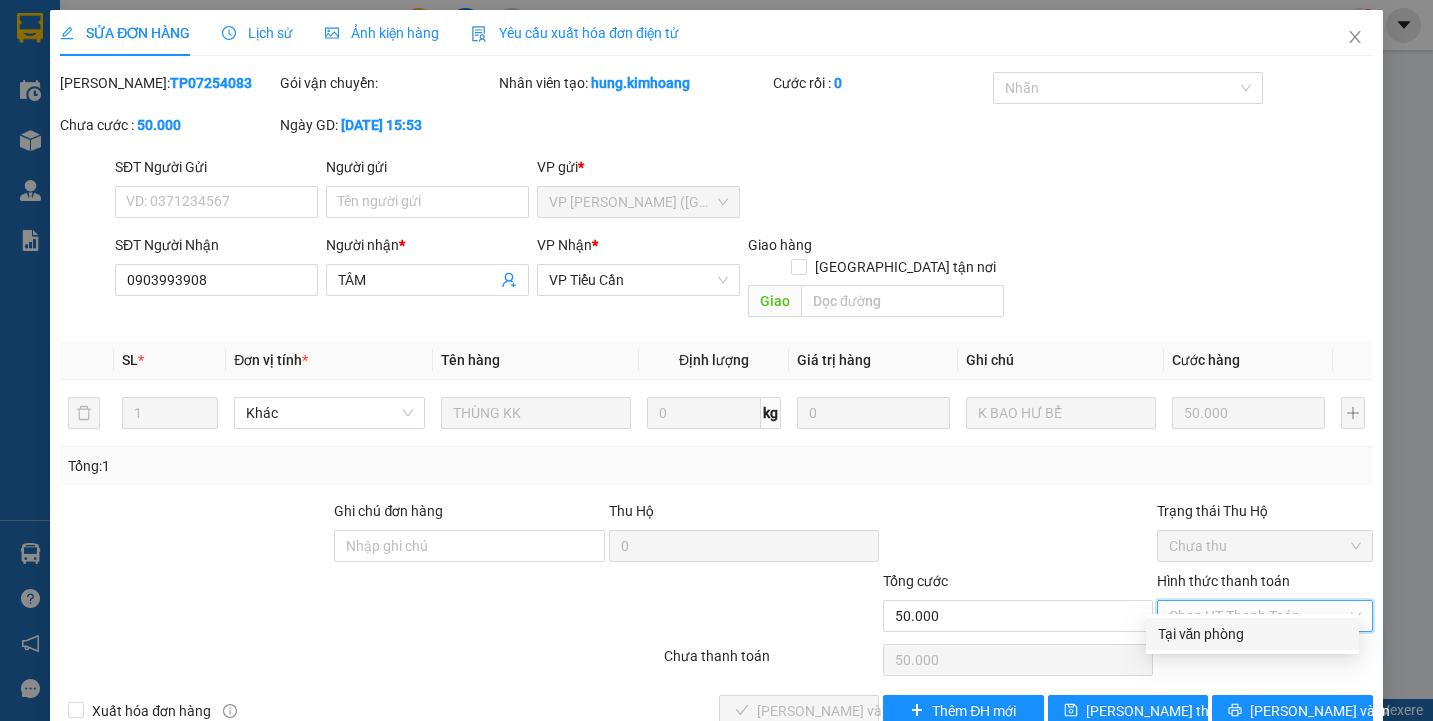 click on "Tại văn phòng" at bounding box center (1252, 634) 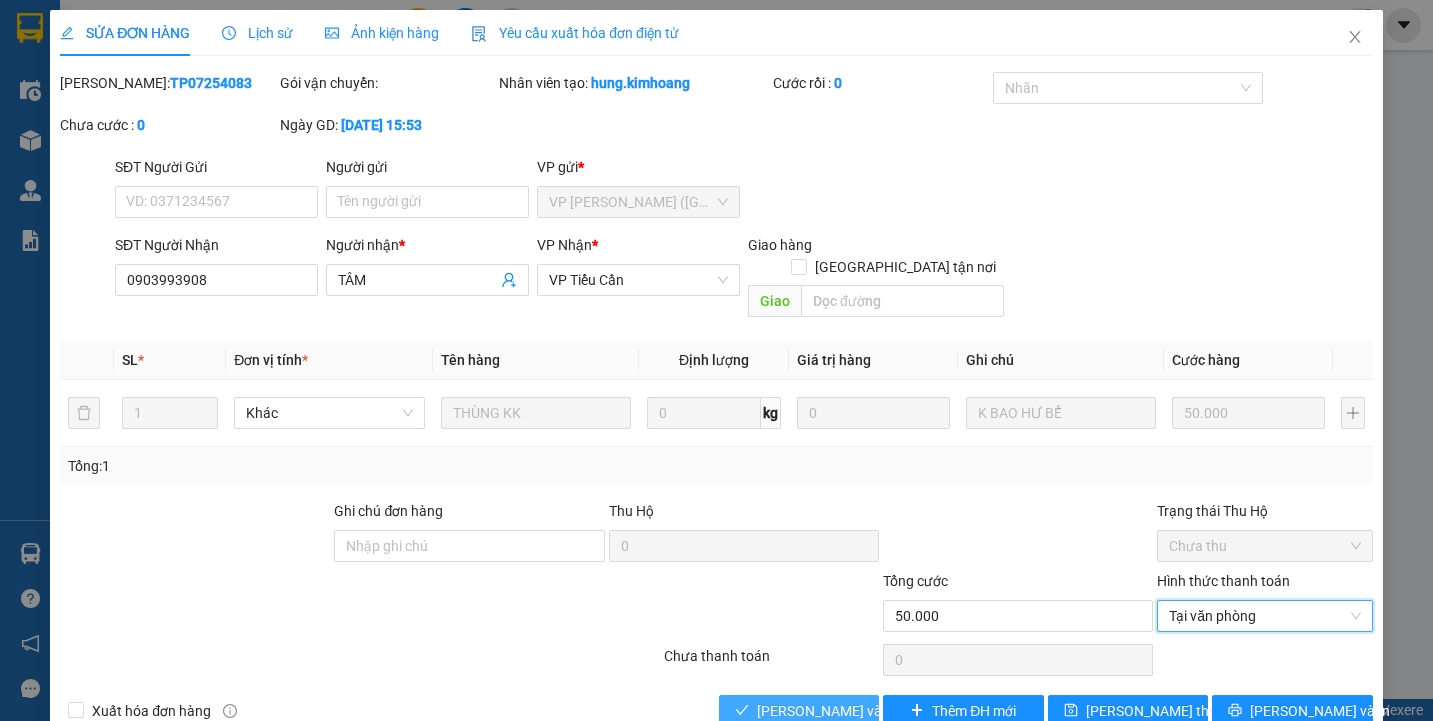click on "[PERSON_NAME] và Giao hàng" at bounding box center [853, 711] 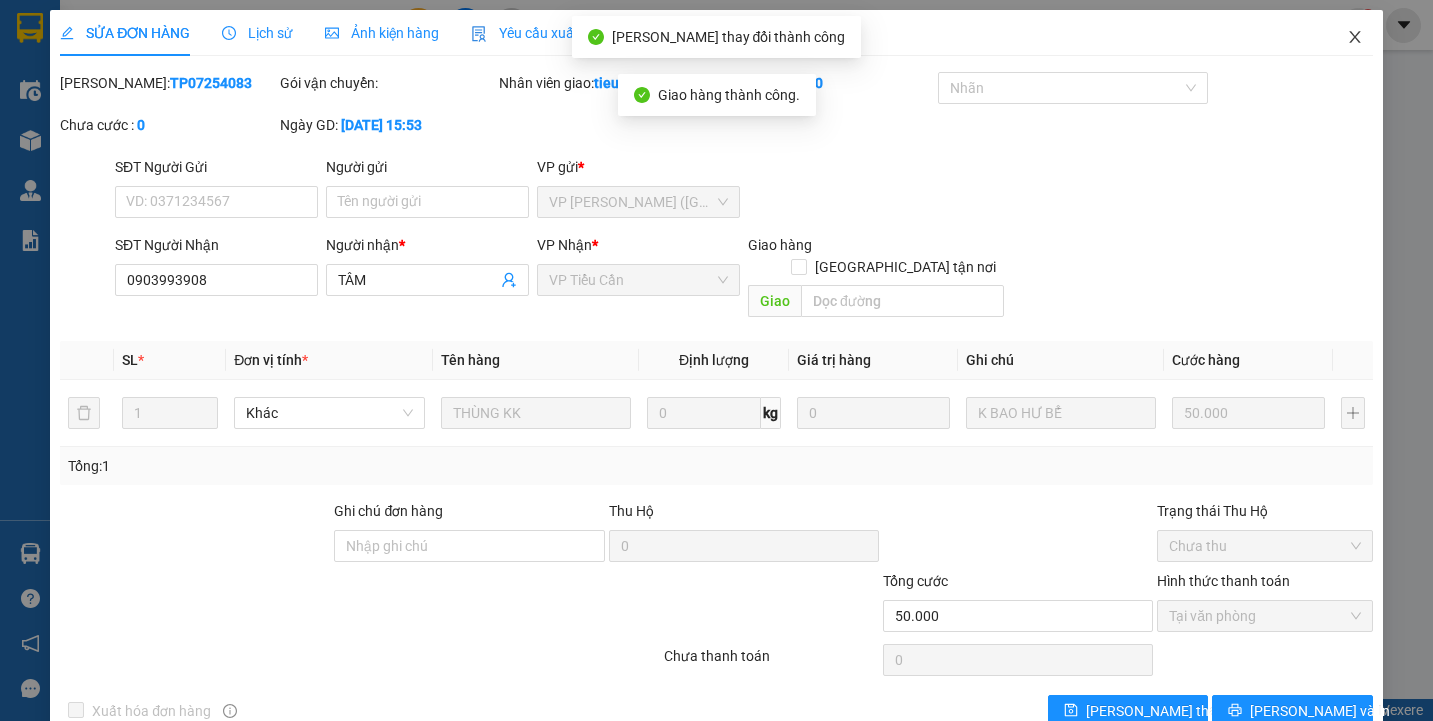 click 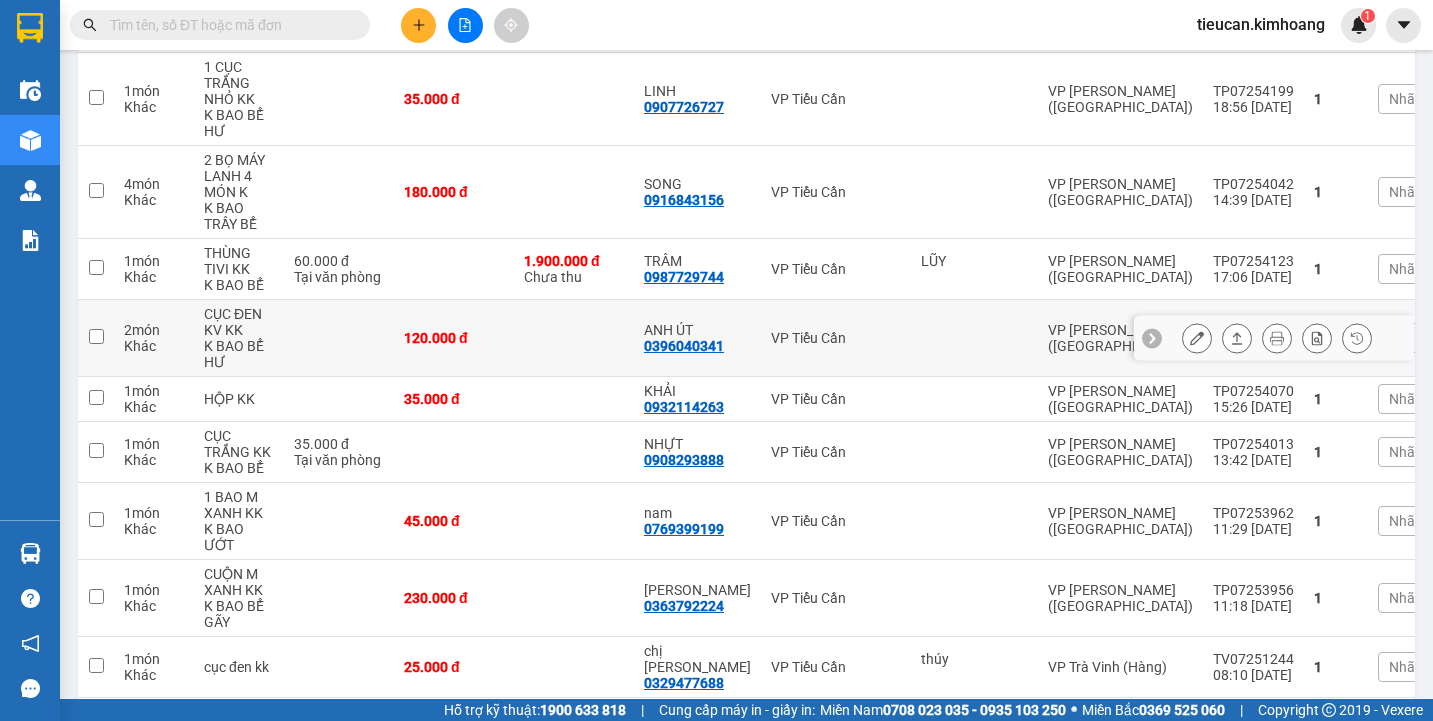 scroll, scrollTop: 700, scrollLeft: 0, axis: vertical 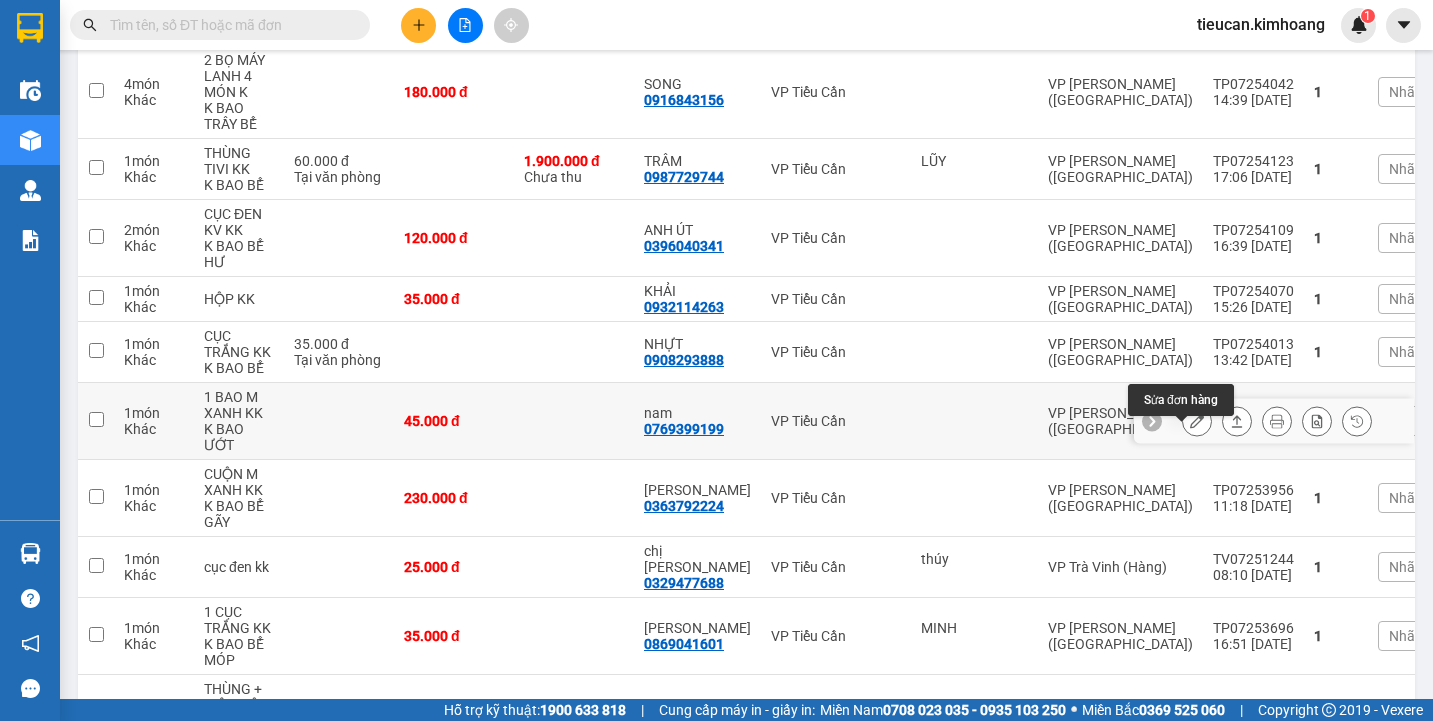 click 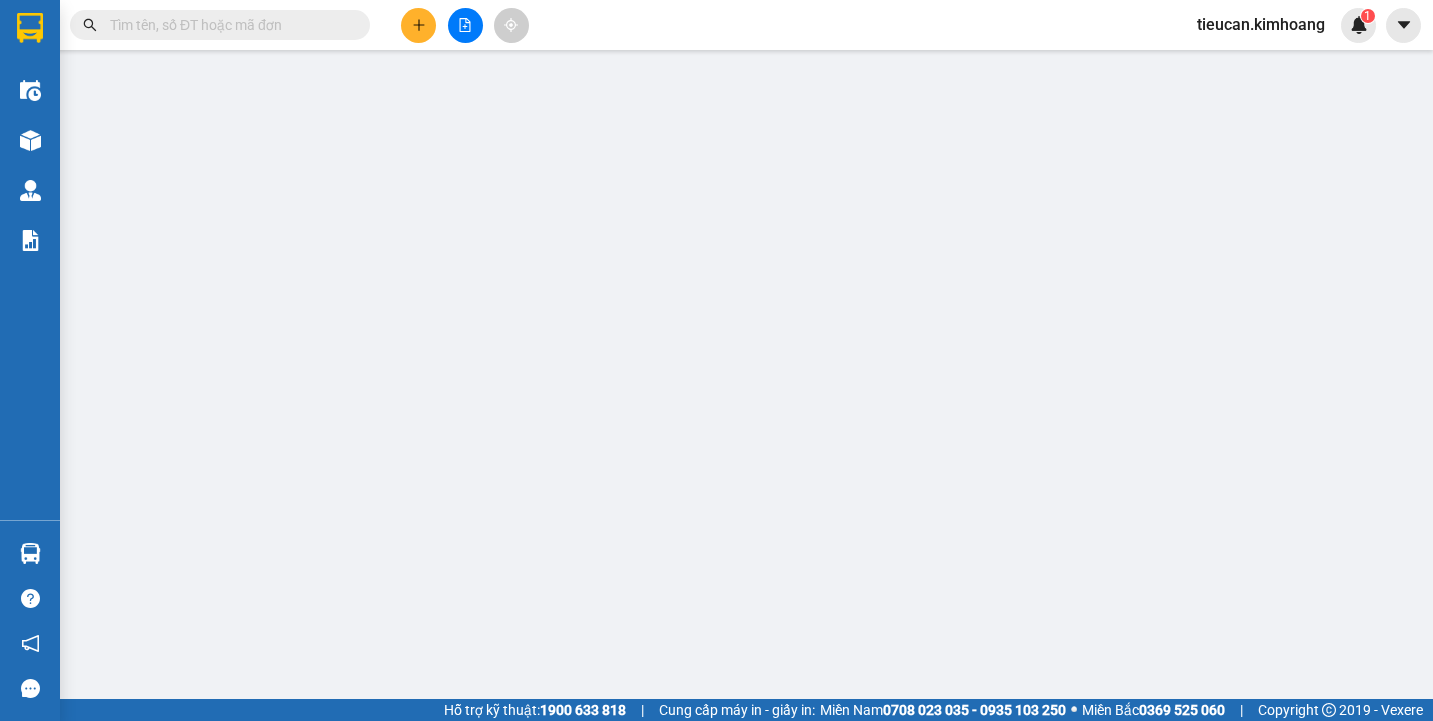 type on "0769399199" 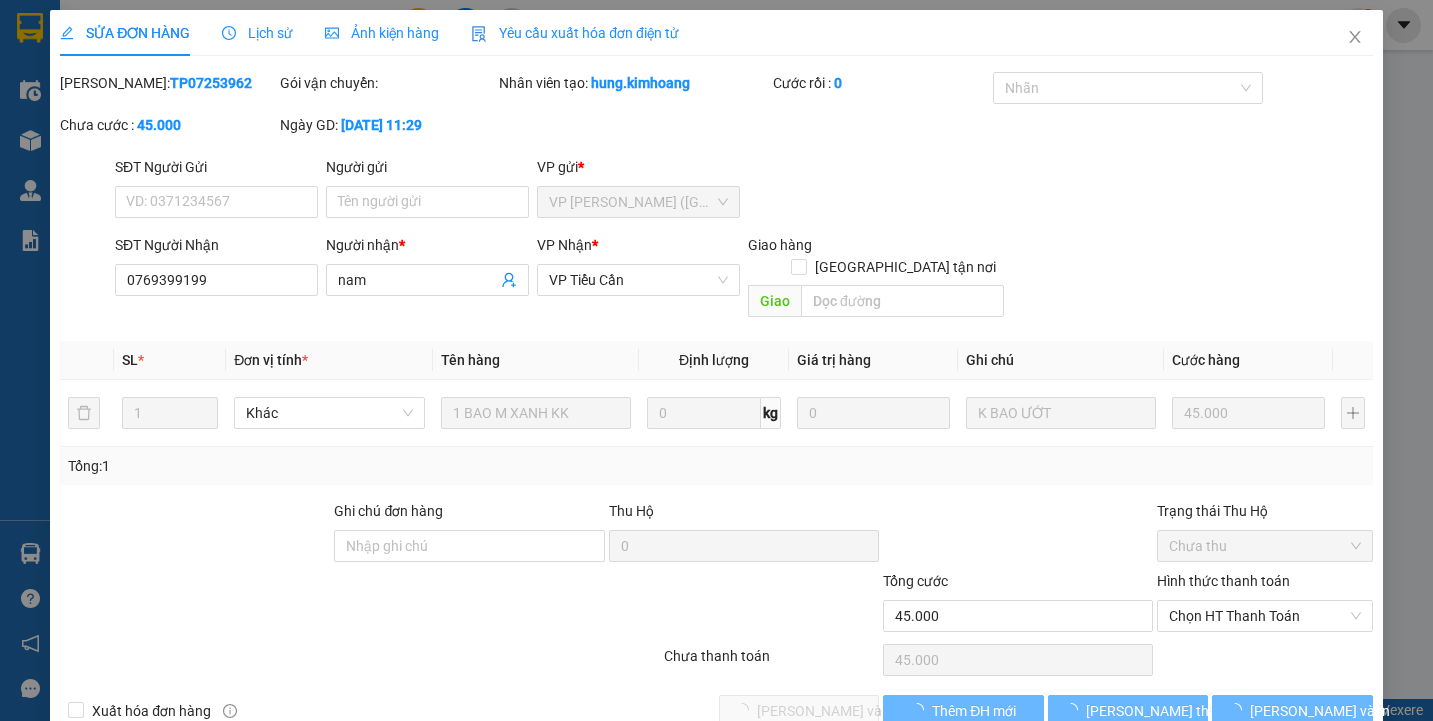 scroll, scrollTop: 0, scrollLeft: 0, axis: both 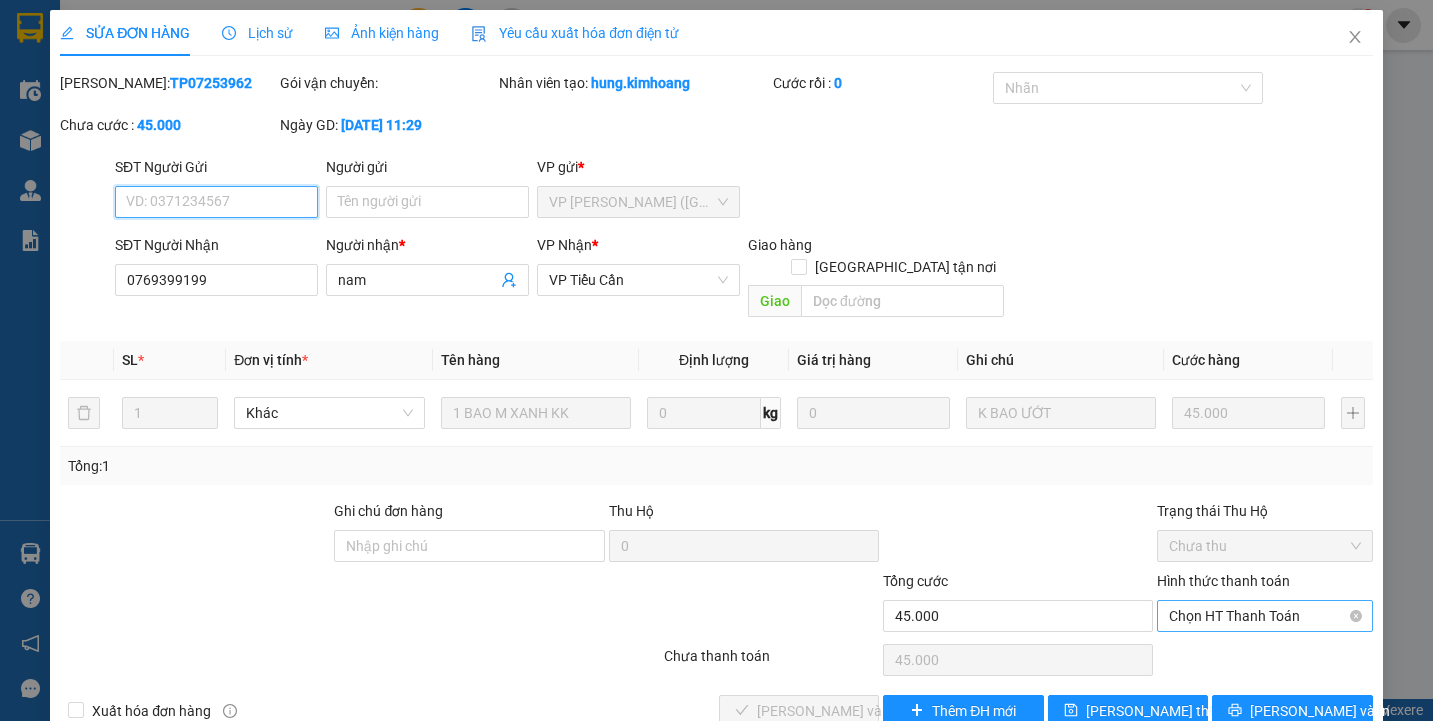 click on "Chọn HT Thanh Toán" at bounding box center [1264, 616] 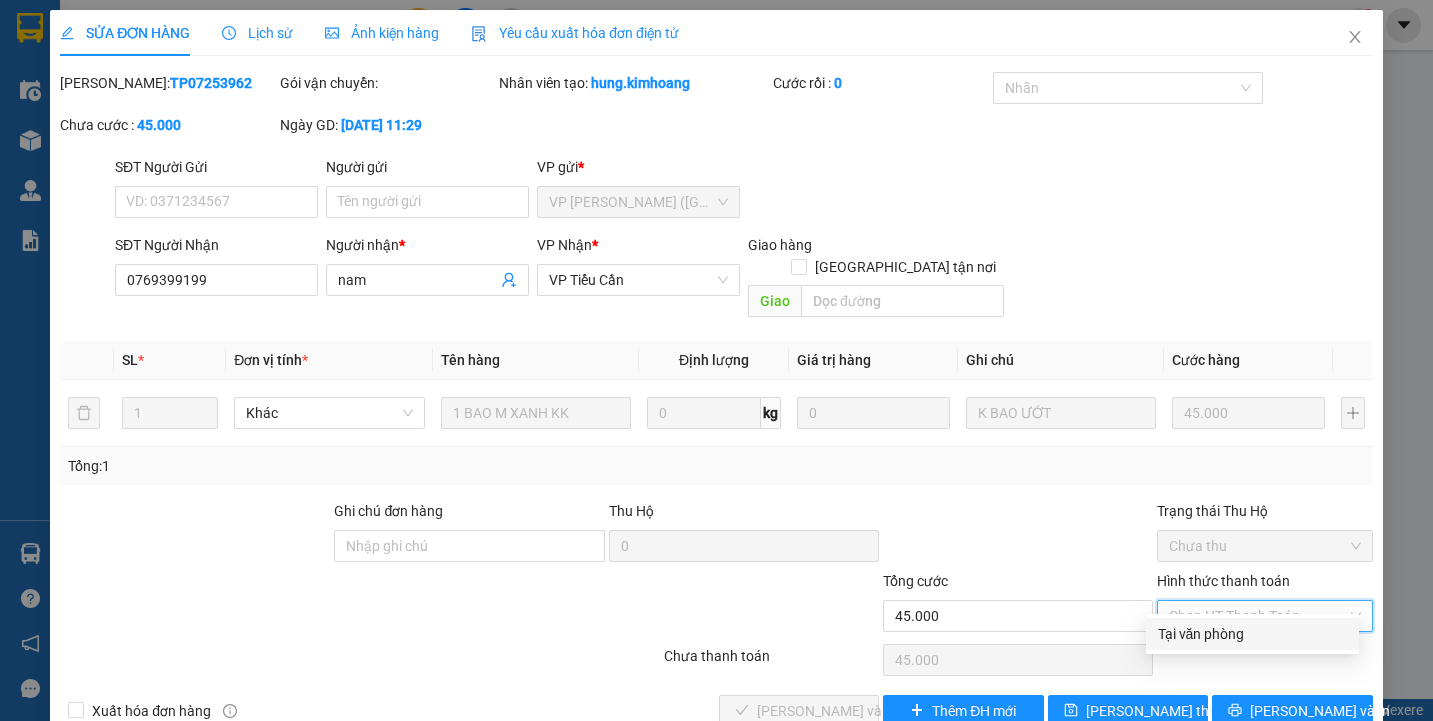click on "Tại văn phòng" at bounding box center [1252, 634] 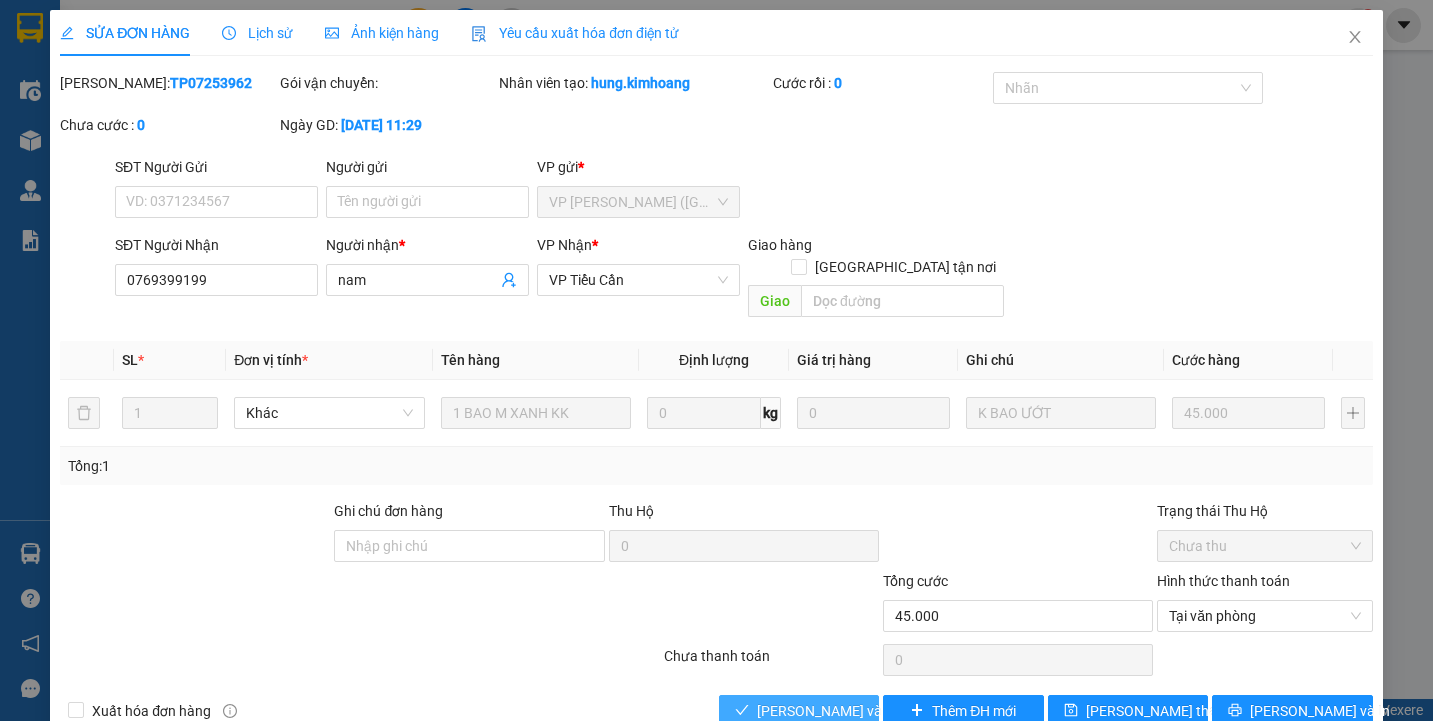 click on "Lưu và Giao hàng" at bounding box center (853, 711) 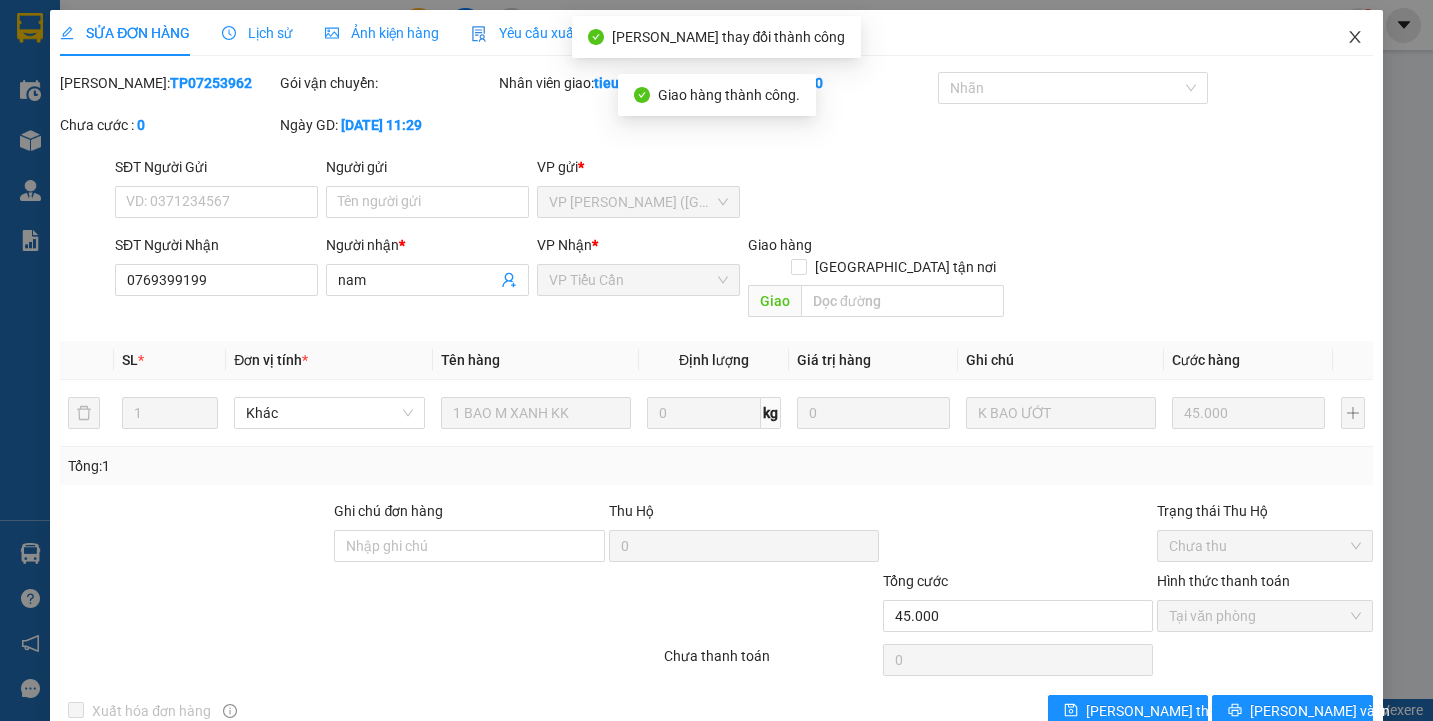 click 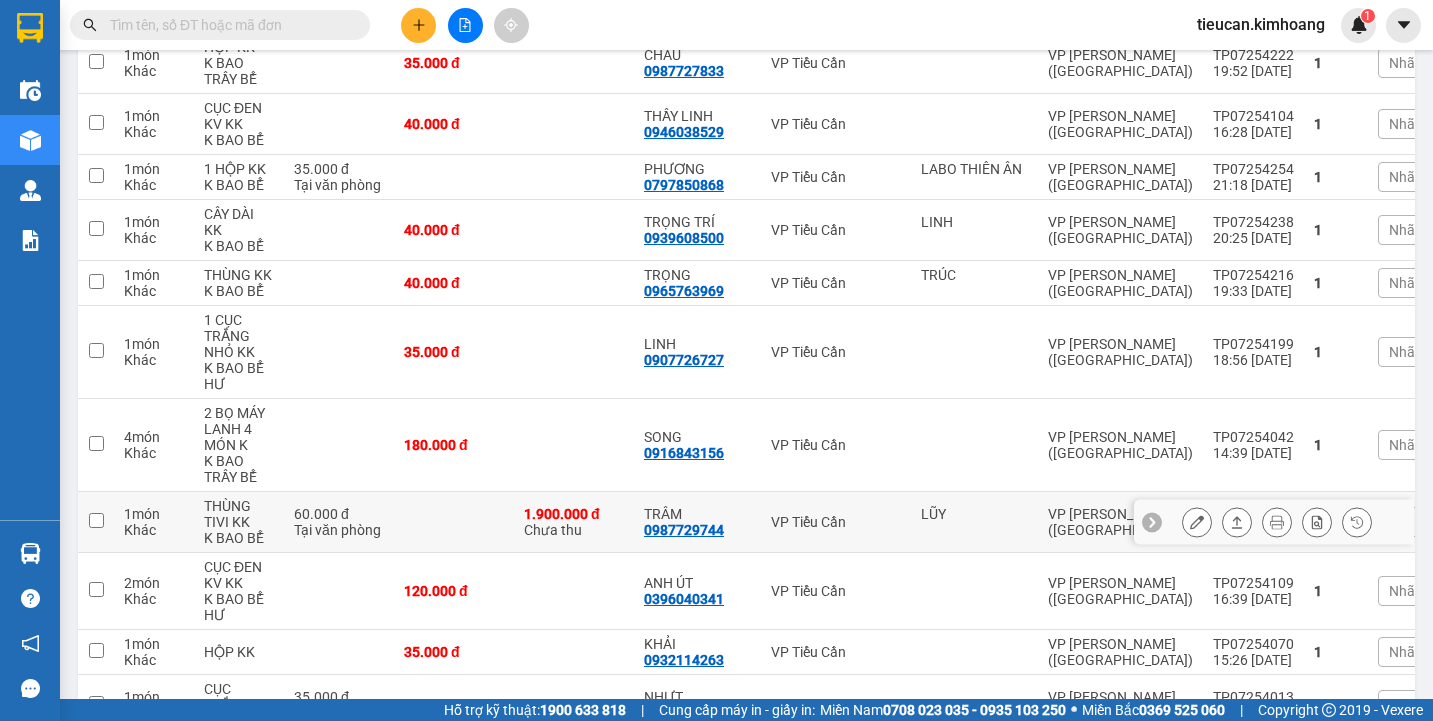 scroll, scrollTop: 0, scrollLeft: 0, axis: both 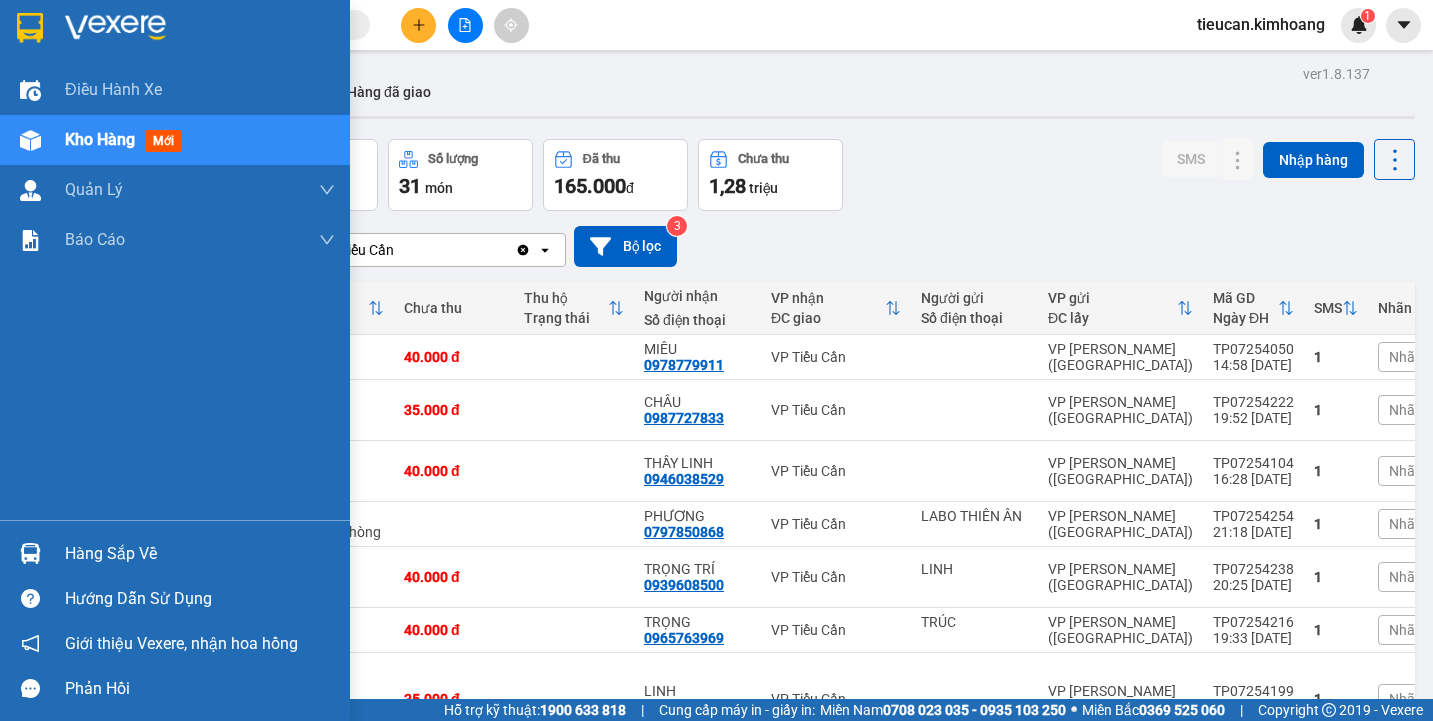 click on "Hàng sắp về" at bounding box center (200, 554) 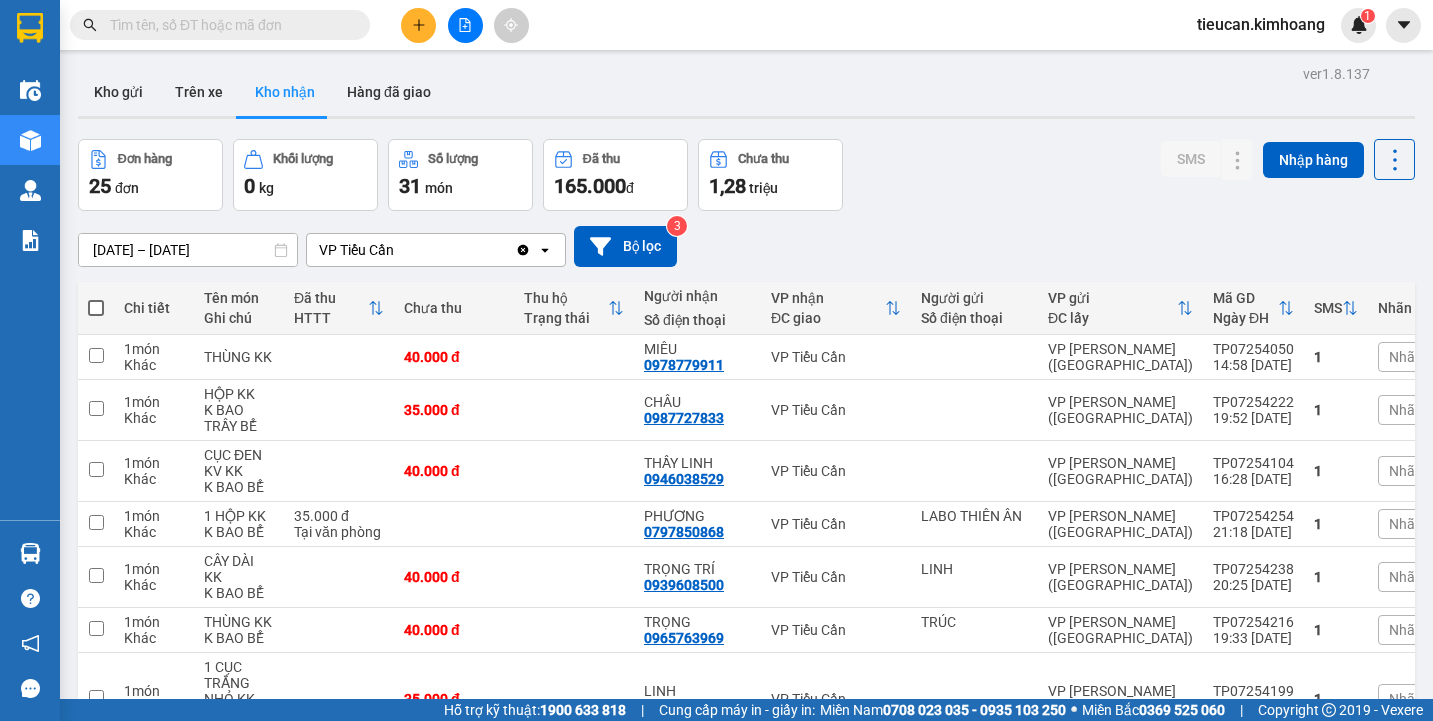 click on "Kết quả tìm kiếm ( 0 )  Bộ lọc  No Data tieucan.kimhoang 1     Điều hành xe     Kho hàng mới     Quản Lý Quản lý chuyến Quản lý khách hàng mới     Báo cáo BC giao hàng (nhân viên) BC giao hàng (trưởng trạm) Báo cáo dòng tiền (nhân viên) Báo cáo dòng tiền (trạm) Doanh số tạo đơn theo VP gửi (nhân viên) Doanh số tạo đơn theo VP gửi (trạm) Hàng sắp về Hướng dẫn sử dụng Giới thiệu Vexere, nhận hoa hồng Phản hồi Phần mềm hỗ trợ bạn tốt chứ? ver  1.8.137 Kho gửi Trên xe Kho nhận Hàng đã giao Đơn hàng 25 đơn Khối lượng 0 kg Số lượng 31 món Đã thu 165.000  đ Chưa thu 1,28   triệu SMS Nhập hàng 01/06/2025 – 11/07/2025 Press the down arrow key to interact with the calendar and select a date. Press the escape button to close the calendar. Selected date range is from 01/06/2025 to 11/07/2025. VP Tiểu Cần Clear value open Bộ lọc 3 Chi tiết Tên món Ghi chú SMS" at bounding box center (716, 360) 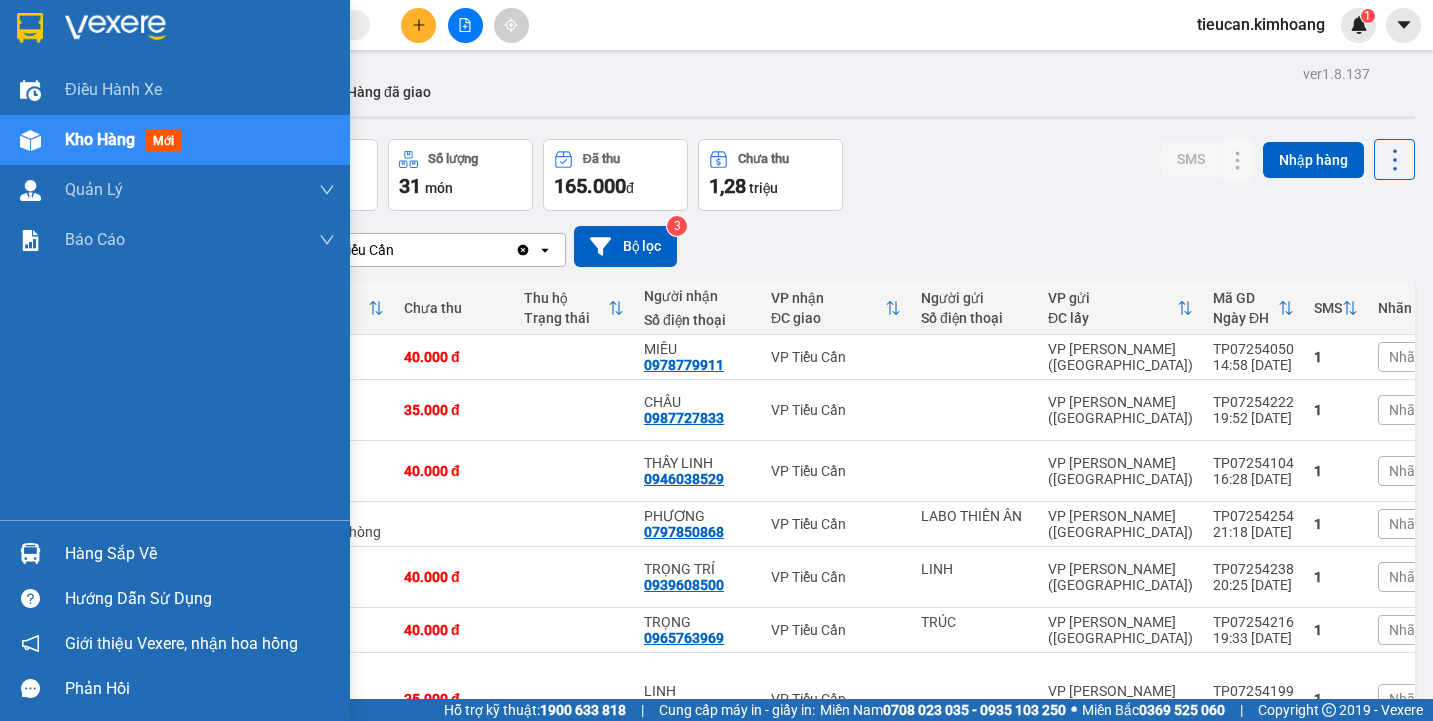 click at bounding box center (30, 553) 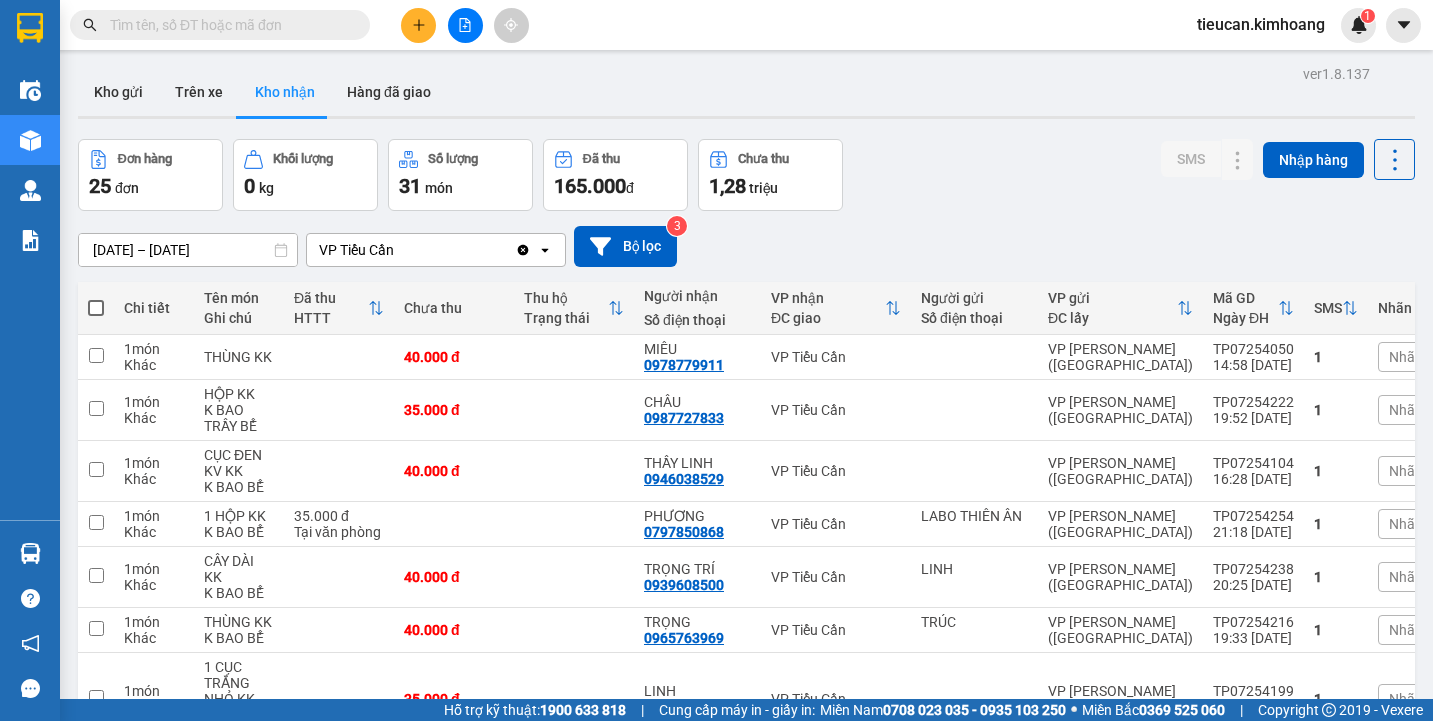 click on "Kết quả tìm kiếm ( 0 )  Bộ lọc  No Data tieucan.kimhoang 1     Điều hành xe     Kho hàng mới     Quản Lý Quản lý chuyến Quản lý khách hàng mới     Báo cáo BC giao hàng (nhân viên) BC giao hàng (trưởng trạm) Báo cáo dòng tiền (nhân viên) Báo cáo dòng tiền (trạm) Doanh số tạo đơn theo VP gửi (nhân viên) Doanh số tạo đơn theo VP gửi (trạm) Hàng sắp về Hướng dẫn sử dụng Giới thiệu Vexere, nhận hoa hồng Phản hồi Phần mềm hỗ trợ bạn tốt chứ? ver  1.8.137 Kho gửi Trên xe Kho nhận Hàng đã giao Đơn hàng 25 đơn Khối lượng 0 kg Số lượng 31 món Đã thu 165.000  đ Chưa thu 1,28   triệu SMS Nhập hàng 01/06/2025 – 11/07/2025 Press the down arrow key to interact with the calendar and select a date. Press the escape button to close the calendar. Selected date range is from 01/06/2025 to 11/07/2025. VP Tiểu Cần Clear value open Bộ lọc 3 Chi tiết Tên món Ghi chú SMS" at bounding box center (716, 360) 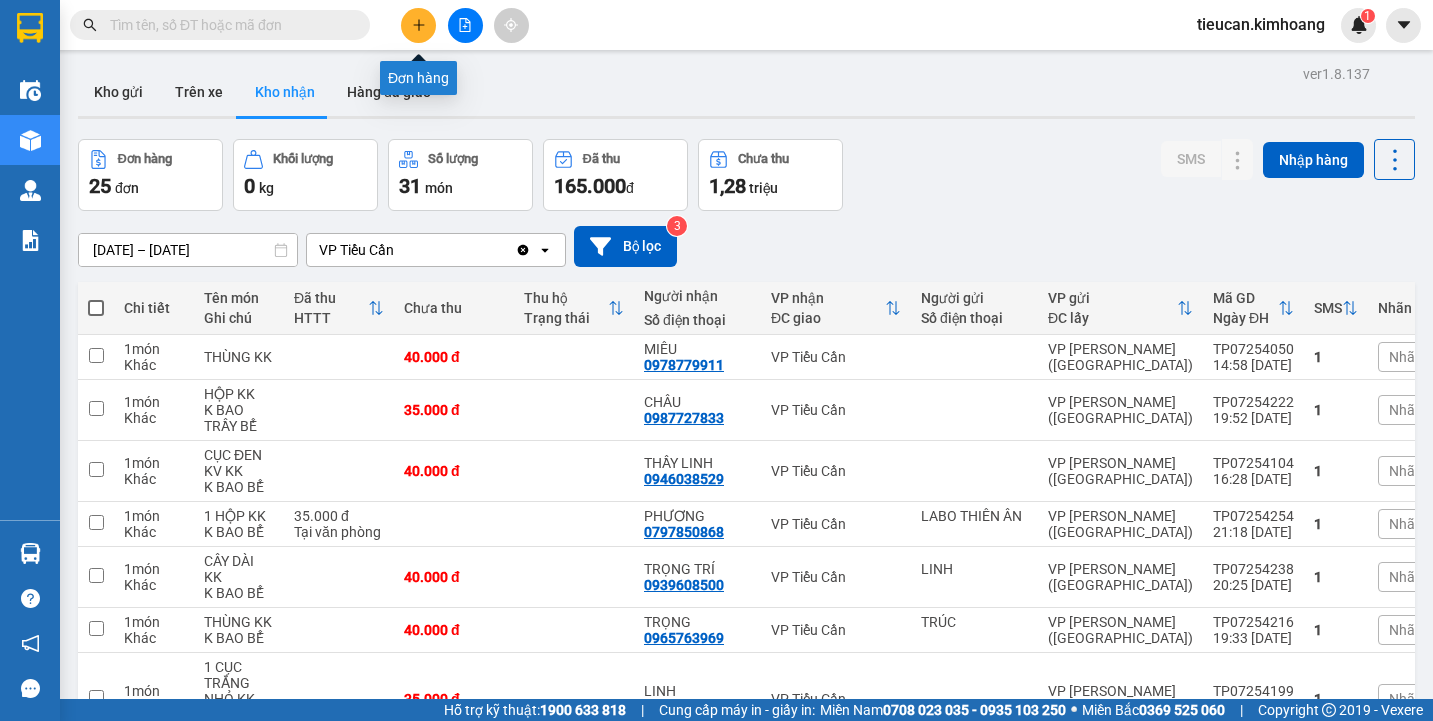 click at bounding box center [418, 25] 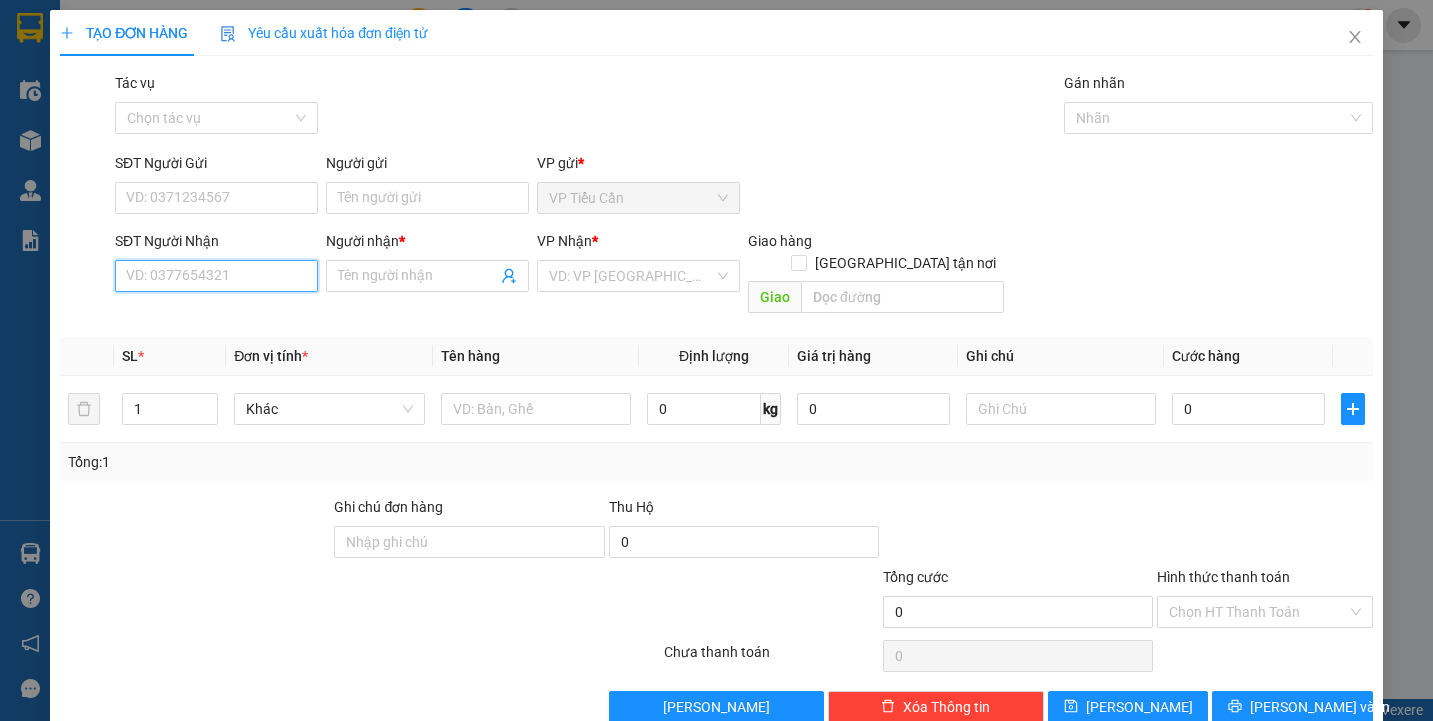 click on "SĐT Người Nhận" at bounding box center [216, 276] 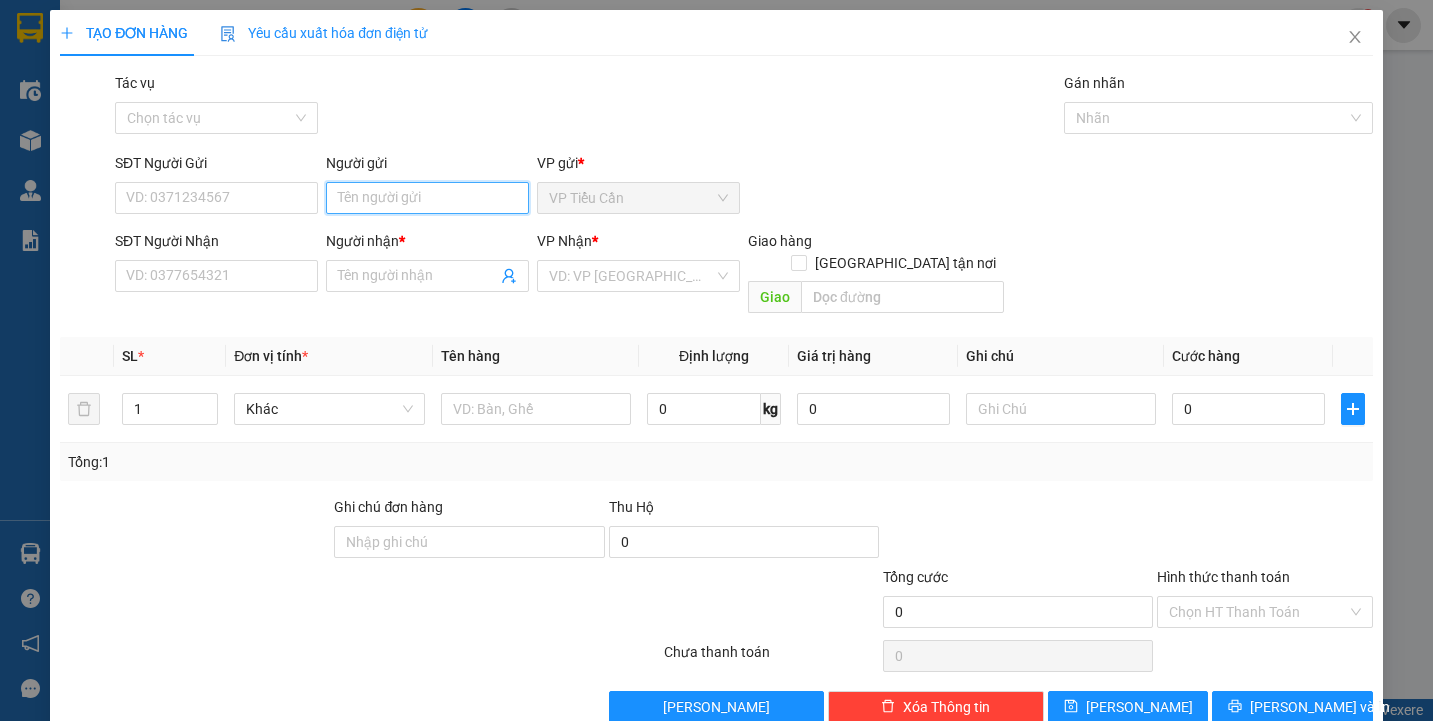 click on "Người gửi" at bounding box center (427, 198) 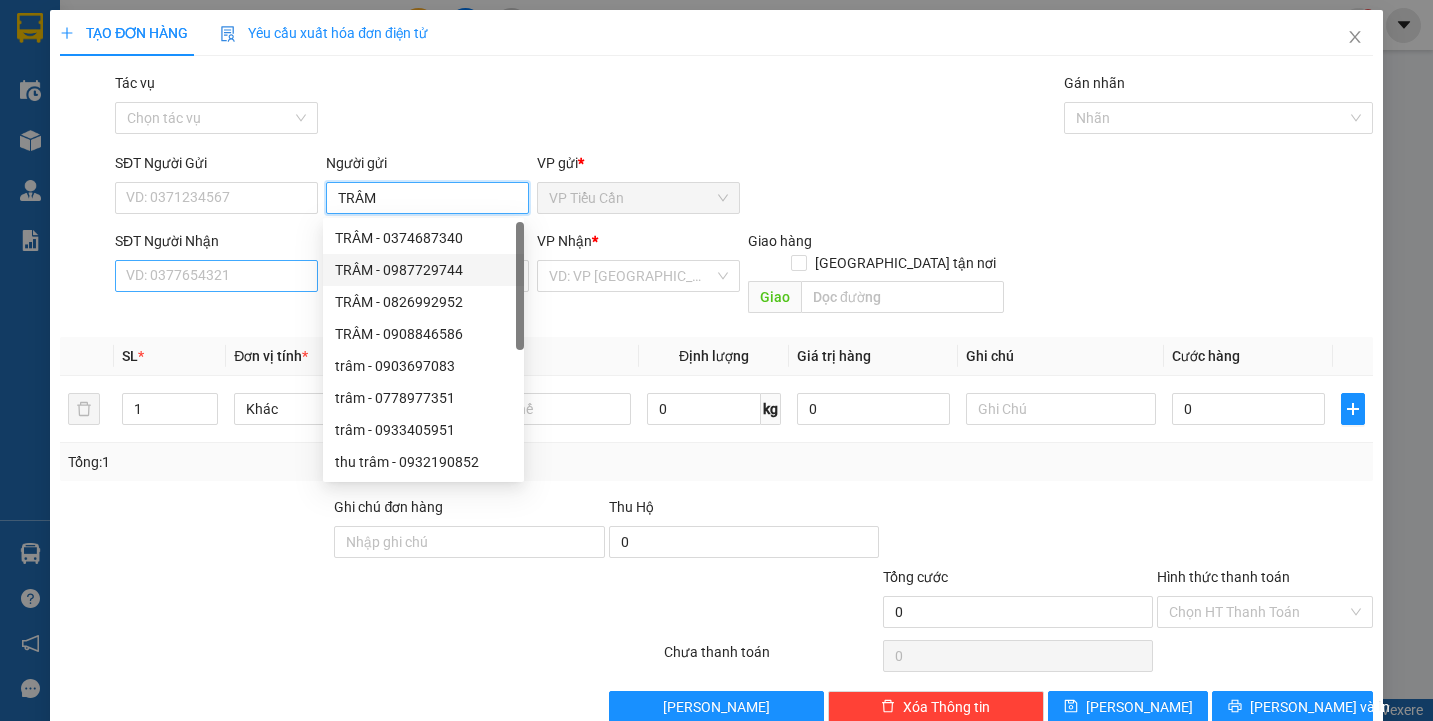 type on "TRÂM" 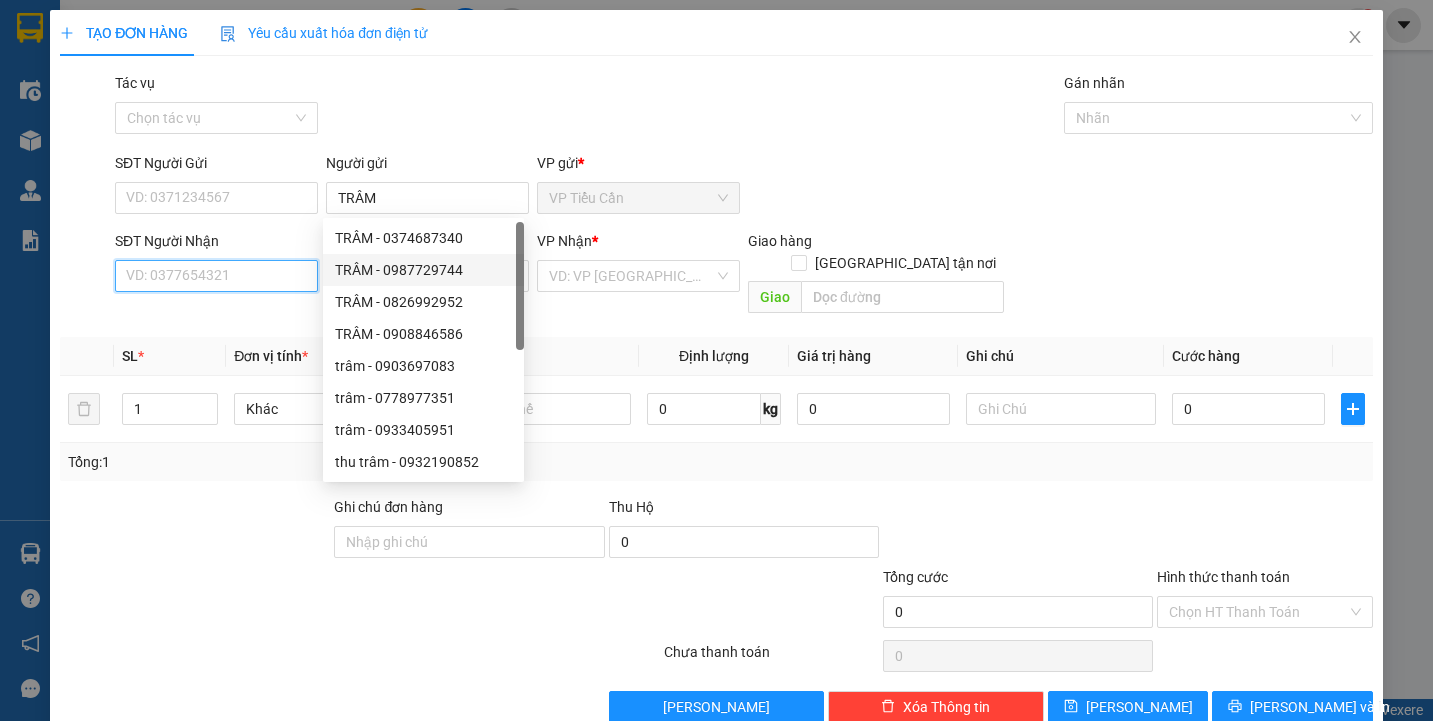 click on "SĐT Người Nhận" at bounding box center [216, 276] 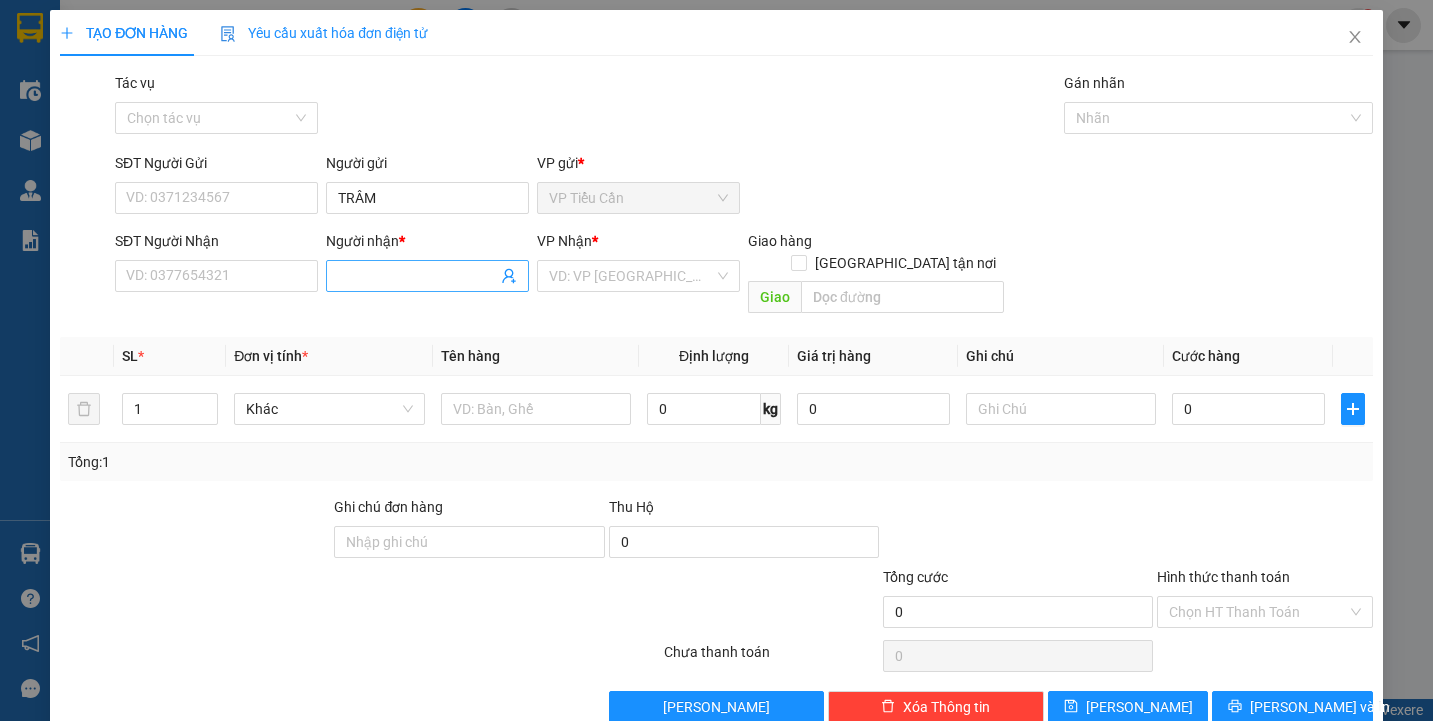 click on "Người nhận  *" at bounding box center [417, 276] 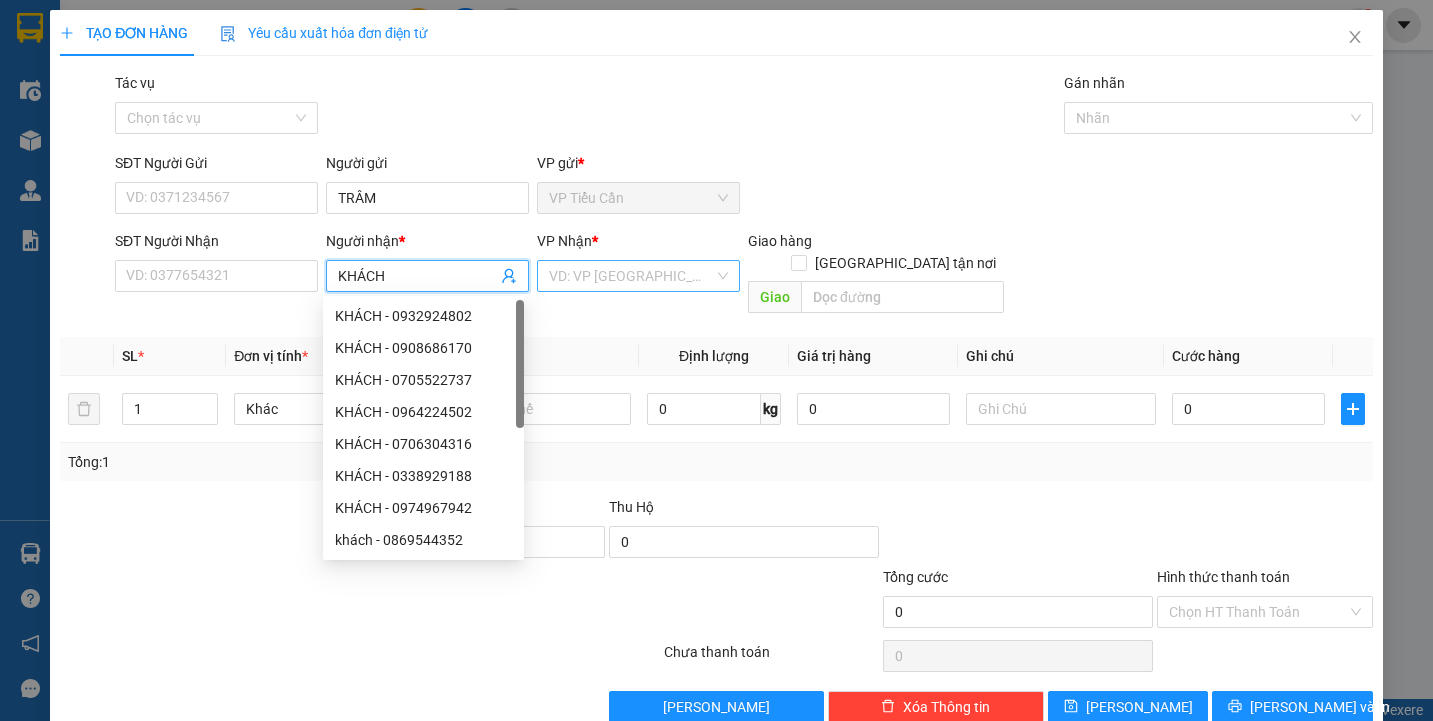 type on "KHÁCH" 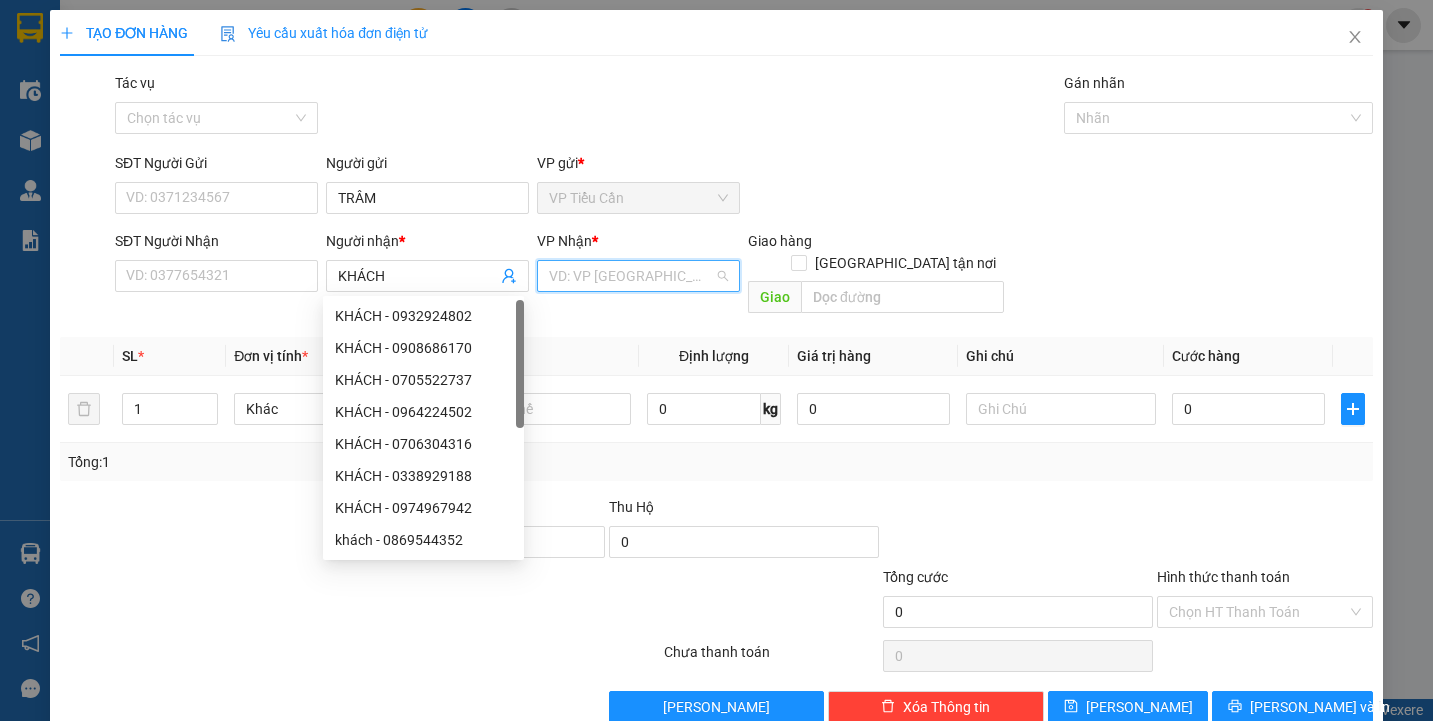 click at bounding box center (631, 276) 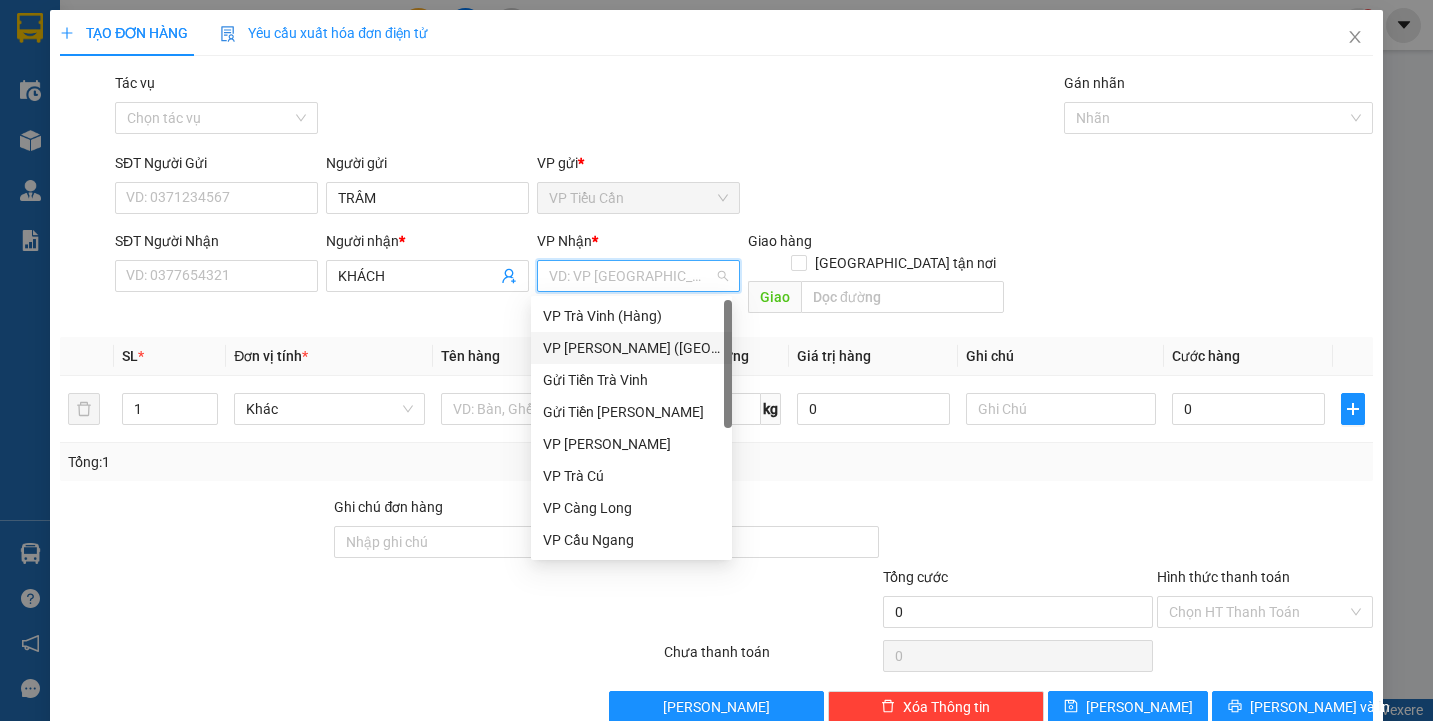 click on "VP Trần Phú (Hàng)" at bounding box center [631, 348] 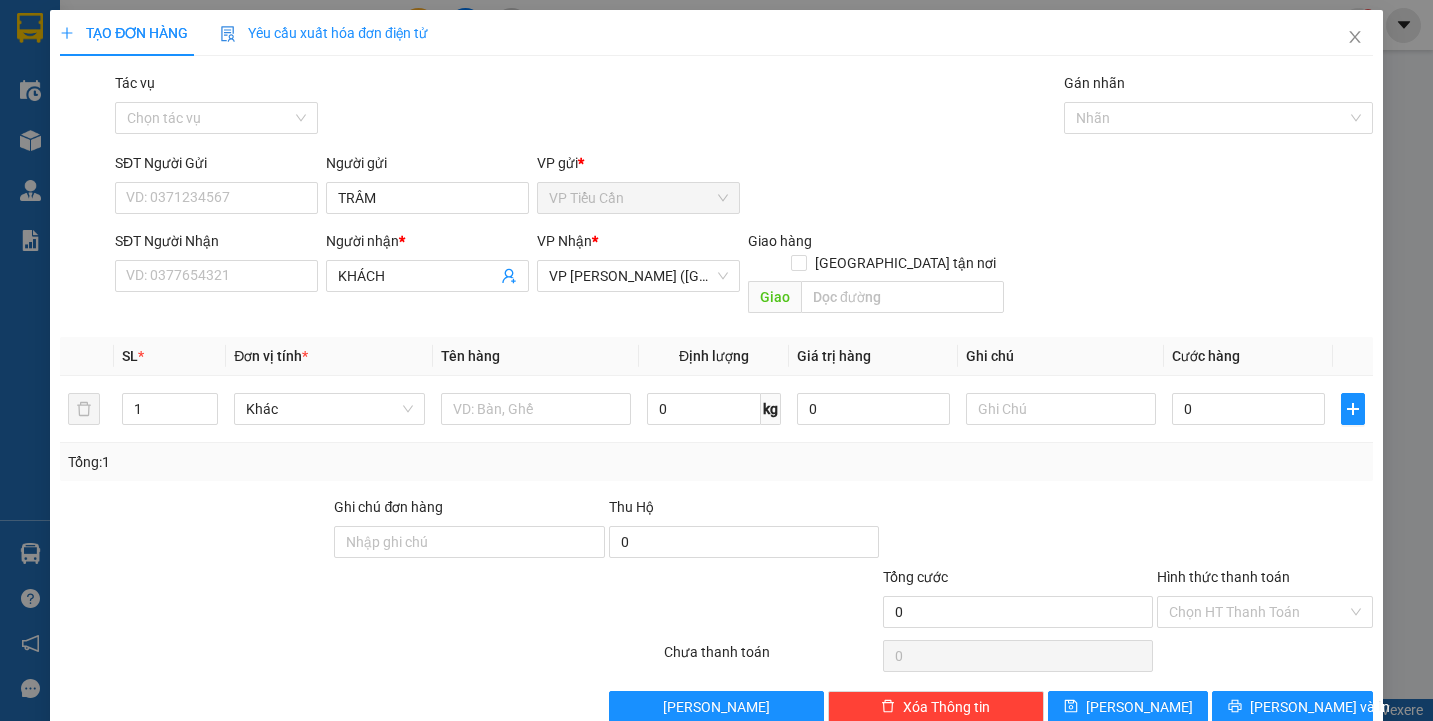 click on "Tác vụ" at bounding box center (216, 87) 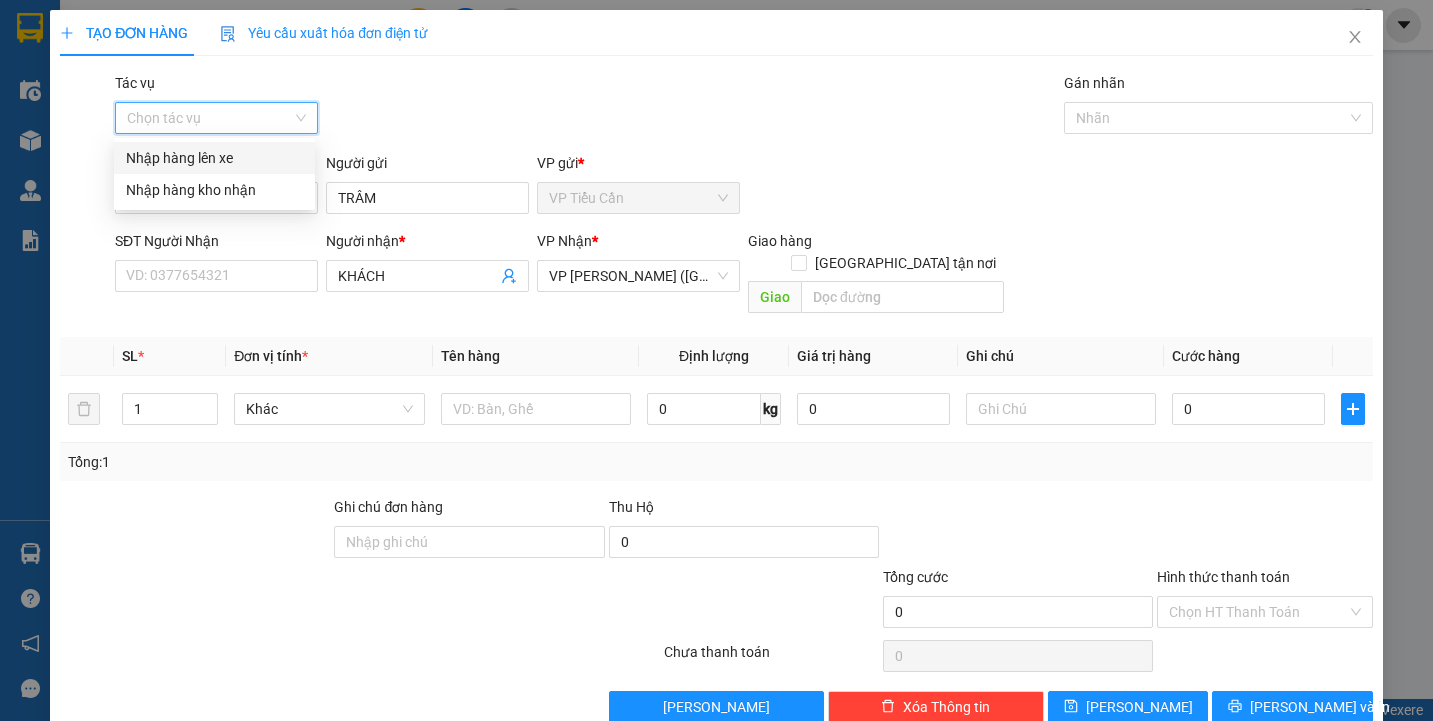 click on "Tác vụ" at bounding box center (209, 118) 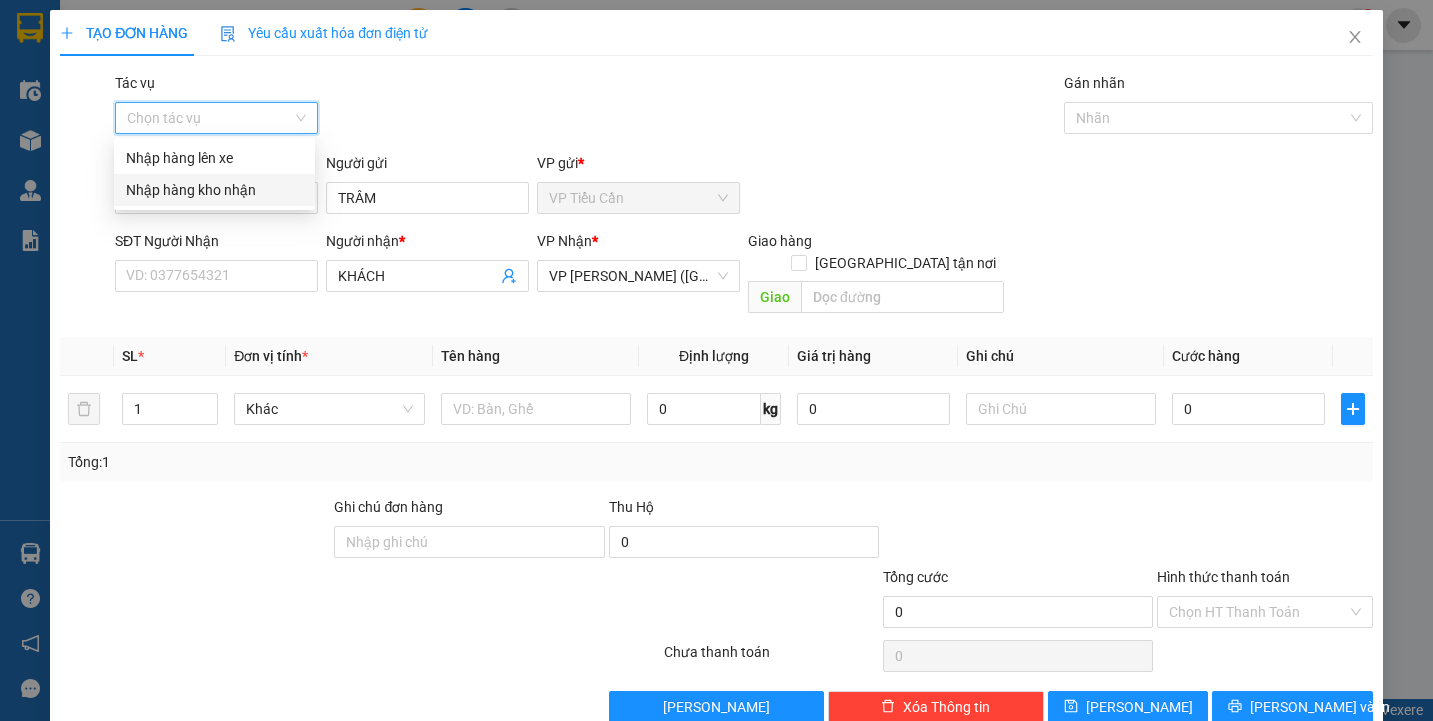 click on "Nhập hàng kho nhận" at bounding box center [214, 190] 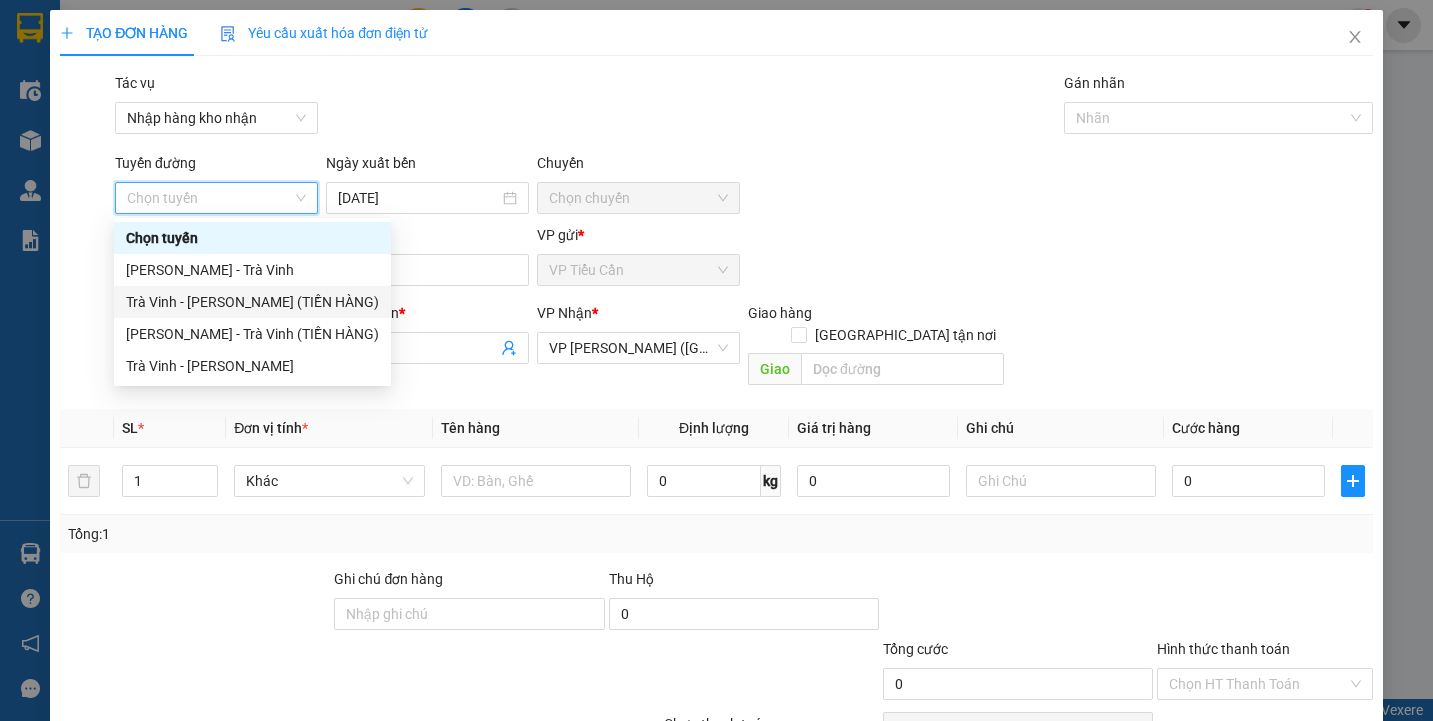 click on "Trà Vinh - Hồ Chí Minh (TIỀN HÀNG)" at bounding box center (252, 302) 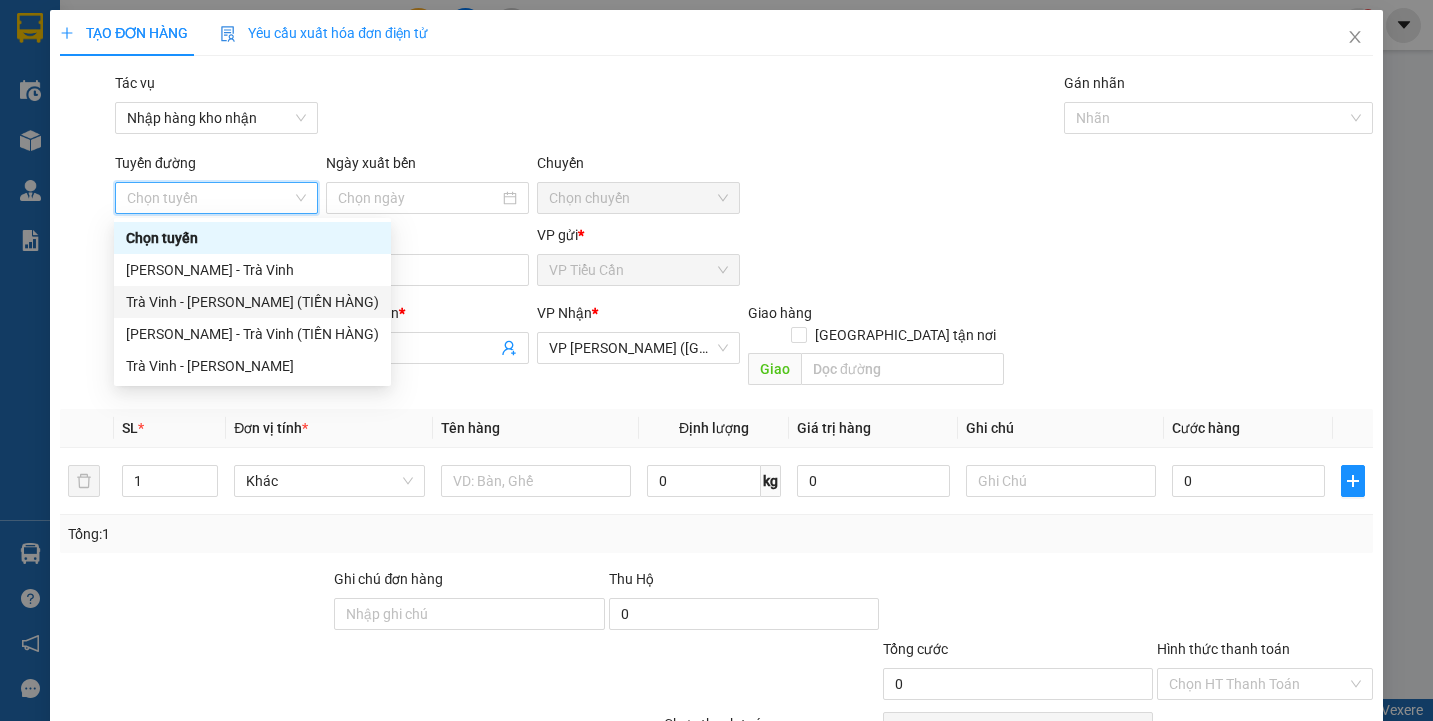 type on "11/07/2025" 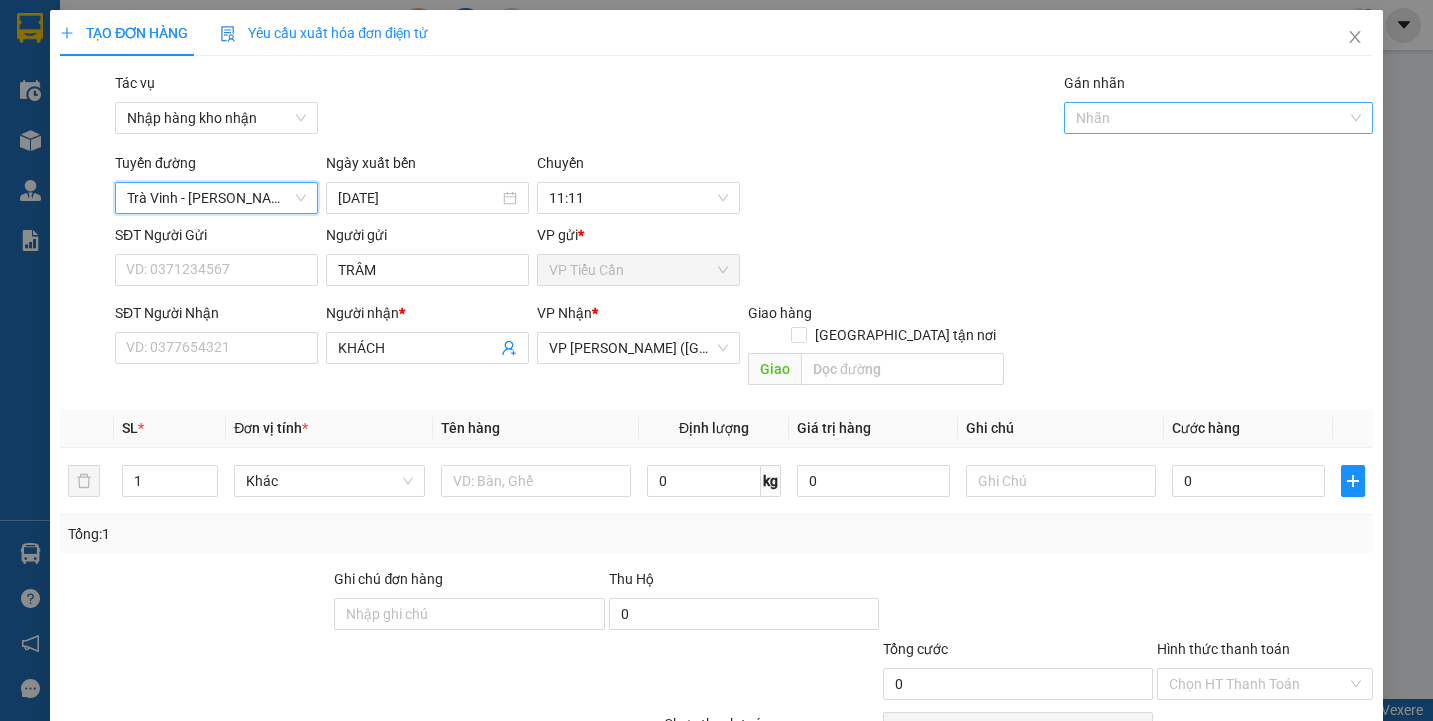 click at bounding box center (1208, 118) 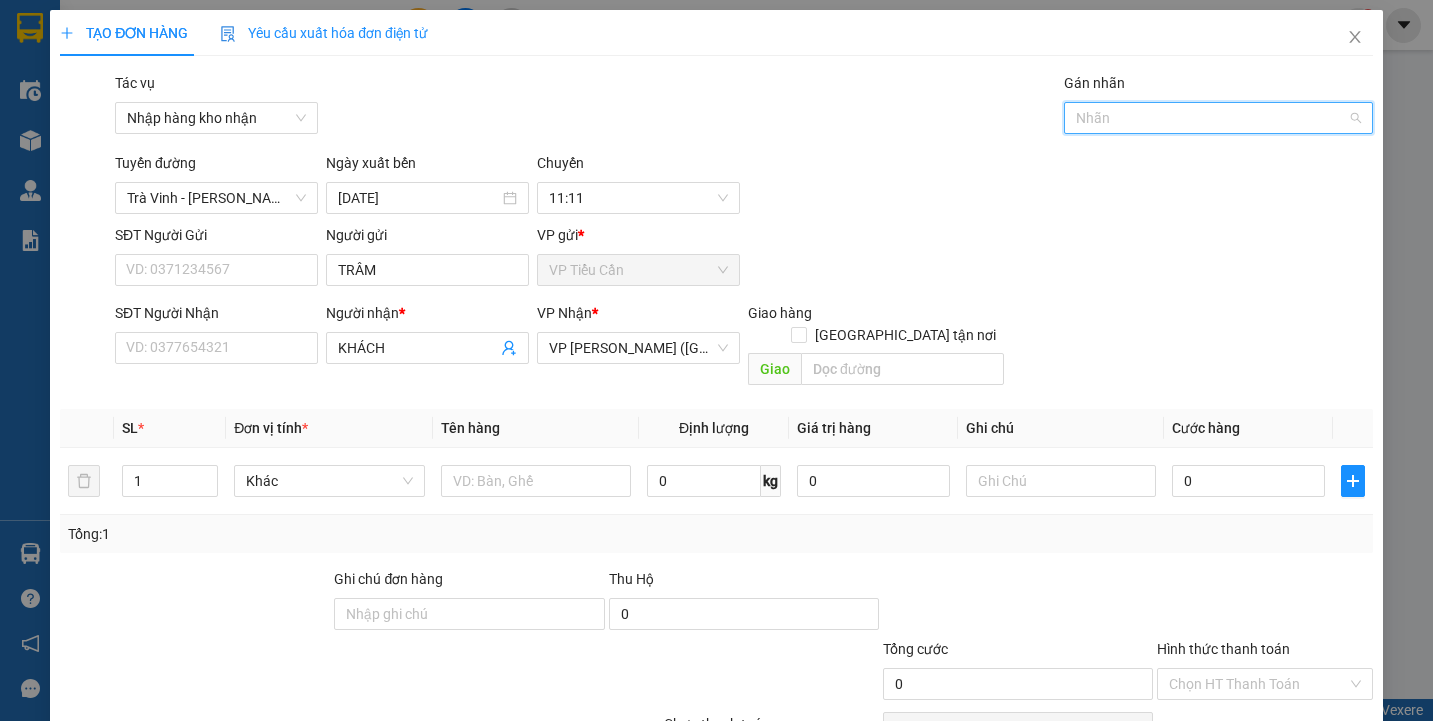click at bounding box center [1208, 118] 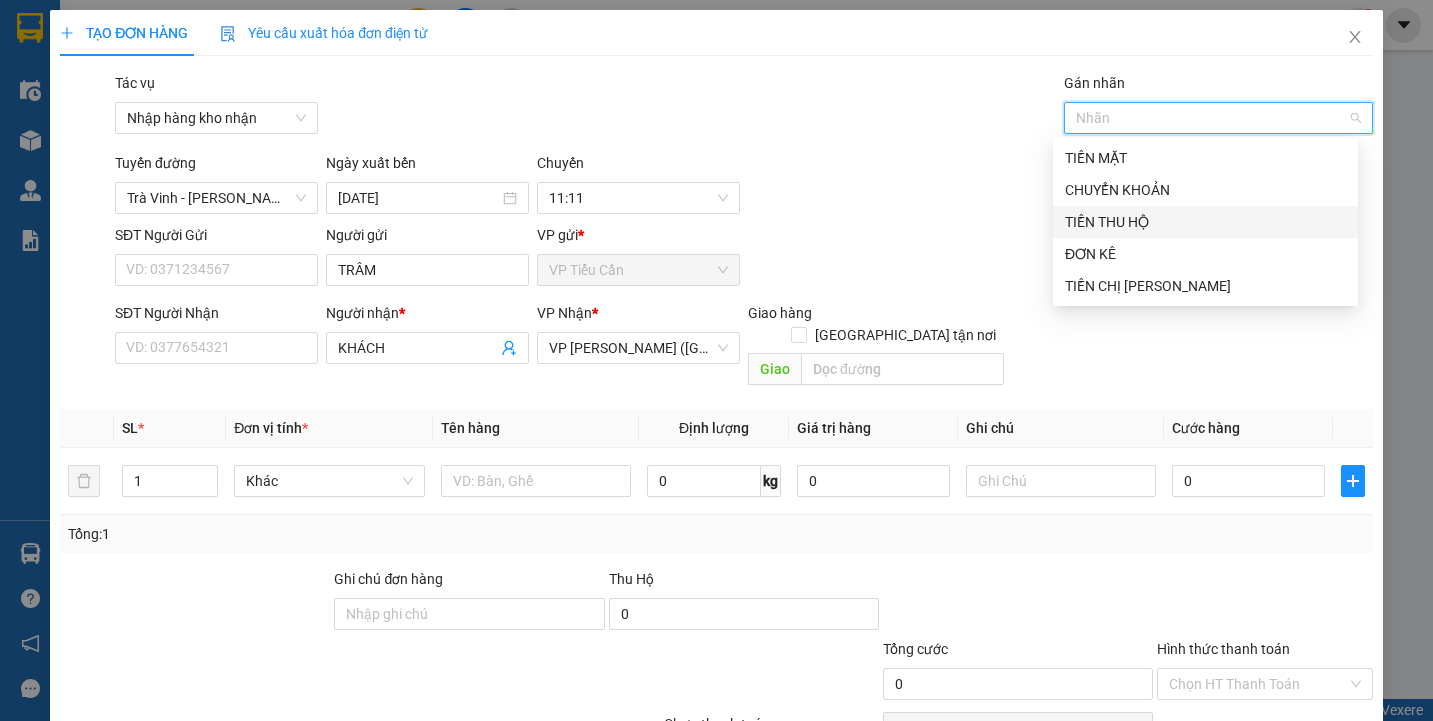 click on "TIỀN THU HỘ" at bounding box center (1205, 222) 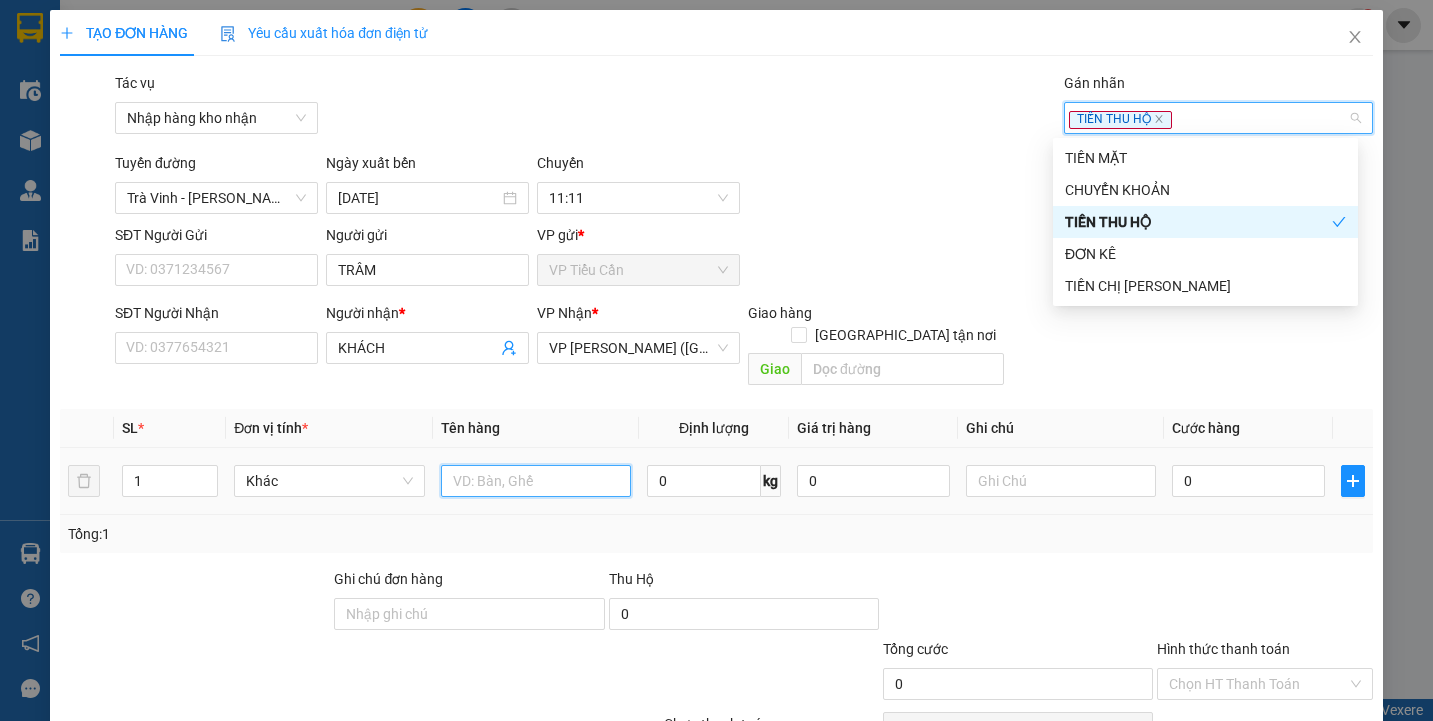 click at bounding box center (536, 481) 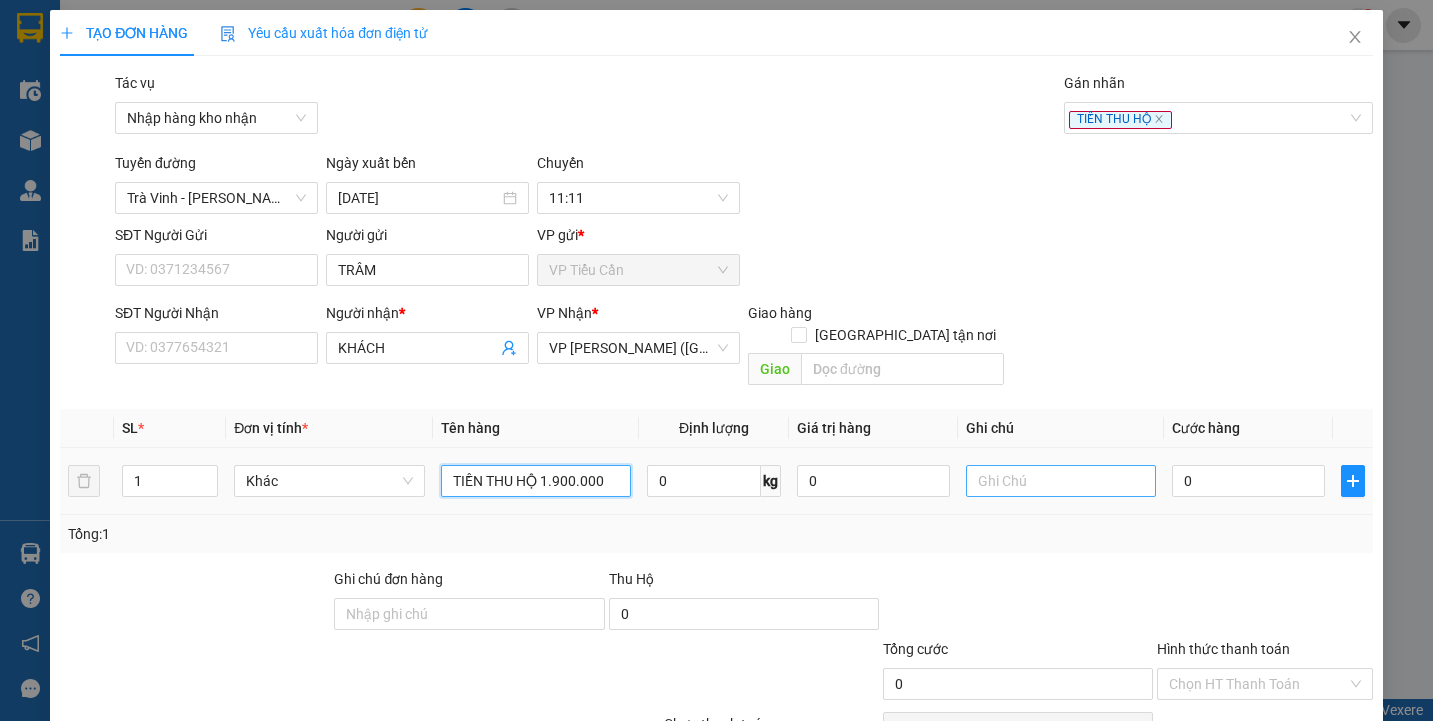type on "TIỀN THU HỘ 1.900.000" 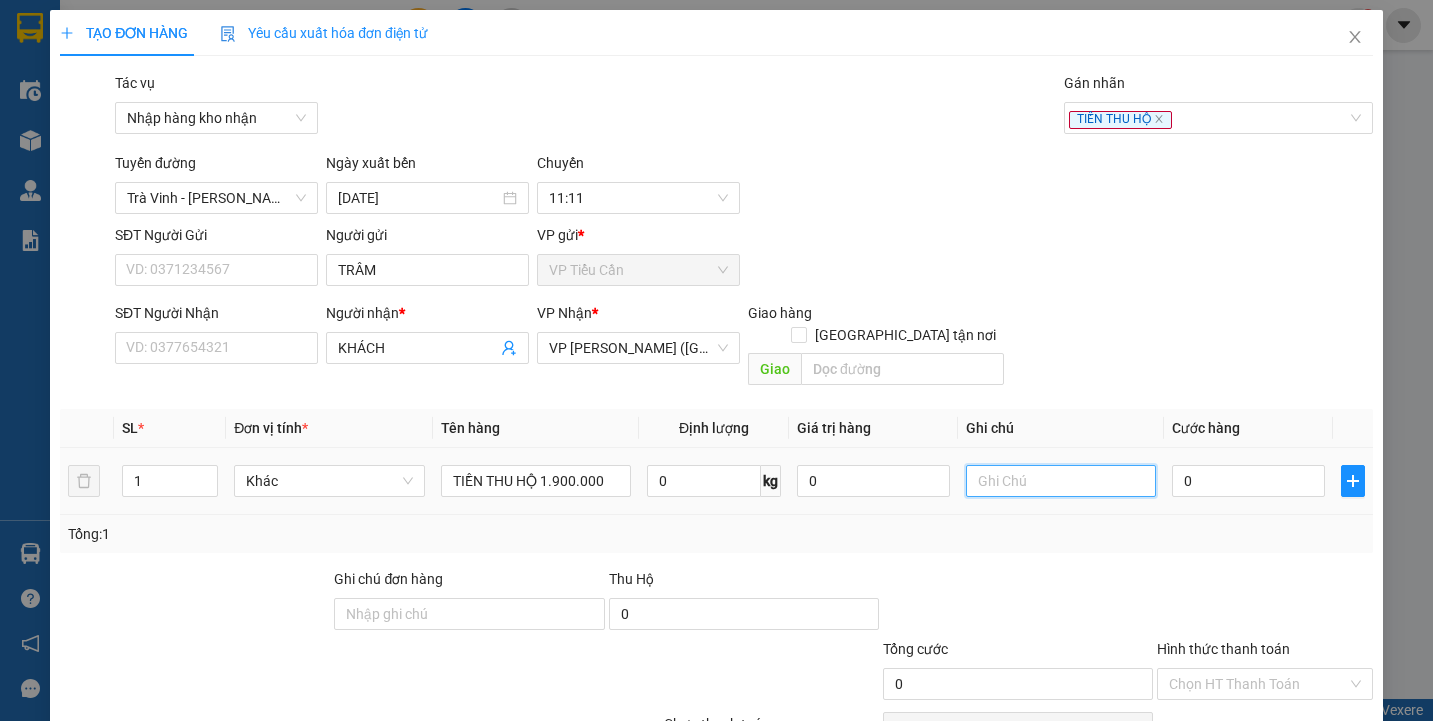 click at bounding box center (1061, 481) 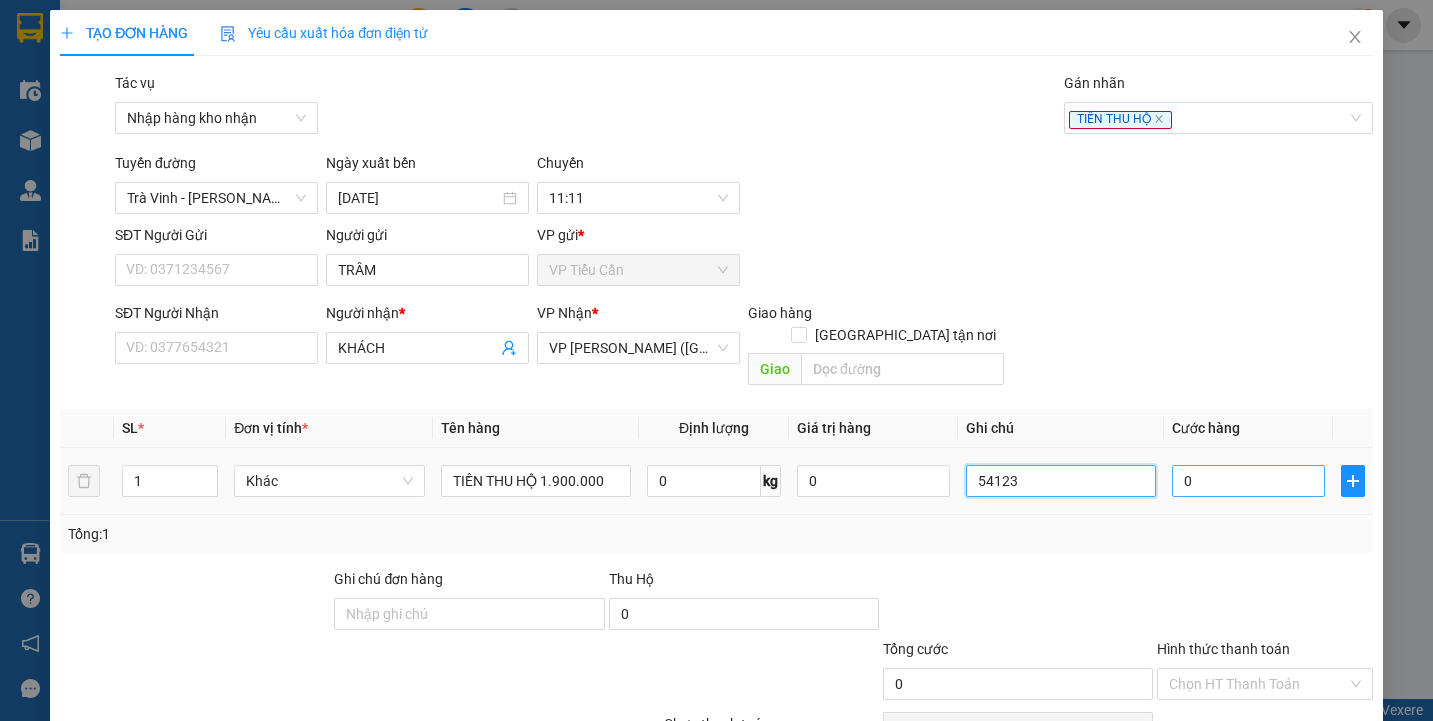 type on "54123" 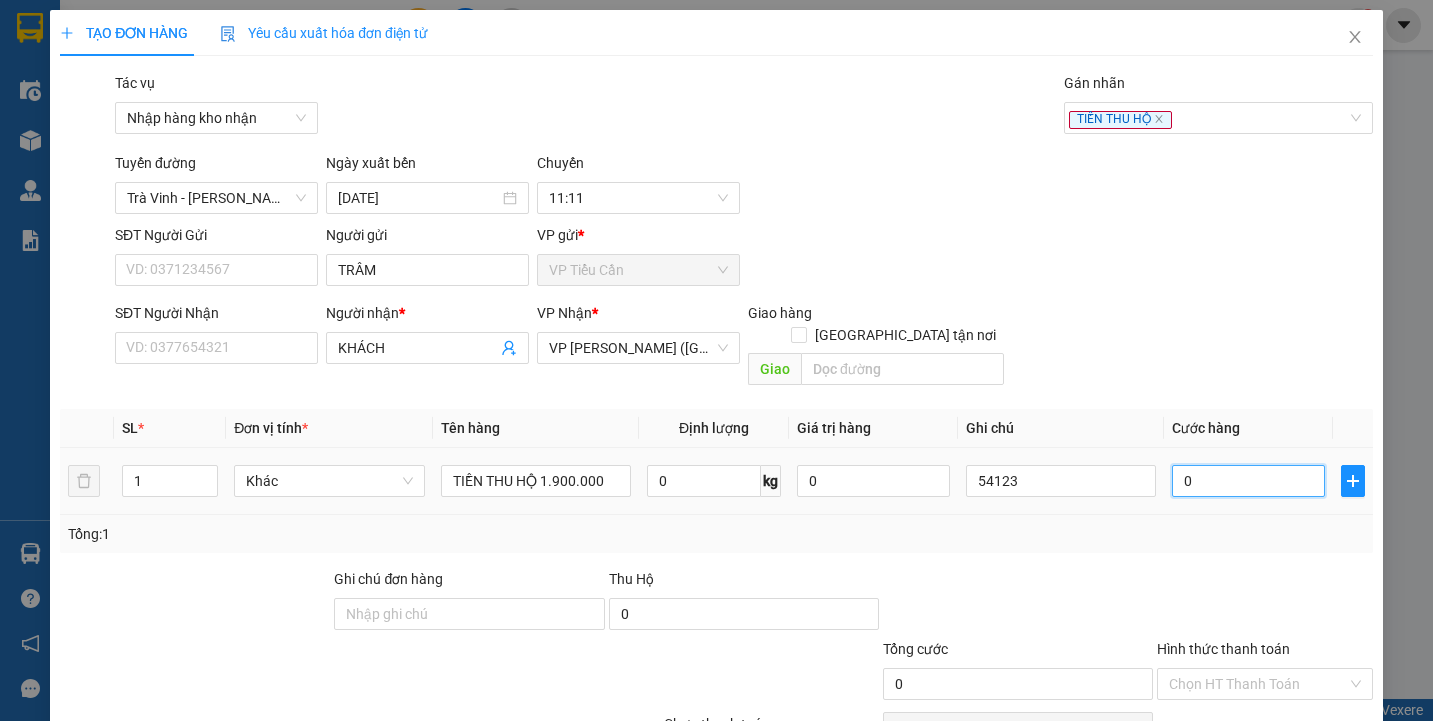 click on "0" at bounding box center (1248, 481) 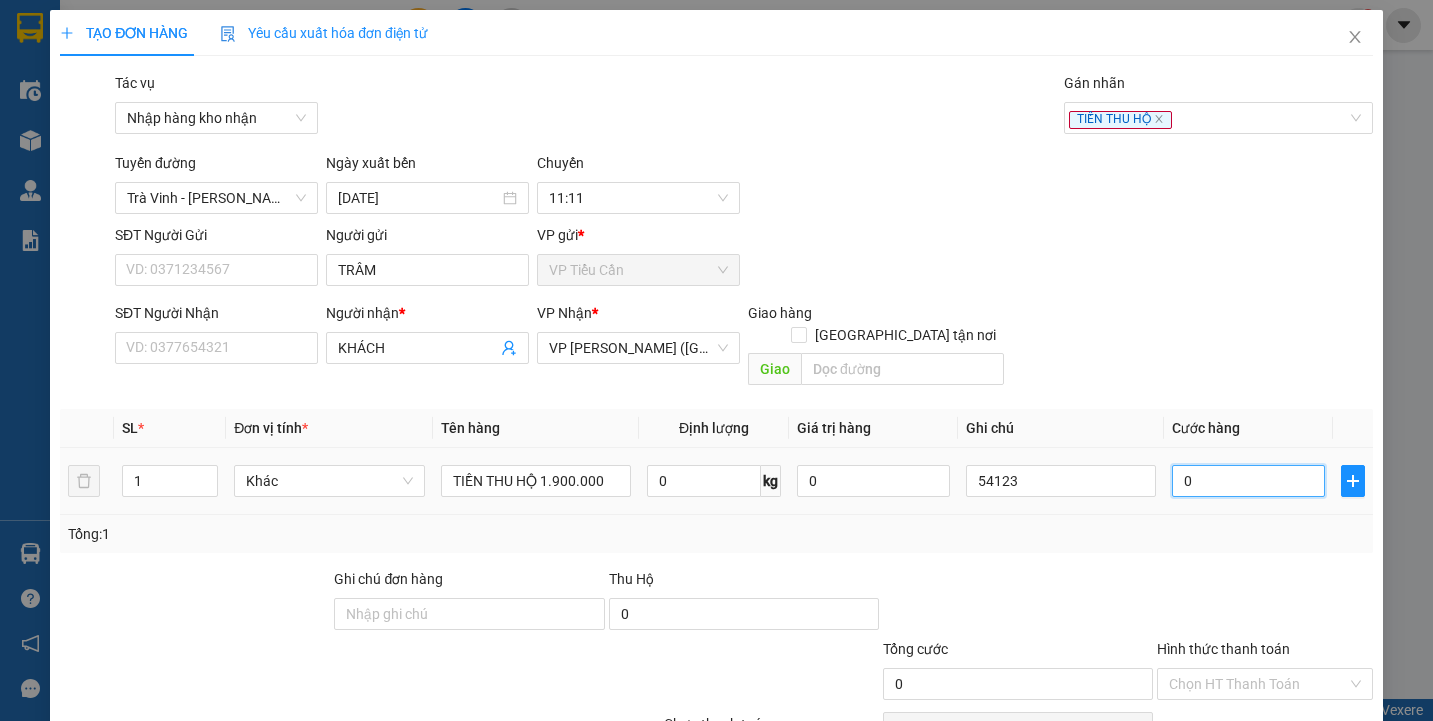 type on "3" 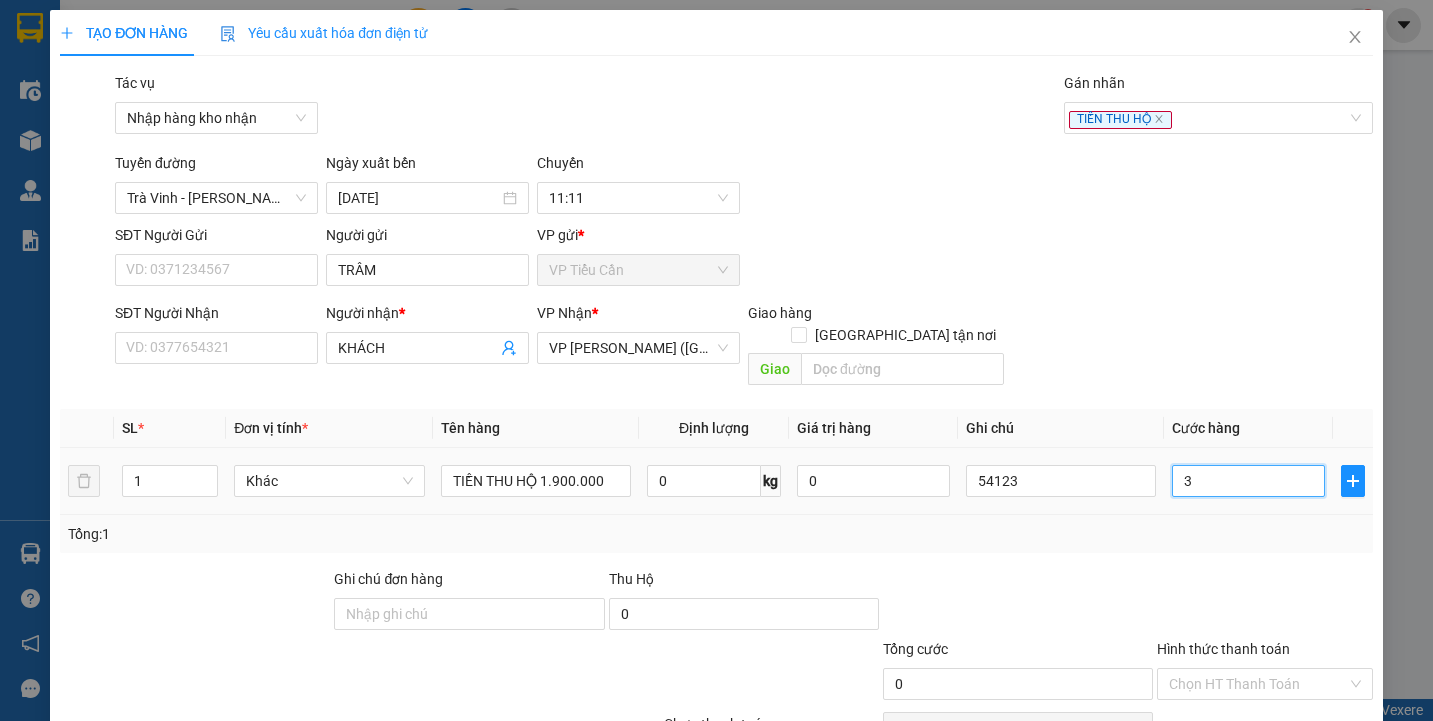 type on "3" 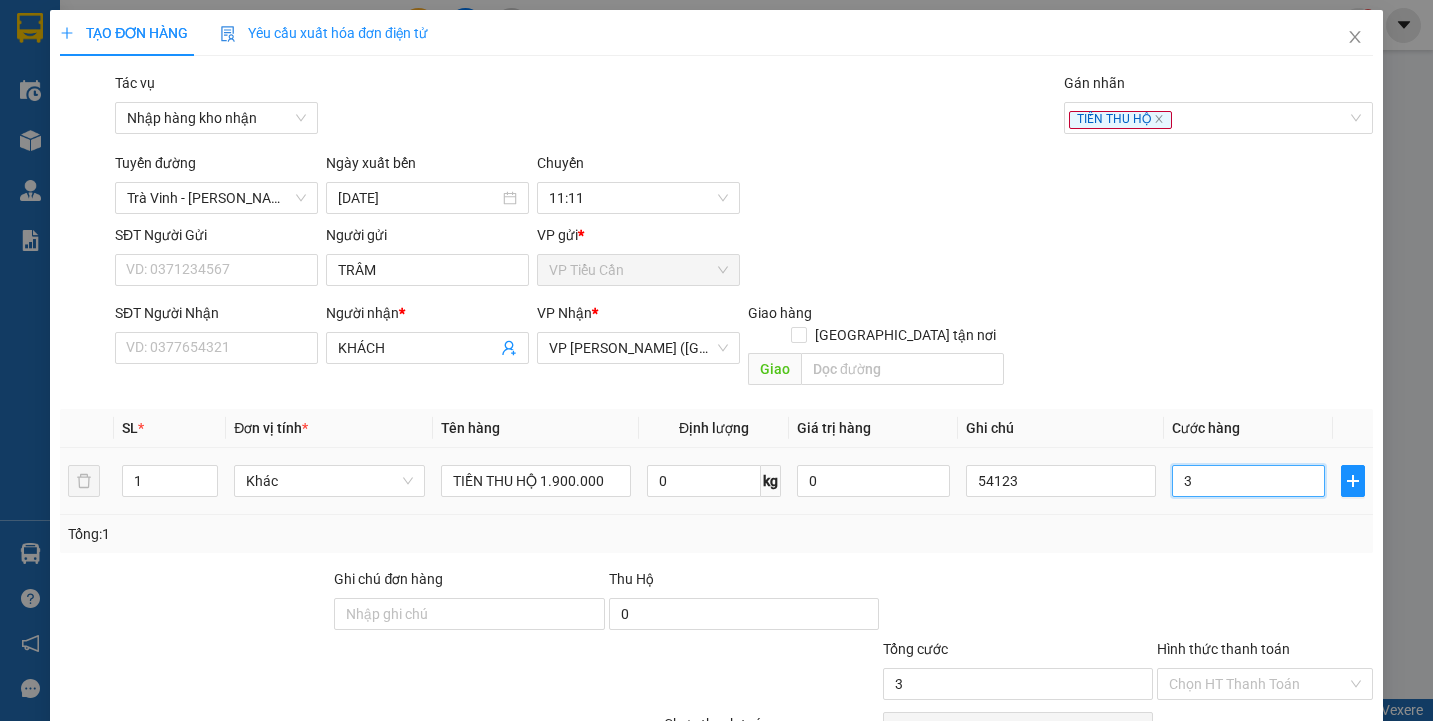 type on "30" 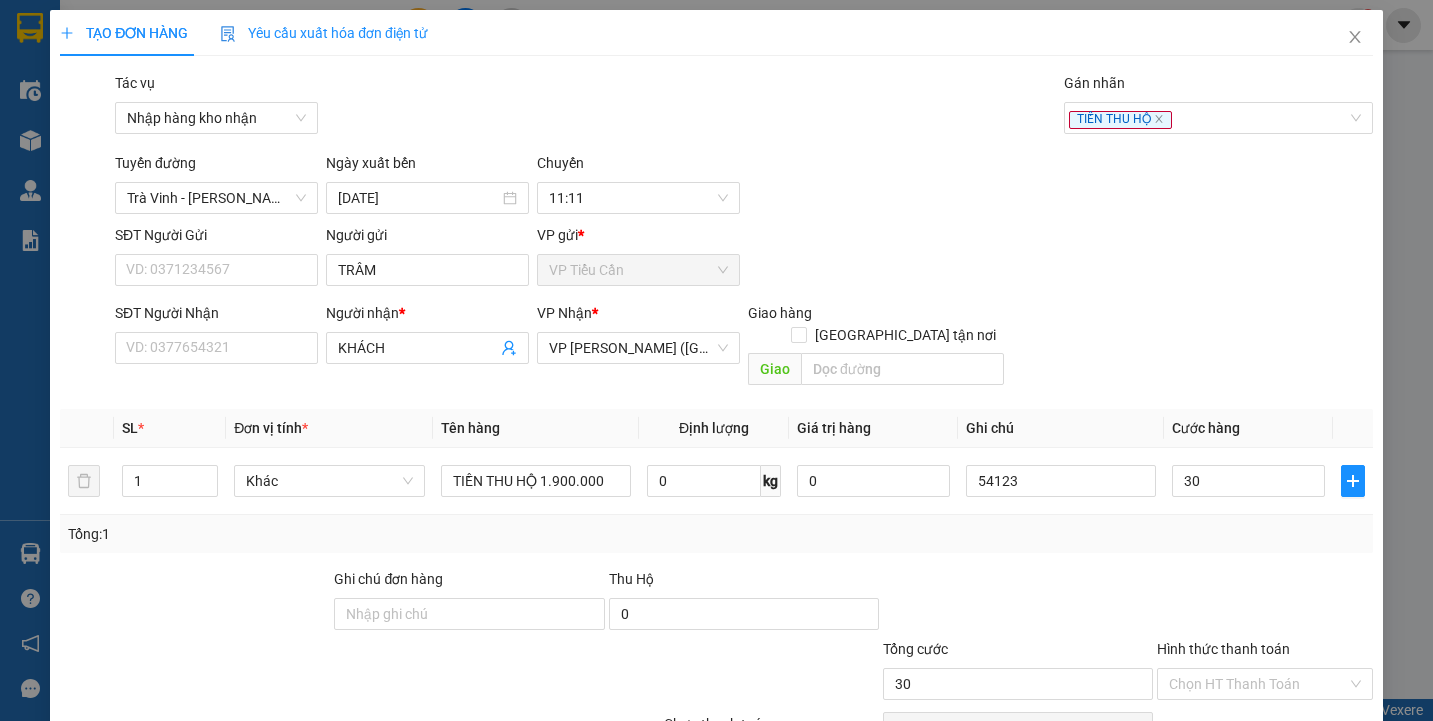 click at bounding box center (1264, 603) 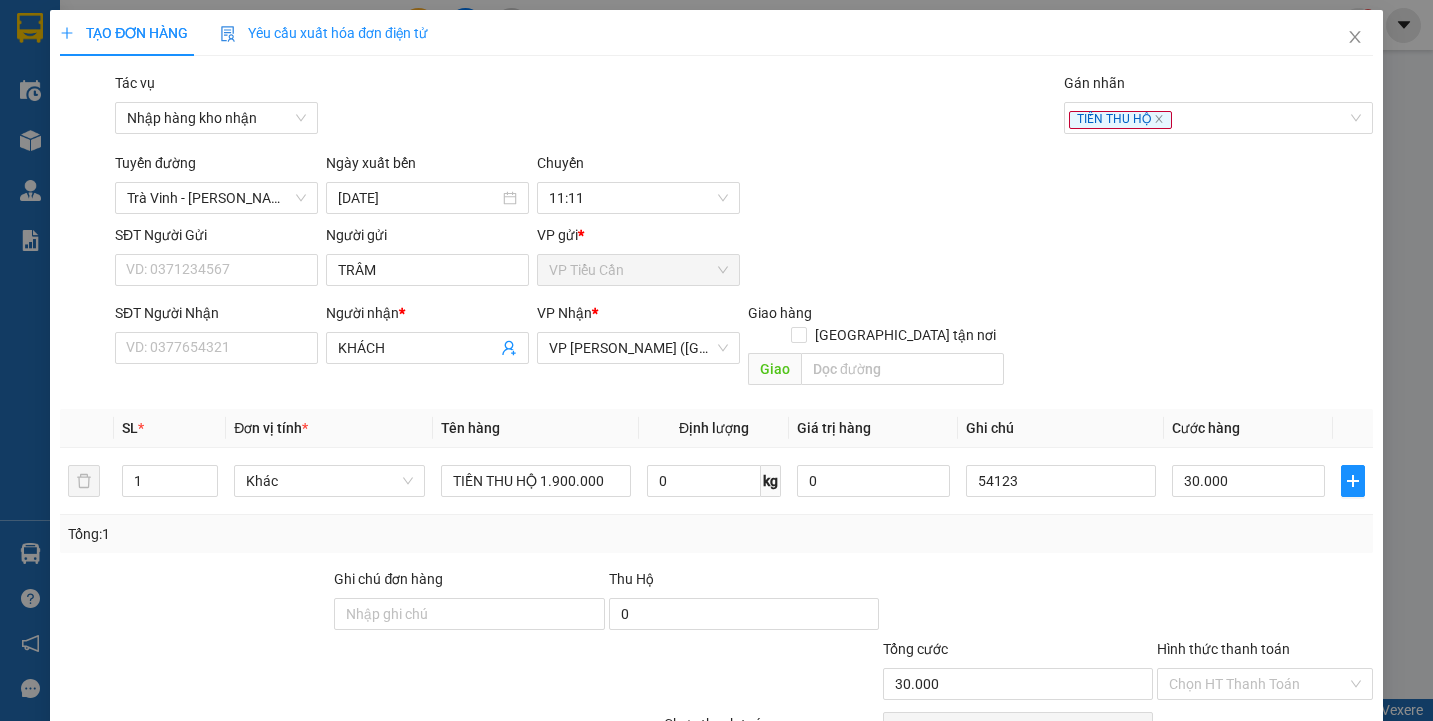 click at bounding box center (1264, 603) 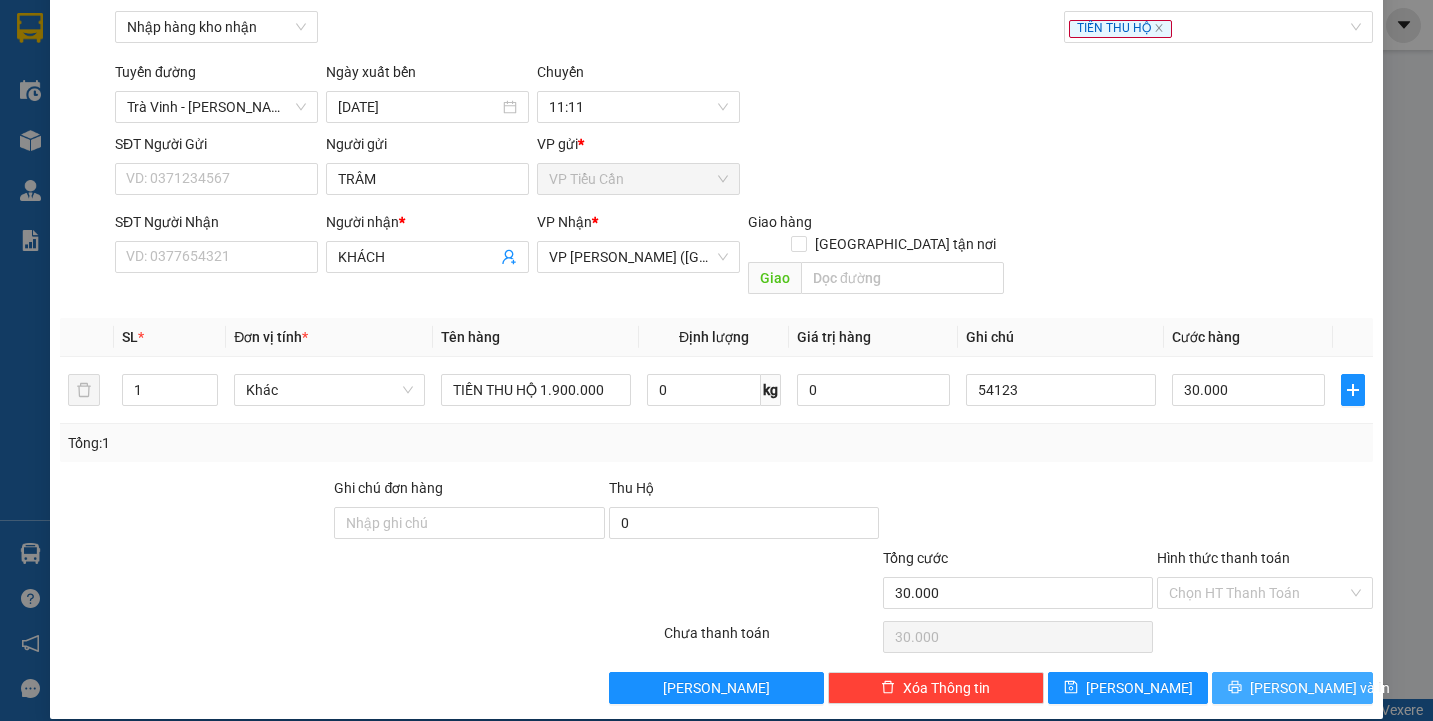 click on "Lưu và In" at bounding box center [1292, 688] 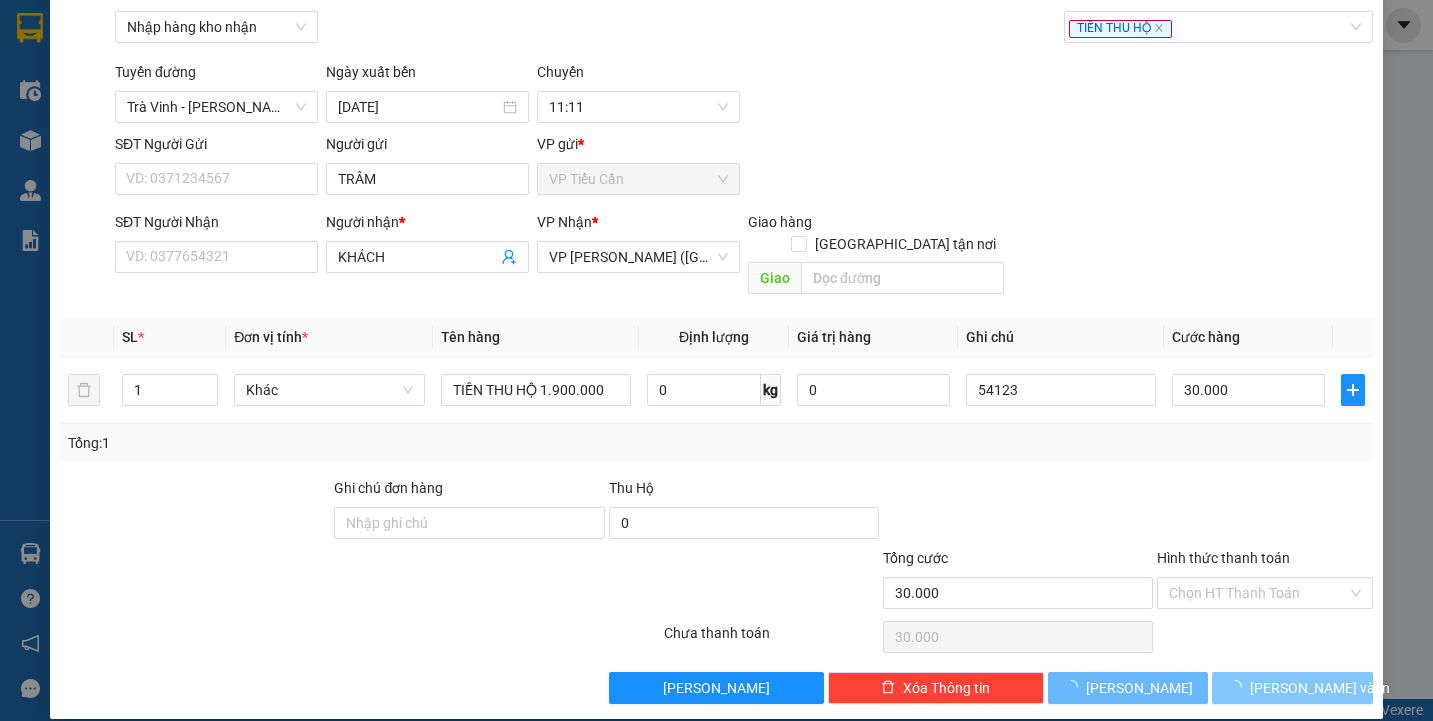click on "Lưu và In" at bounding box center (1292, 688) 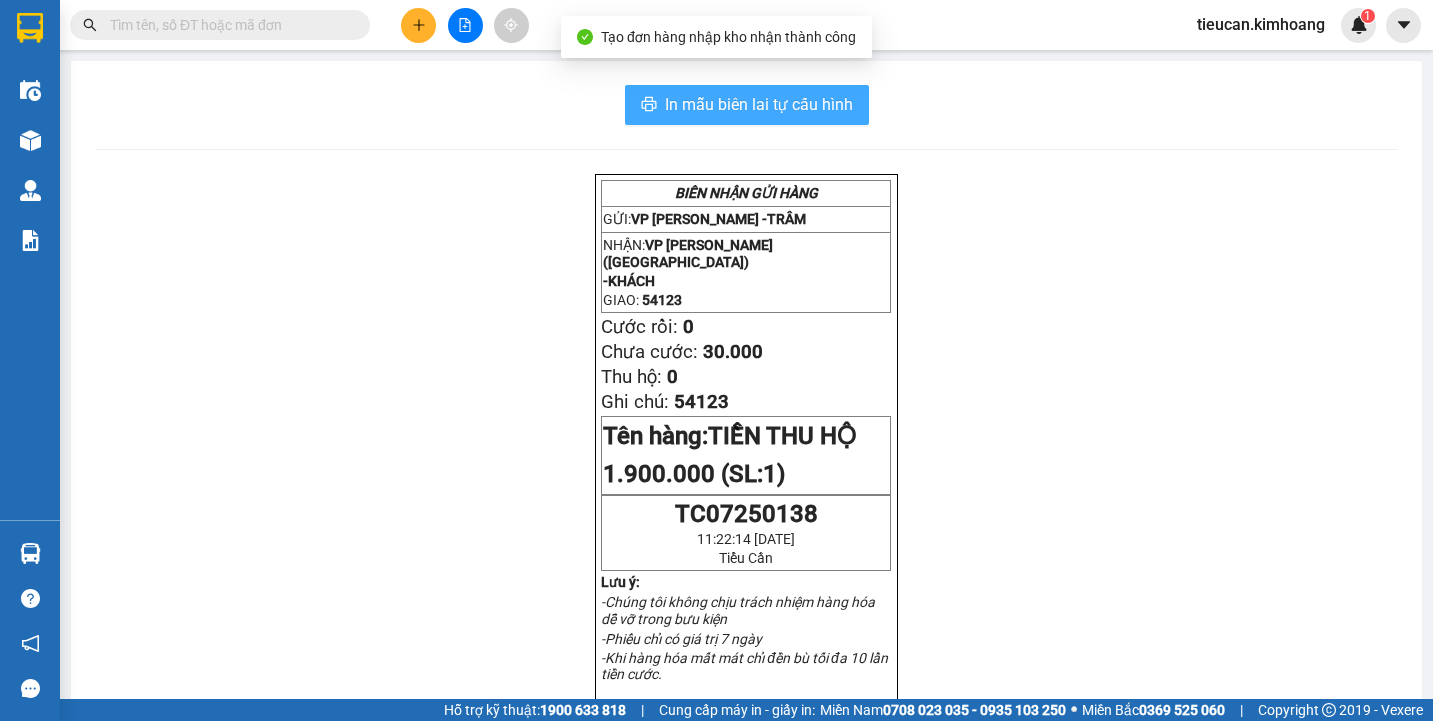 click on "In mẫu biên lai tự cấu hình" at bounding box center (759, 104) 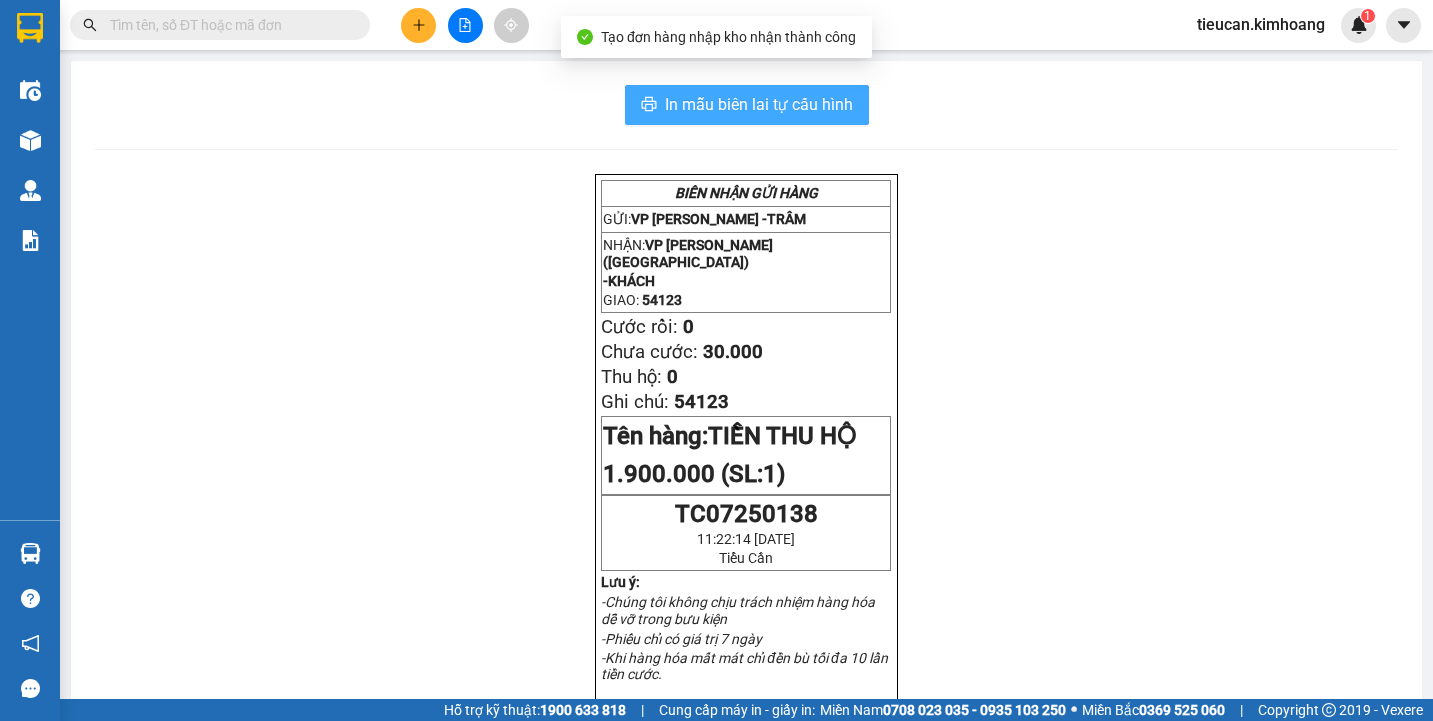 click on "In mẫu biên lai tự cấu hình" at bounding box center [759, 104] 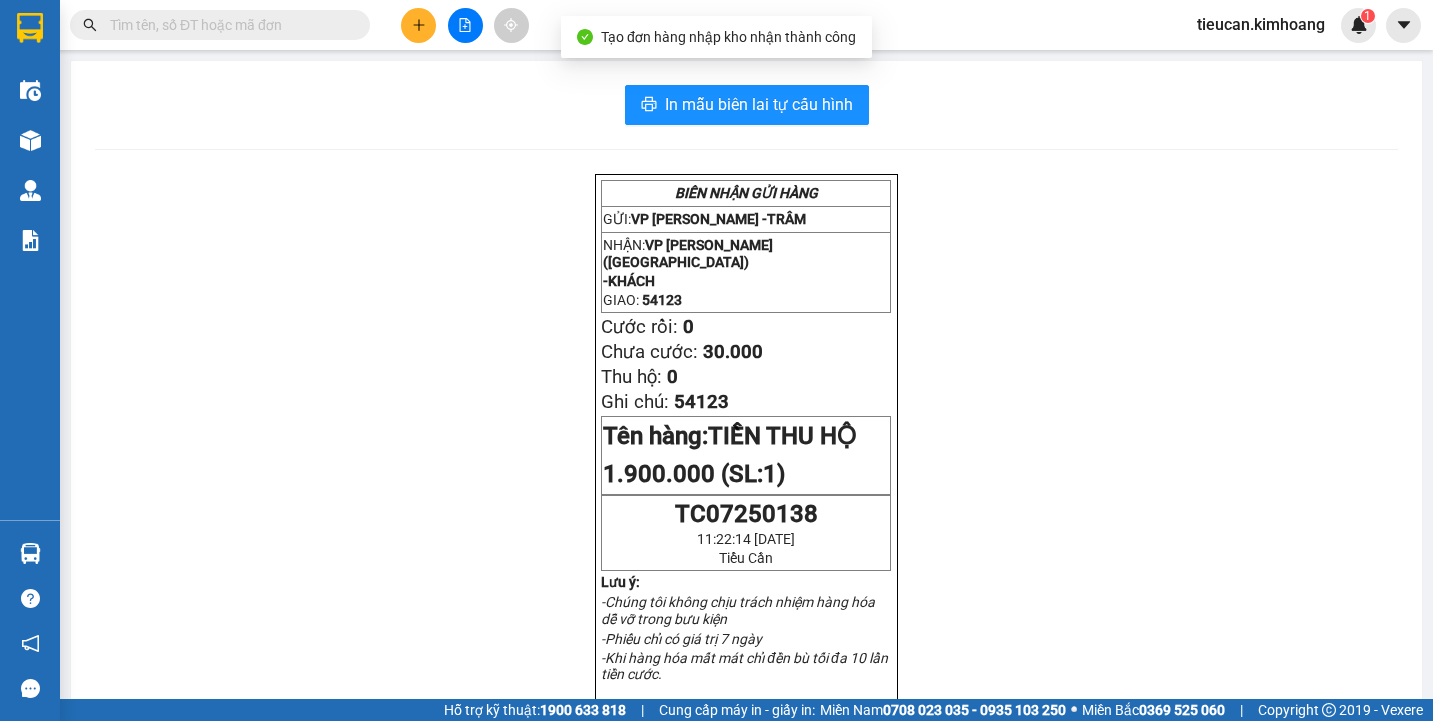 click on "BIÊN NHẬN GỬI HÀNG
GỬI:  VP Tiểu Cần -  TRÂM
NHẬN:  VP Trần Phú (Hàng)
-  KHÁCH
GIAO:    54123
Cước rồi:   0
Chưa cước:   30.000
Thu hộ:   0
Ghi chú:   54123
Tên hàng:  TIỀN THU HỘ 1.900.000 (SL:  1)
TC07250138
11:22:14 - 11/07/2025
Tiểu Cần
Lưu ý:
-Chúng tôi không chịu trách nhiệm hàng hóa dễ vỡ trong bưu kiện
-Phiếu chỉ có giá trị 7 ngày
-Khi hàng hóa mất mát chỉ đền bù tối đa 10 lần tiền cước.
KIM HOÀNG
HOTLINE:  0907163907
GỬI:  VP Tiểu Cần -  TRÂM
NHẬN:  VP Trần Phú (Hàng)
-  KHÁCH
GIAO :    54123
Cước rồi:   0
Chưa cước:   30.000
Thu hộ:   0
Ghi chú:   54123
Tên hàng:  TIỀN THU HỘ 1.900.000 (SL:  1)
TC07250138
11:22:14 - 11/07/2025
Tiểu Cần" at bounding box center (746, 746) 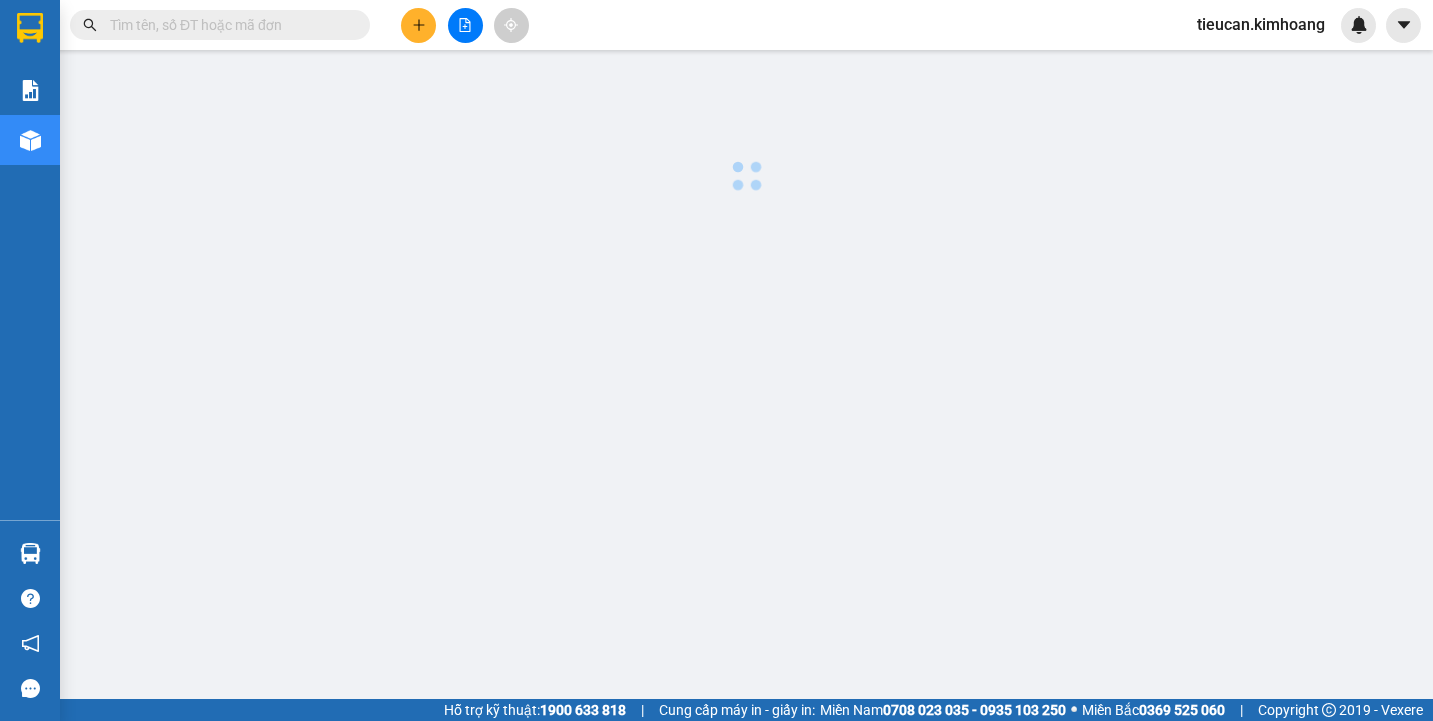 scroll, scrollTop: 0, scrollLeft: 0, axis: both 